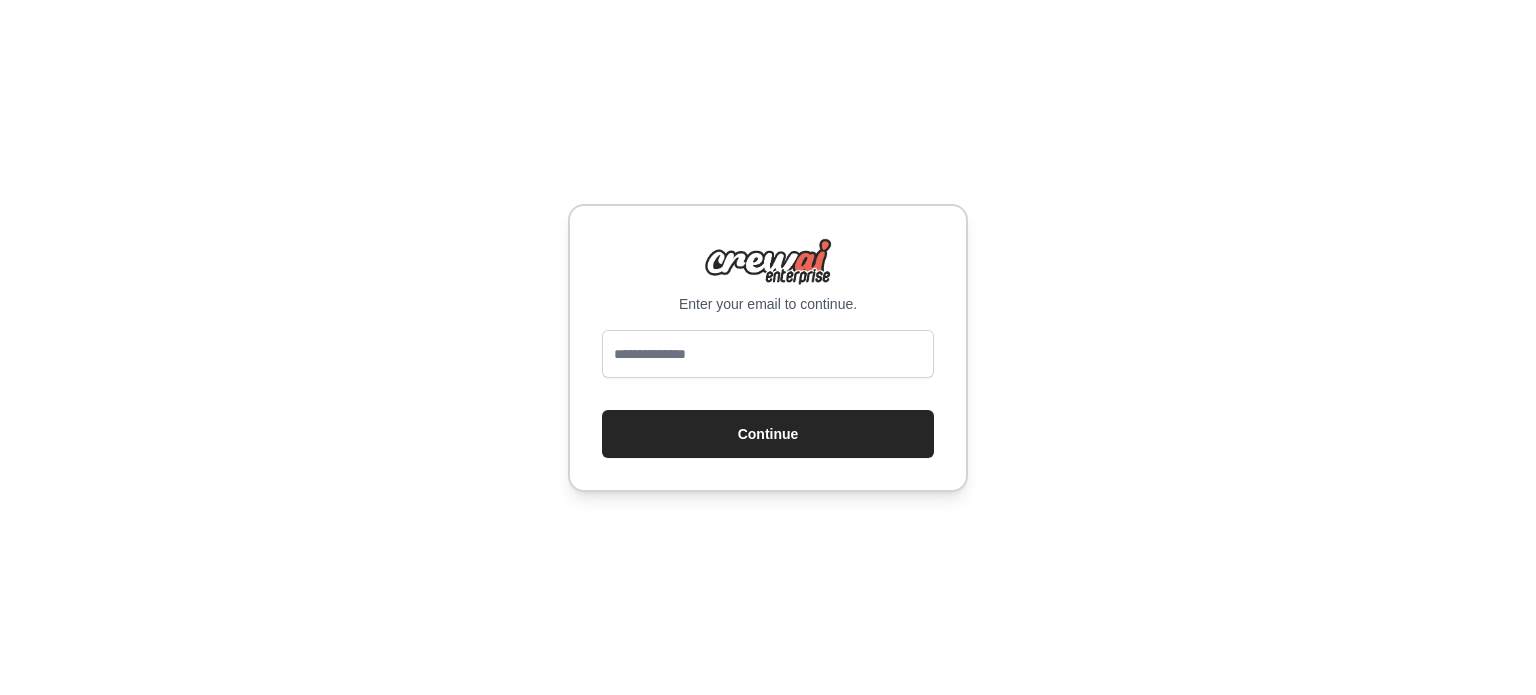 scroll, scrollTop: 0, scrollLeft: 0, axis: both 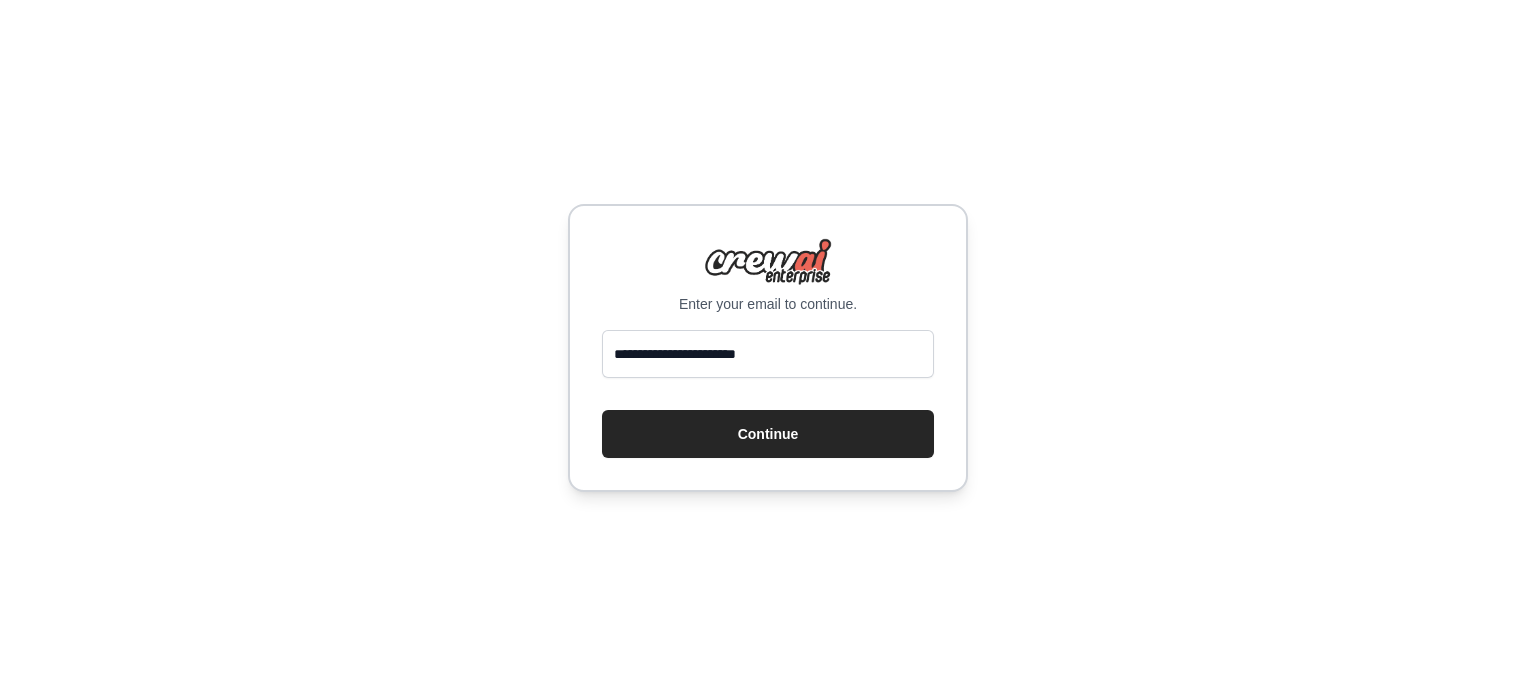 type on "**********" 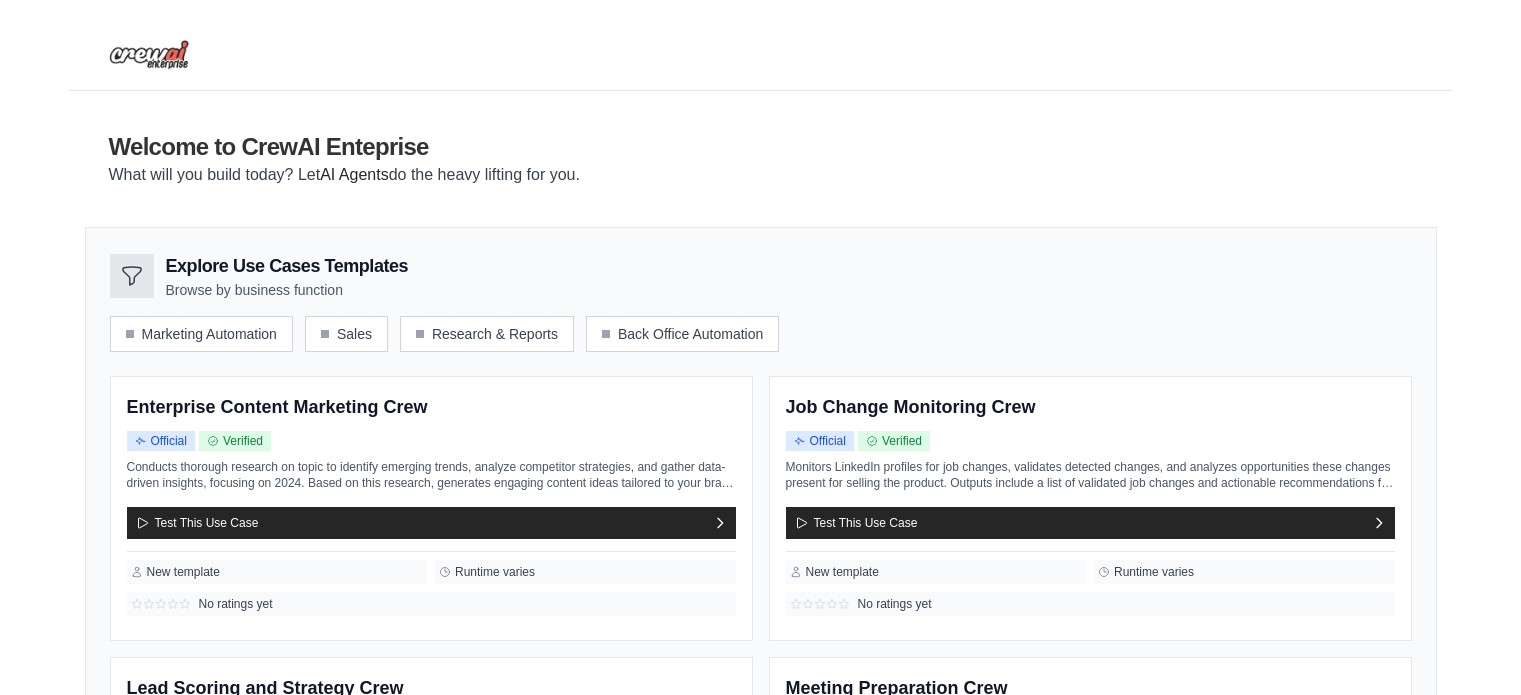 scroll, scrollTop: 0, scrollLeft: 0, axis: both 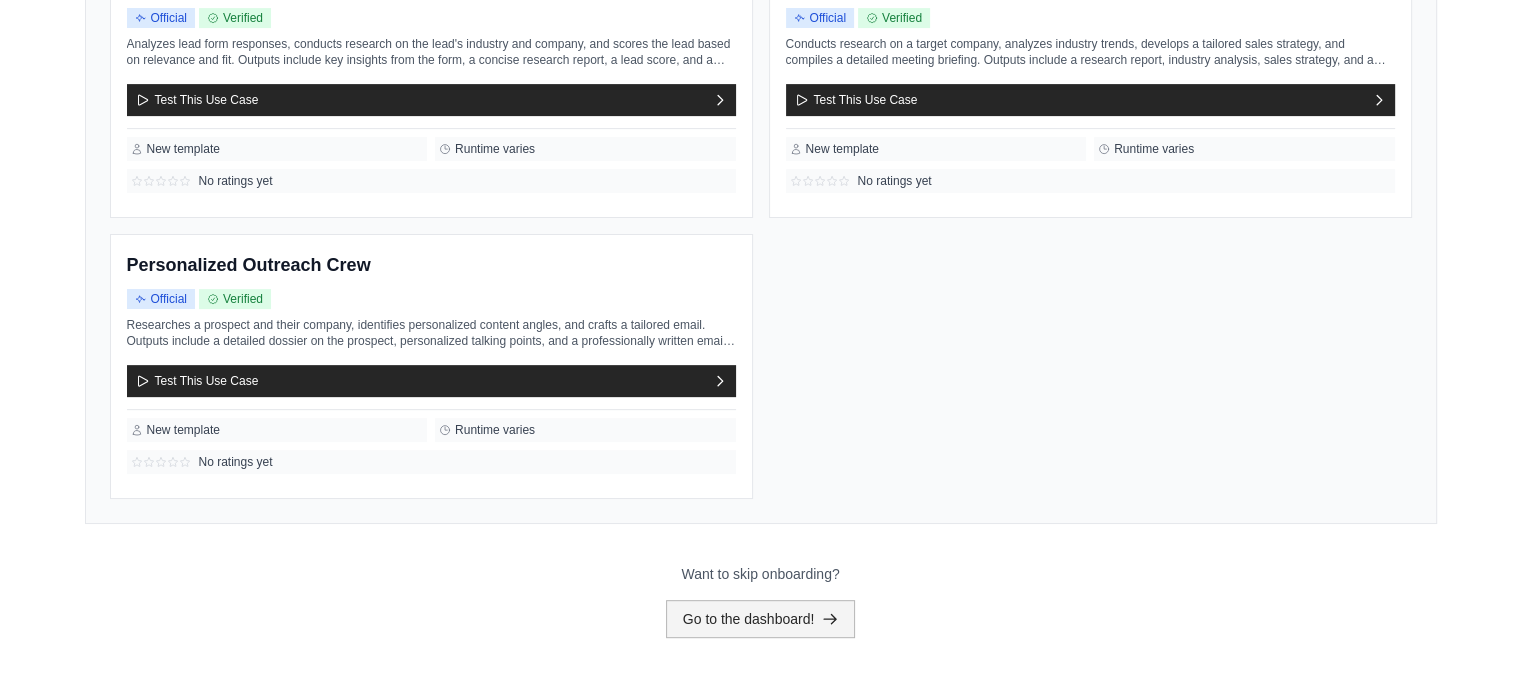 click on "Go to the dashboard!" at bounding box center (761, 619) 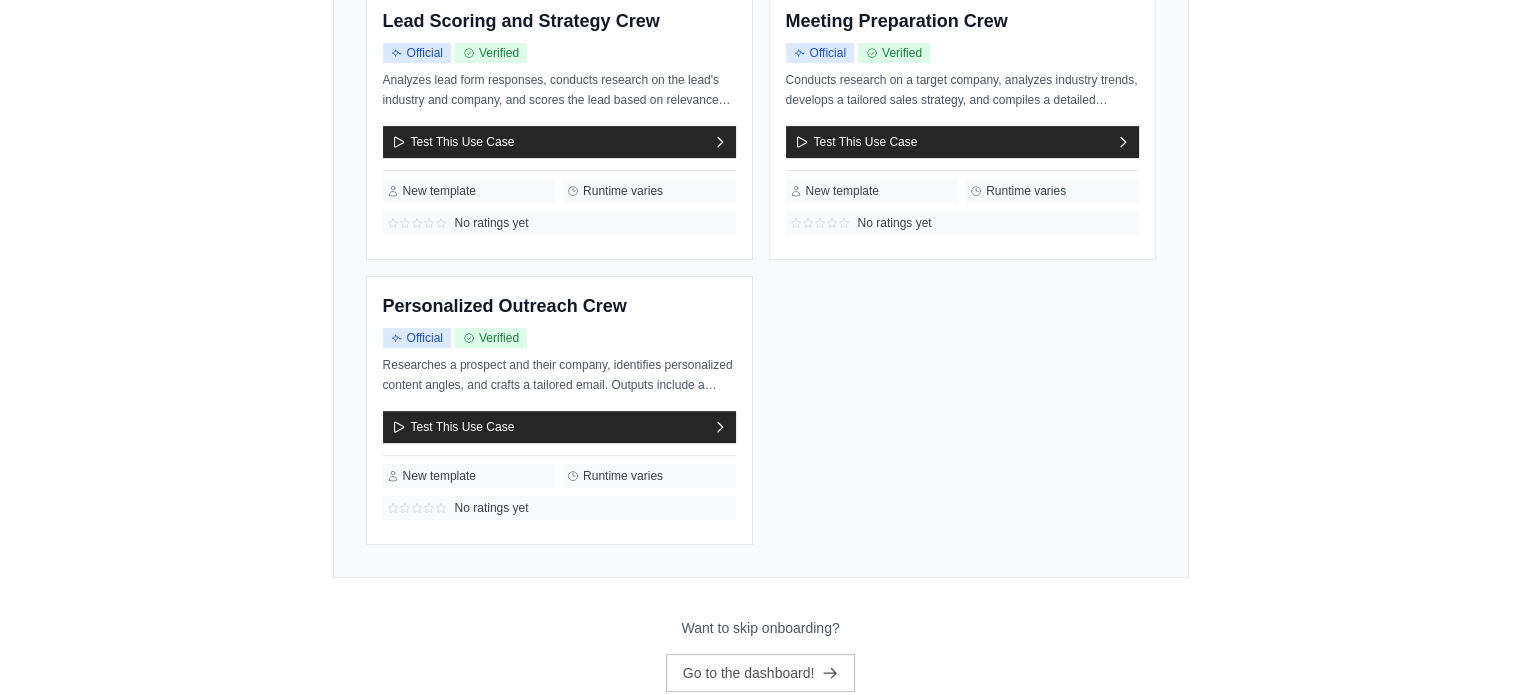 scroll, scrollTop: 0, scrollLeft: 0, axis: both 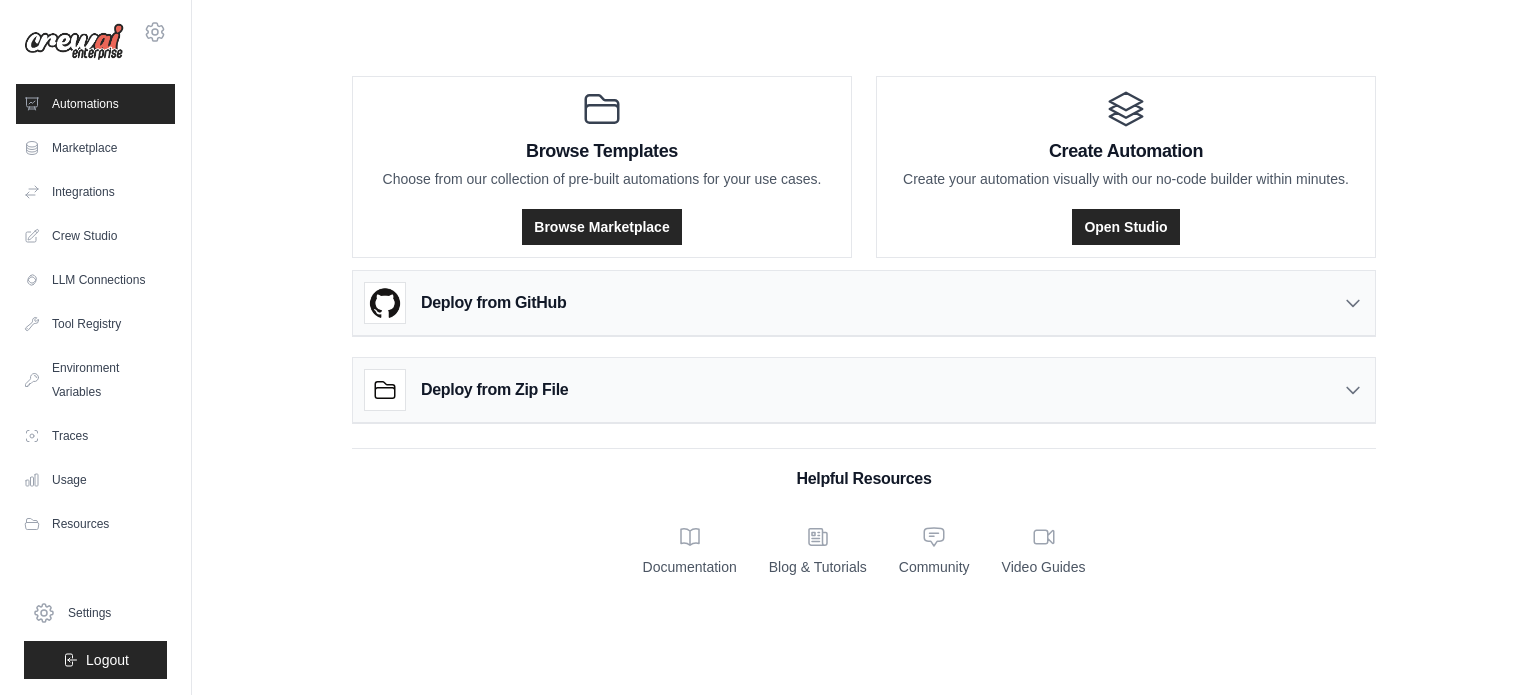 click on "Deploy from GitHub" at bounding box center (864, 303) 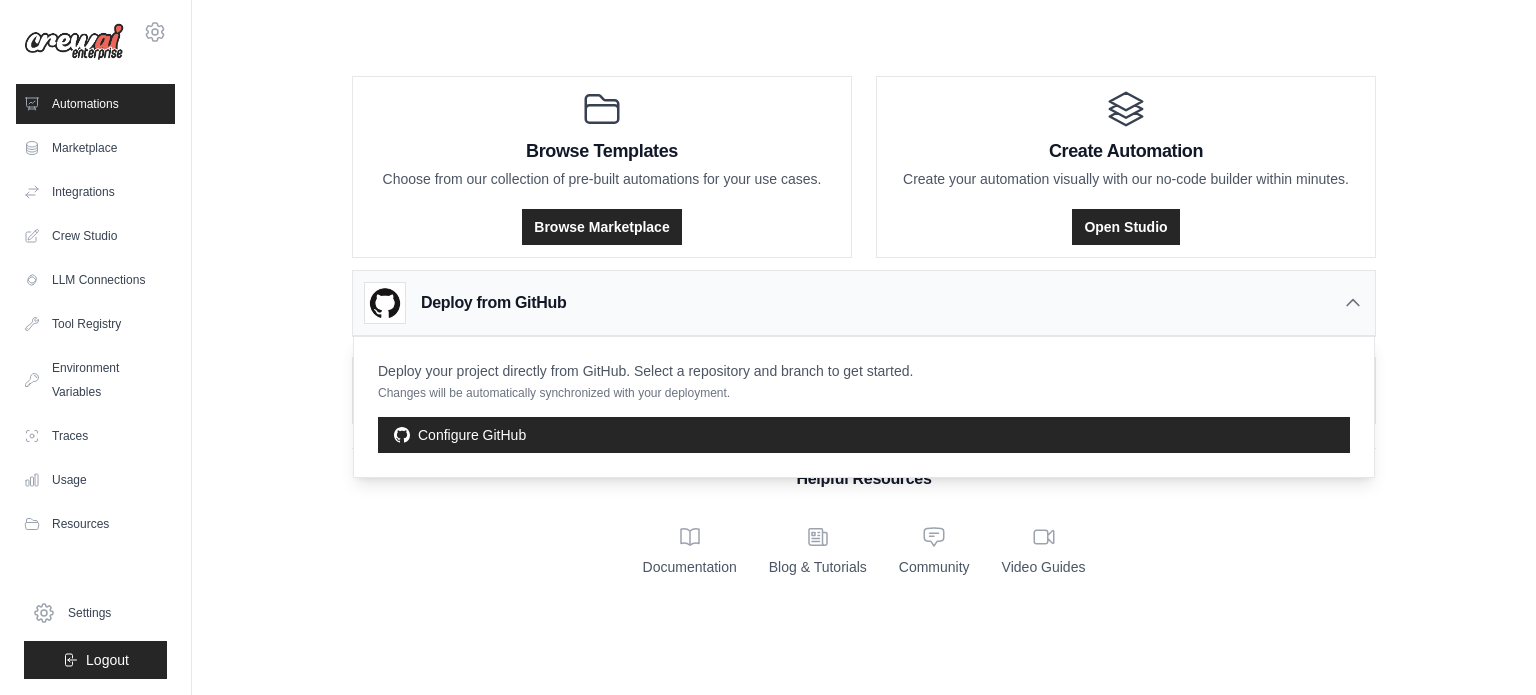 click 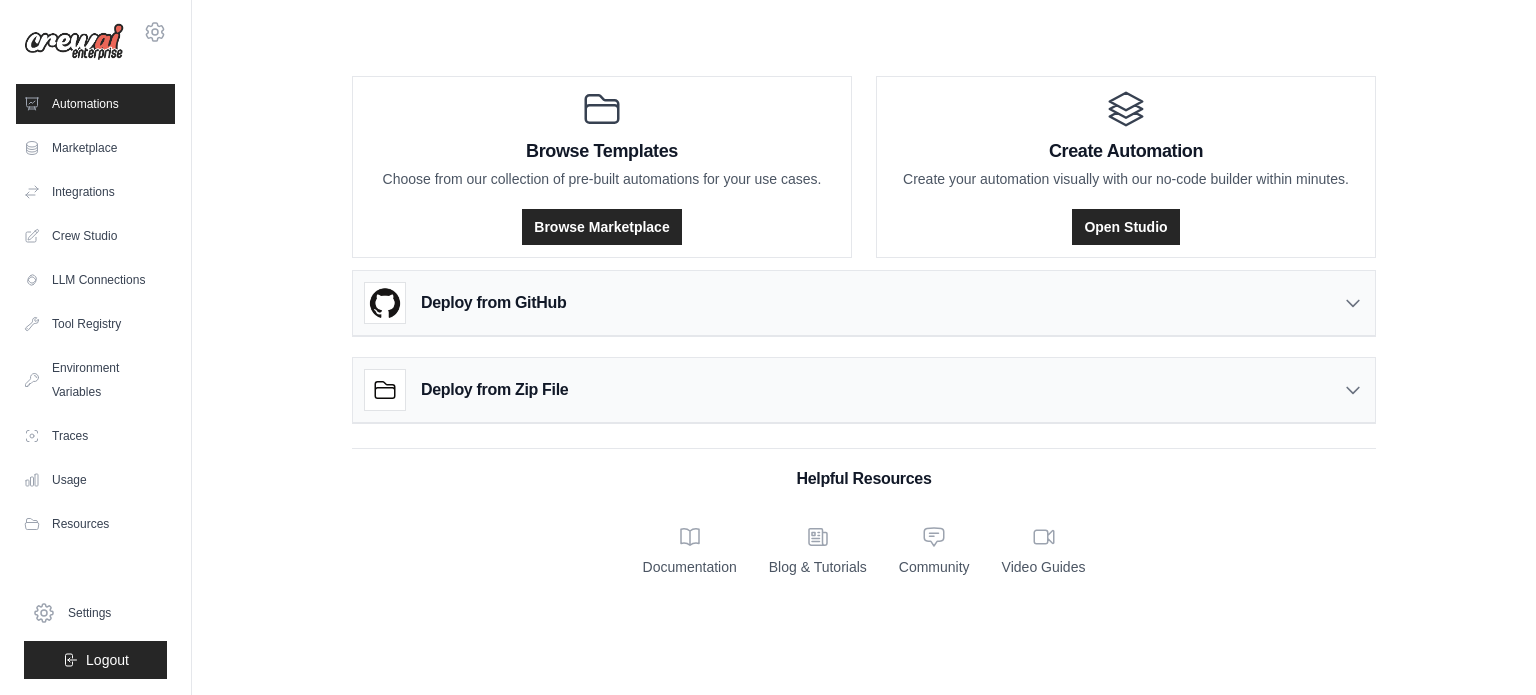 click on "Deploy from Zip File" at bounding box center [864, 390] 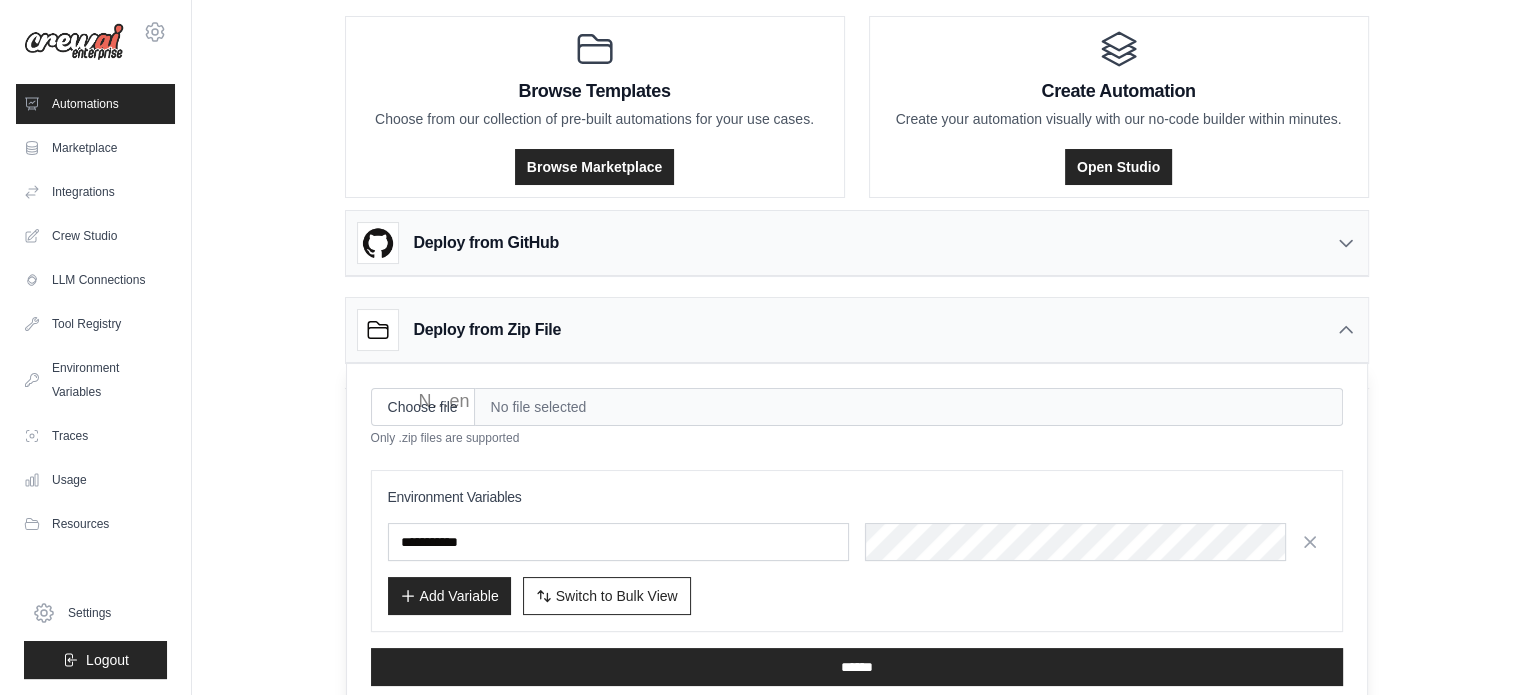 scroll, scrollTop: 72, scrollLeft: 0, axis: vertical 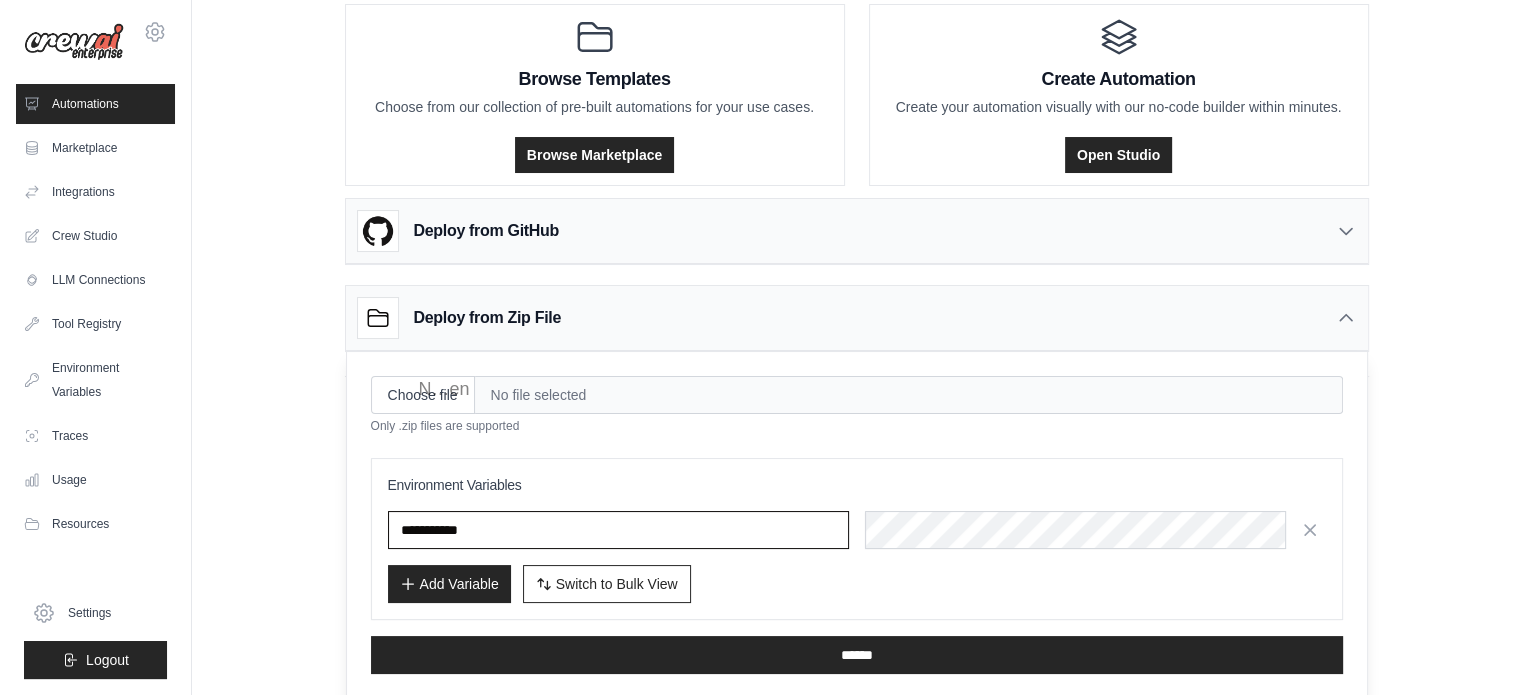 click at bounding box center (618, 530) 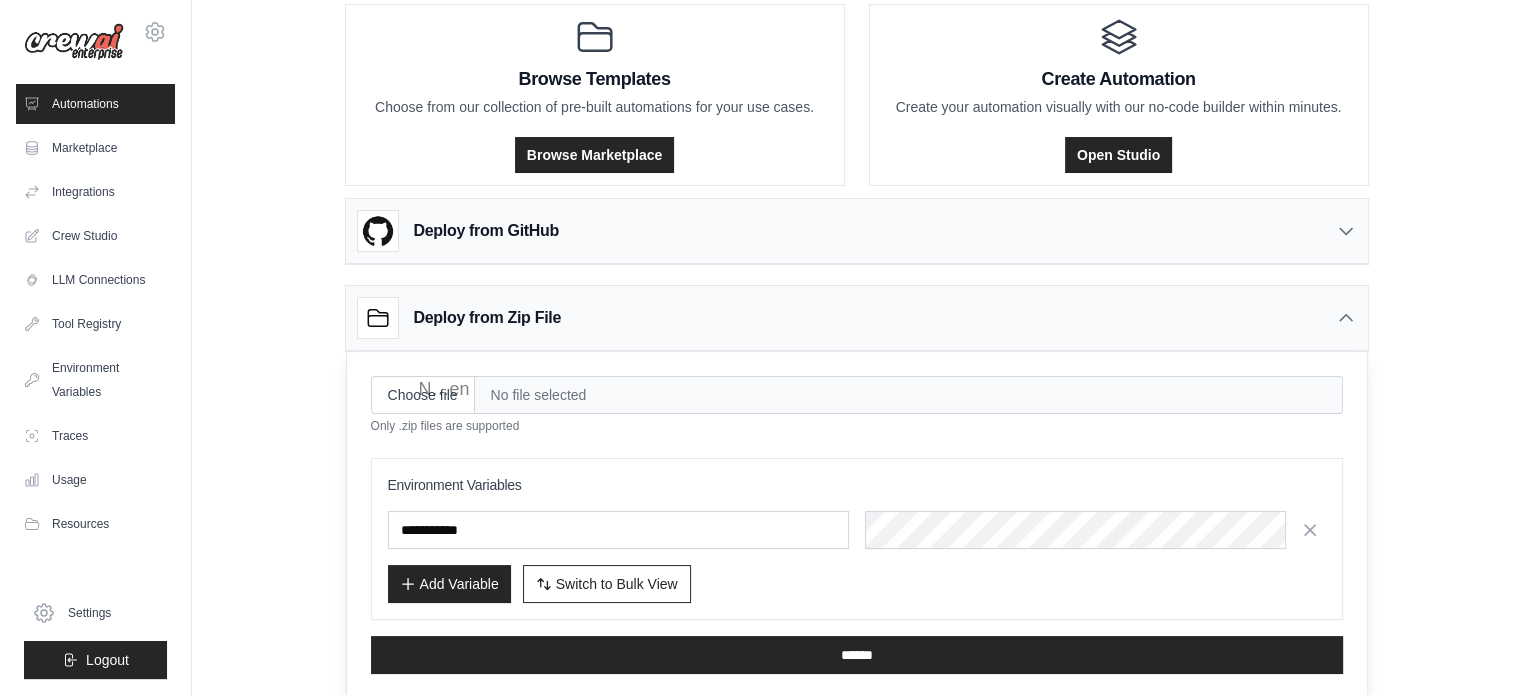 click on "No file selected" at bounding box center [909, 395] 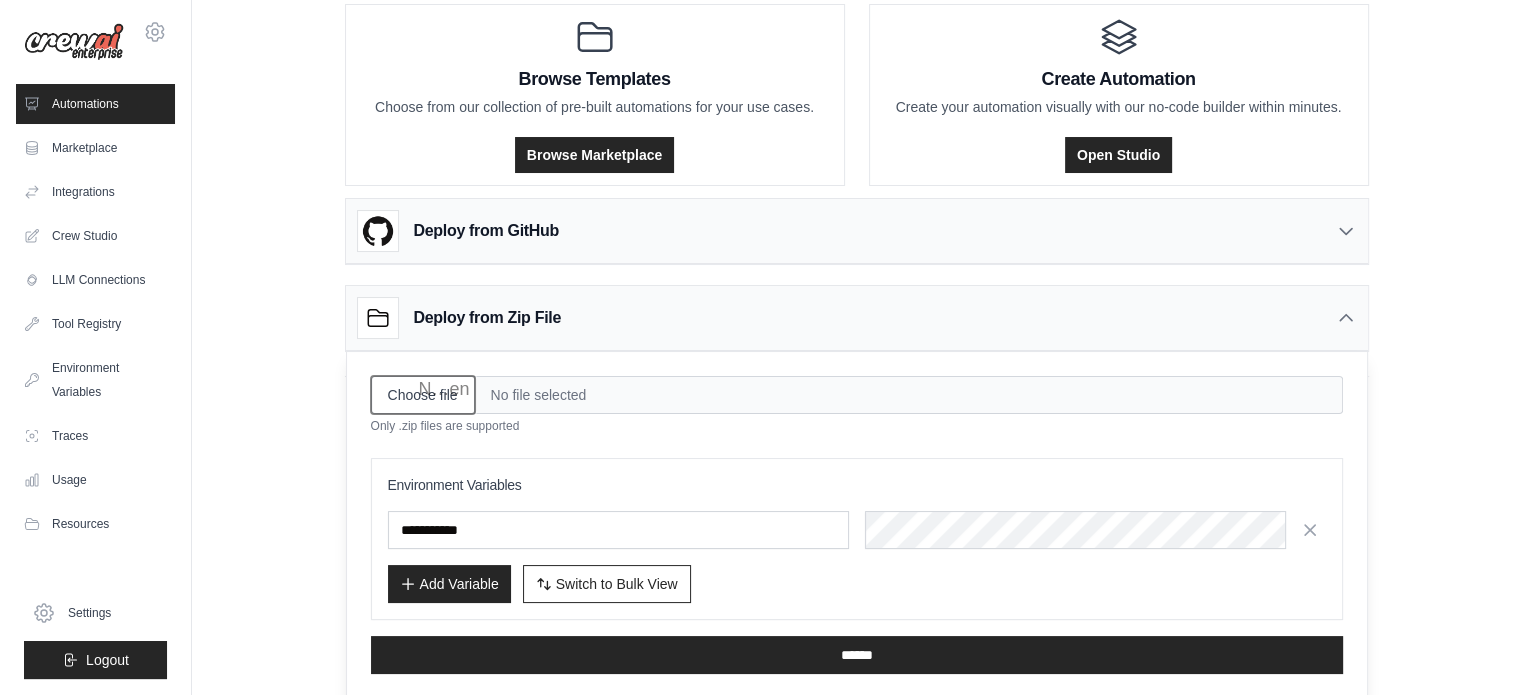 click on "Choose file" at bounding box center (423, 395) 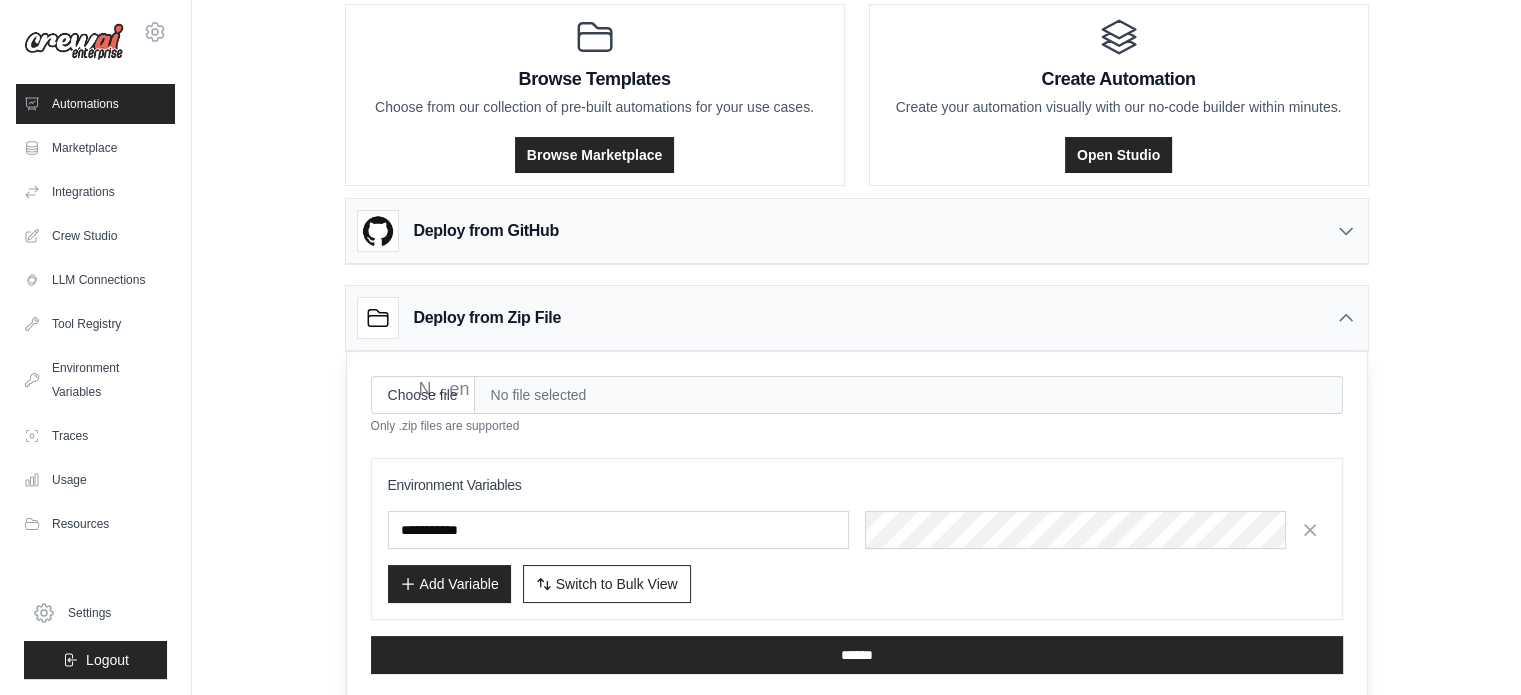 click on "Deploy from Zip File" at bounding box center (487, 318) 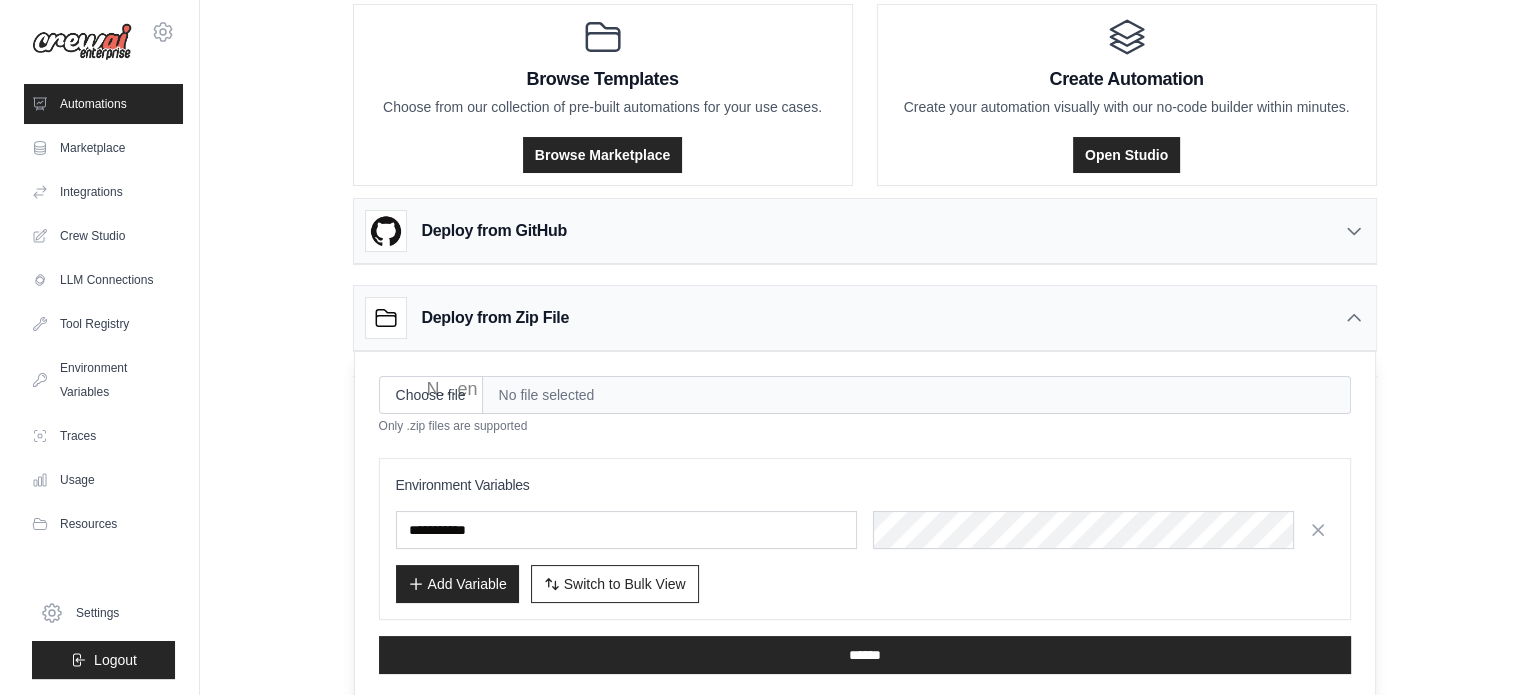 scroll, scrollTop: 0, scrollLeft: 0, axis: both 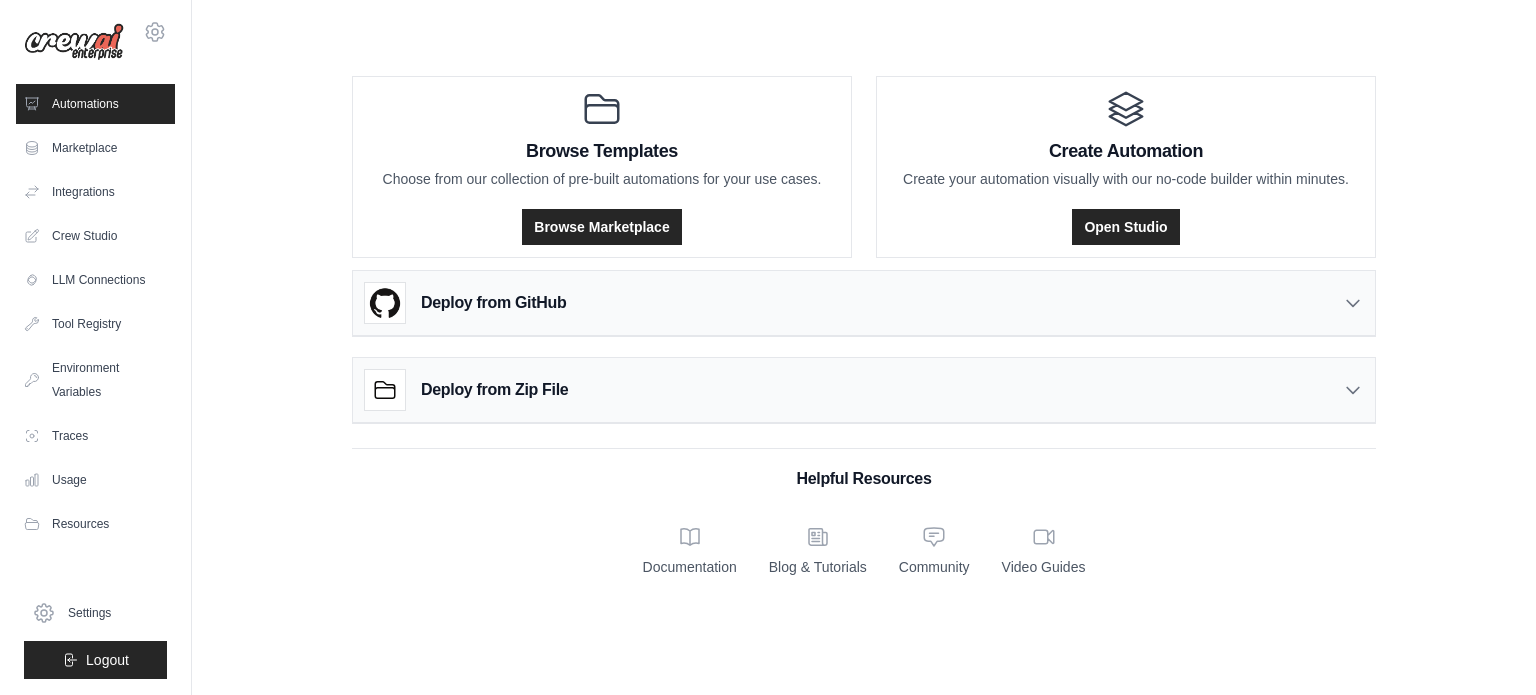 click on "Deploy from GitHub" at bounding box center [465, 303] 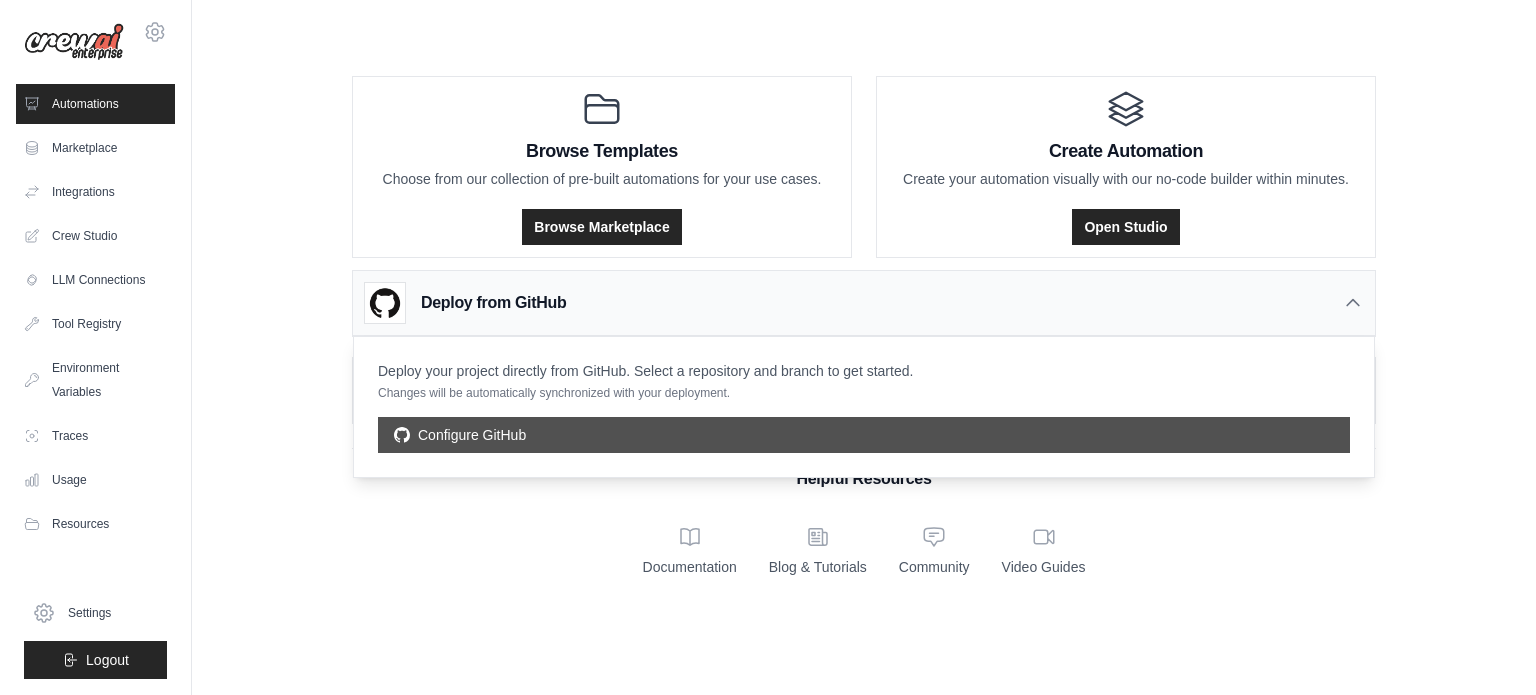 click on "Configure GitHub" at bounding box center (864, 435) 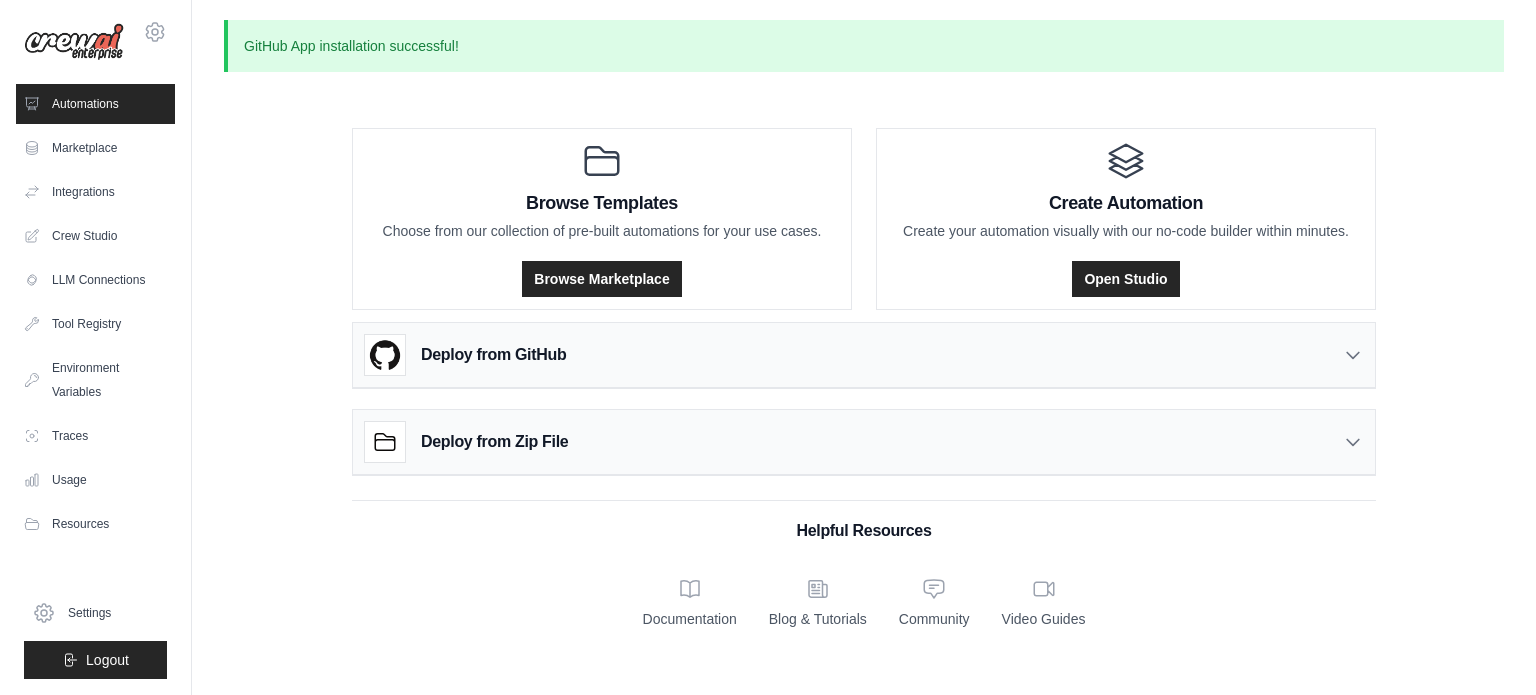 scroll, scrollTop: 0, scrollLeft: 0, axis: both 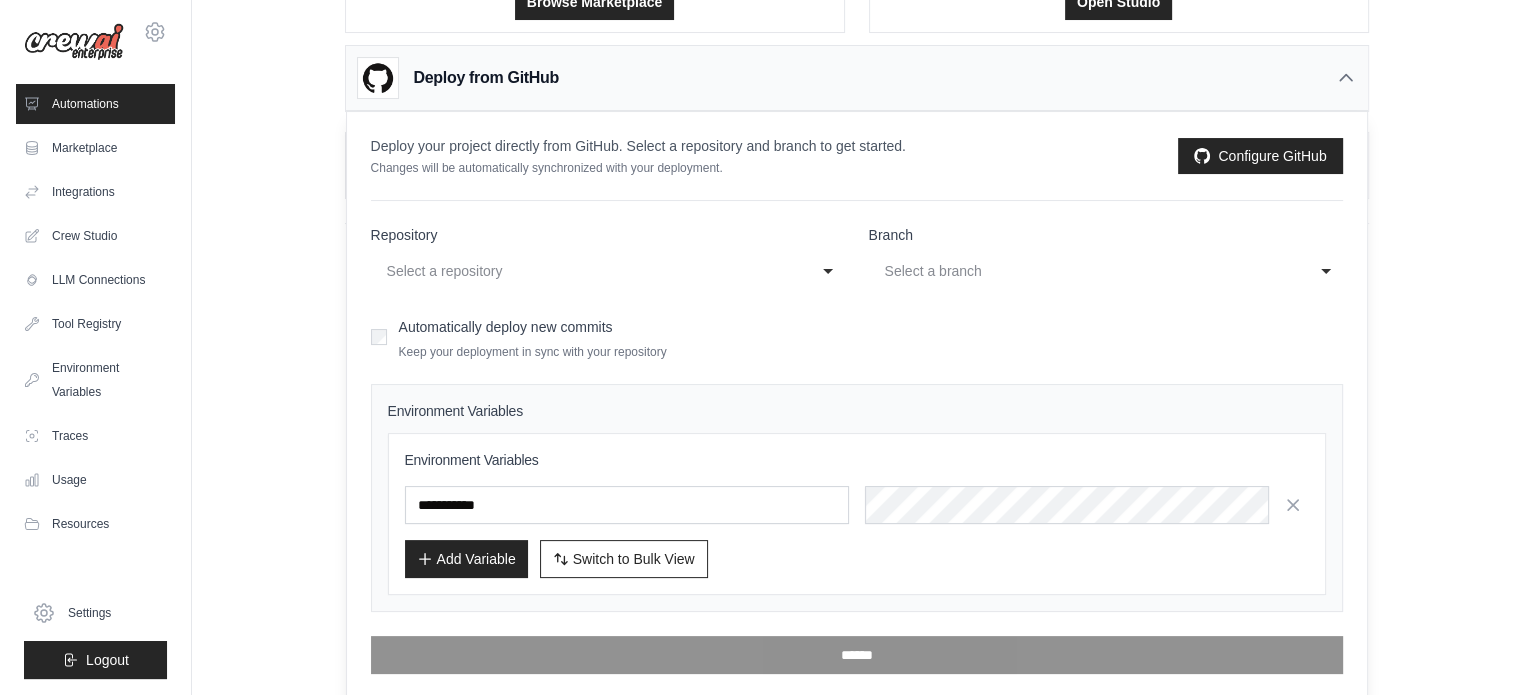 click on "Select a repository" at bounding box center (588, 271) 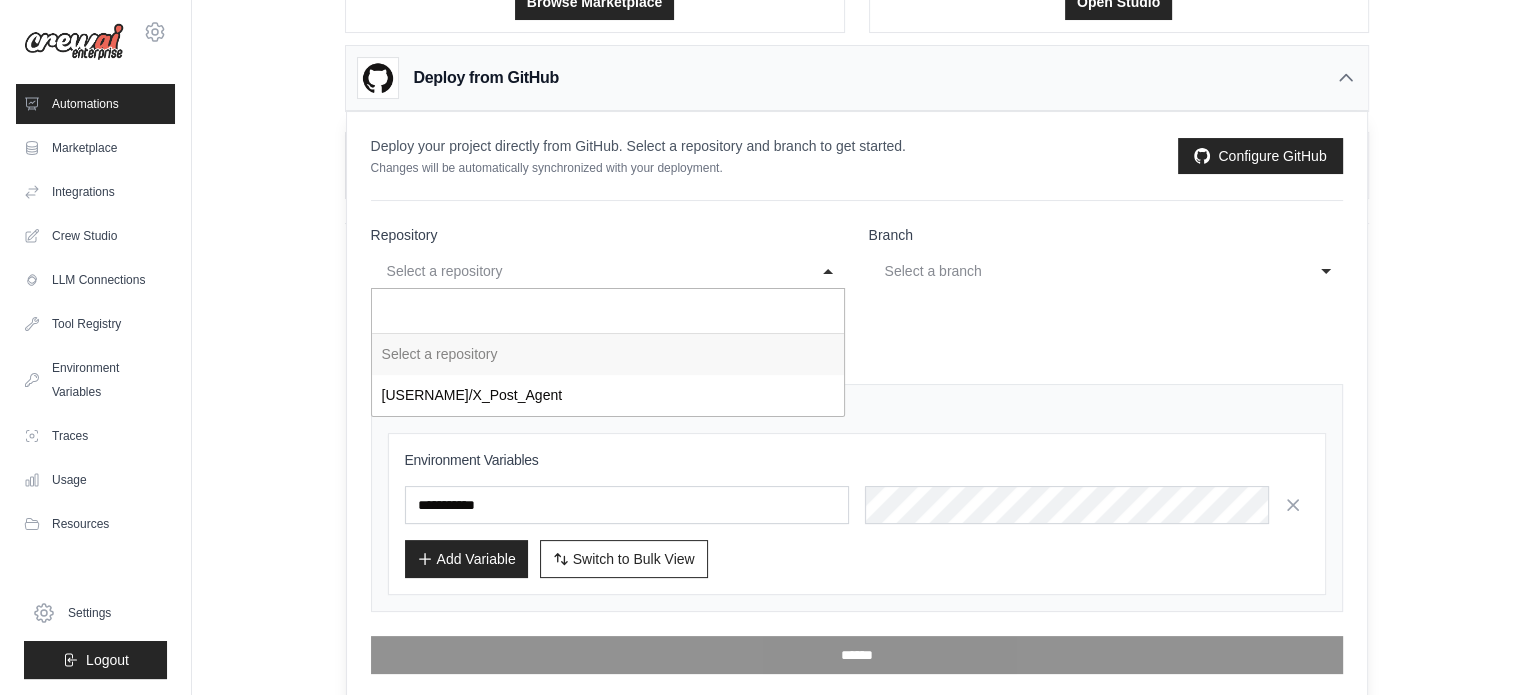 select on "*********" 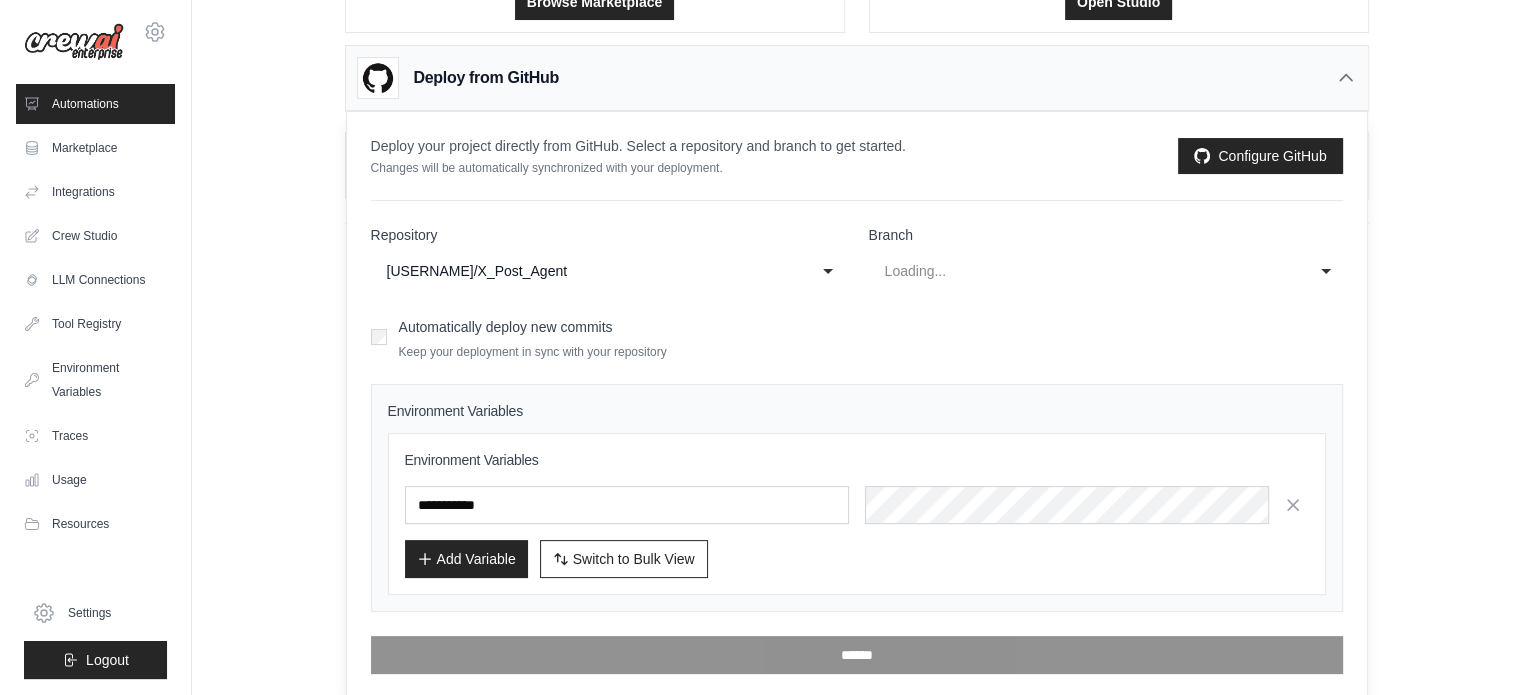 select on "****" 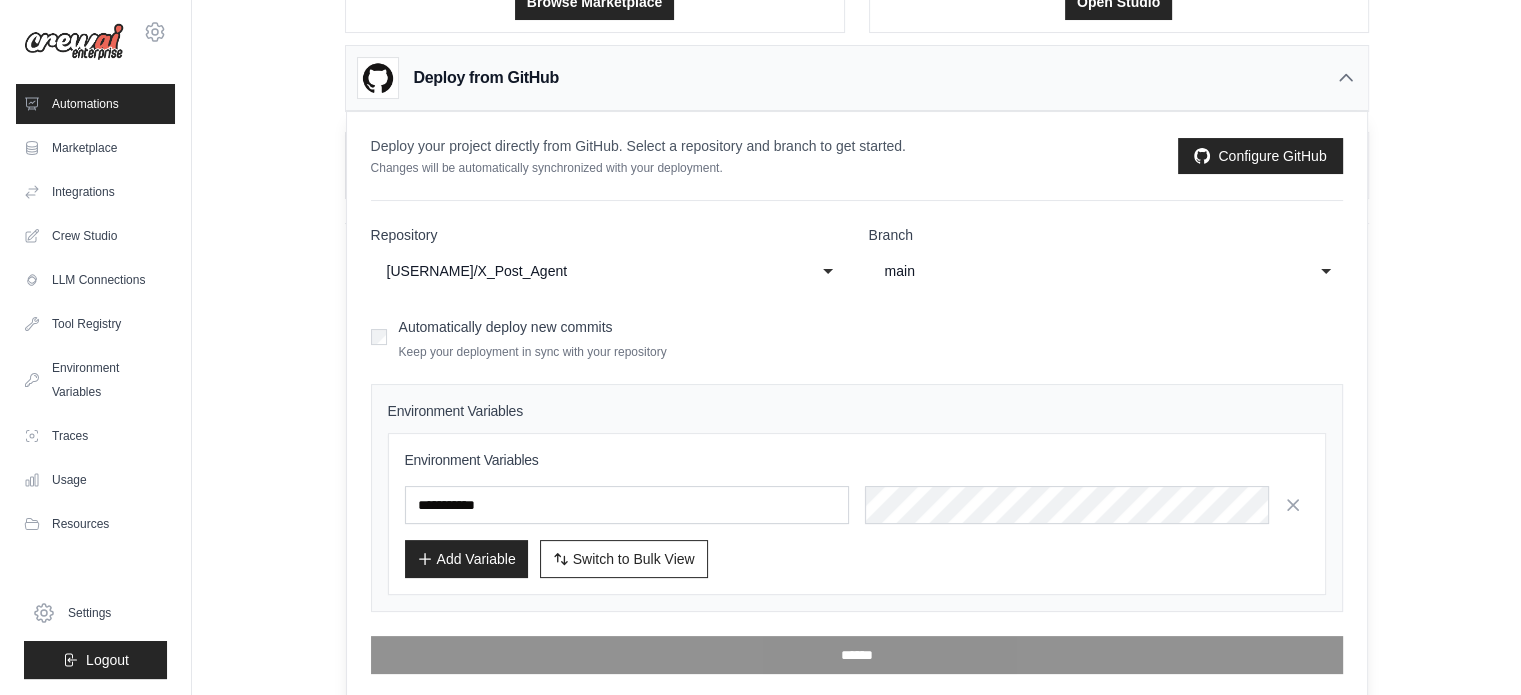 click on "main" 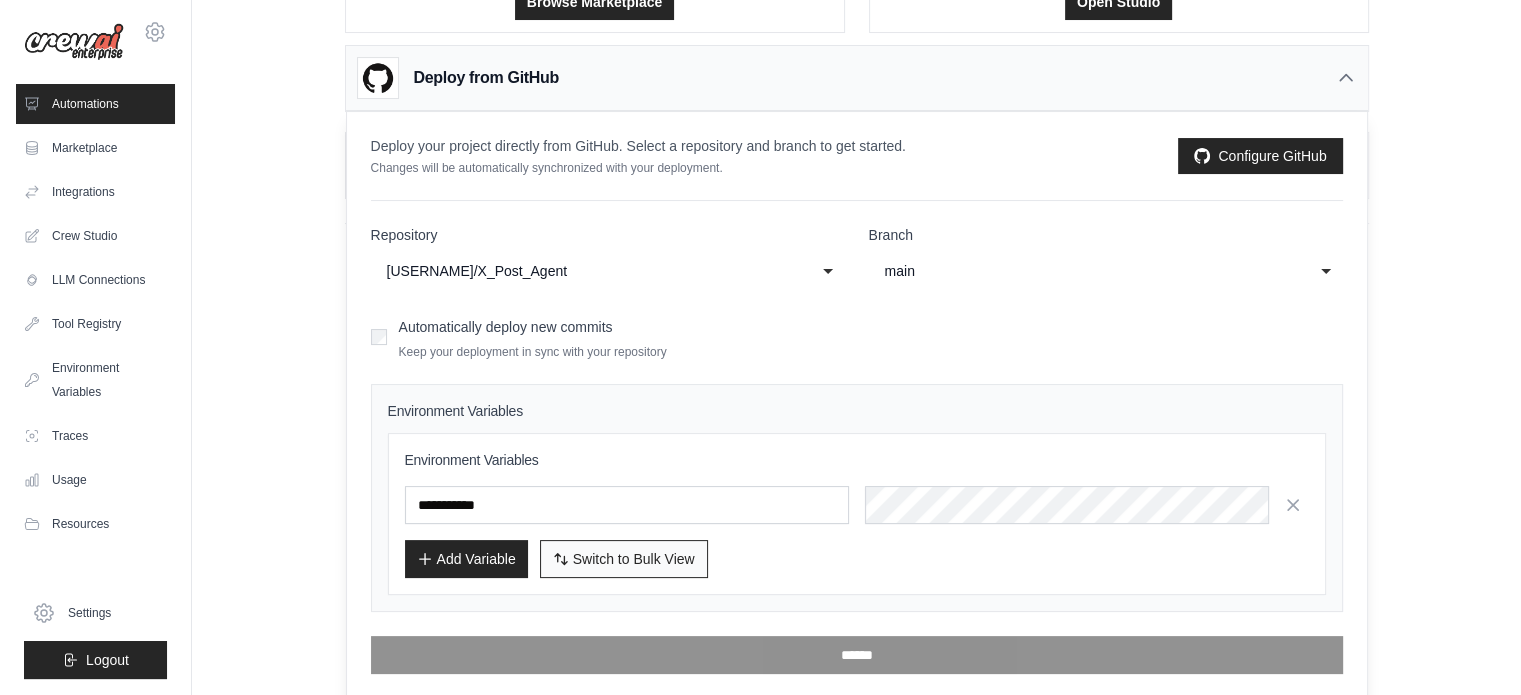click on "Switch to Bulk View" at bounding box center (634, 559) 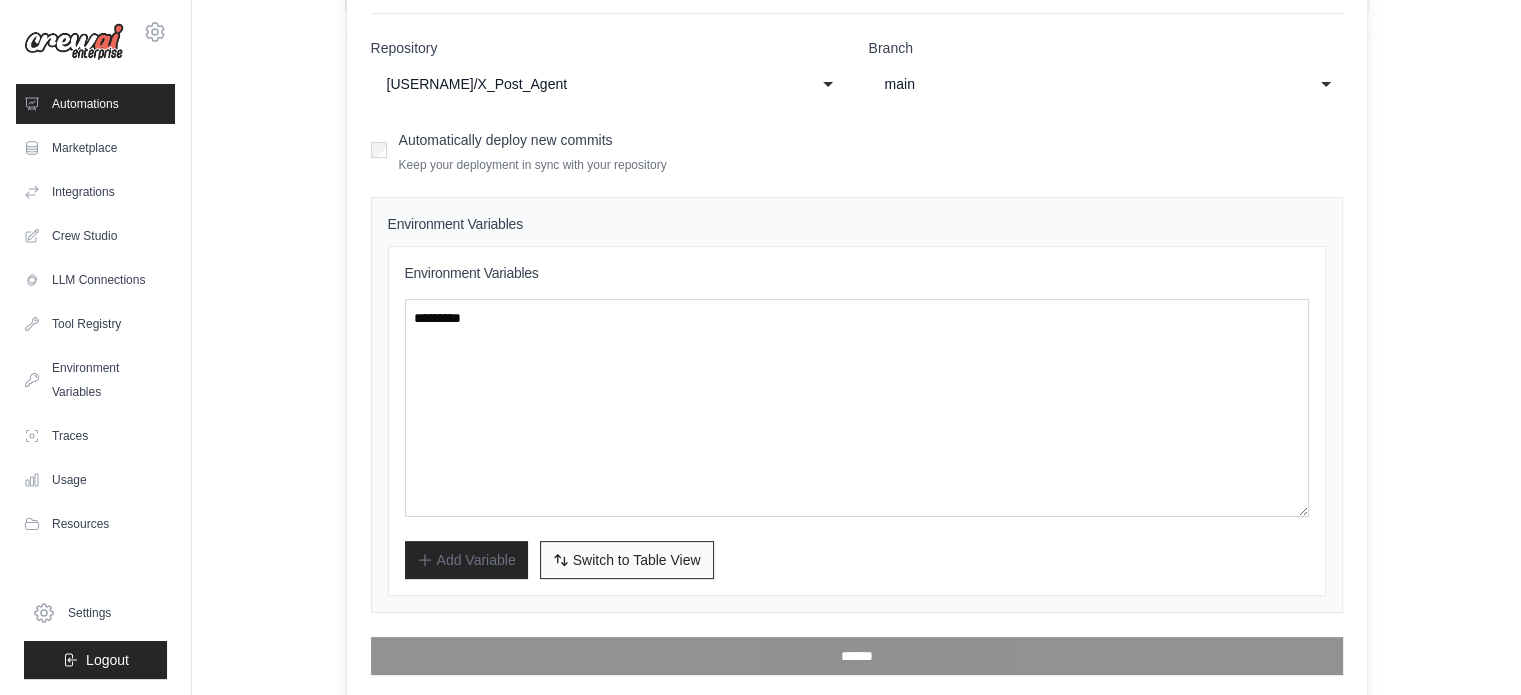 scroll, scrollTop: 465, scrollLeft: 0, axis: vertical 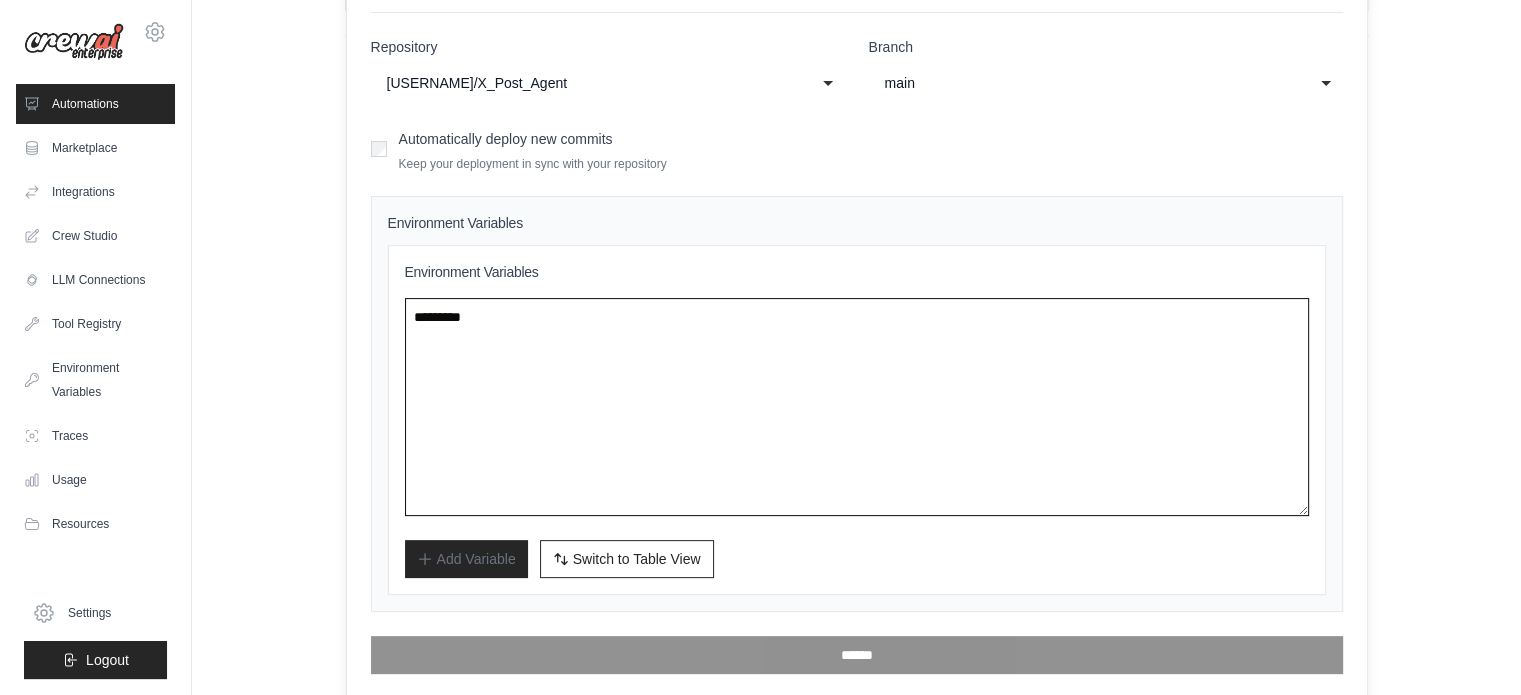 click at bounding box center (857, 407) 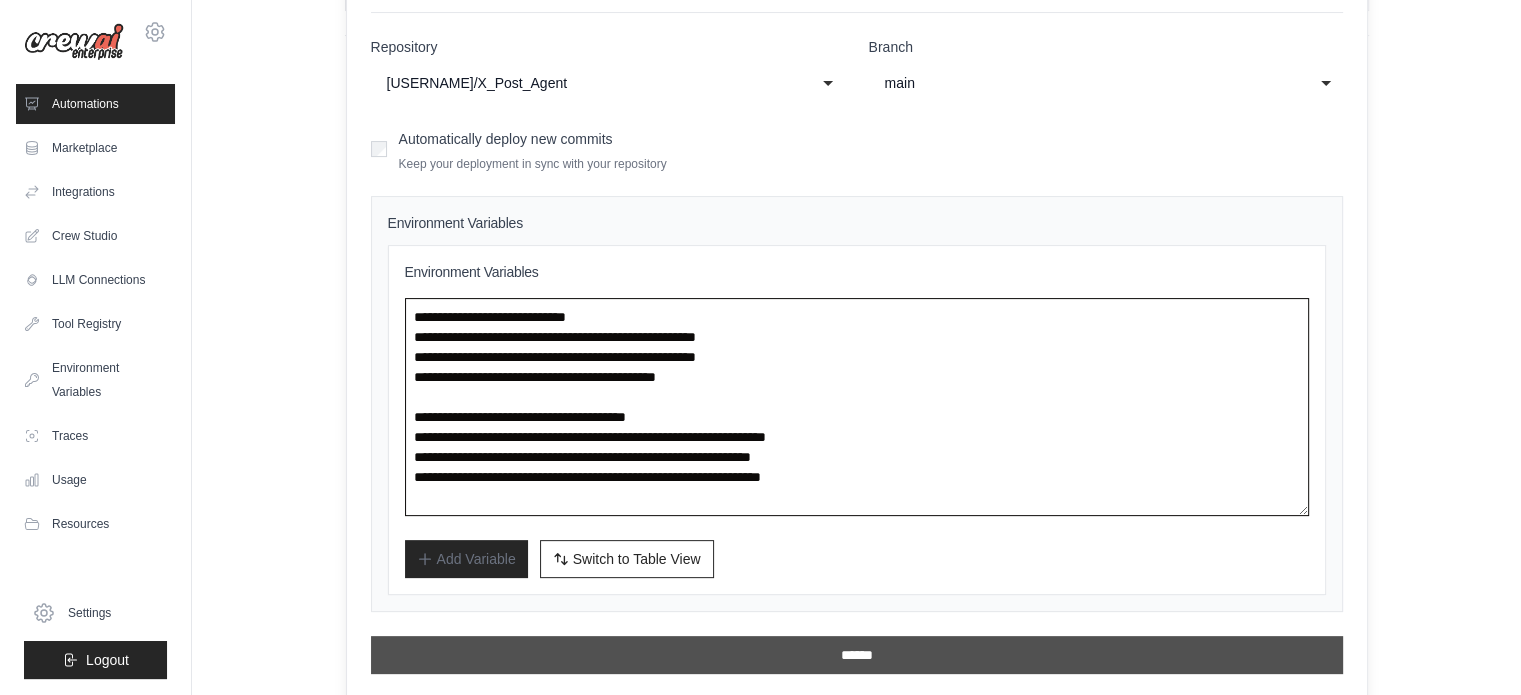 type on "**********" 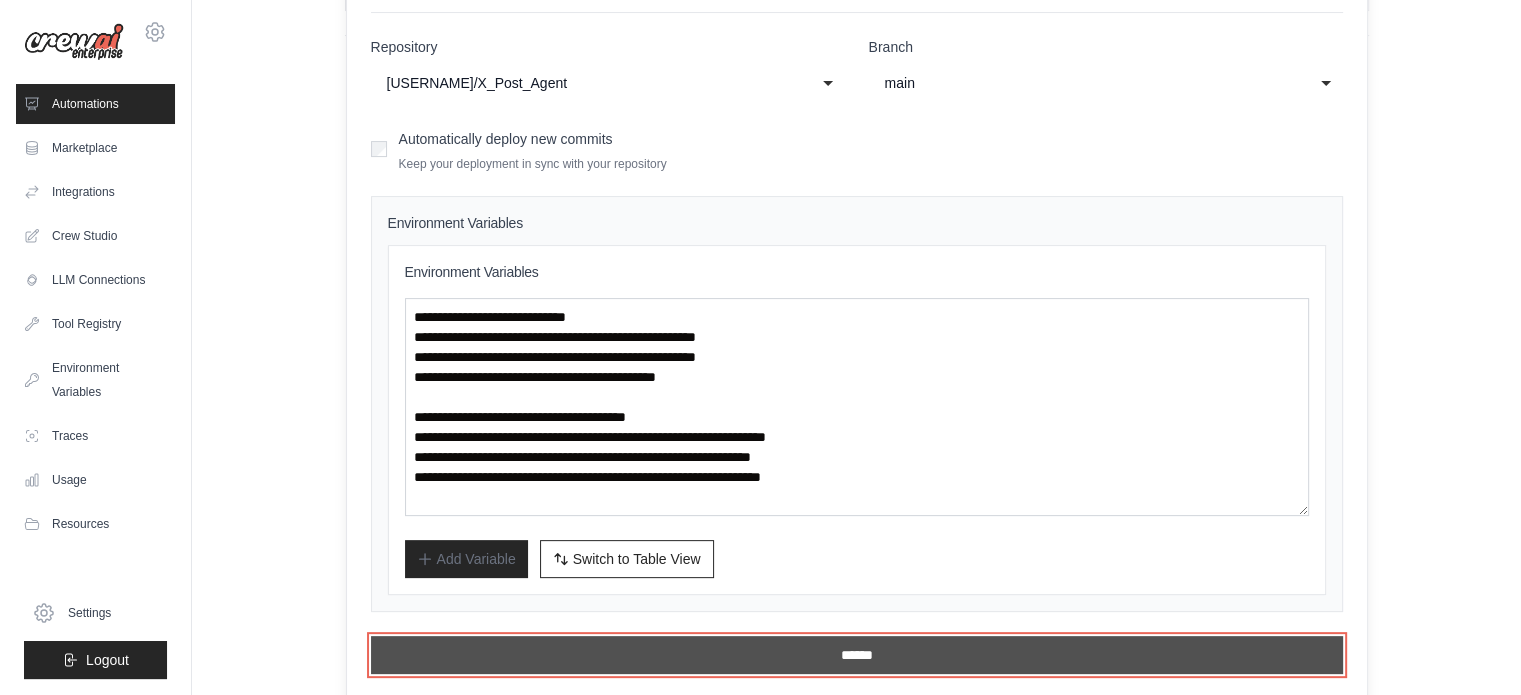 click on "******" at bounding box center [857, 655] 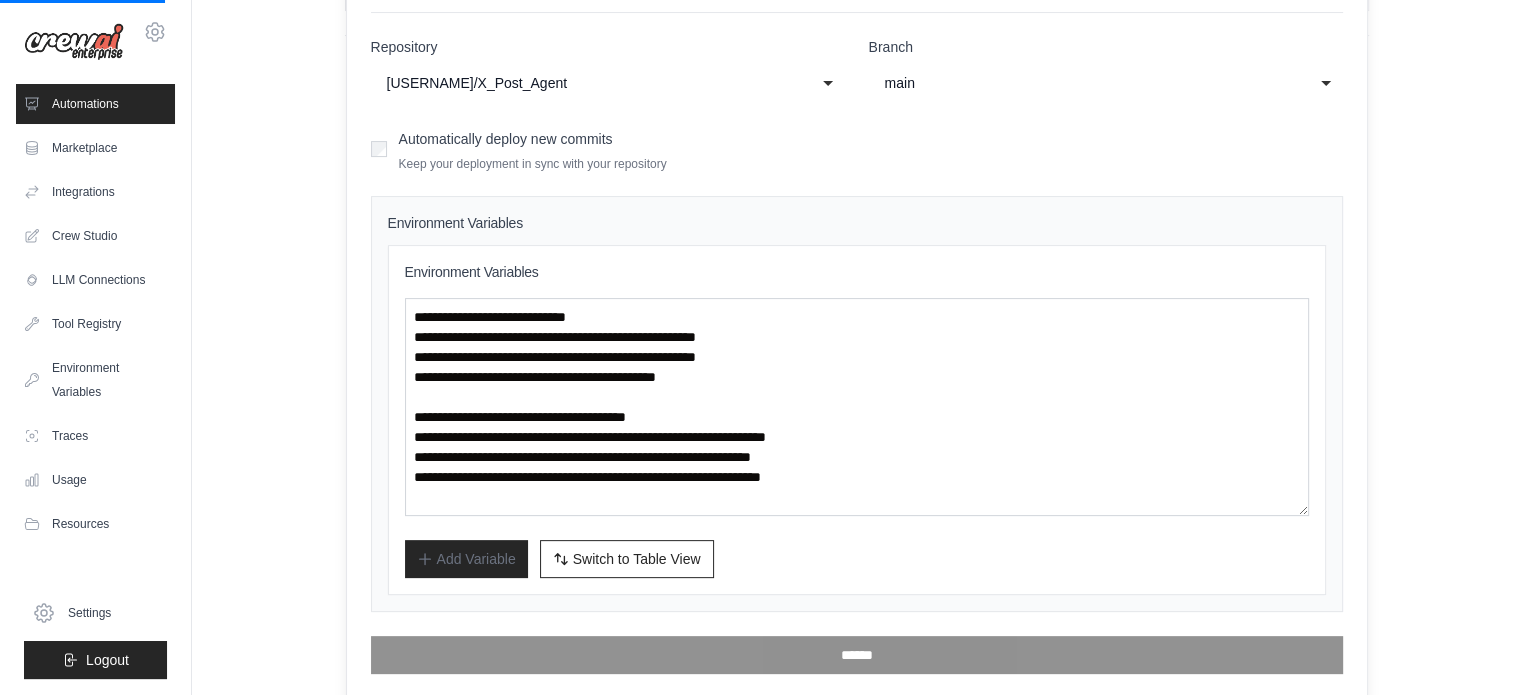 scroll, scrollTop: 0, scrollLeft: 0, axis: both 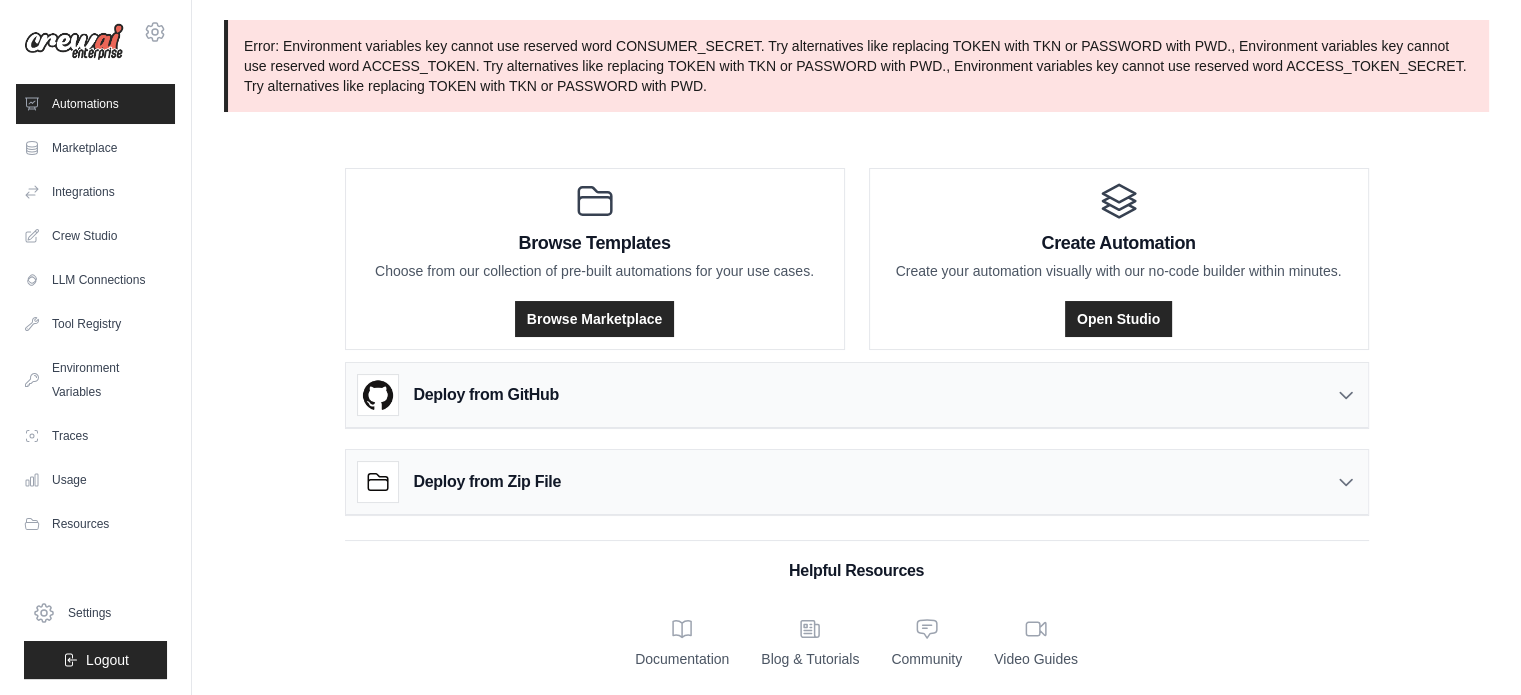 click on "Deploy from GitHub" at bounding box center [857, 395] 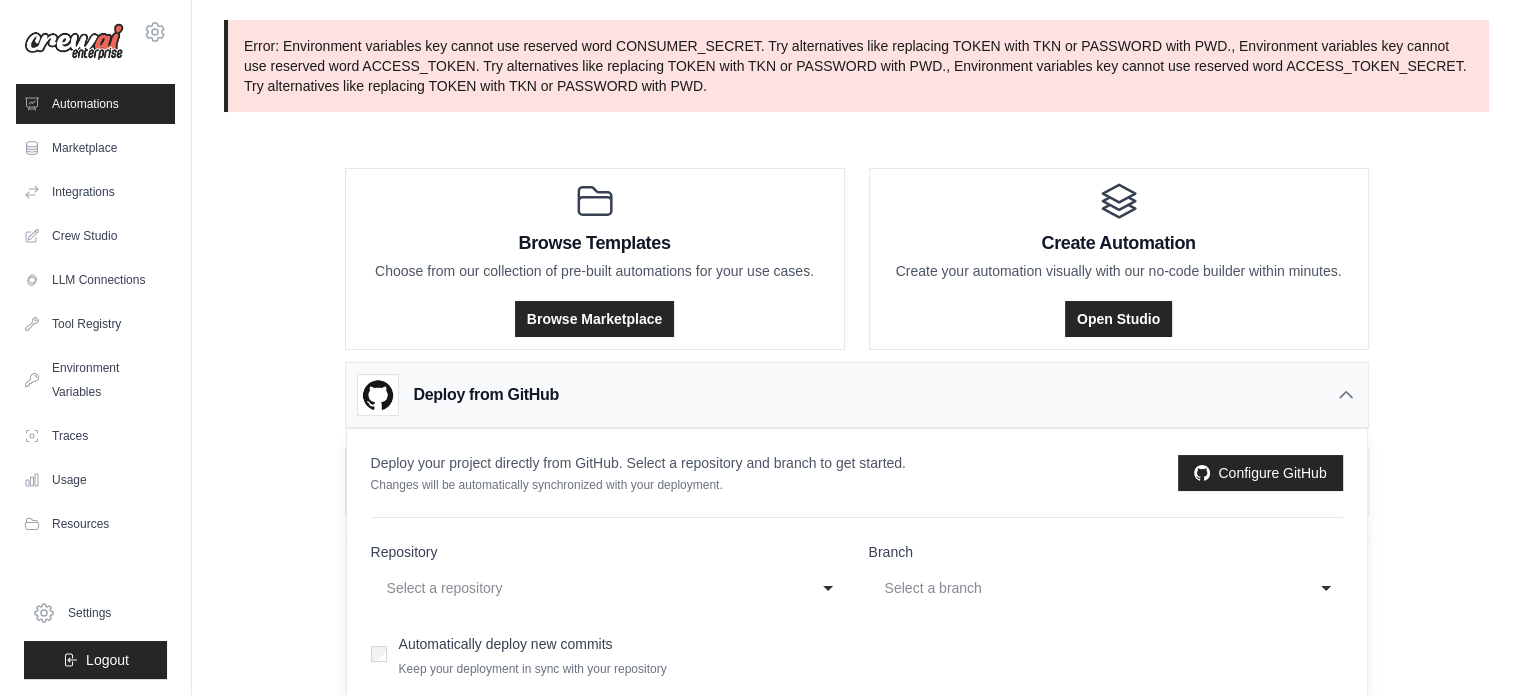 click on "Deploy from GitHub" at bounding box center (857, 395) 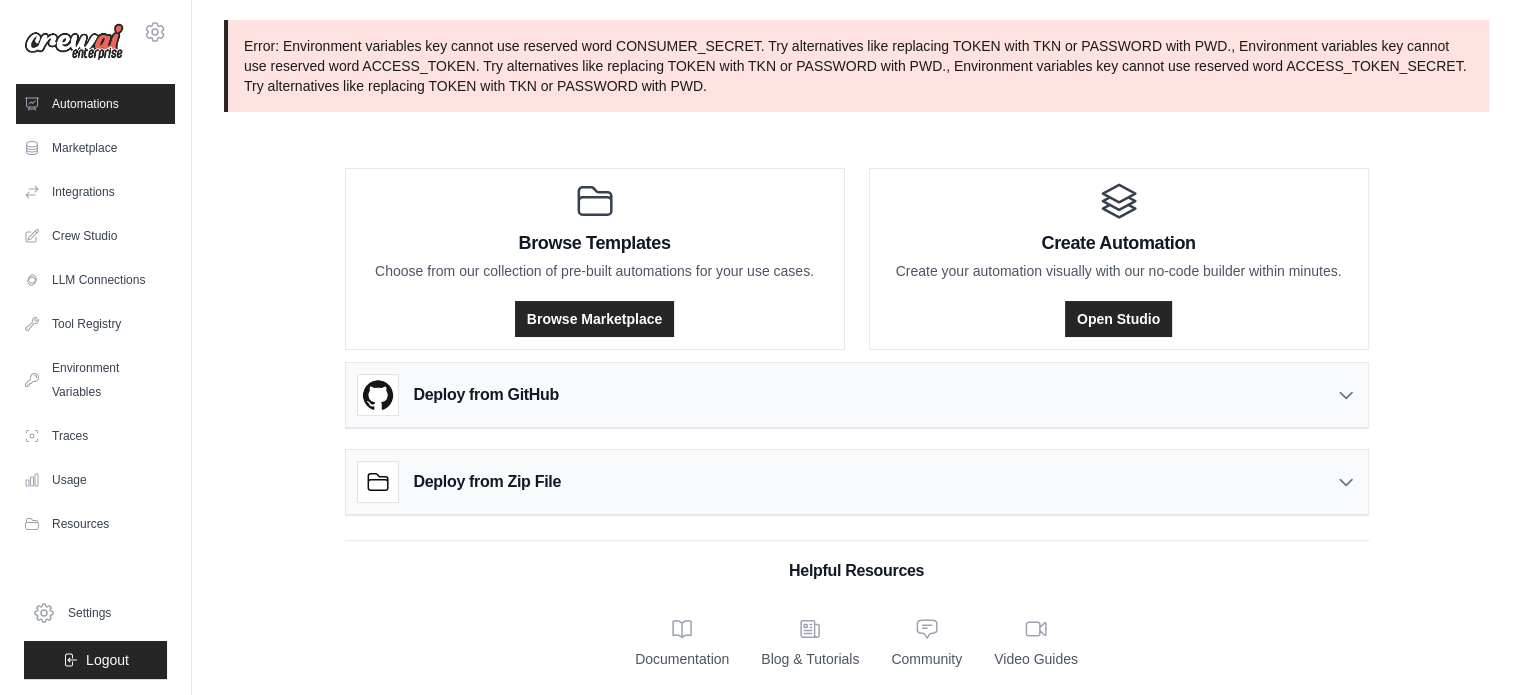 click on "Deploy from Zip File" at bounding box center [857, 482] 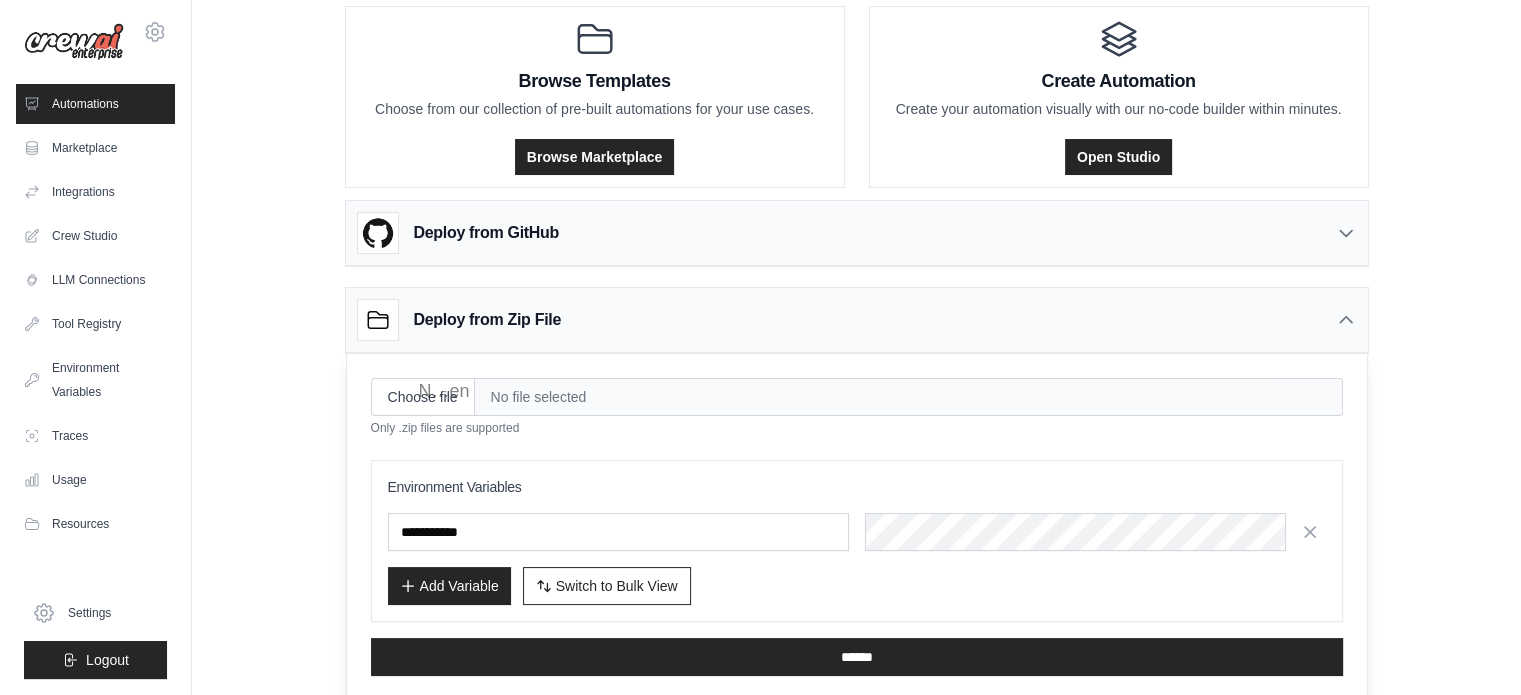 scroll, scrollTop: 164, scrollLeft: 0, axis: vertical 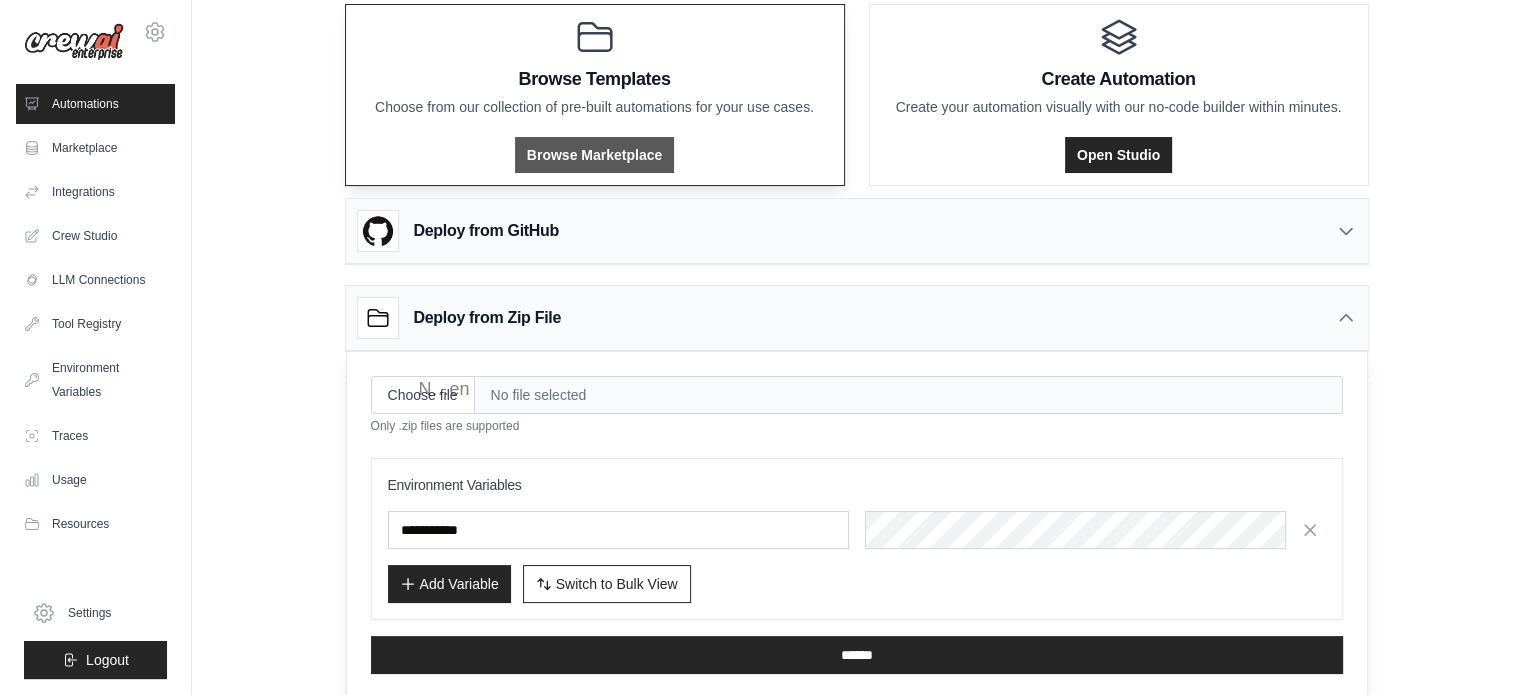 click on "Deploy from Zip File" at bounding box center [857, 318] 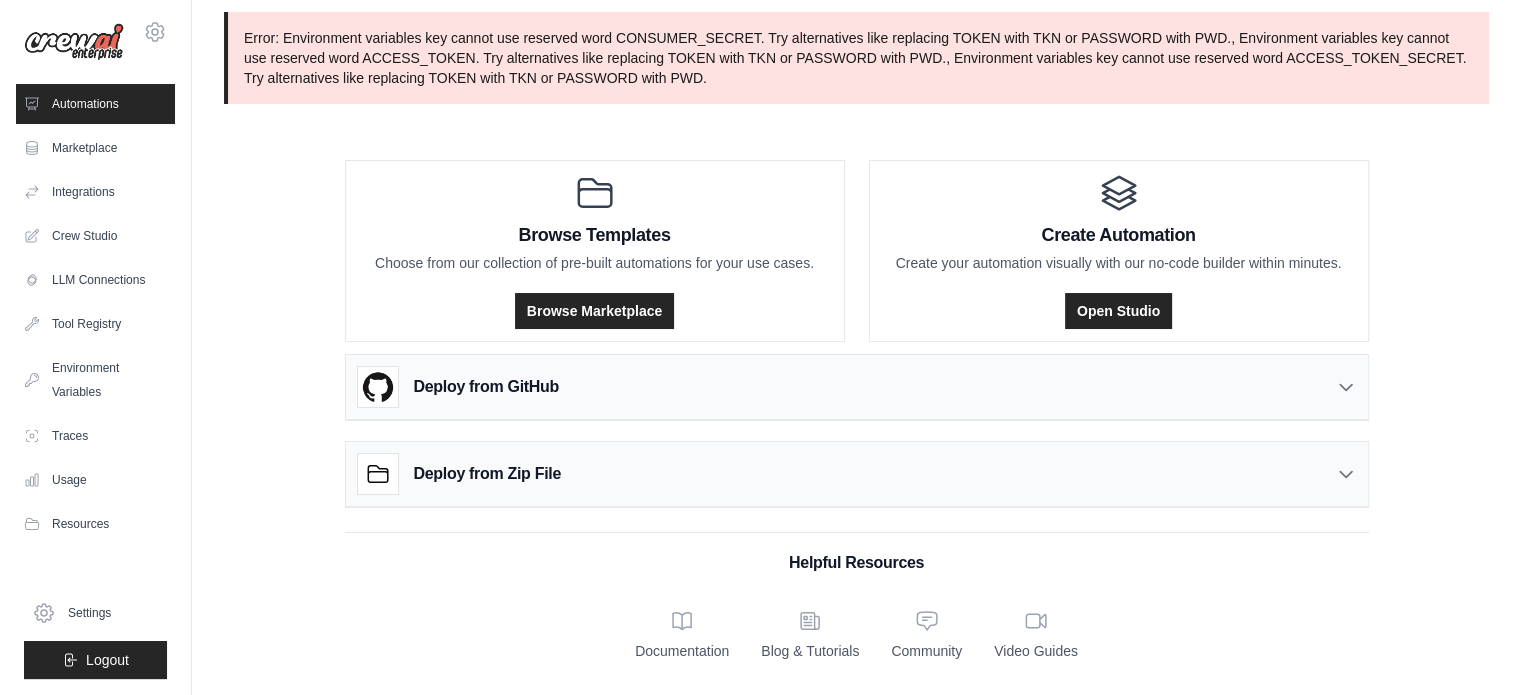 click on "Deploy from GitHub" at bounding box center [857, 387] 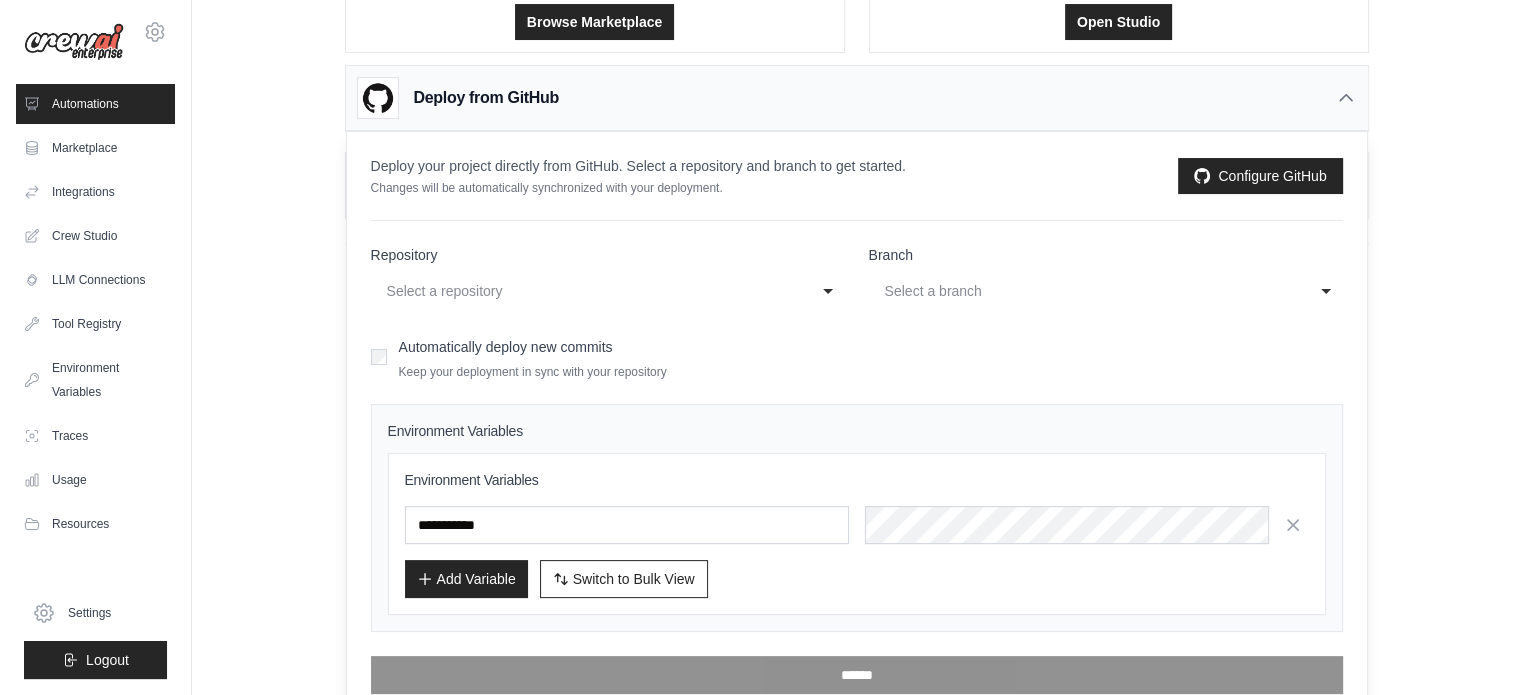 scroll, scrollTop: 317, scrollLeft: 0, axis: vertical 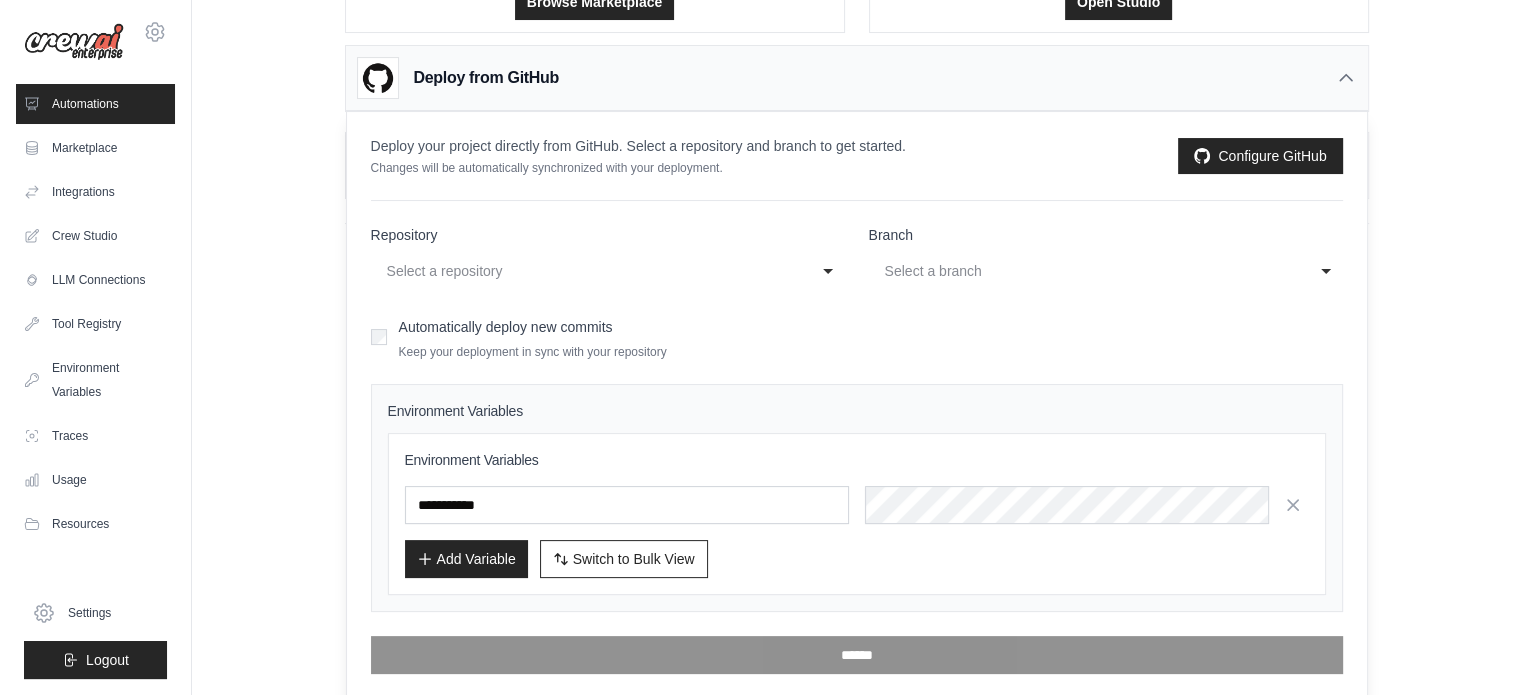 click on "Select a repository" at bounding box center [588, 271] 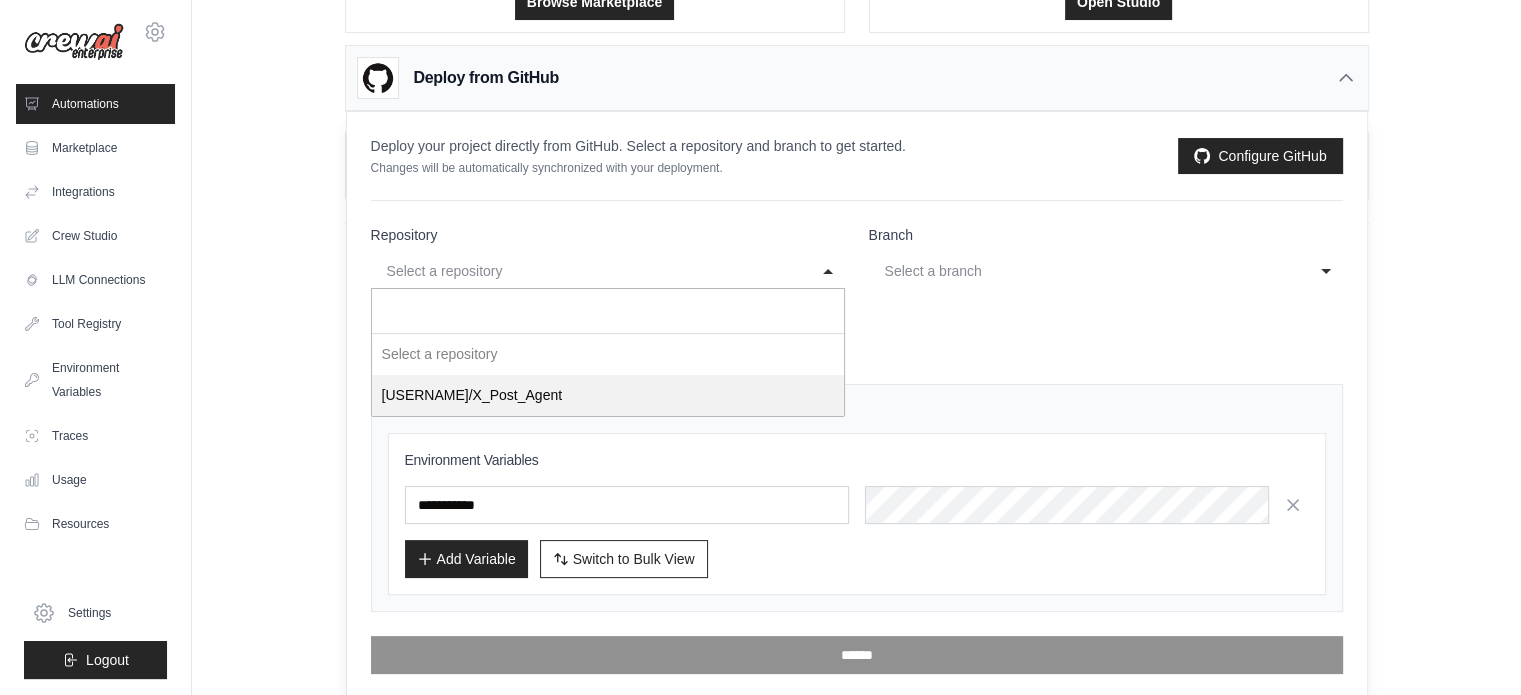 select on "*********" 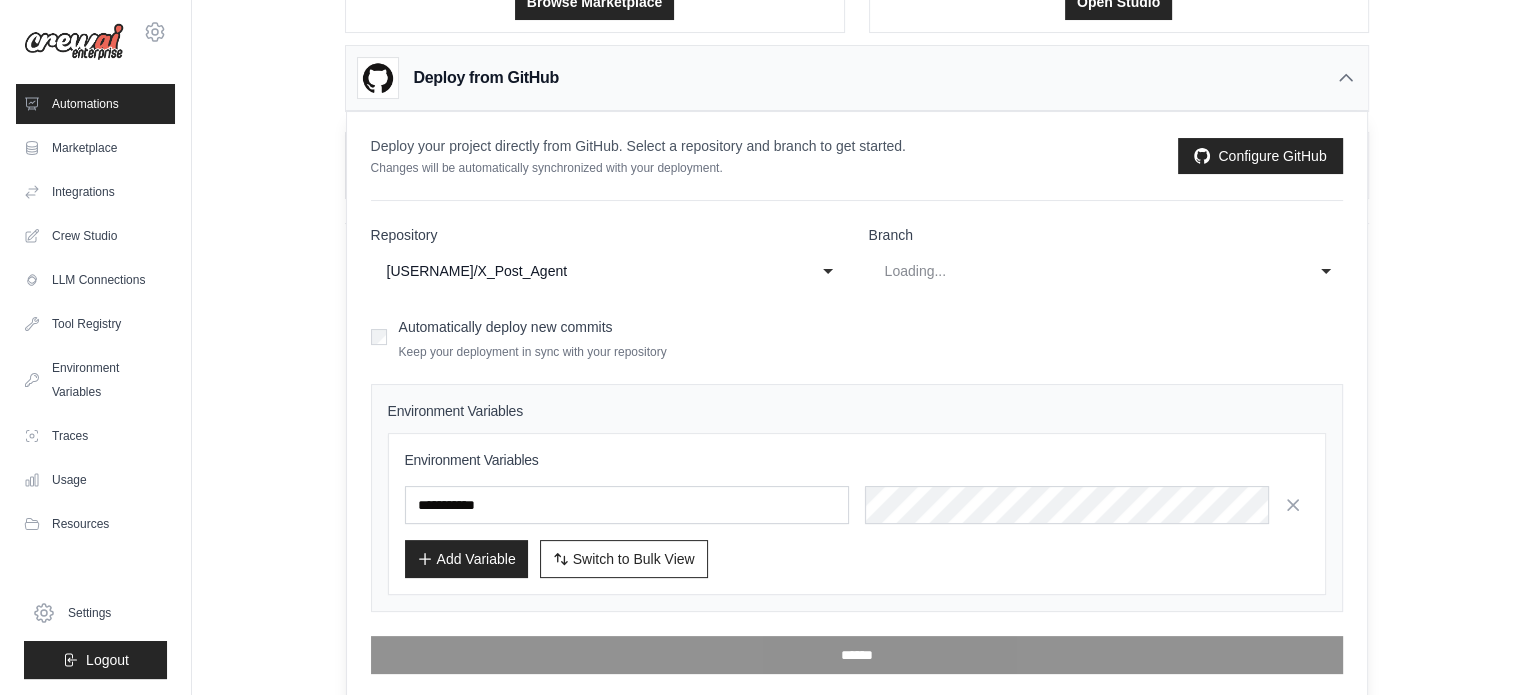 select on "****" 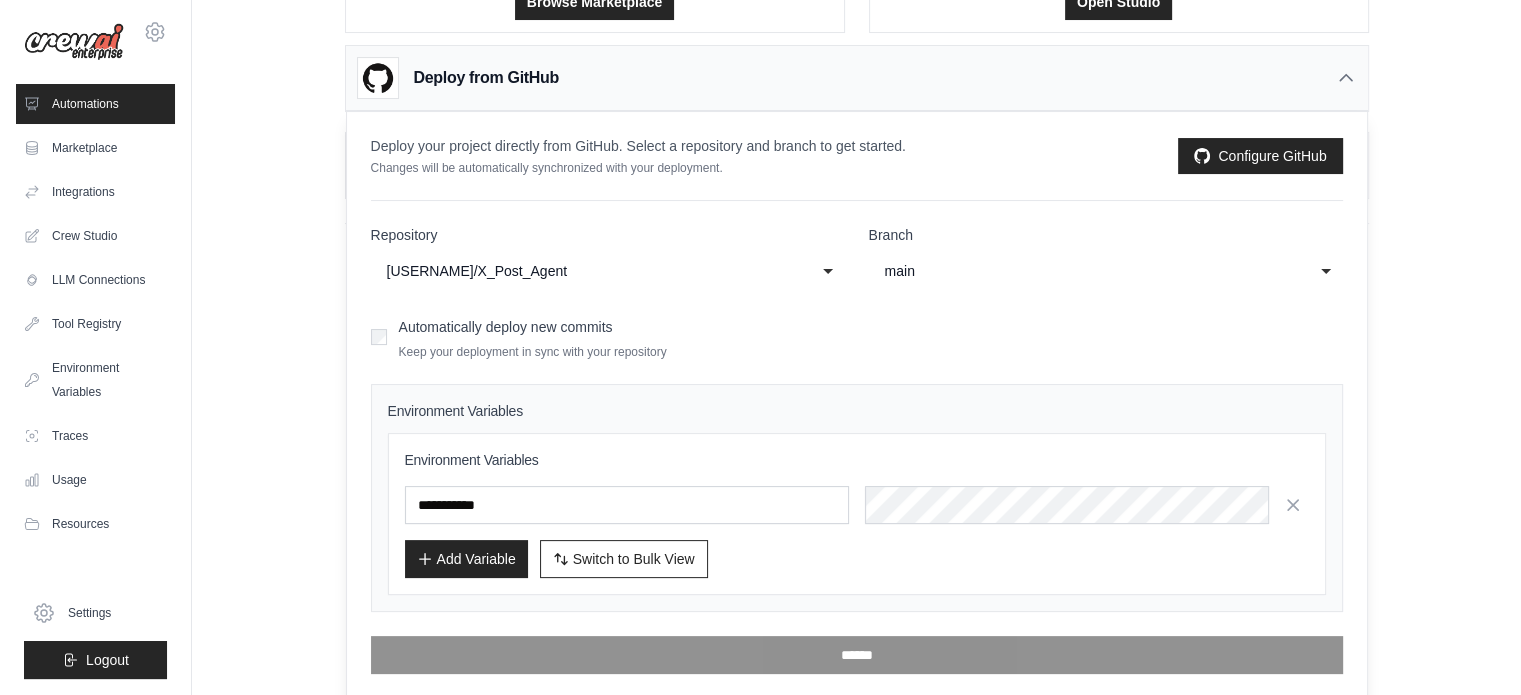 click on "main" 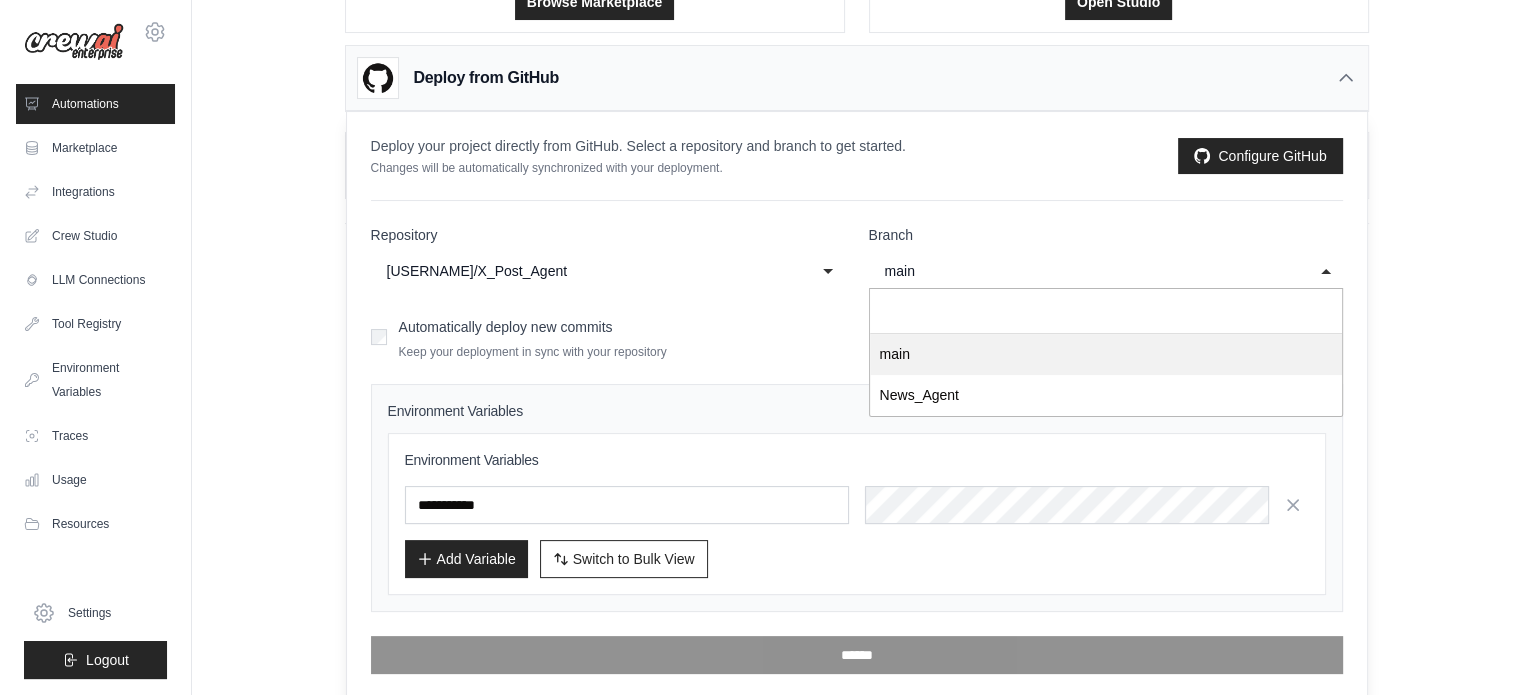 click on "main" 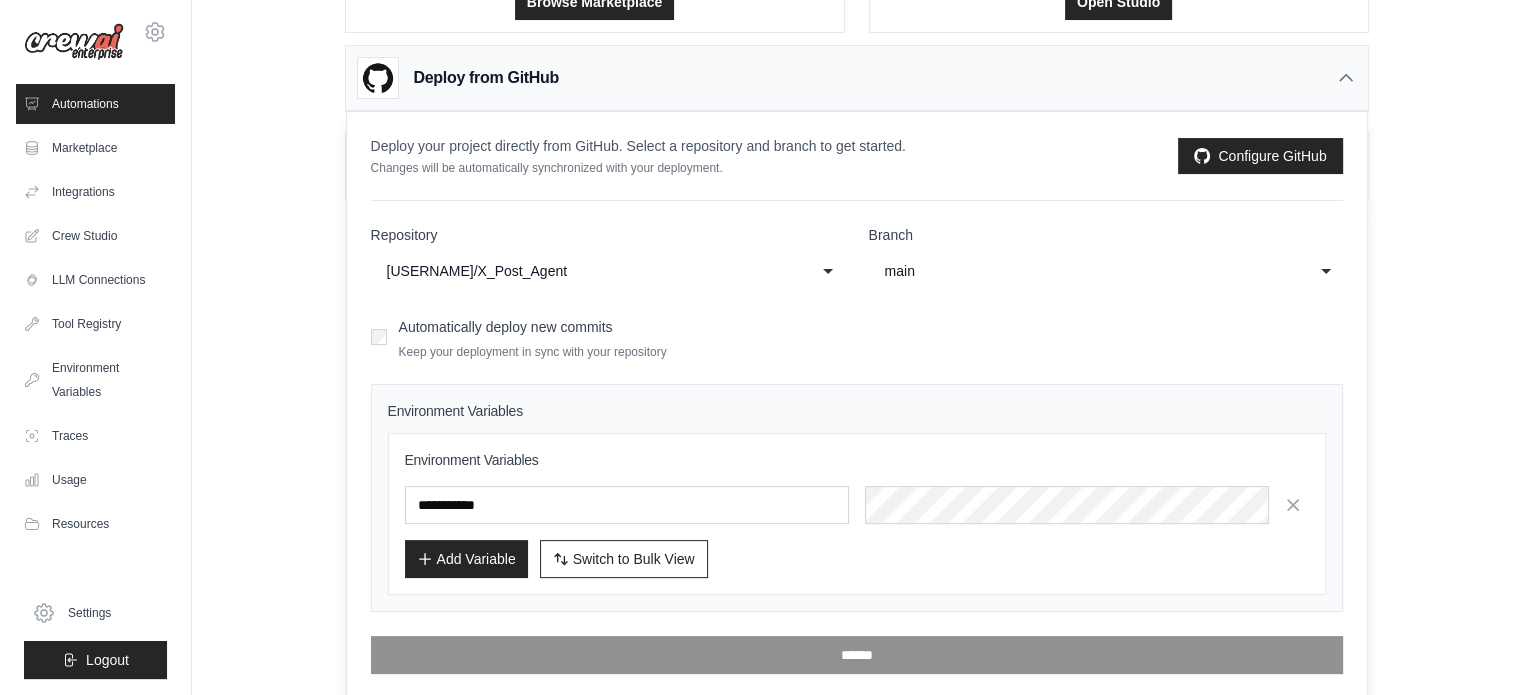 click on "main" at bounding box center (1092, 271) 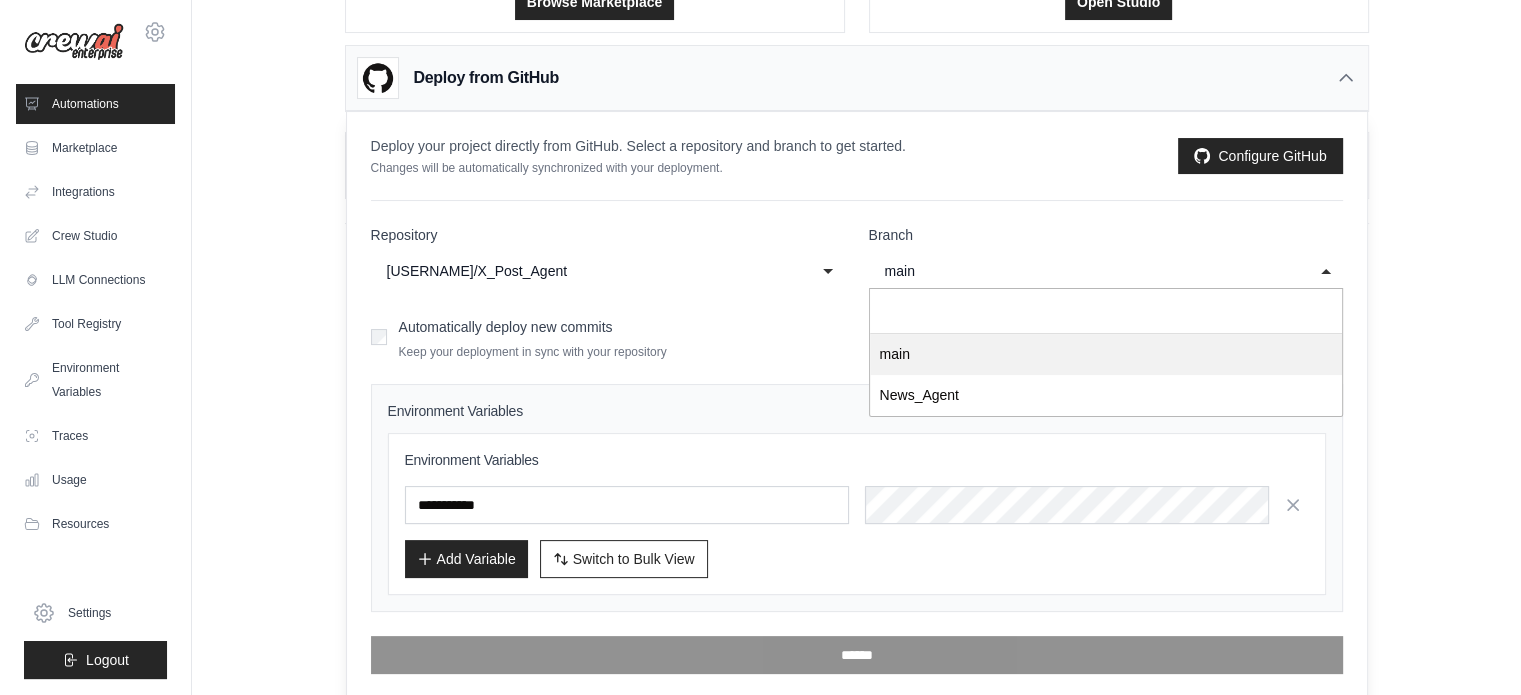 click on "**********" at bounding box center [857, 449] 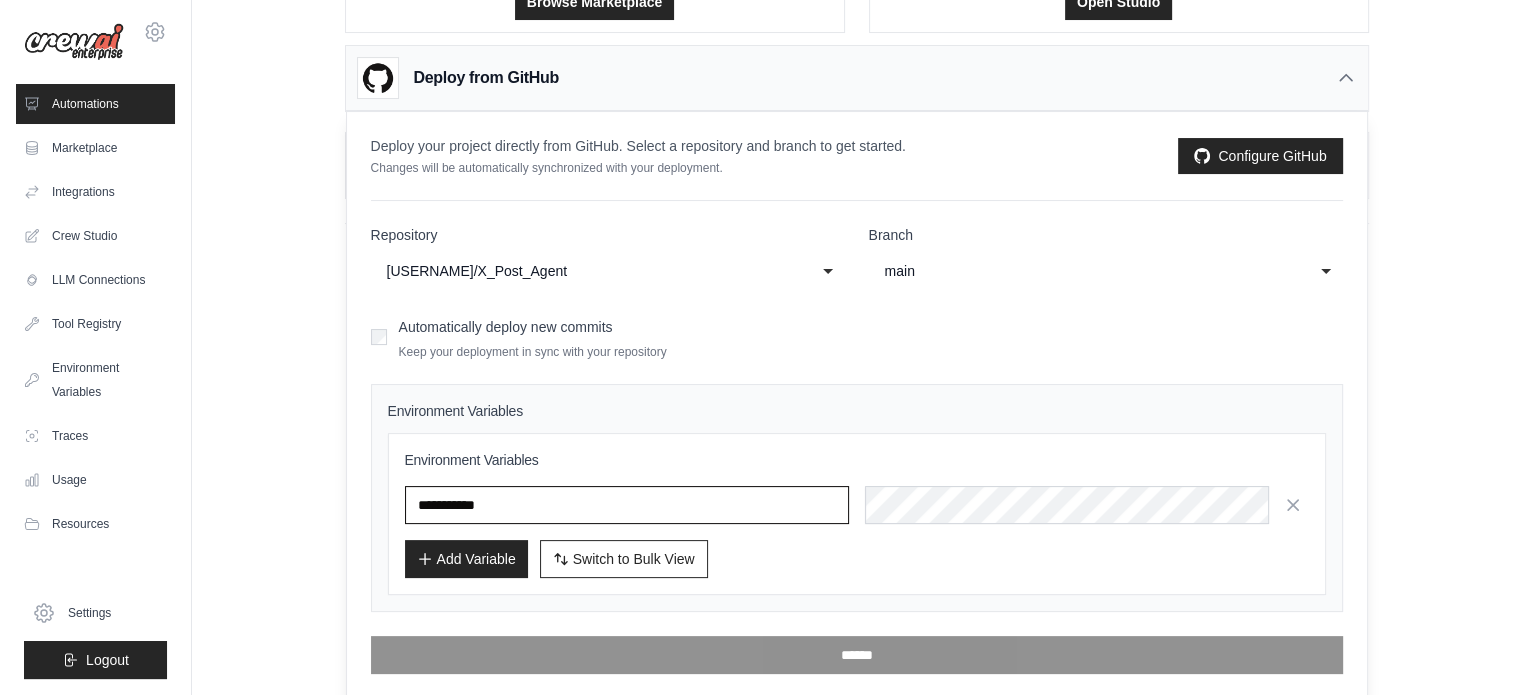 click at bounding box center (627, 505) 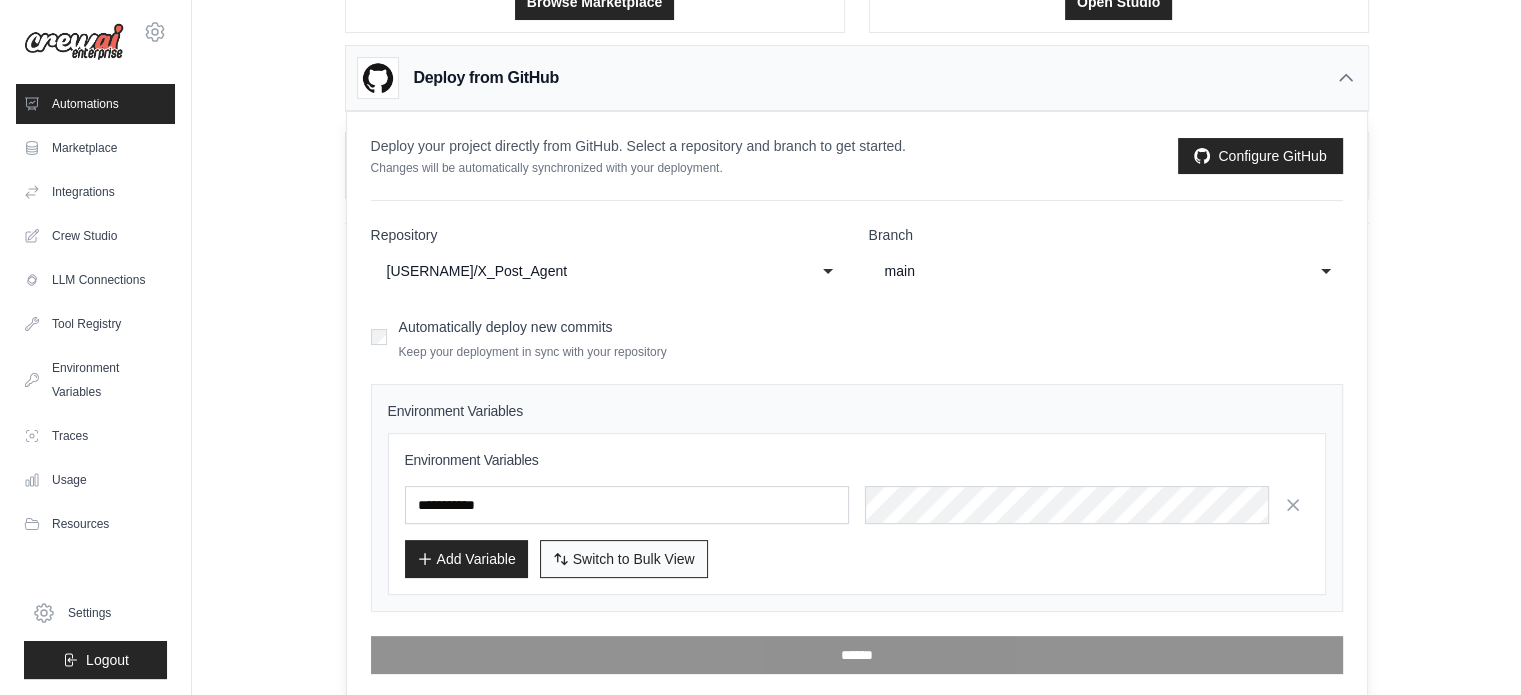 click on "Switch to Bulk View
Switch to Table View" at bounding box center (624, 559) 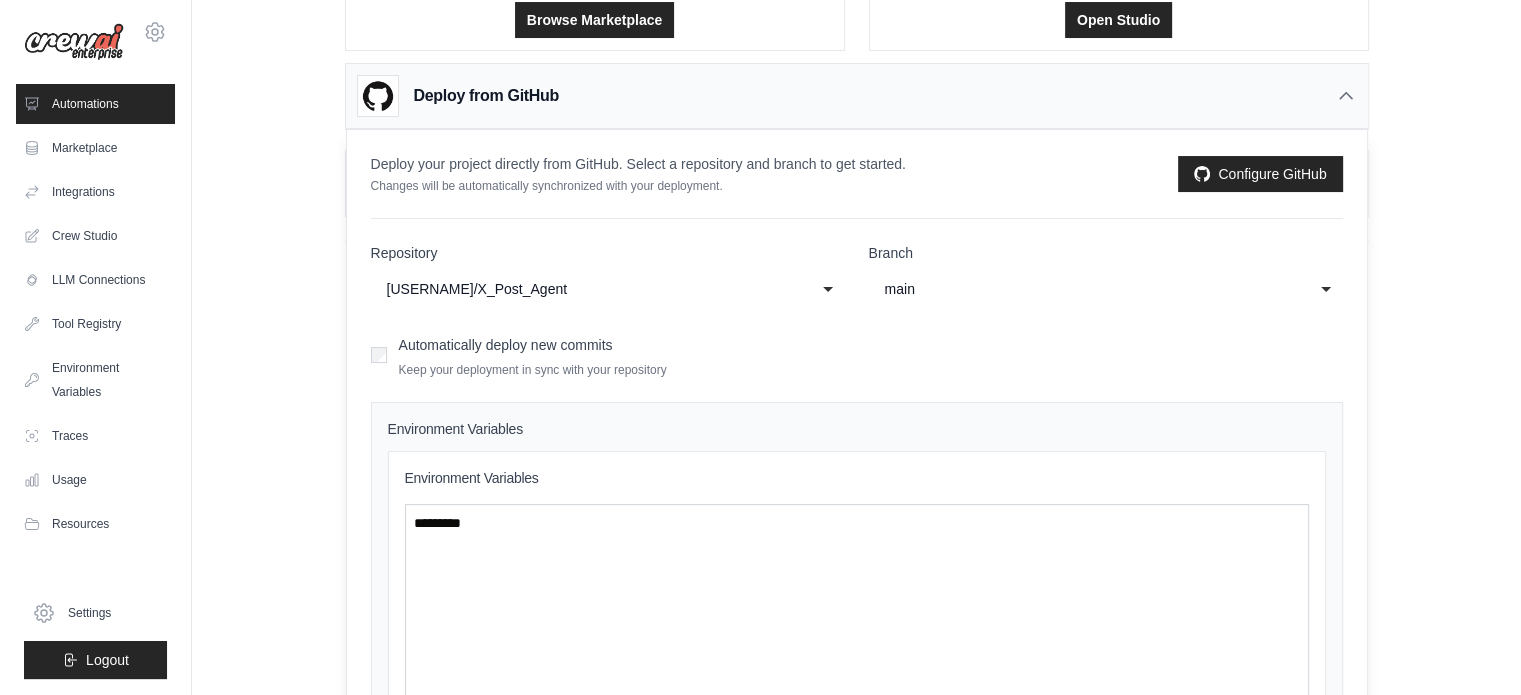scroll, scrollTop: 300, scrollLeft: 0, axis: vertical 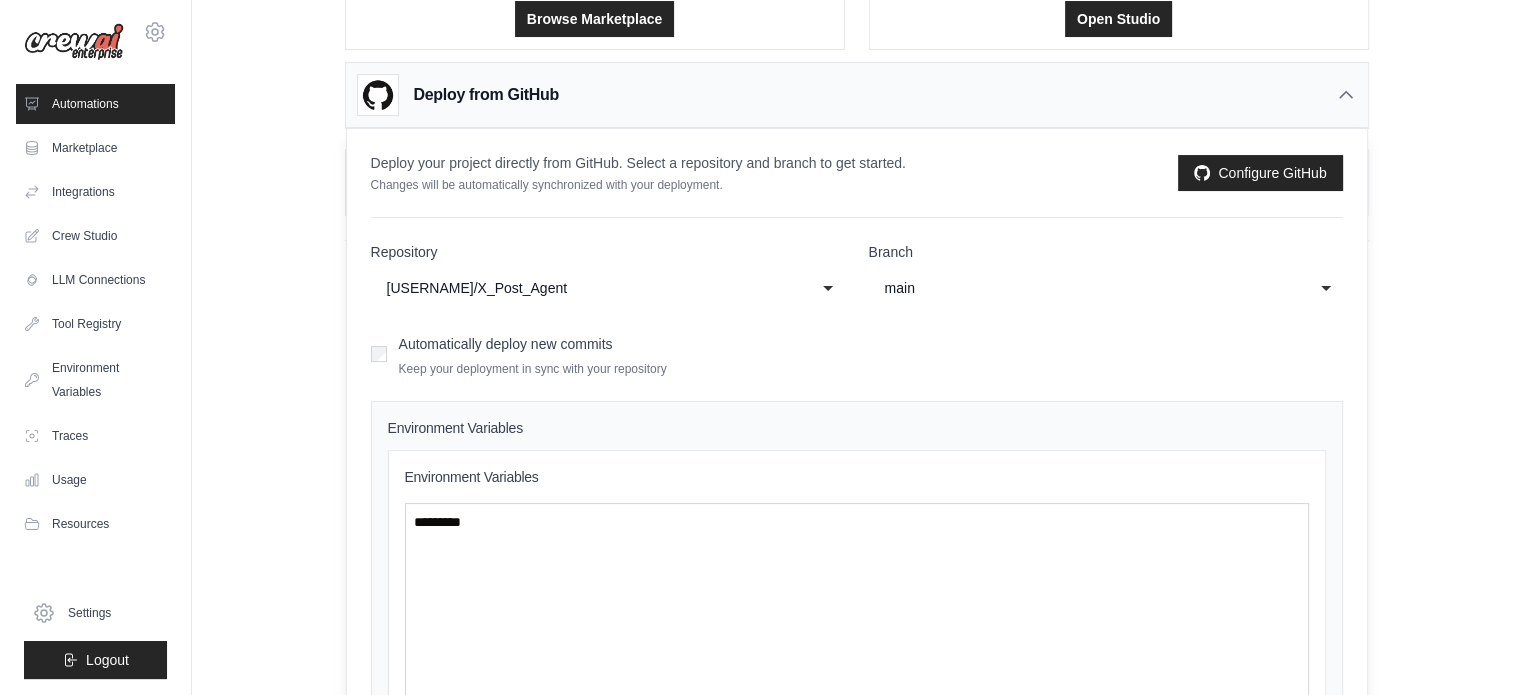 type 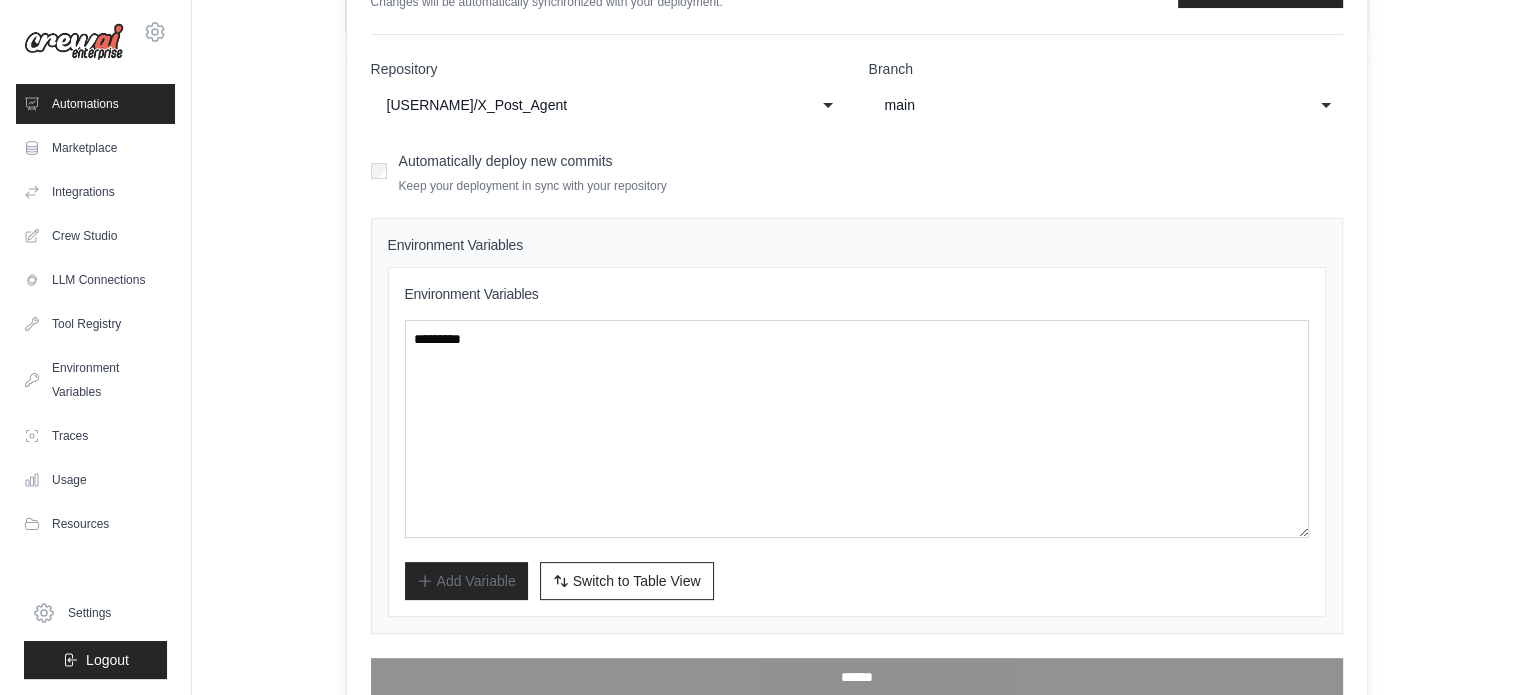 scroll, scrollTop: 500, scrollLeft: 0, axis: vertical 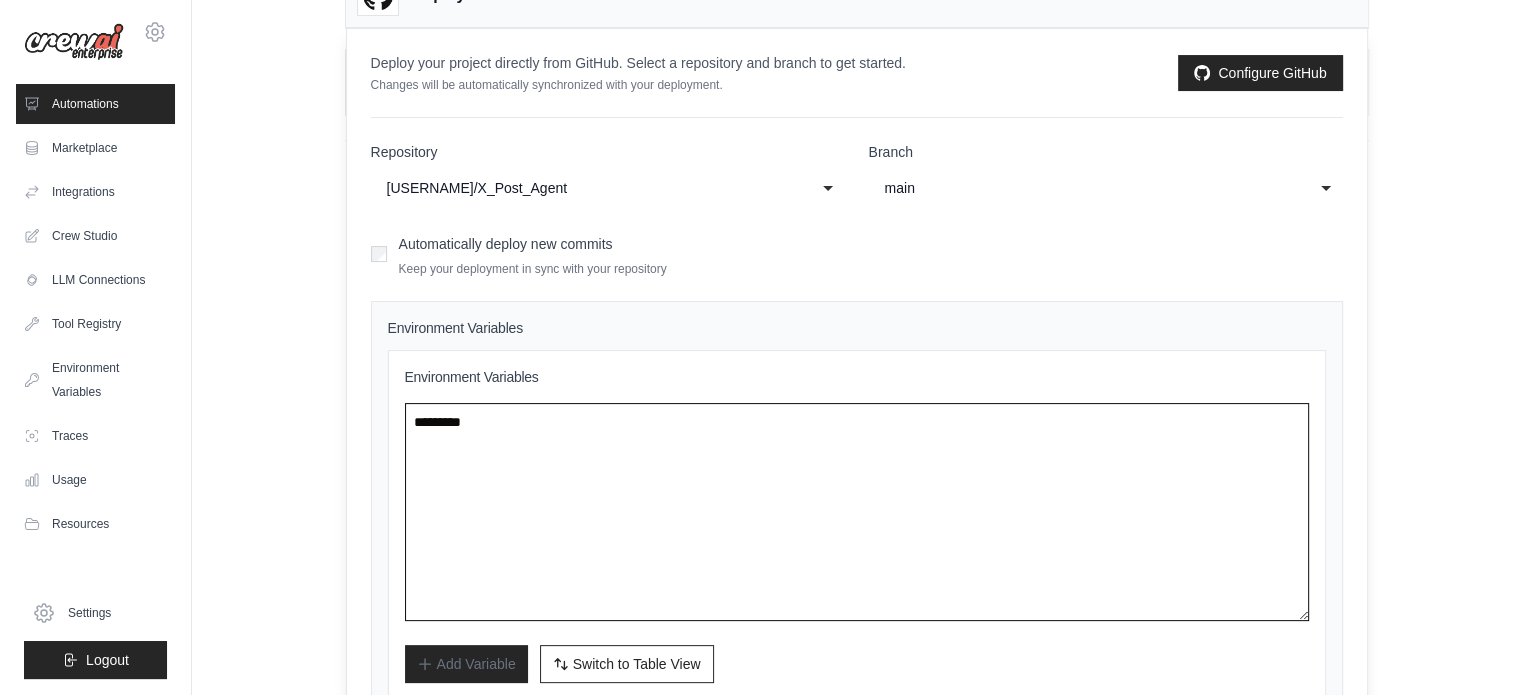 click at bounding box center (857, 512) 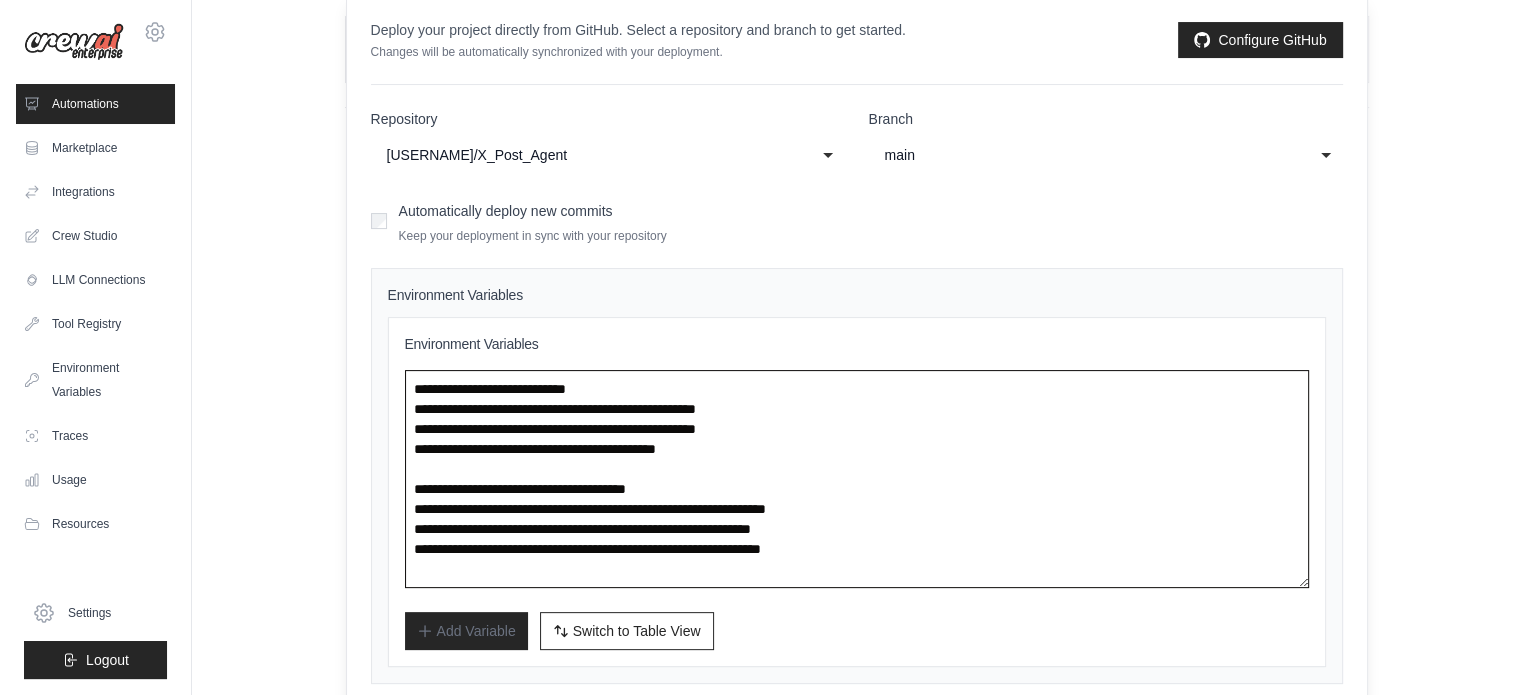 scroll, scrollTop: 505, scrollLeft: 0, axis: vertical 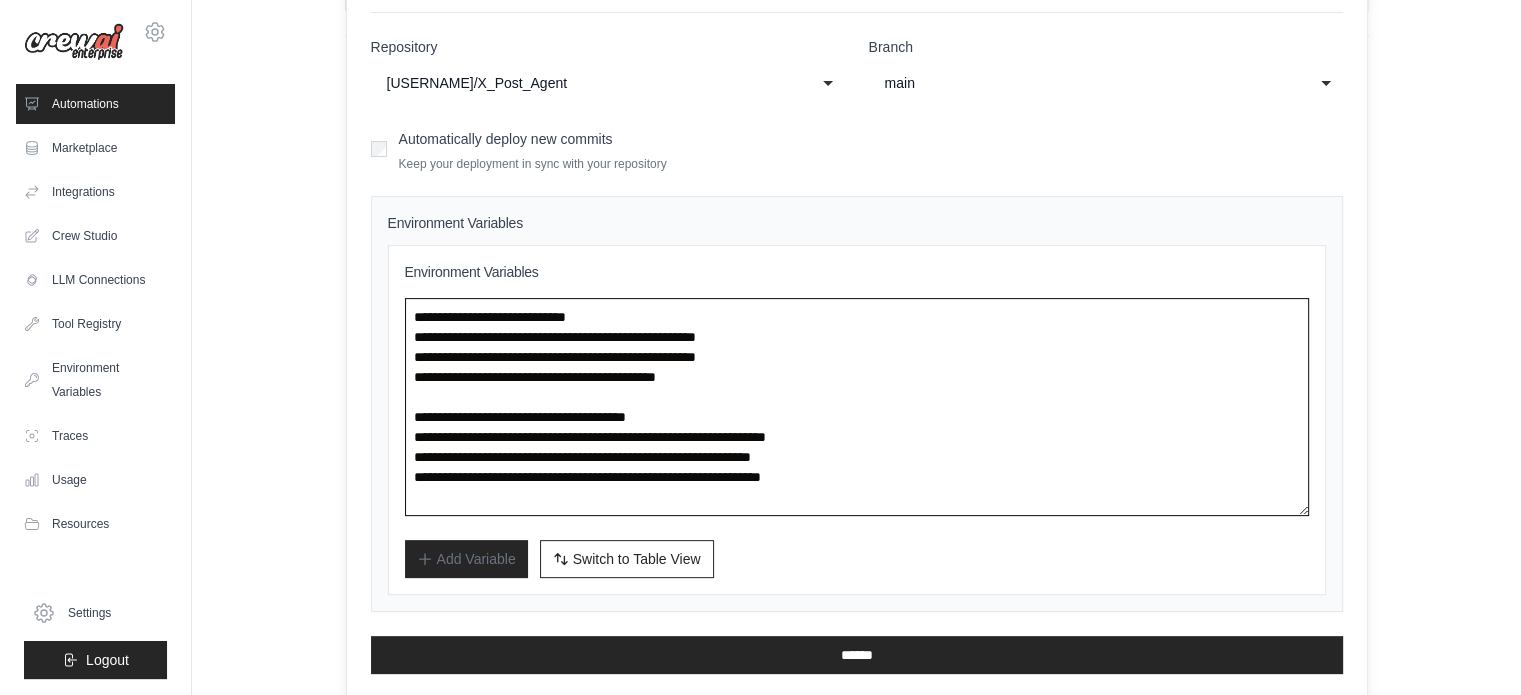 drag, startPoint x: 1007, startPoint y: 485, endPoint x: 326, endPoint y: 290, distance: 708.3685 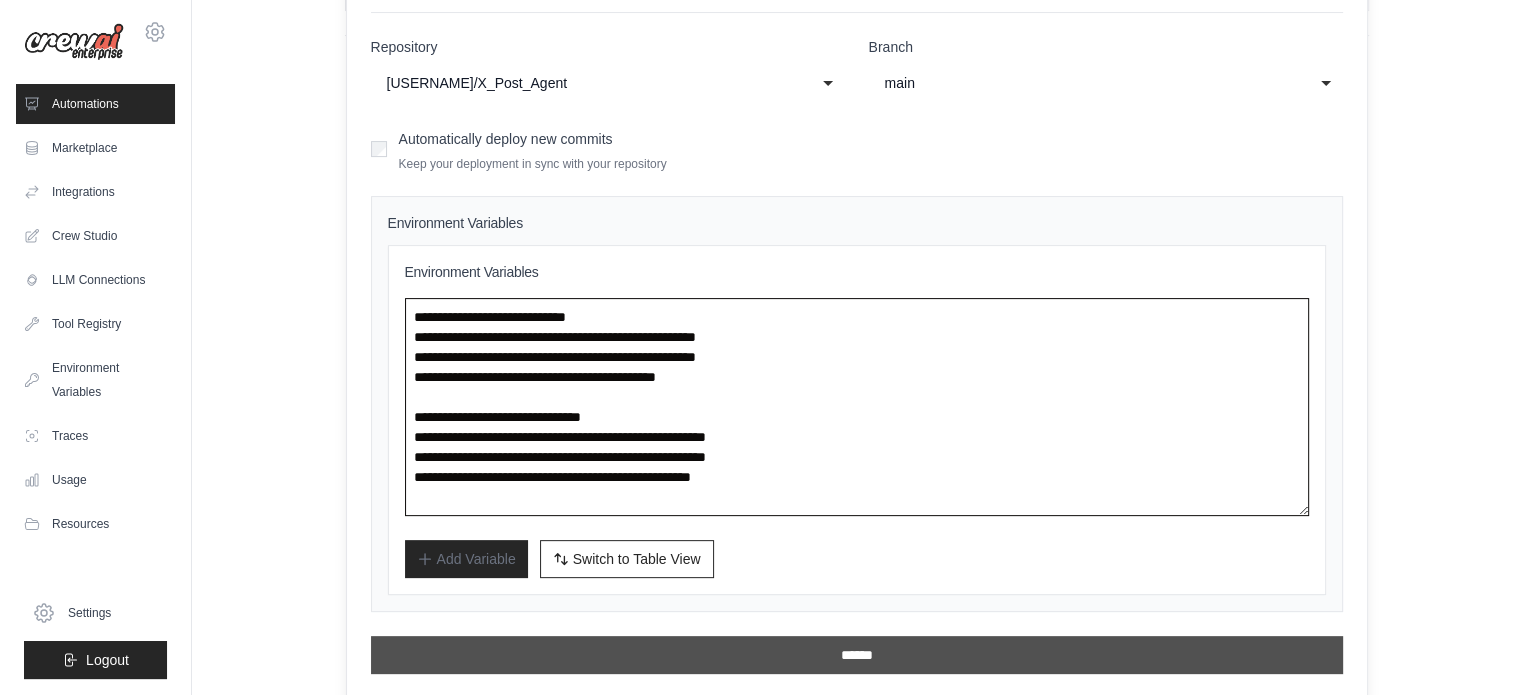type on "**********" 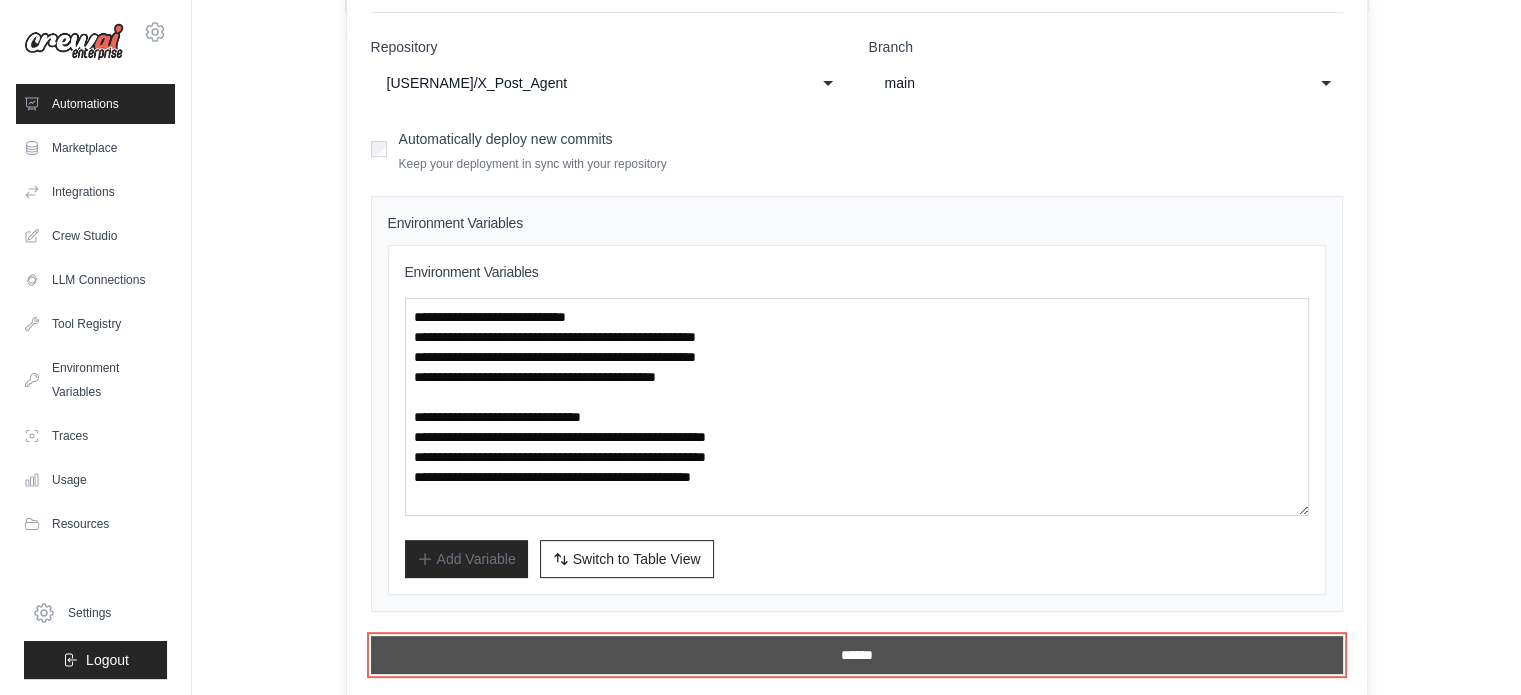 click on "******" at bounding box center [857, 655] 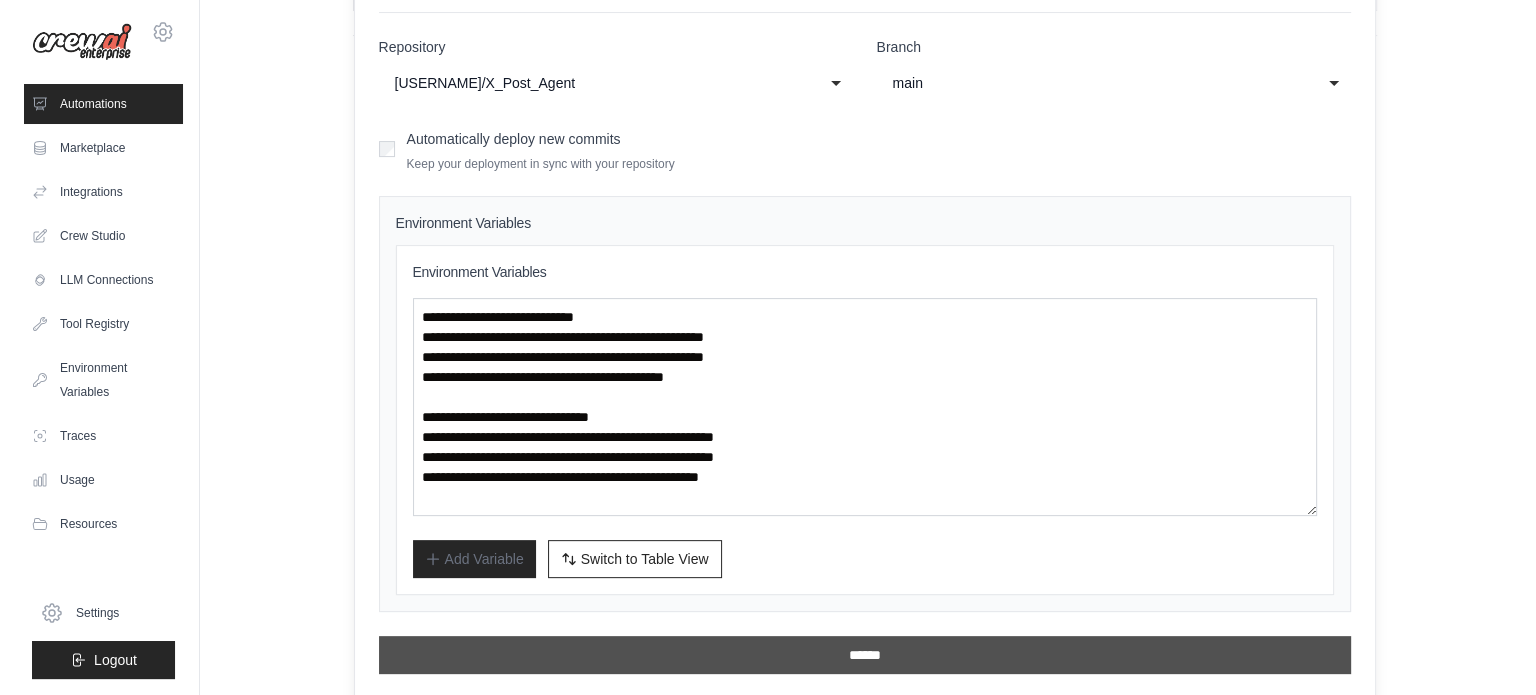 scroll, scrollTop: 0, scrollLeft: 0, axis: both 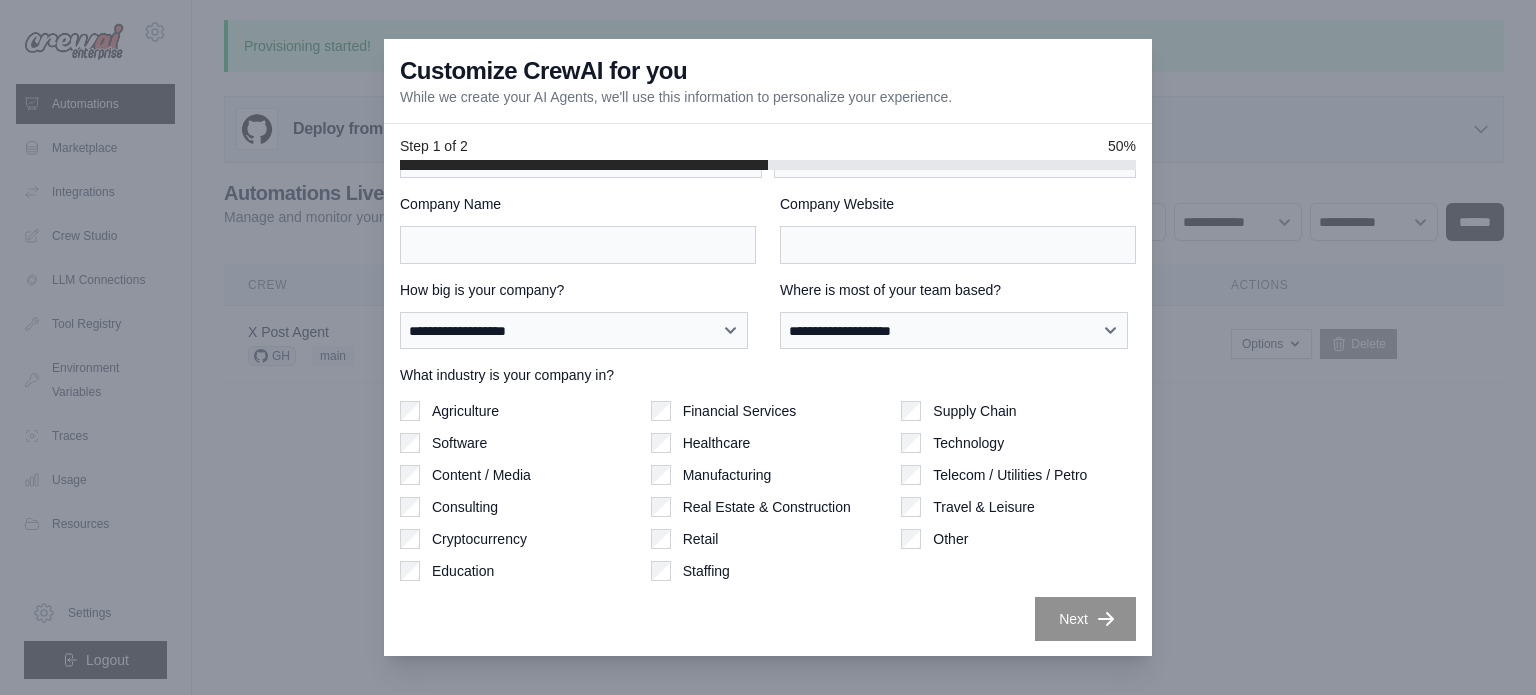 click at bounding box center (768, 347) 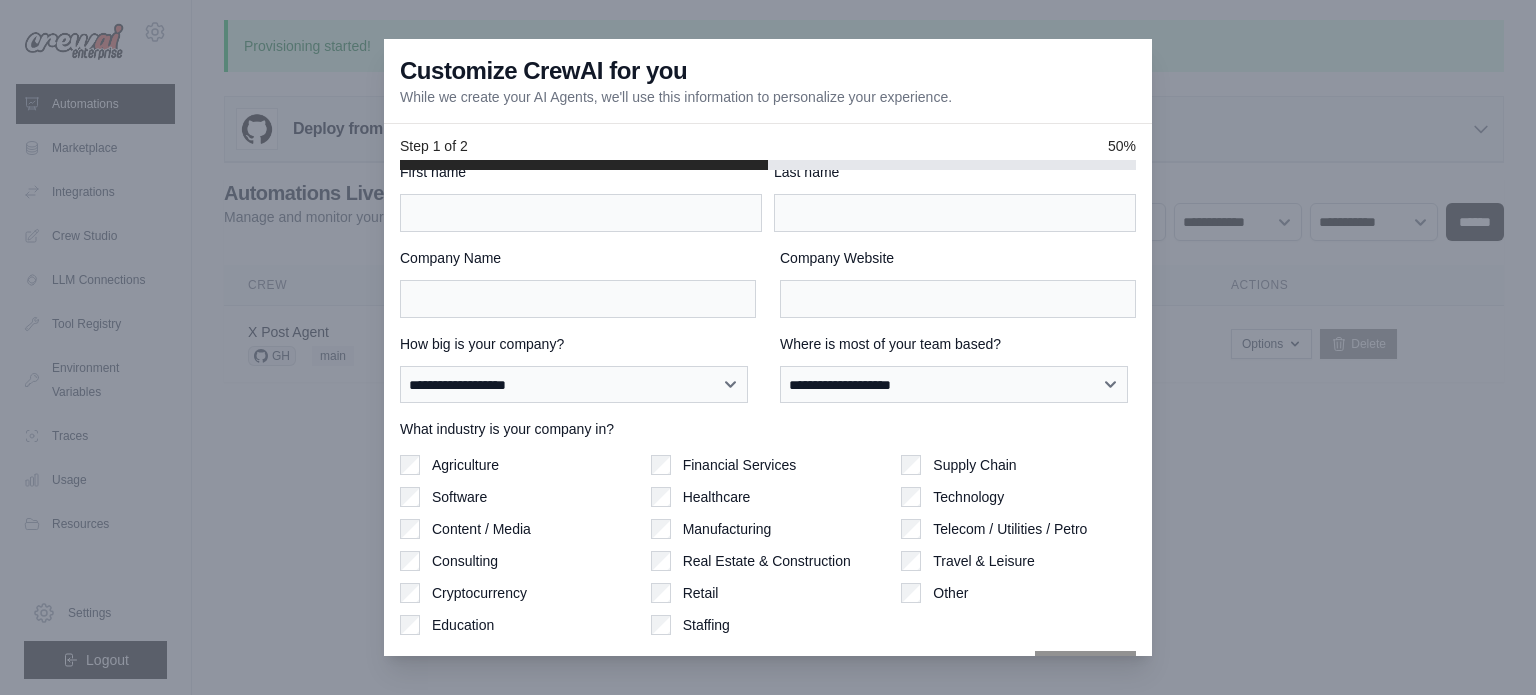 scroll, scrollTop: 86, scrollLeft: 0, axis: vertical 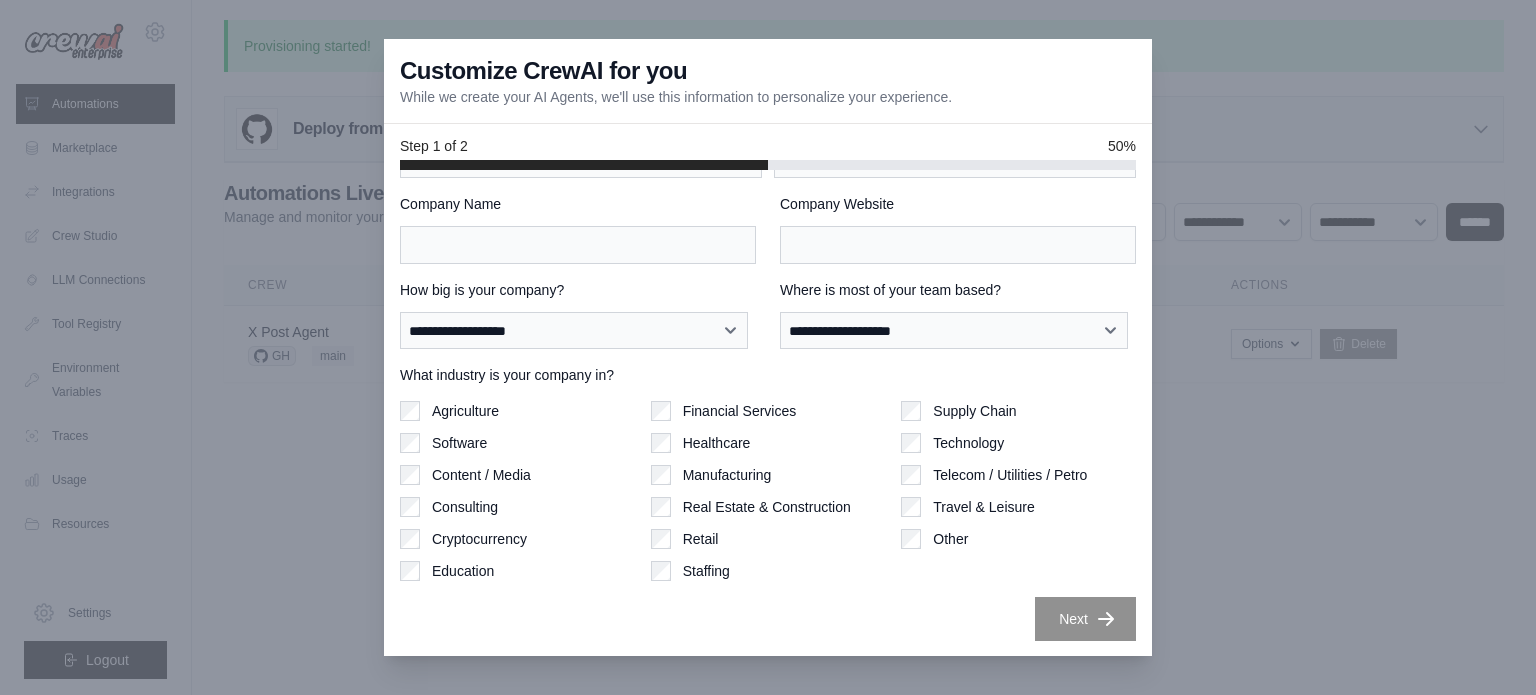 click at bounding box center [768, 347] 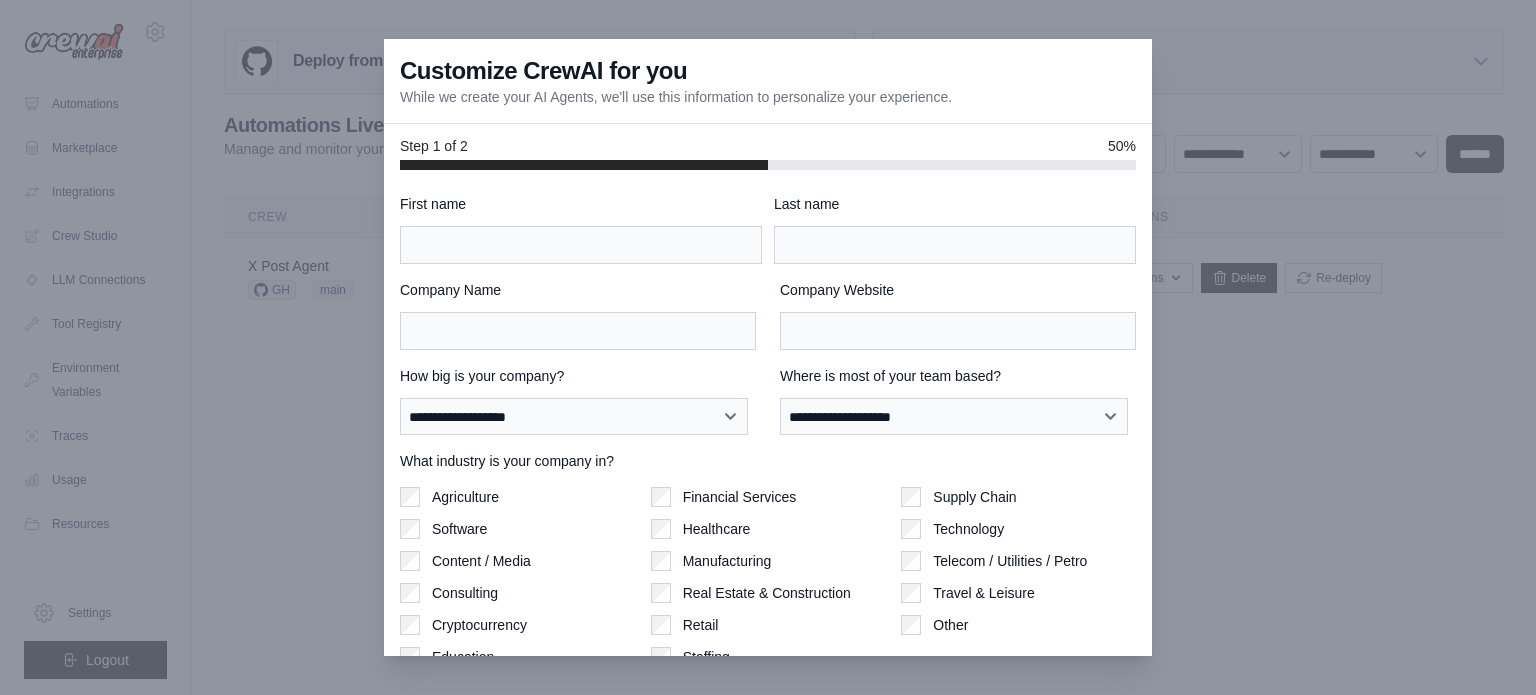 scroll, scrollTop: 0, scrollLeft: 0, axis: both 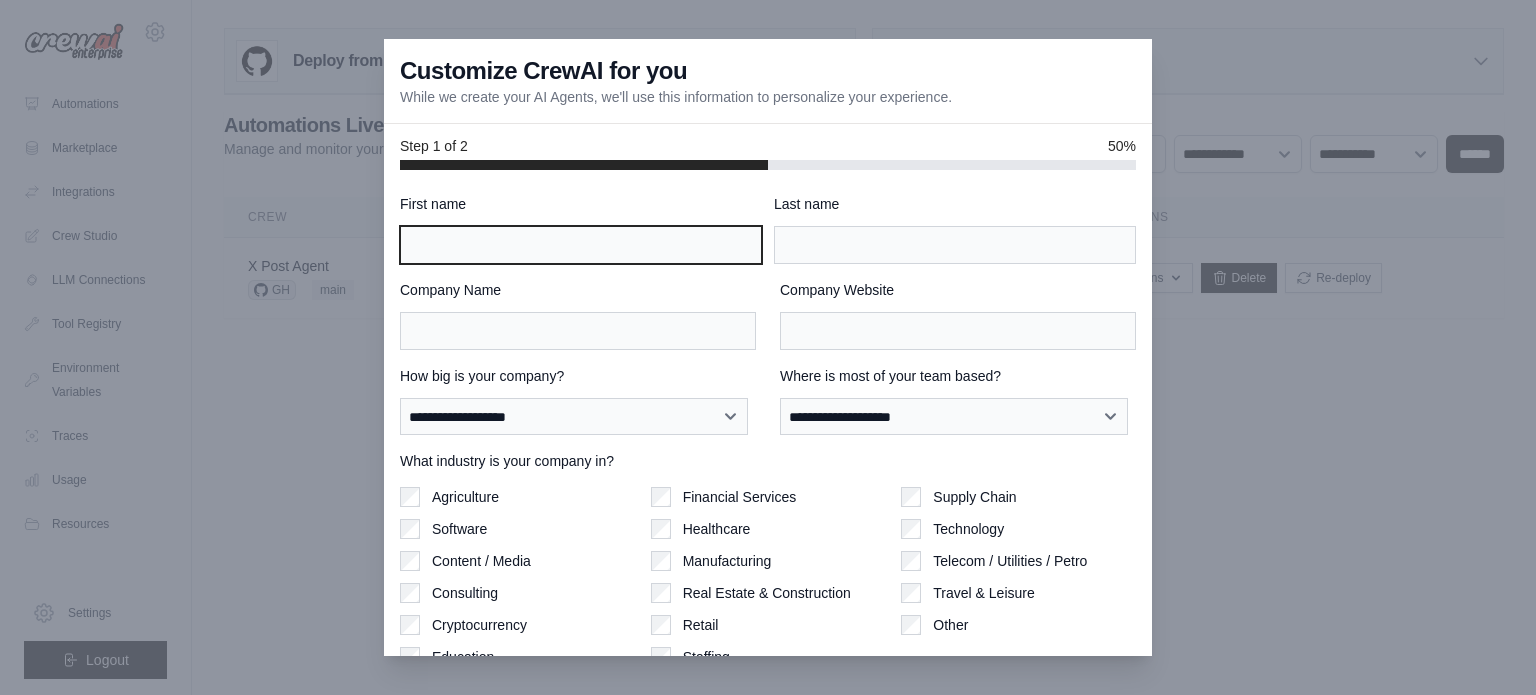 click on "First name" at bounding box center (581, 245) 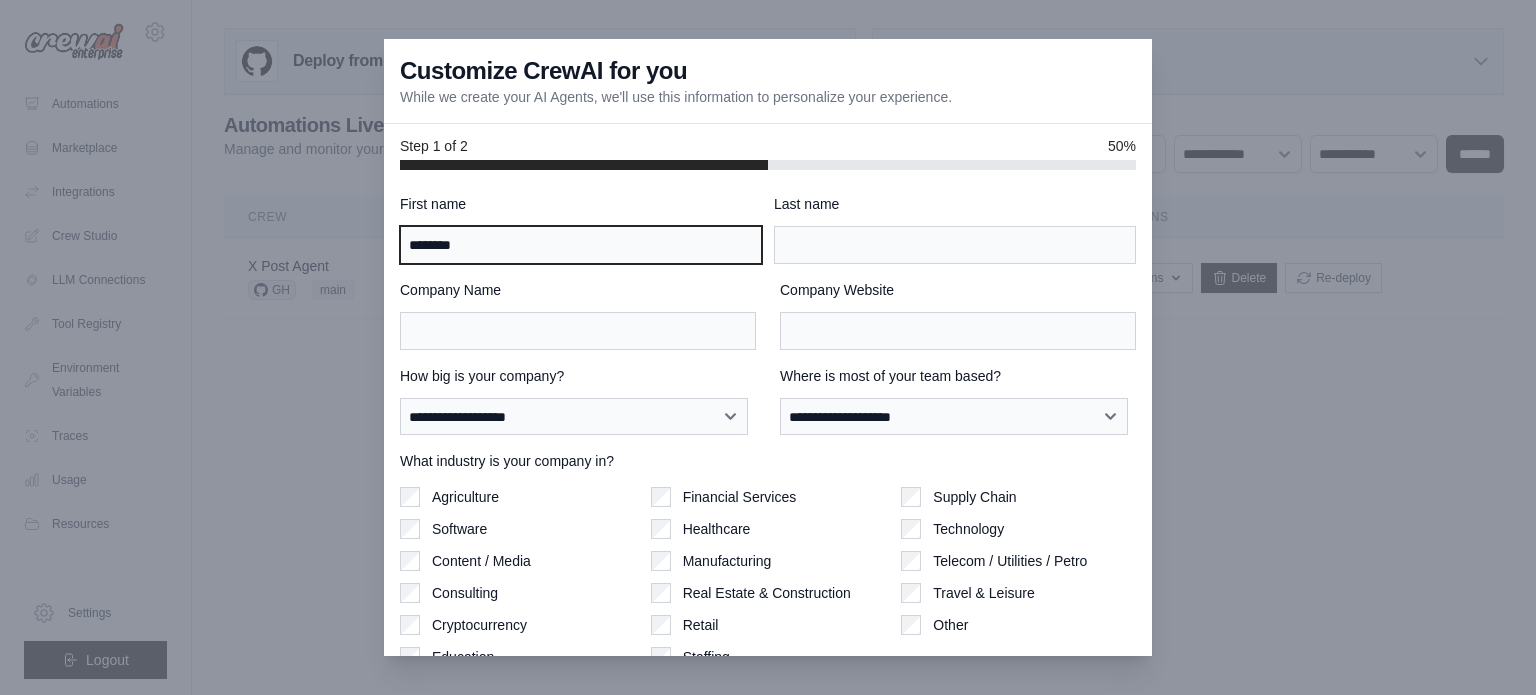 type on "********" 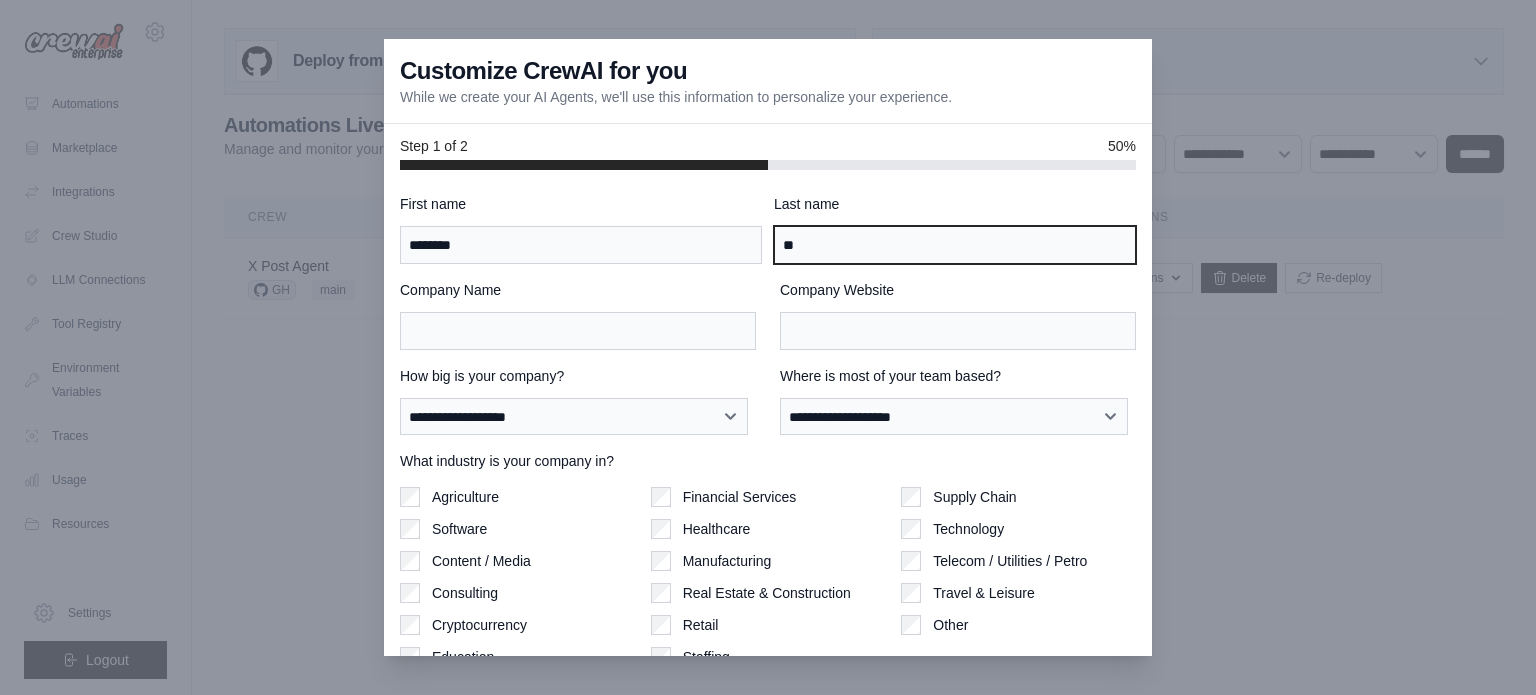 type on "*" 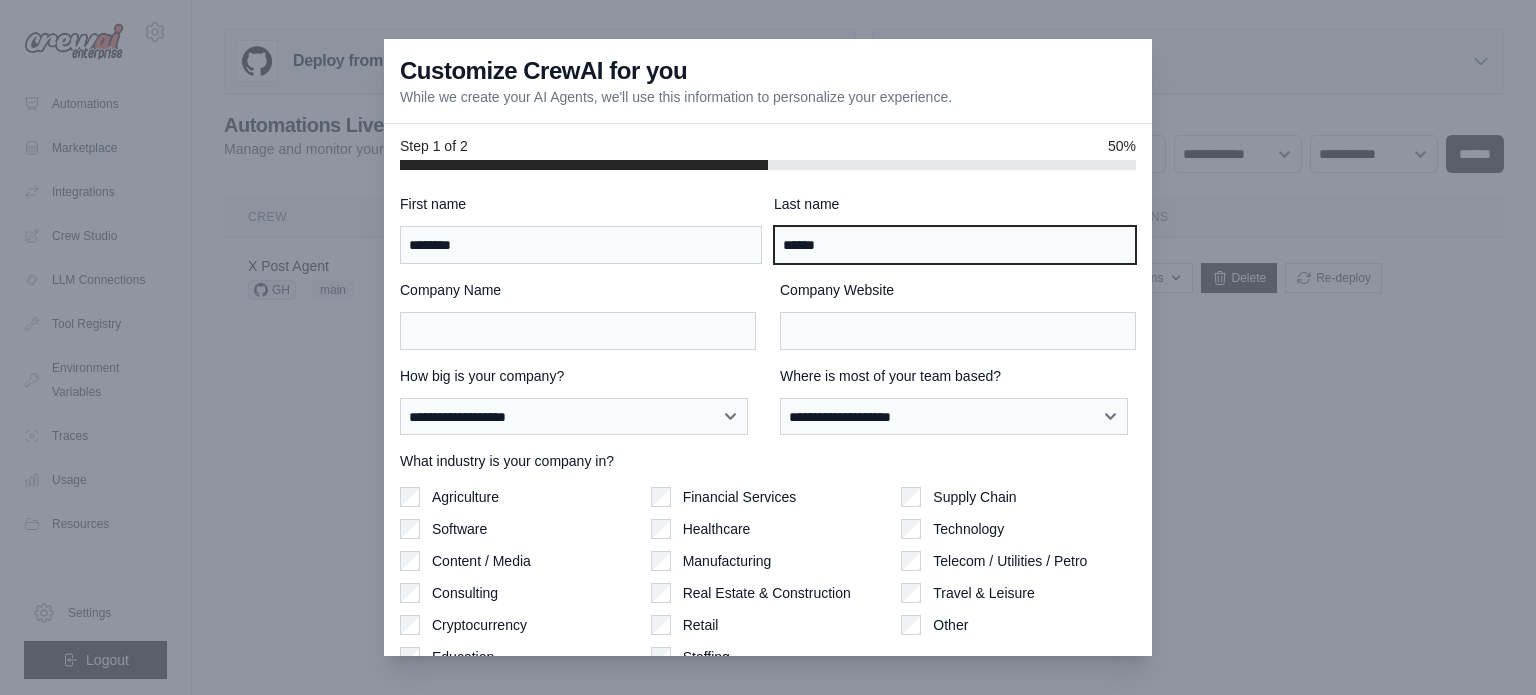 type on "******" 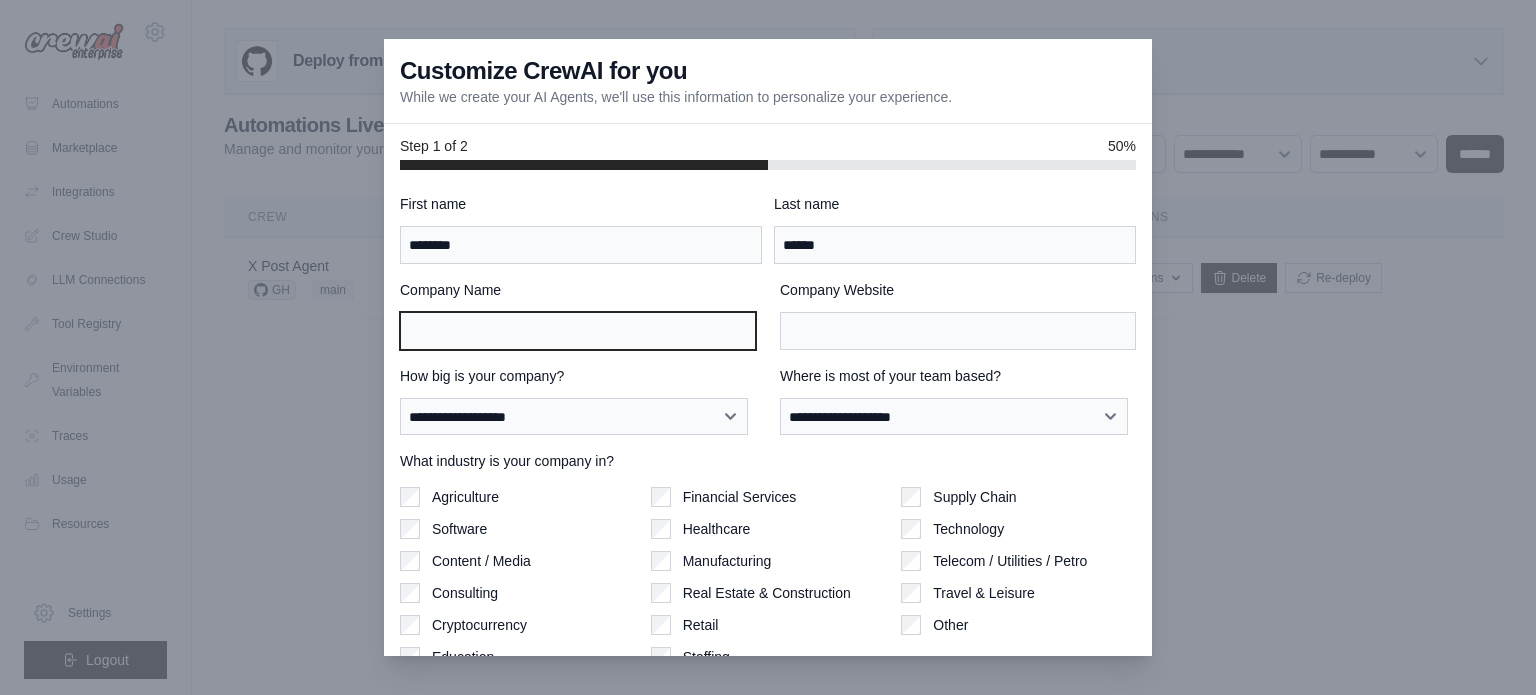 click on "Company Name" at bounding box center [578, 331] 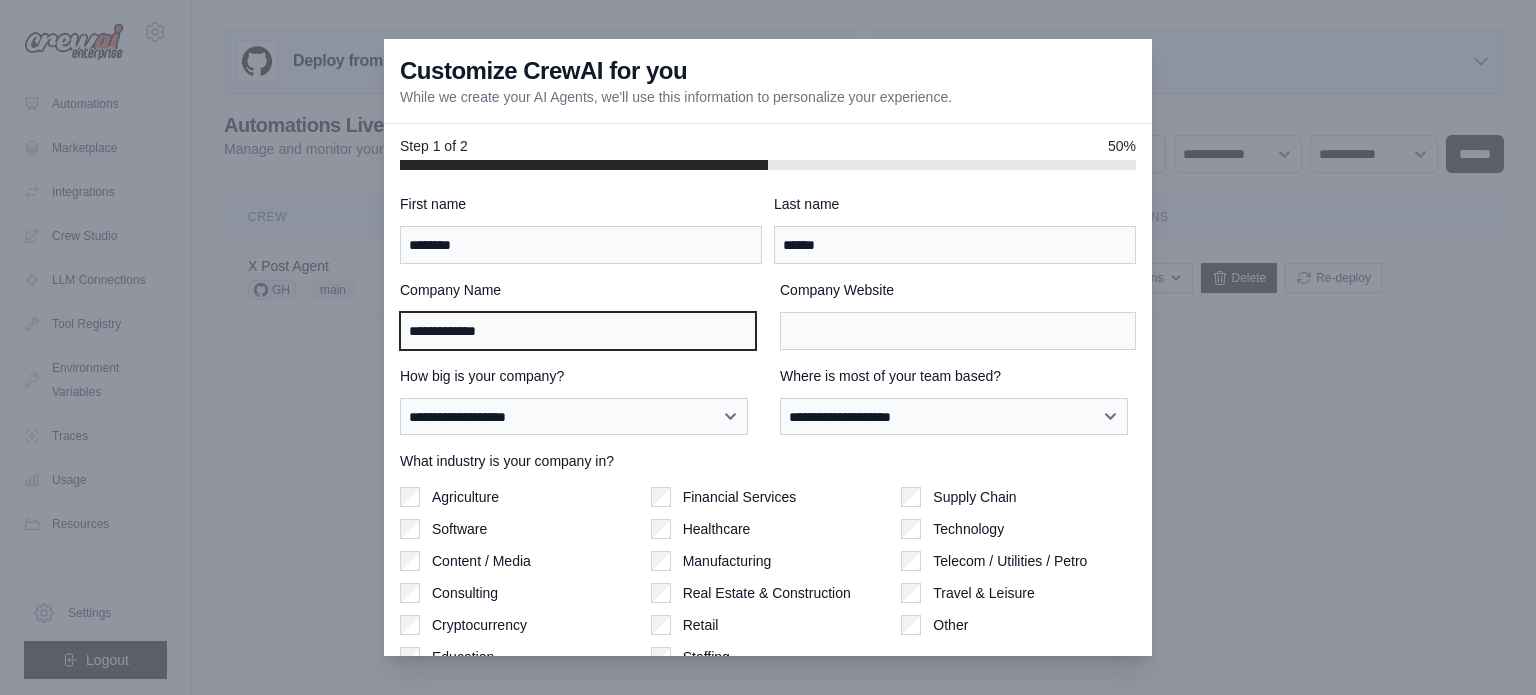 type on "**********" 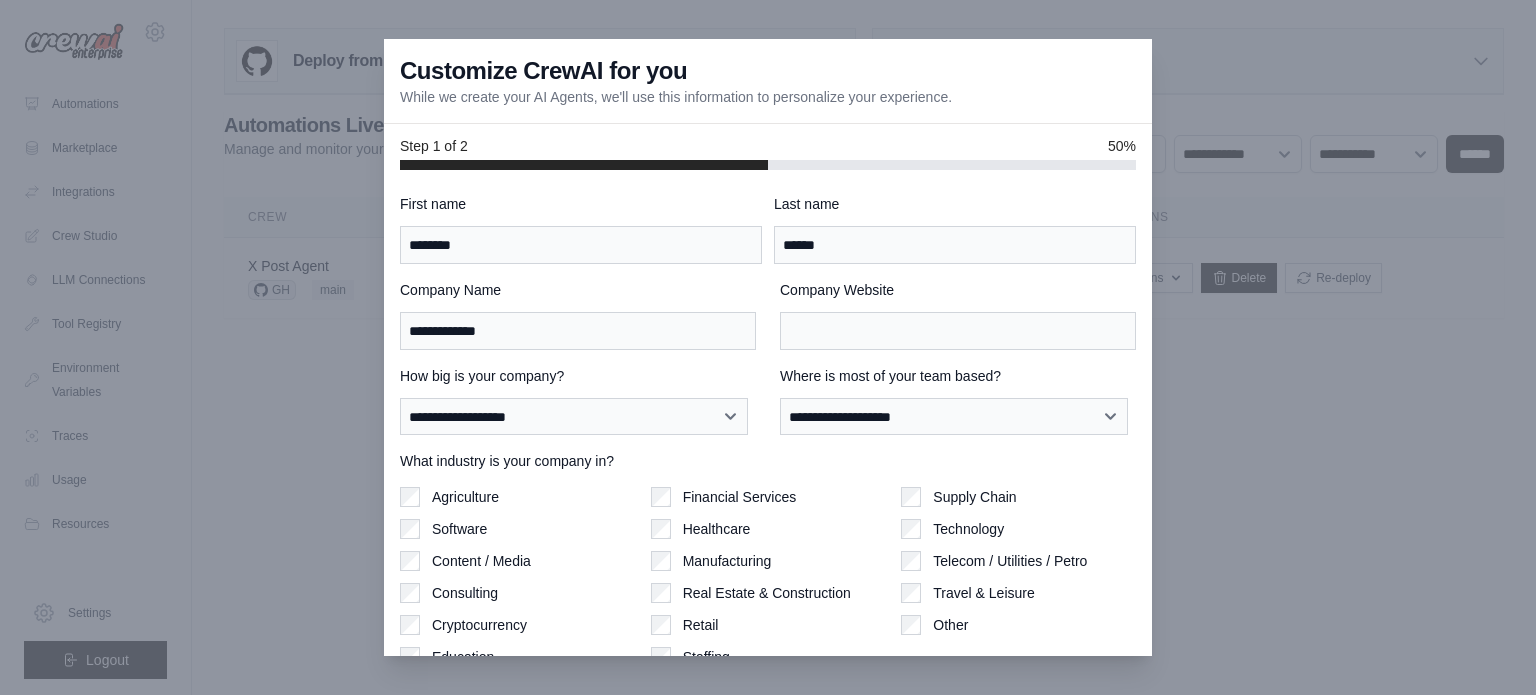 click on "Company Website" at bounding box center [958, 315] 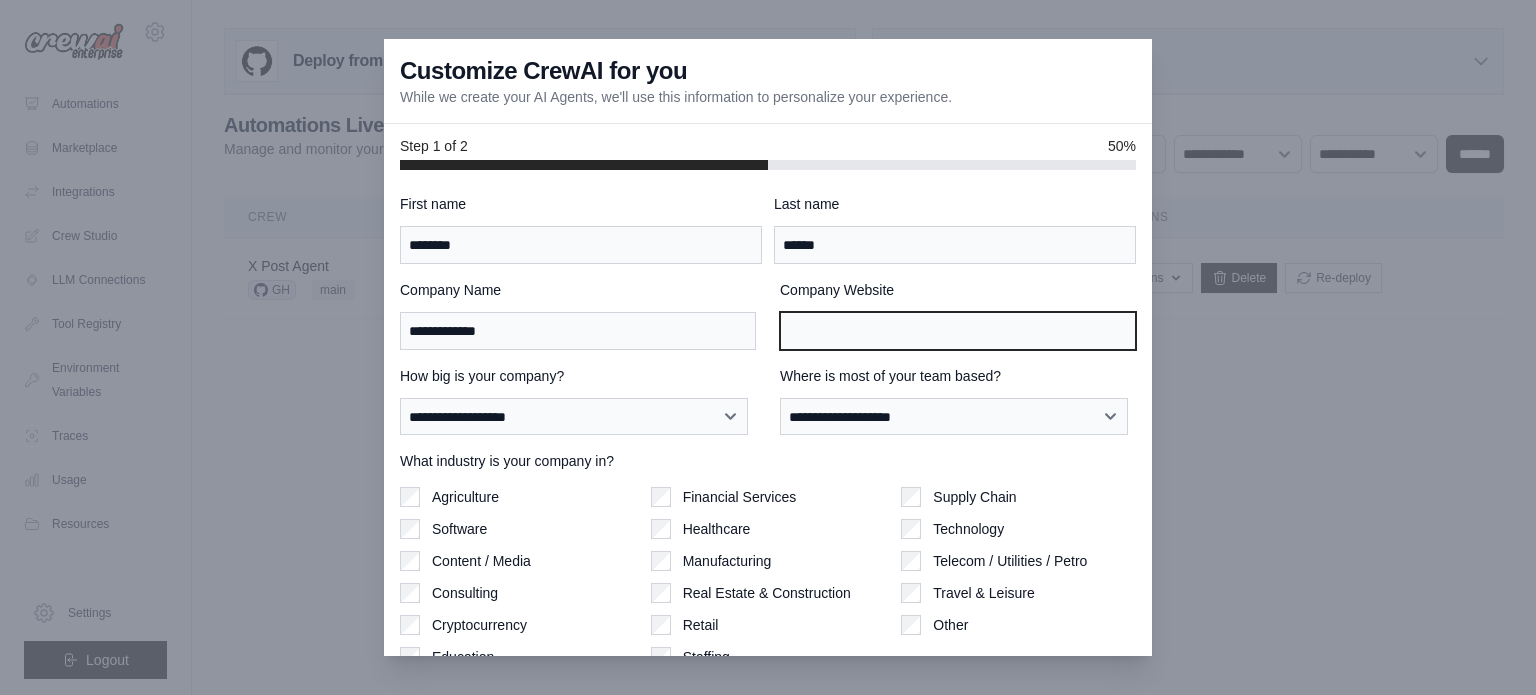 click on "Company Website" at bounding box center [958, 331] 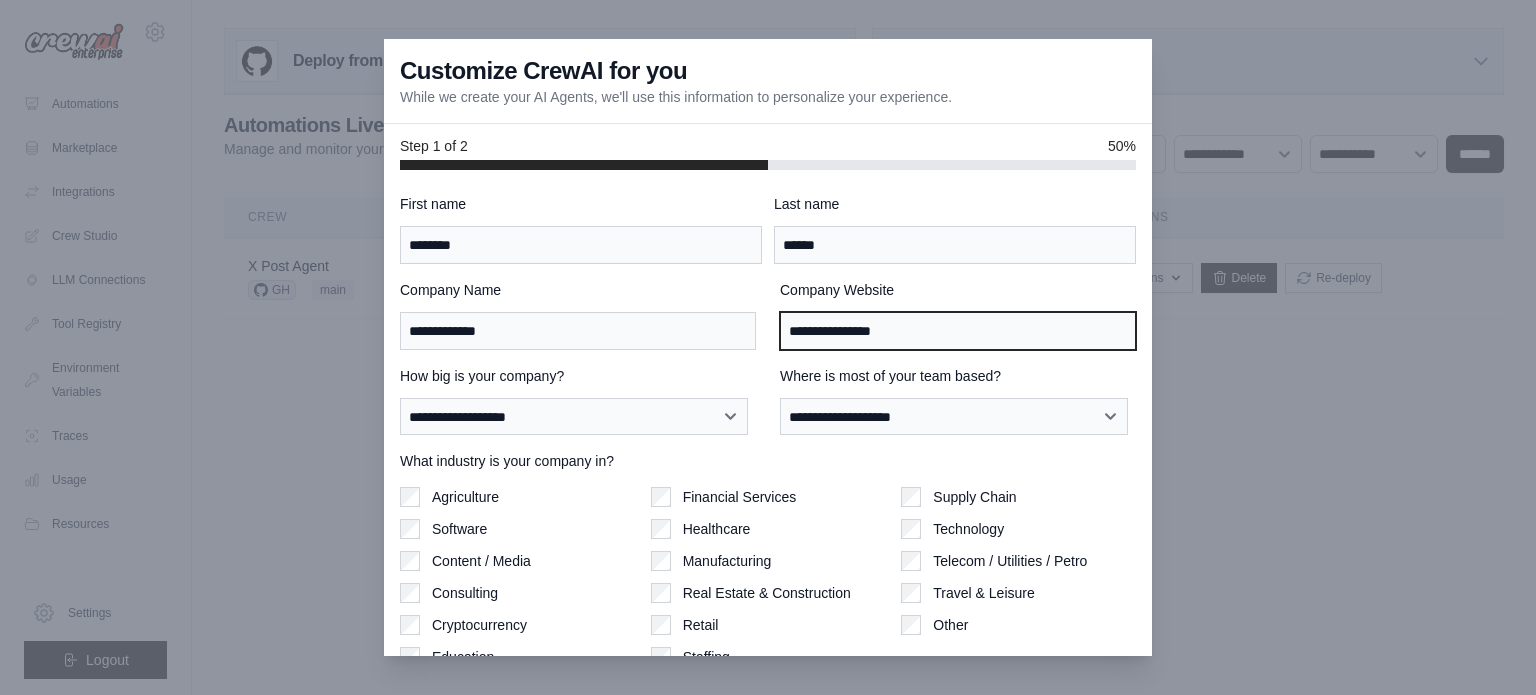 type on "**********" 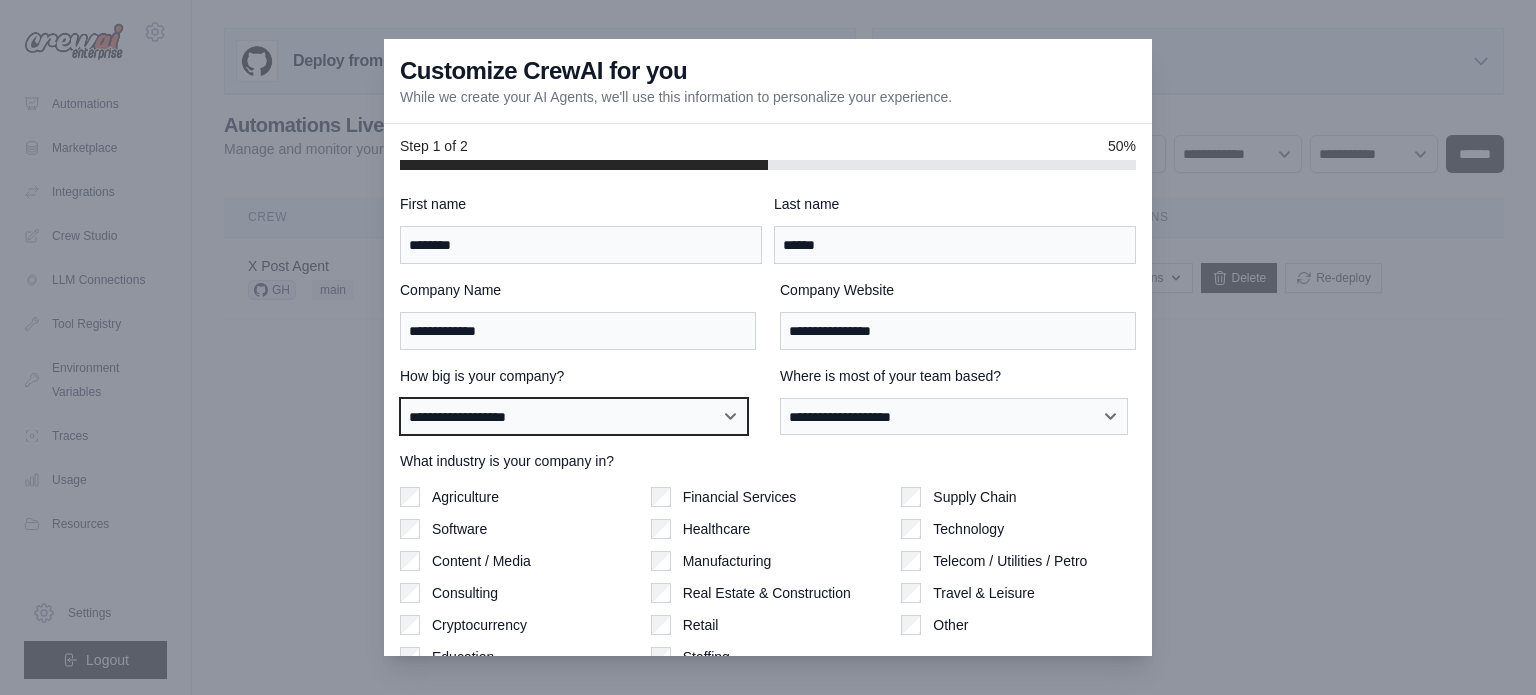 click on "**********" at bounding box center [574, 417] 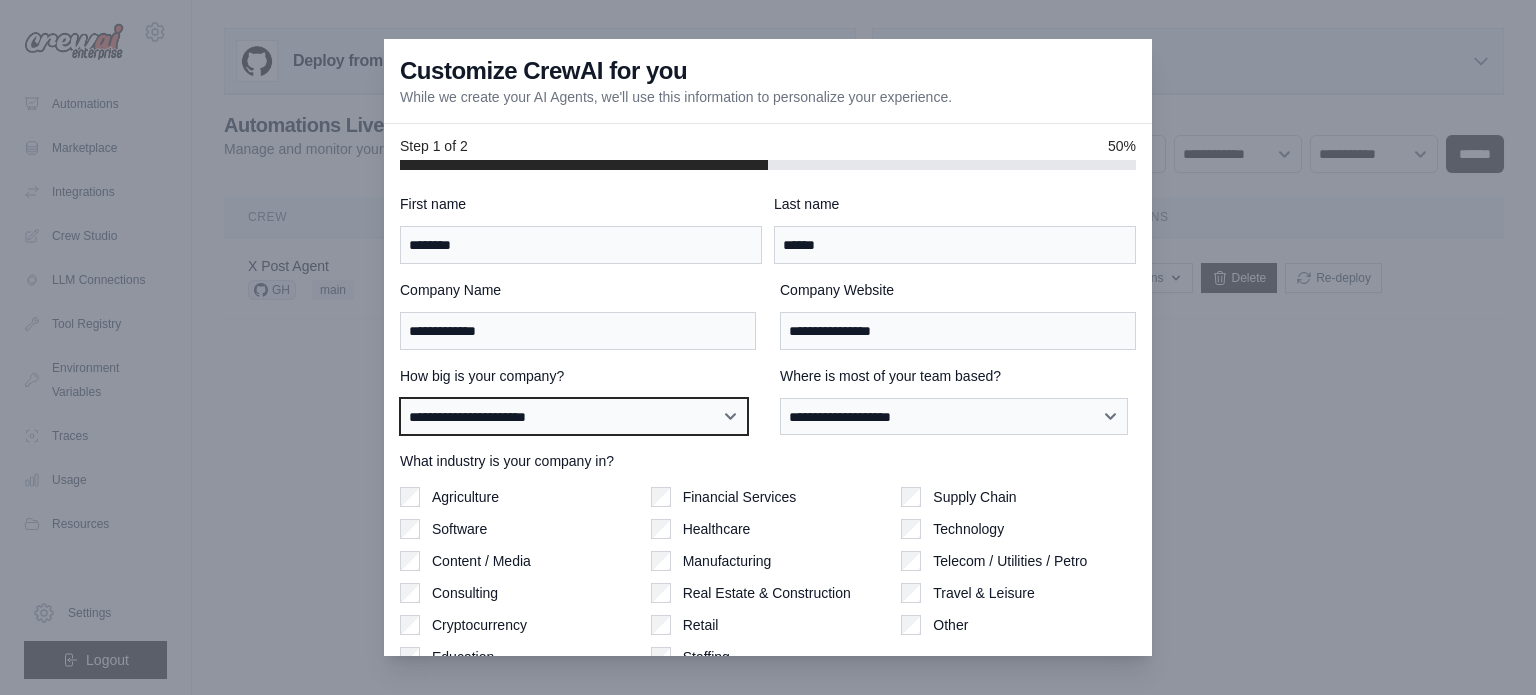click on "**********" at bounding box center [574, 417] 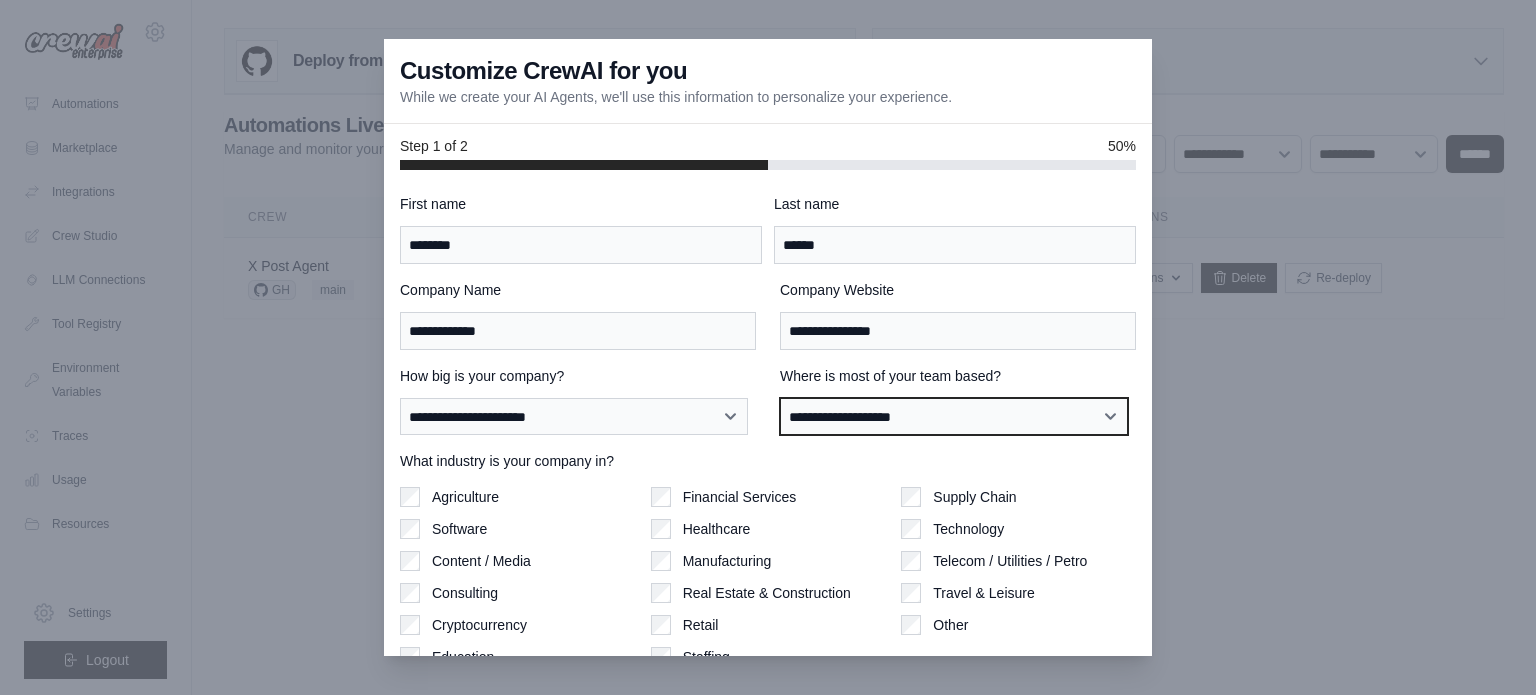 click on "**********" at bounding box center (954, 417) 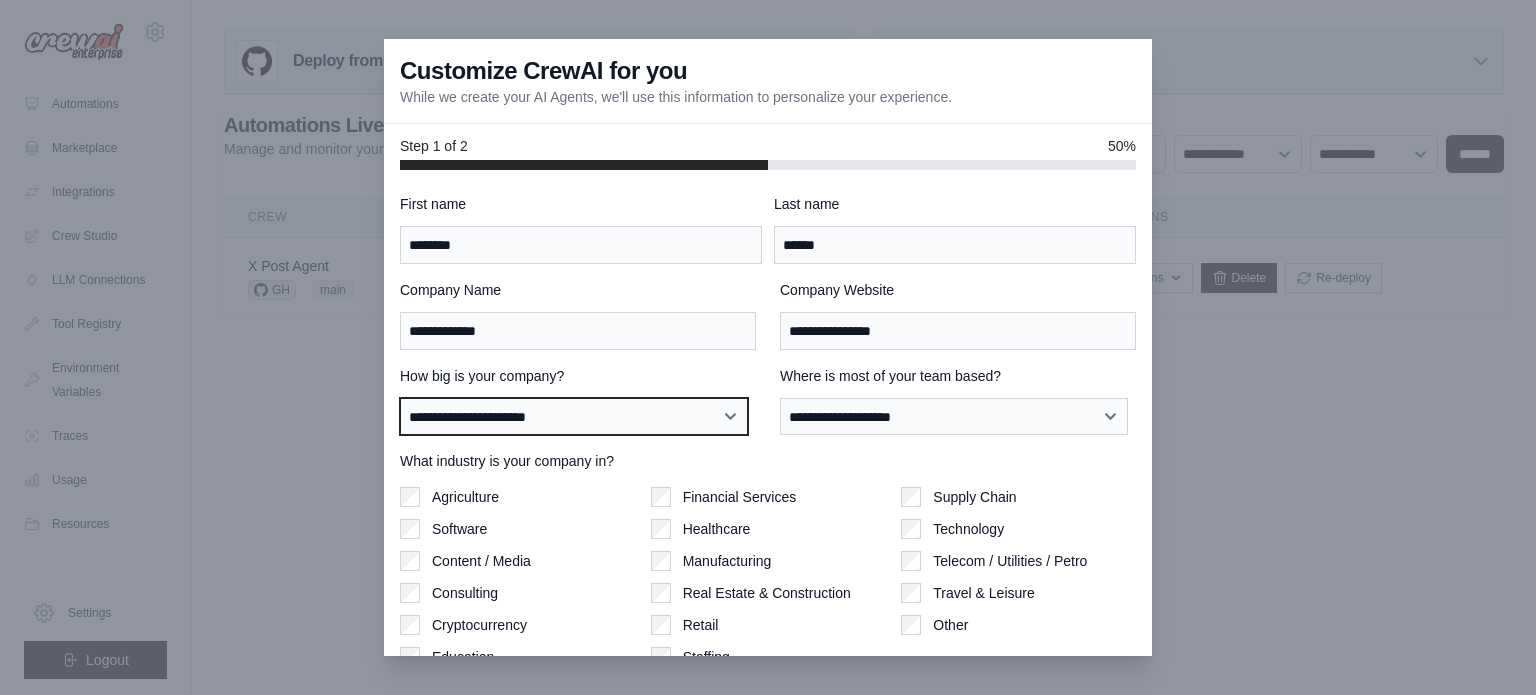 click on "**********" at bounding box center (574, 417) 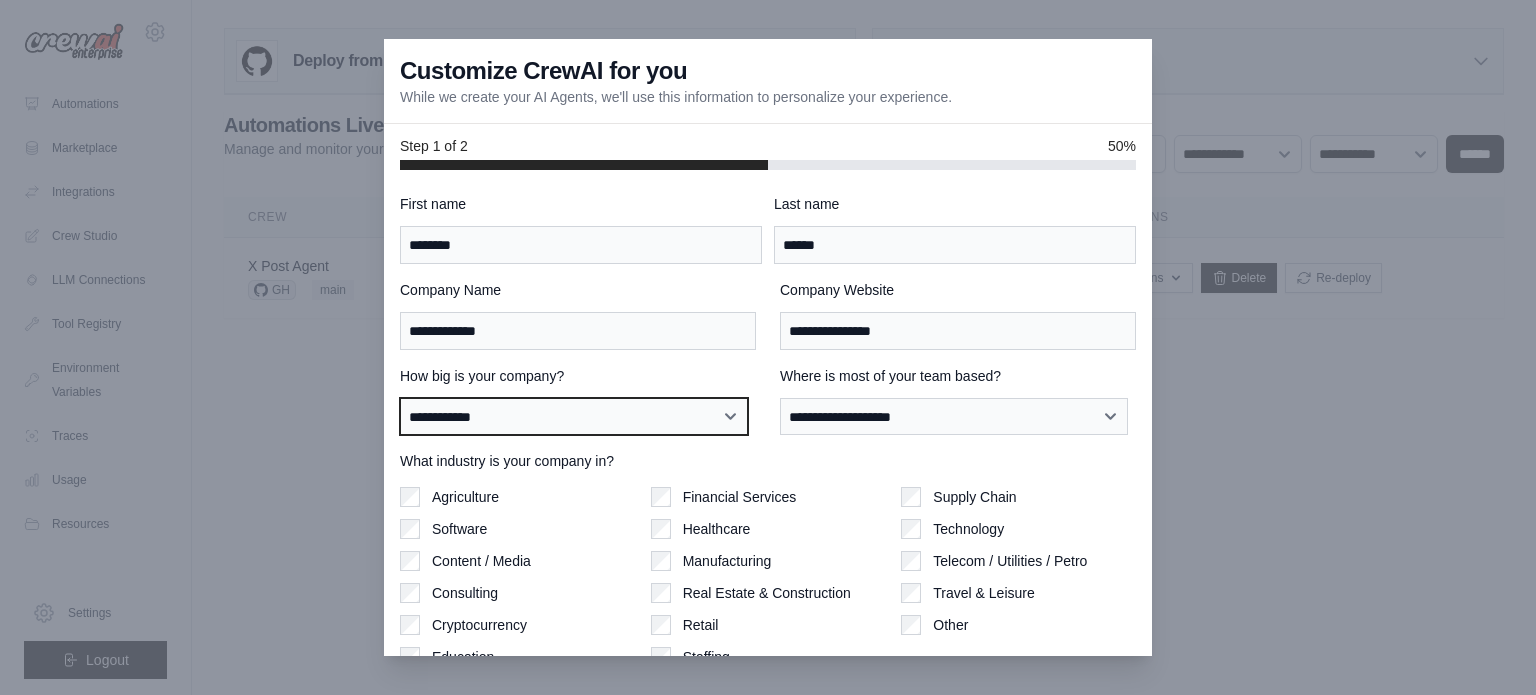 click on "**********" at bounding box center (574, 417) 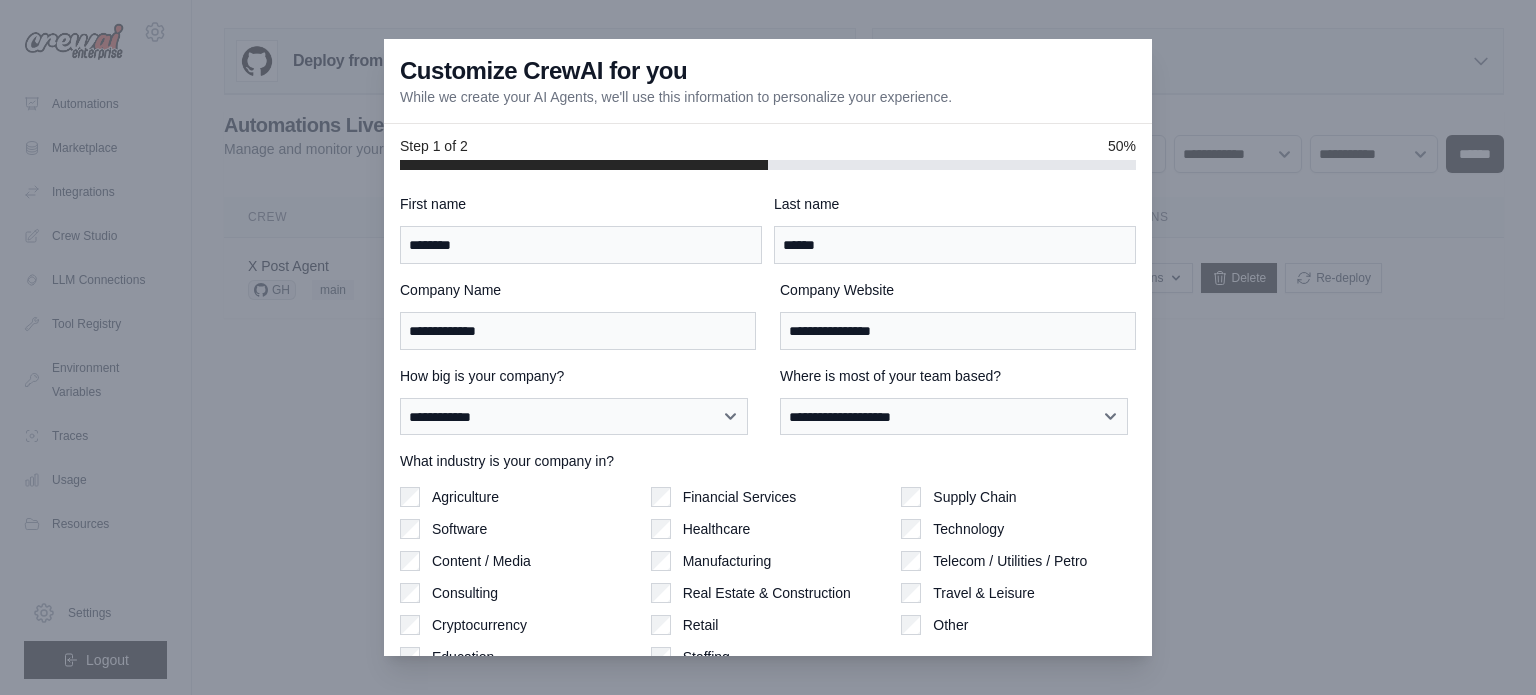 click on "**********" at bounding box center [958, 401] 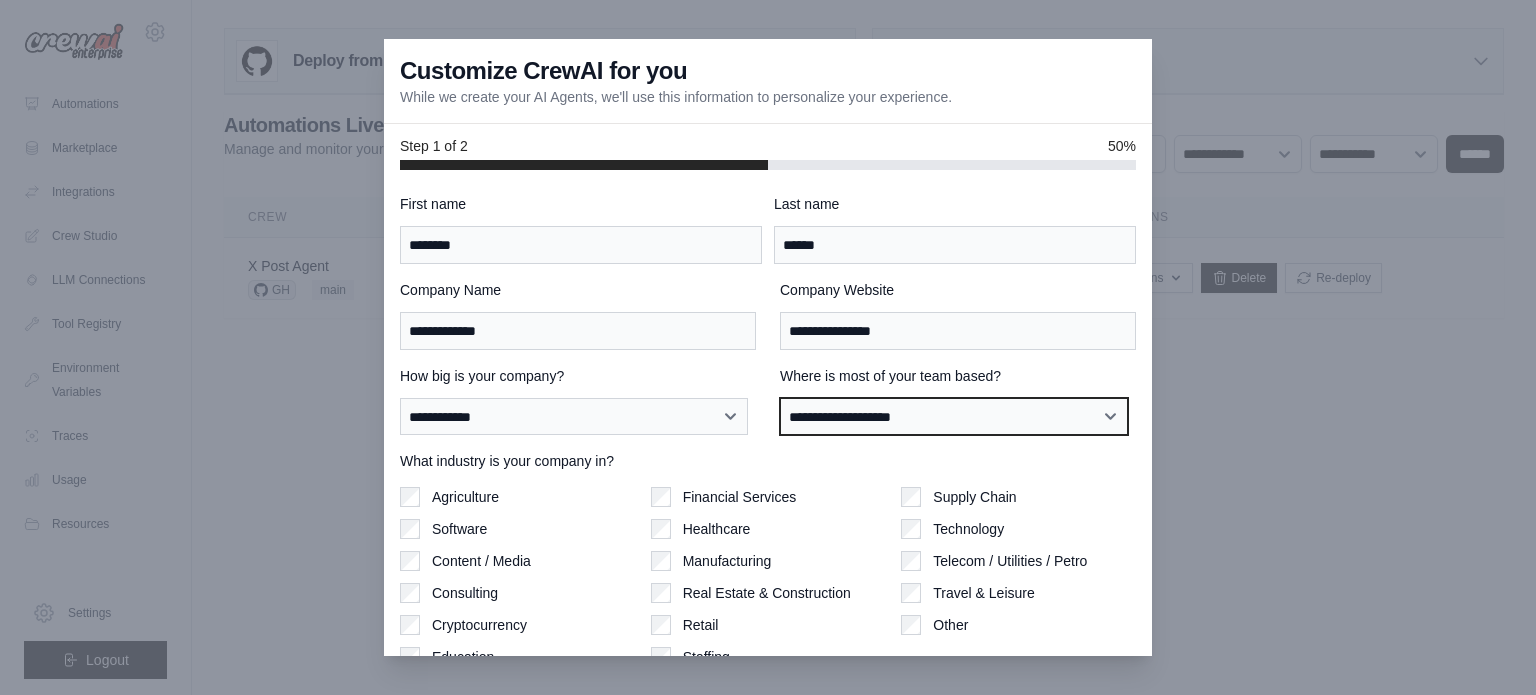 click on "**********" at bounding box center (954, 417) 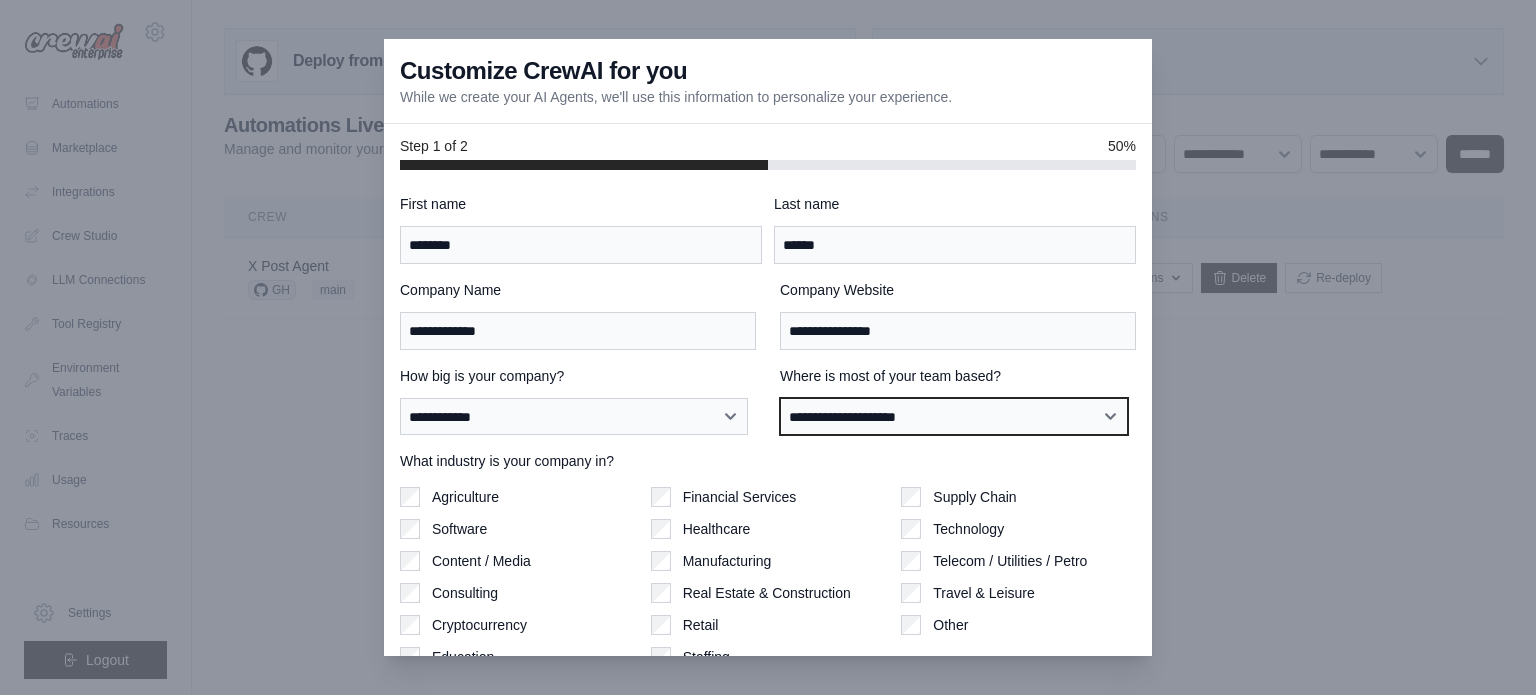 click on "**********" at bounding box center [954, 417] 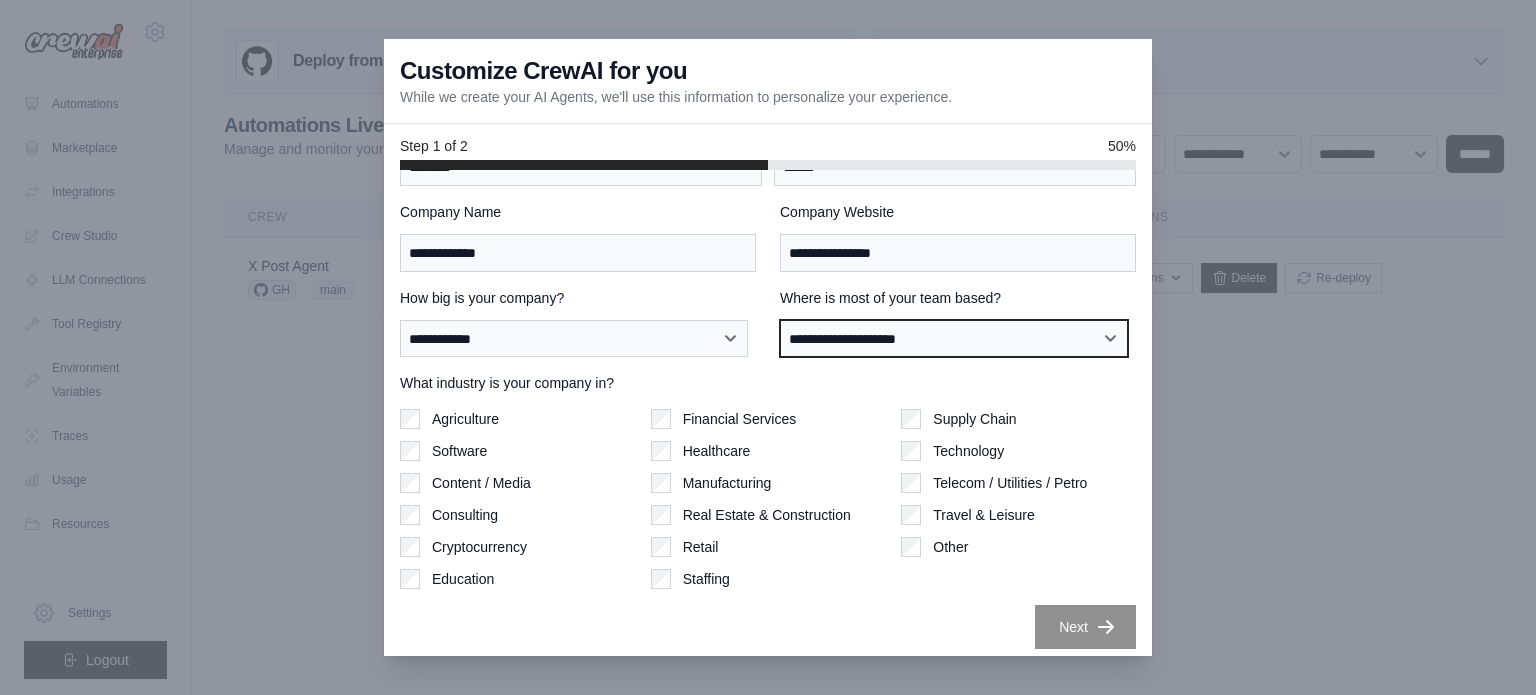 scroll, scrollTop: 86, scrollLeft: 0, axis: vertical 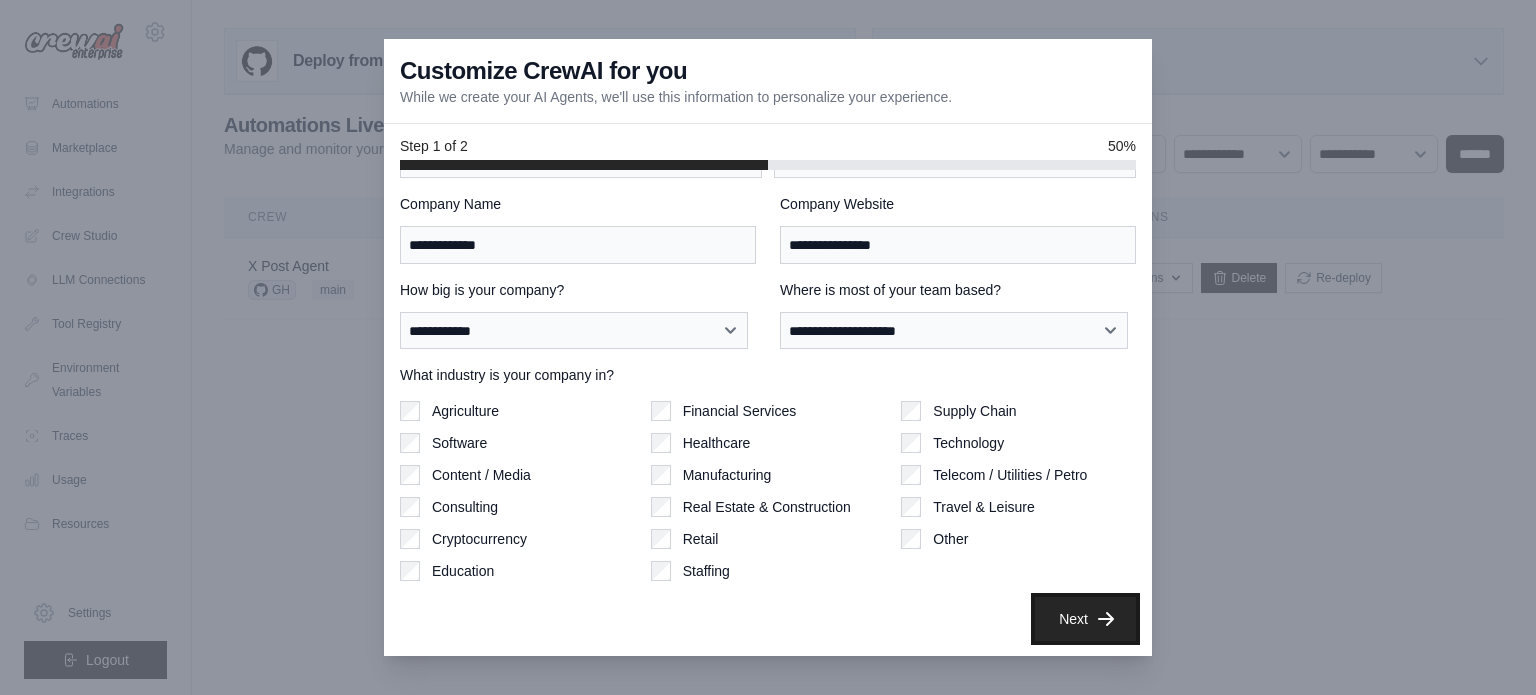 click on "Next" at bounding box center [1085, 619] 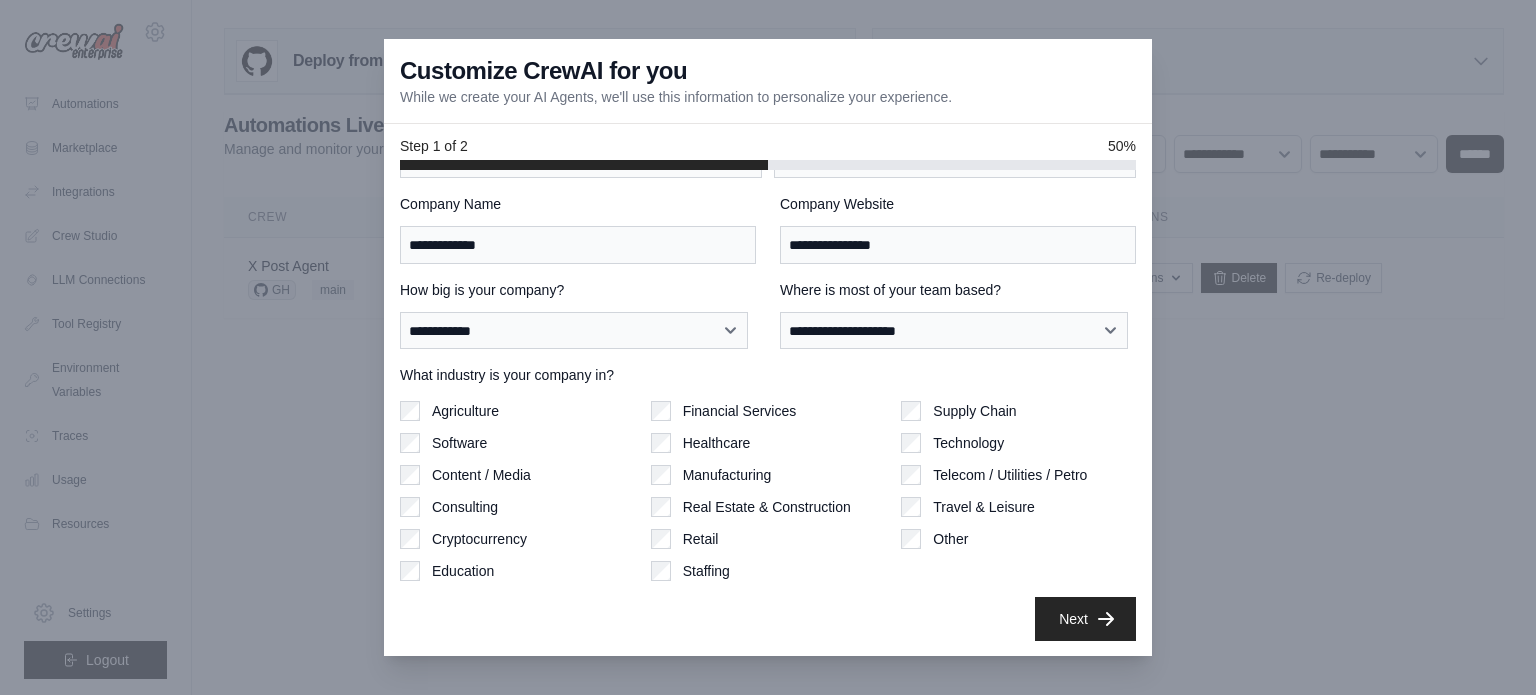 scroll, scrollTop: 0, scrollLeft: 0, axis: both 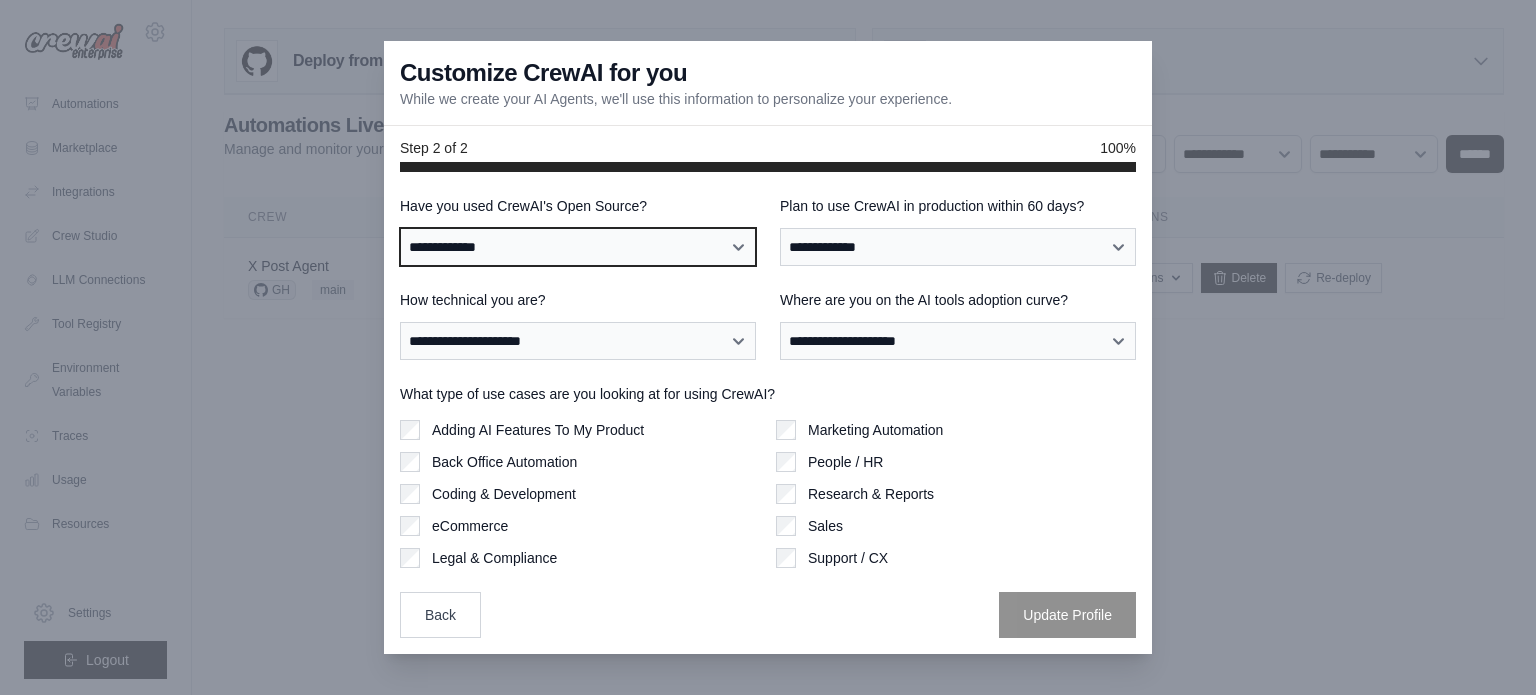 click on "**********" at bounding box center (578, 247) 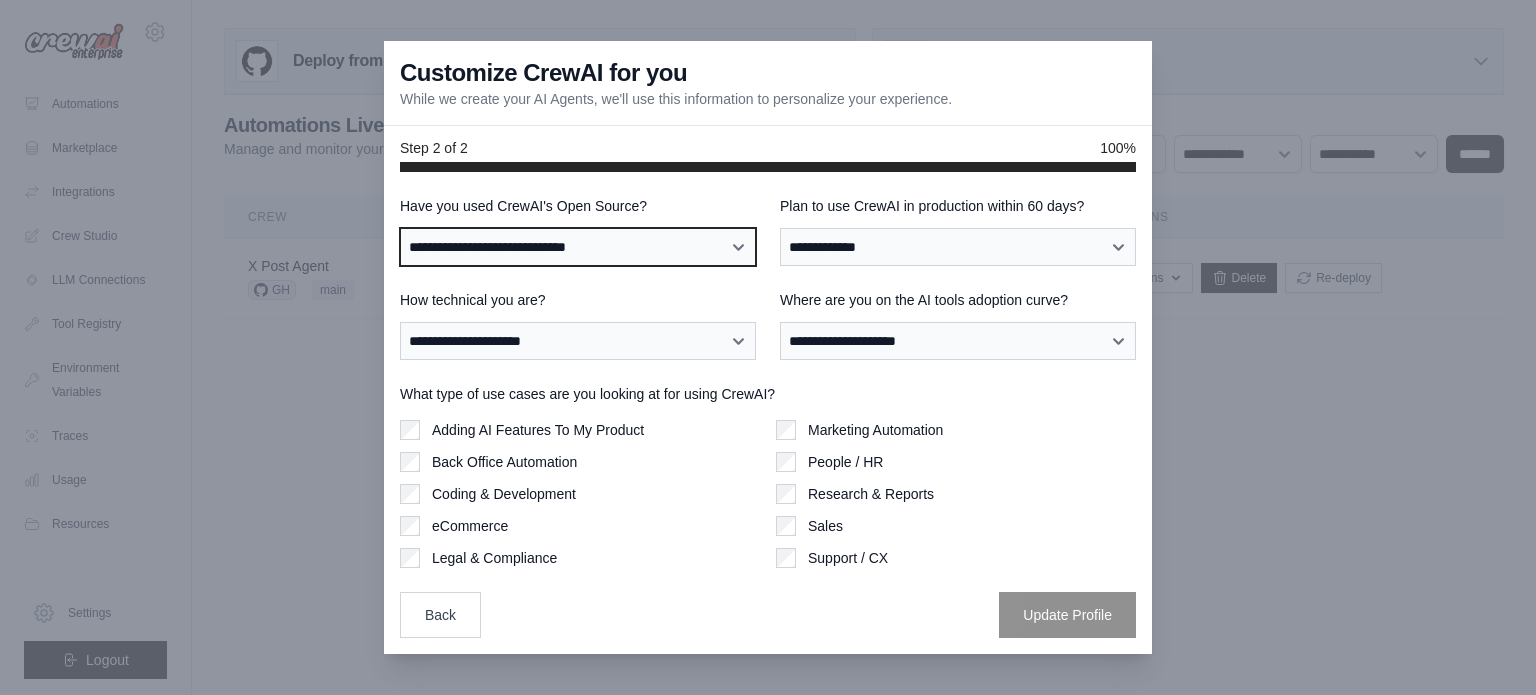 click on "**********" at bounding box center [578, 247] 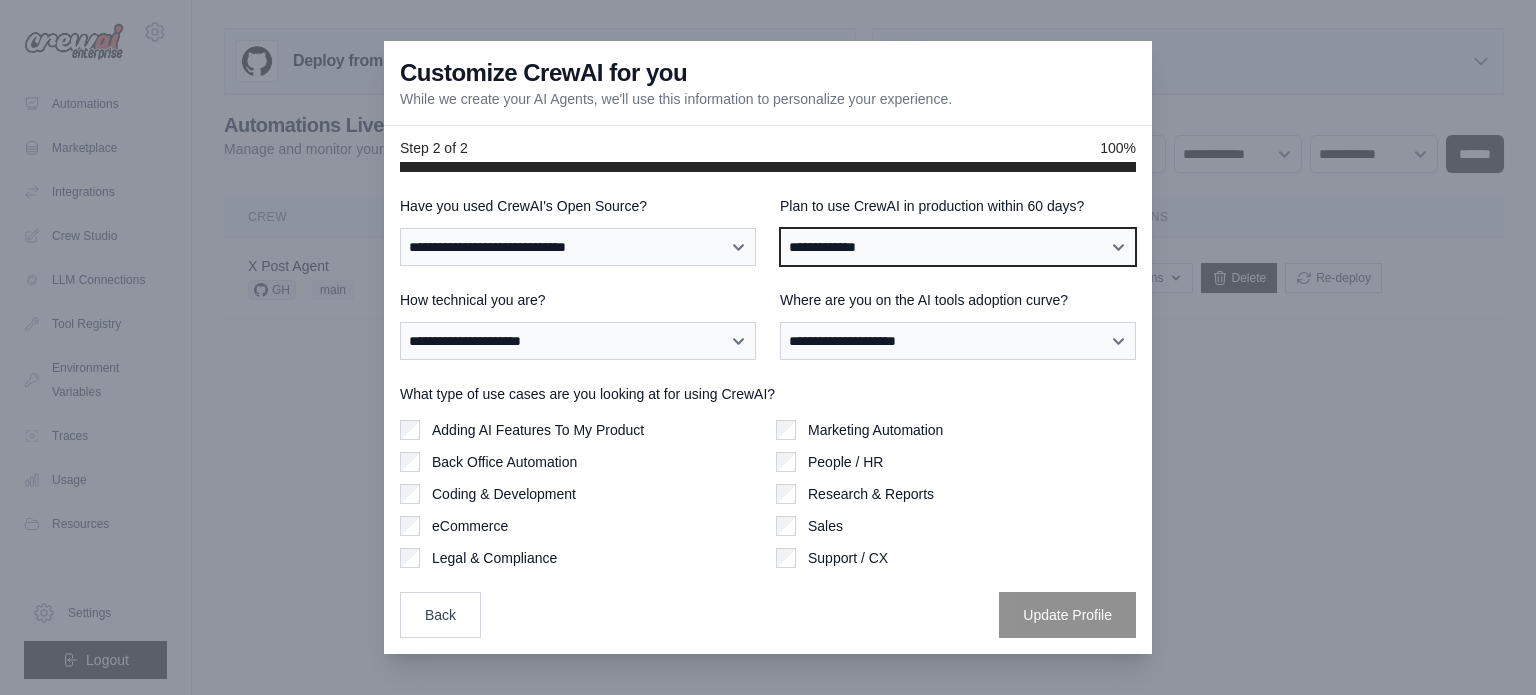click on "**********" at bounding box center (958, 247) 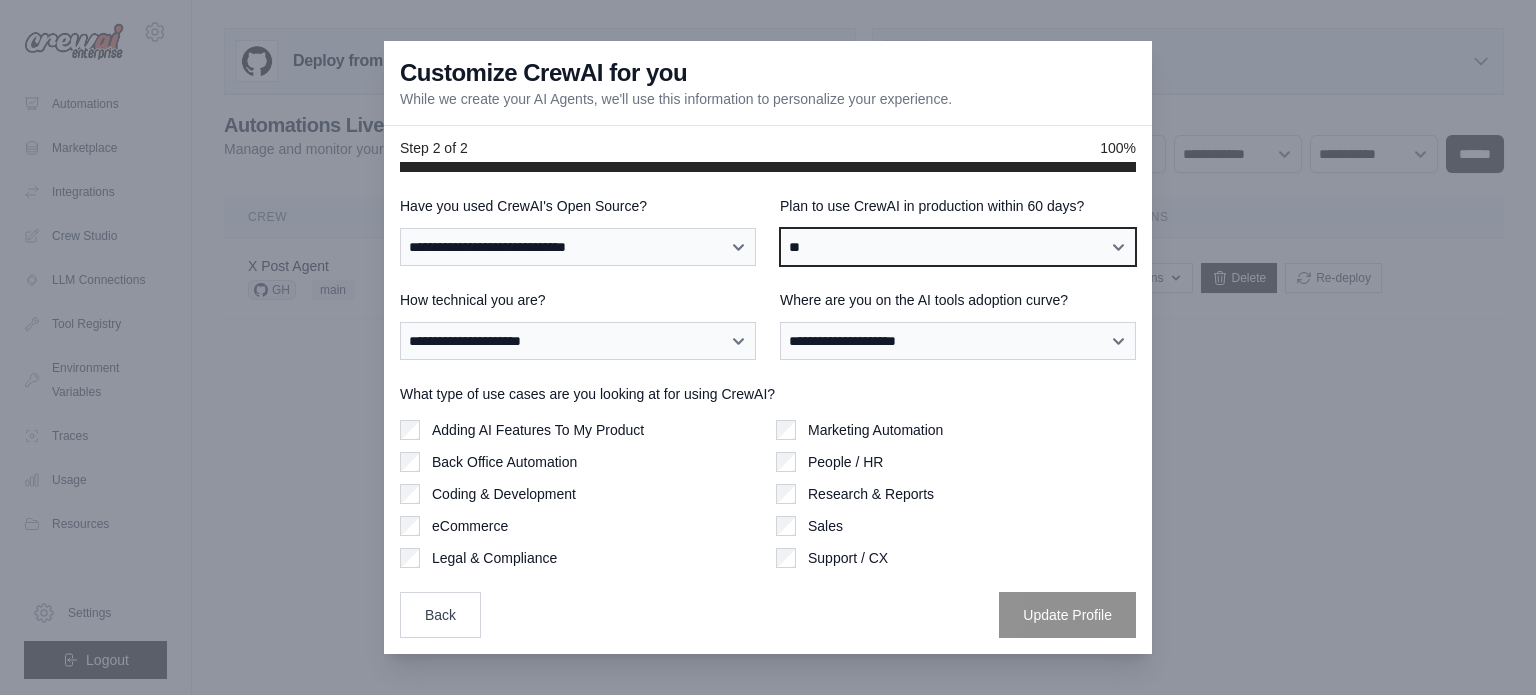 click on "**********" at bounding box center [958, 247] 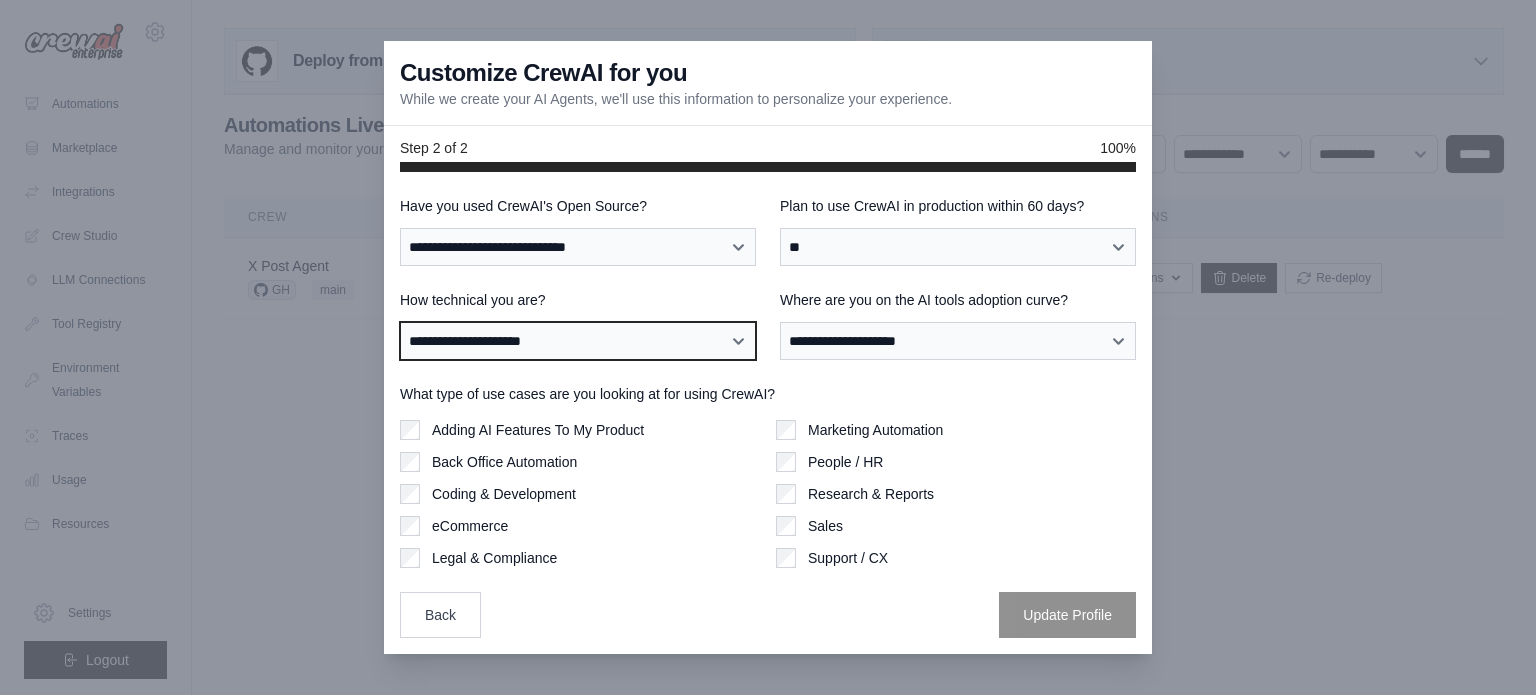 click on "**********" at bounding box center (578, 341) 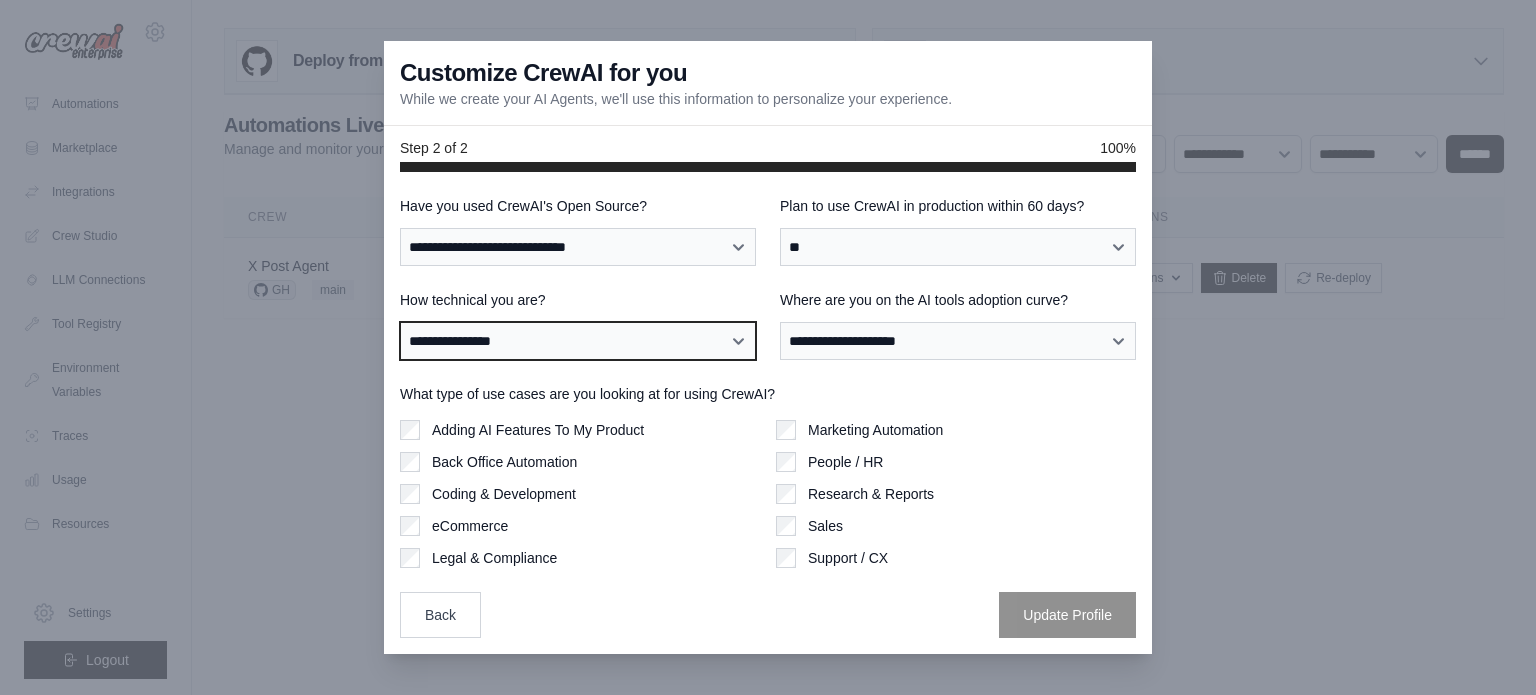 click on "**********" at bounding box center (578, 341) 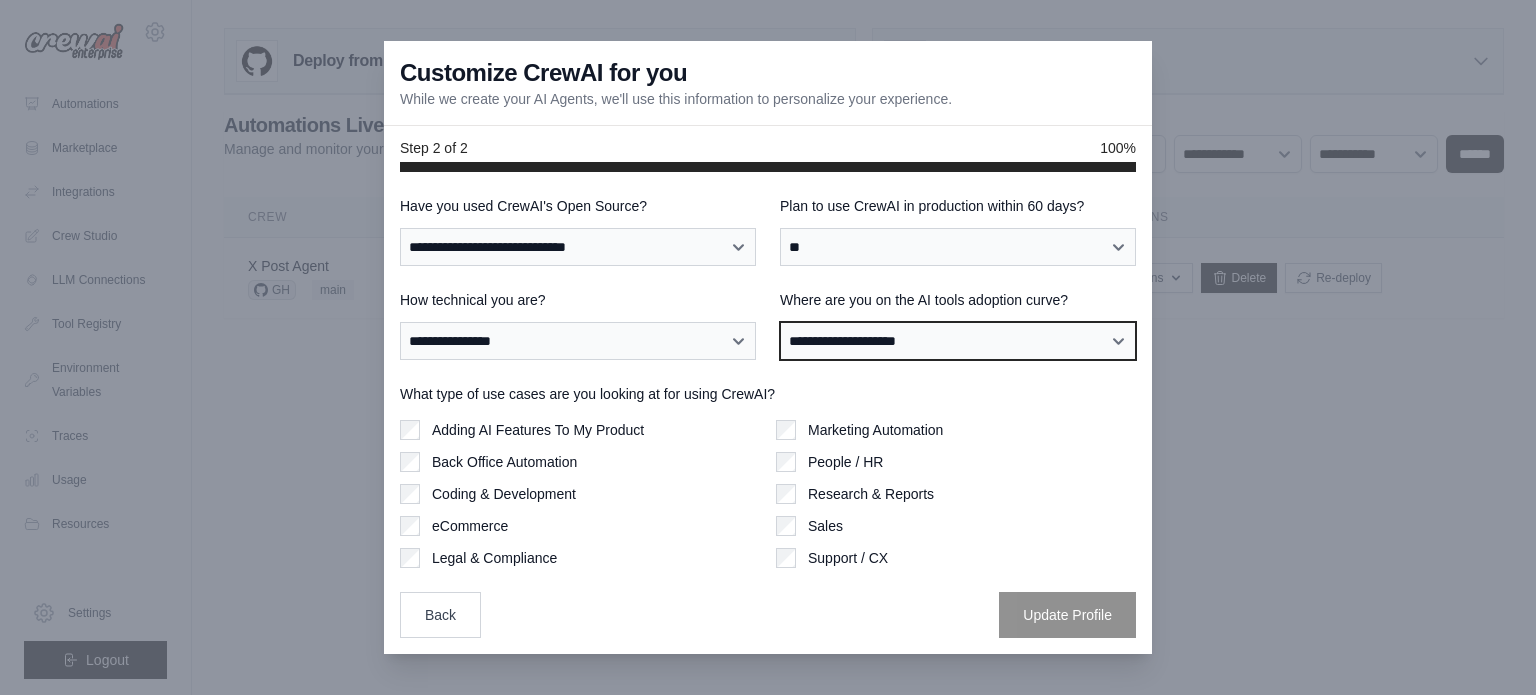 click on "**********" at bounding box center [958, 341] 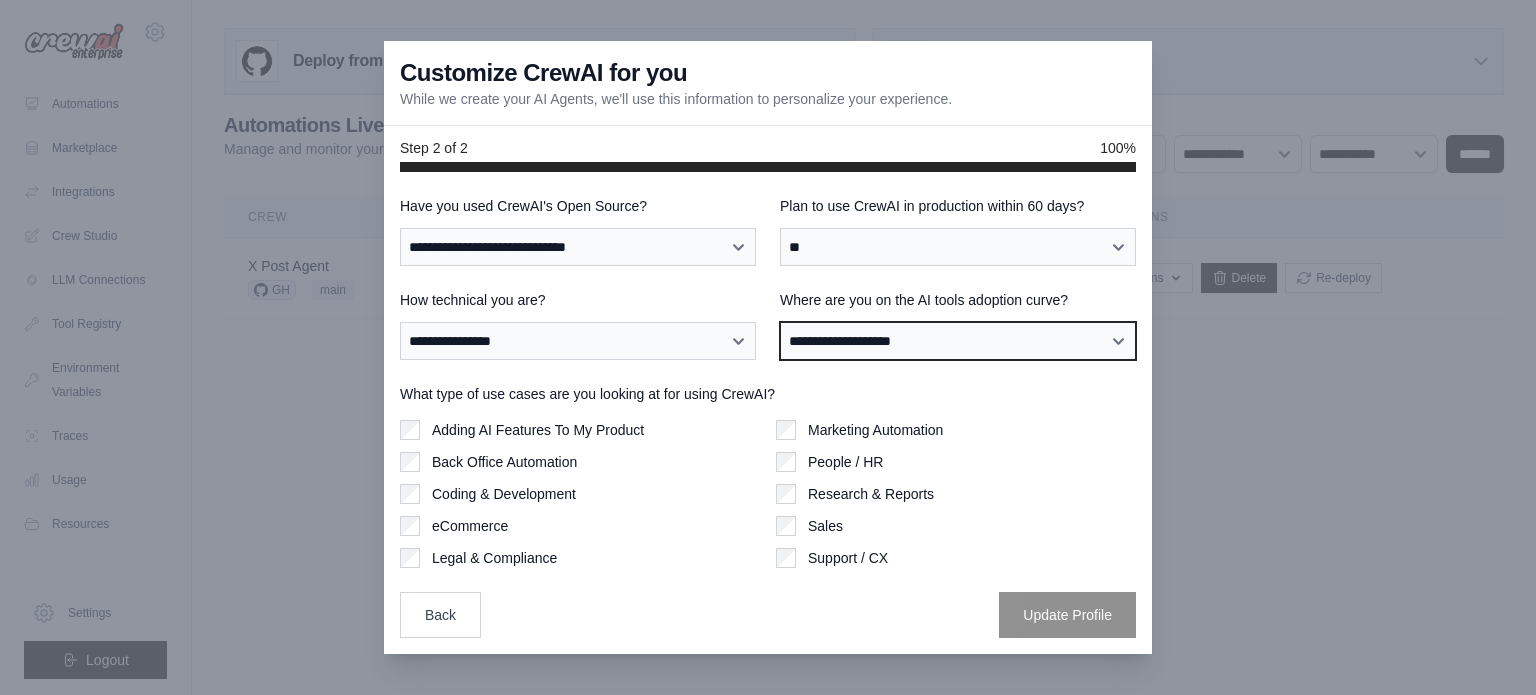 click on "**********" at bounding box center (958, 341) 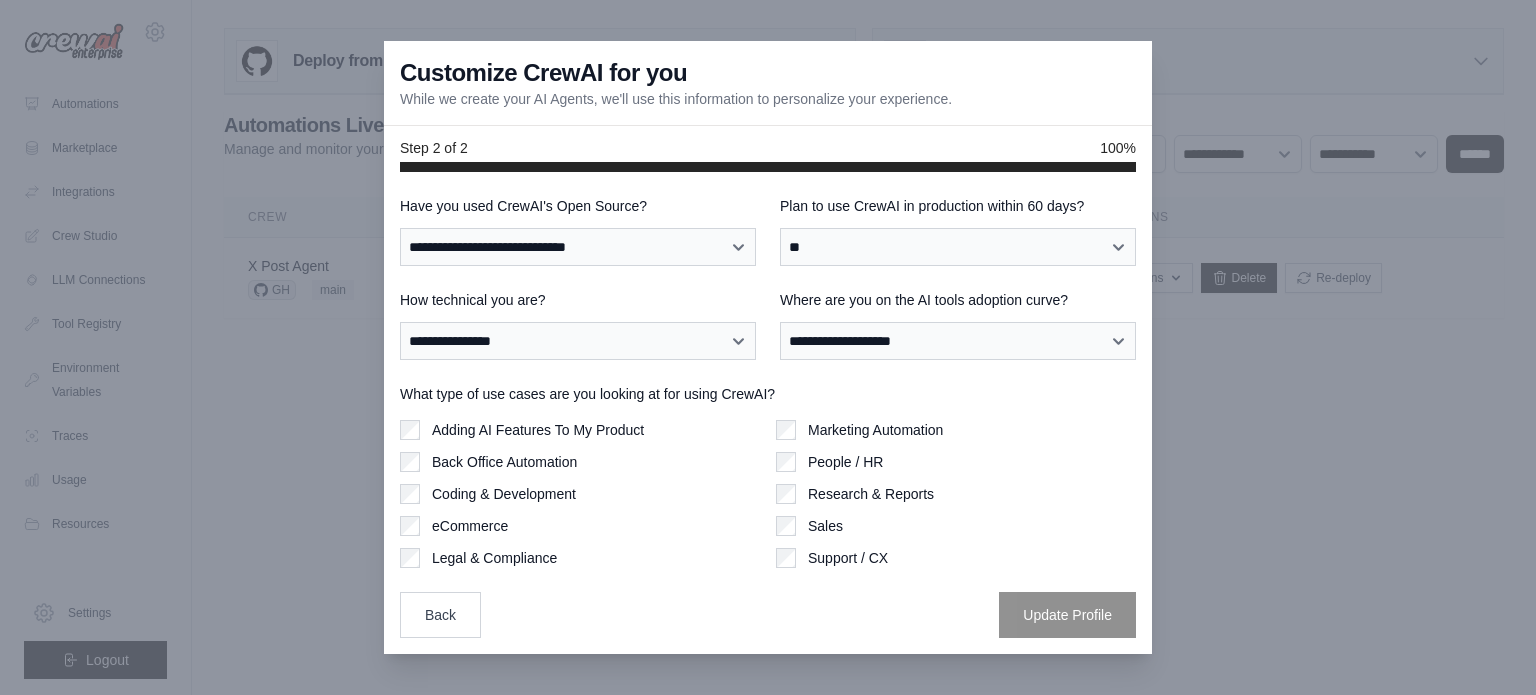 click on "Adding AI Features To My Product" at bounding box center (538, 430) 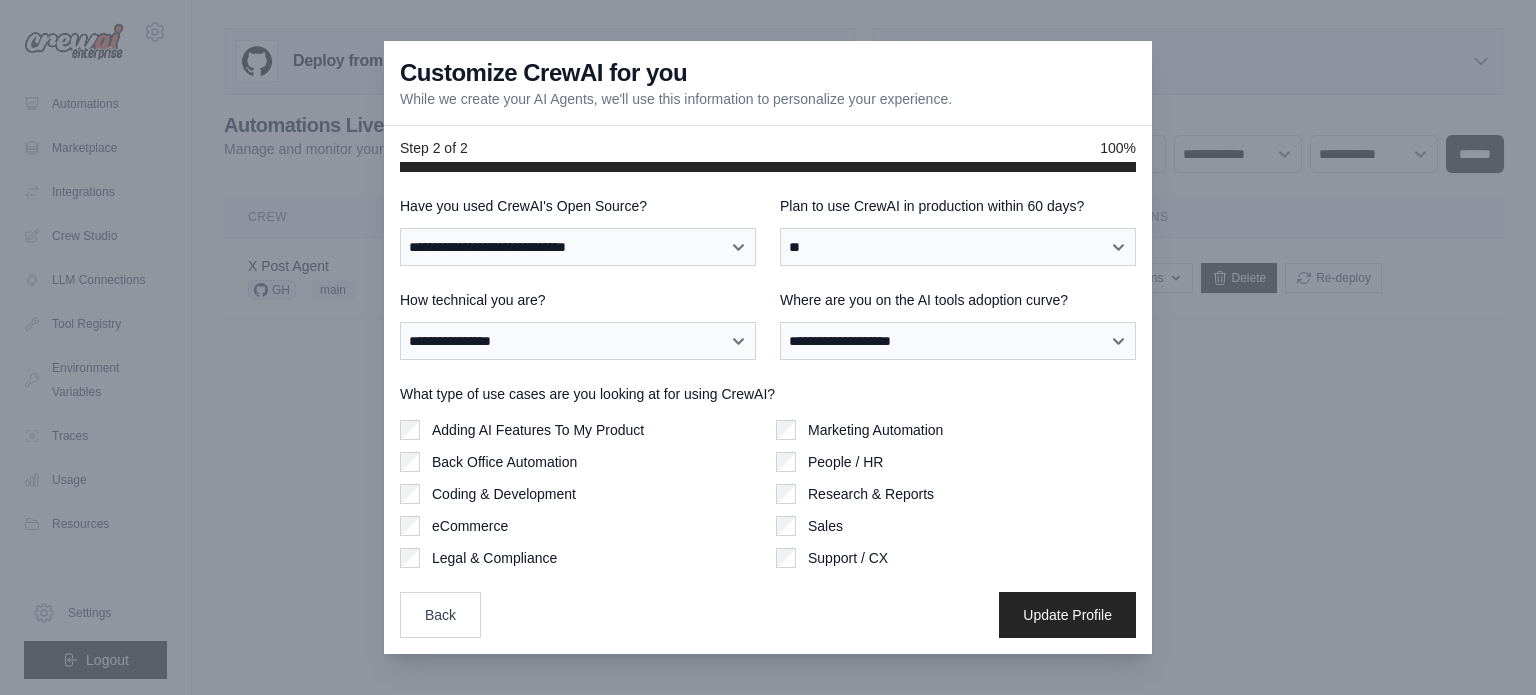 click on "Research & Reports" at bounding box center (871, 494) 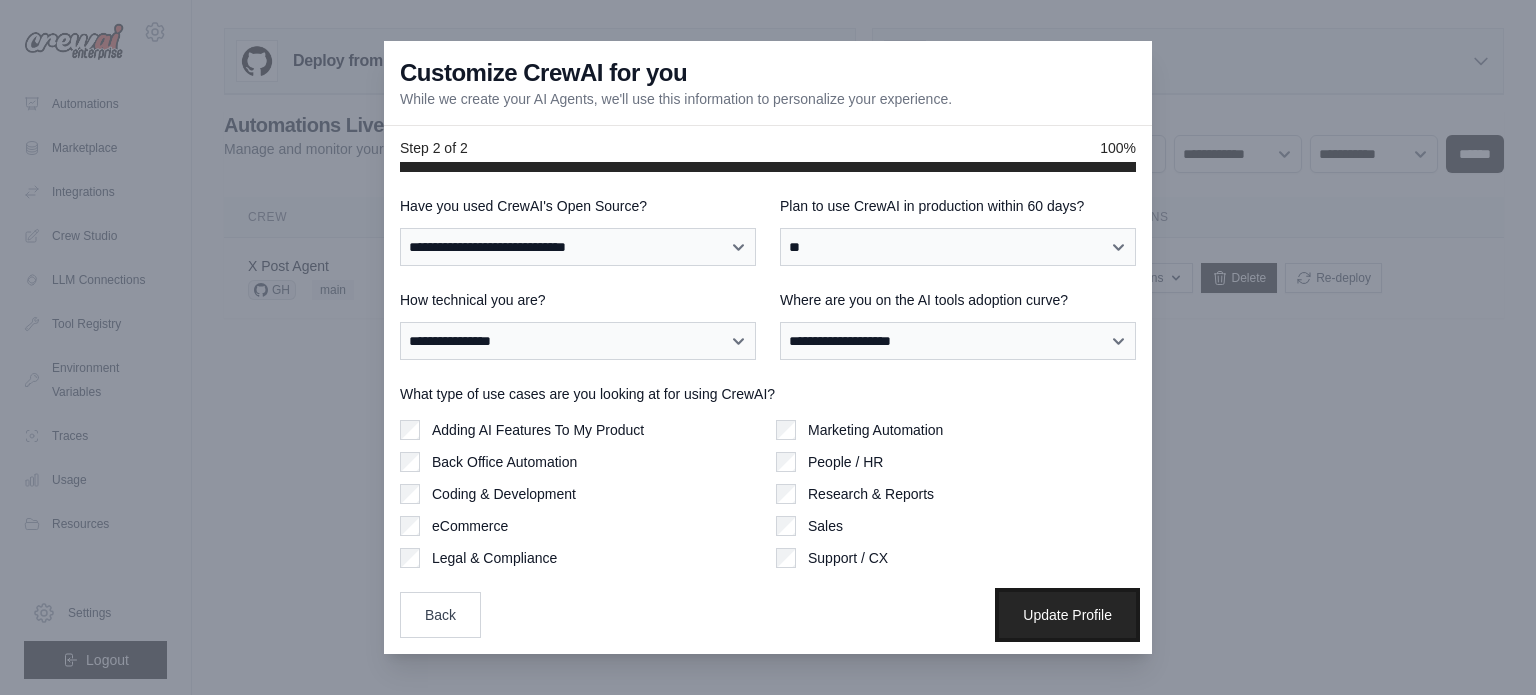 click on "Update Profile" at bounding box center (1067, 615) 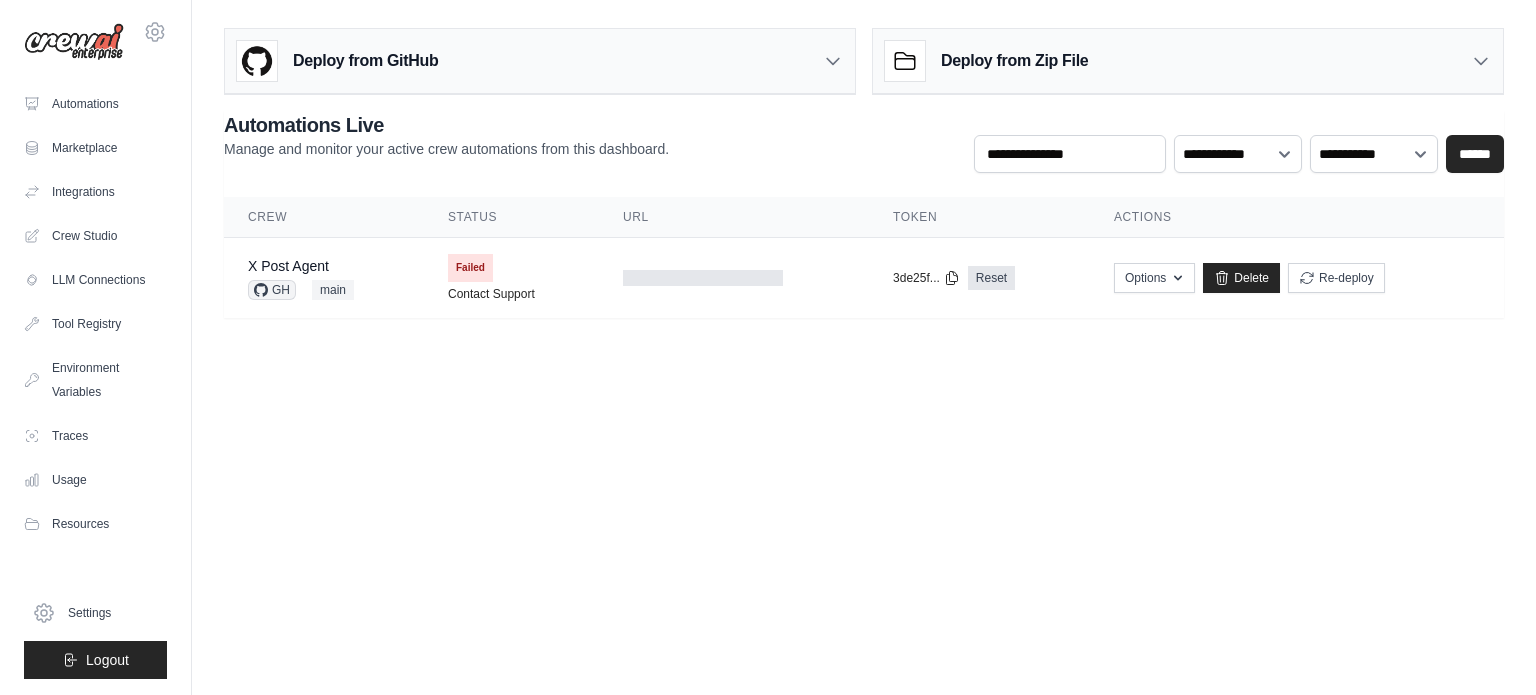 scroll, scrollTop: 0, scrollLeft: 0, axis: both 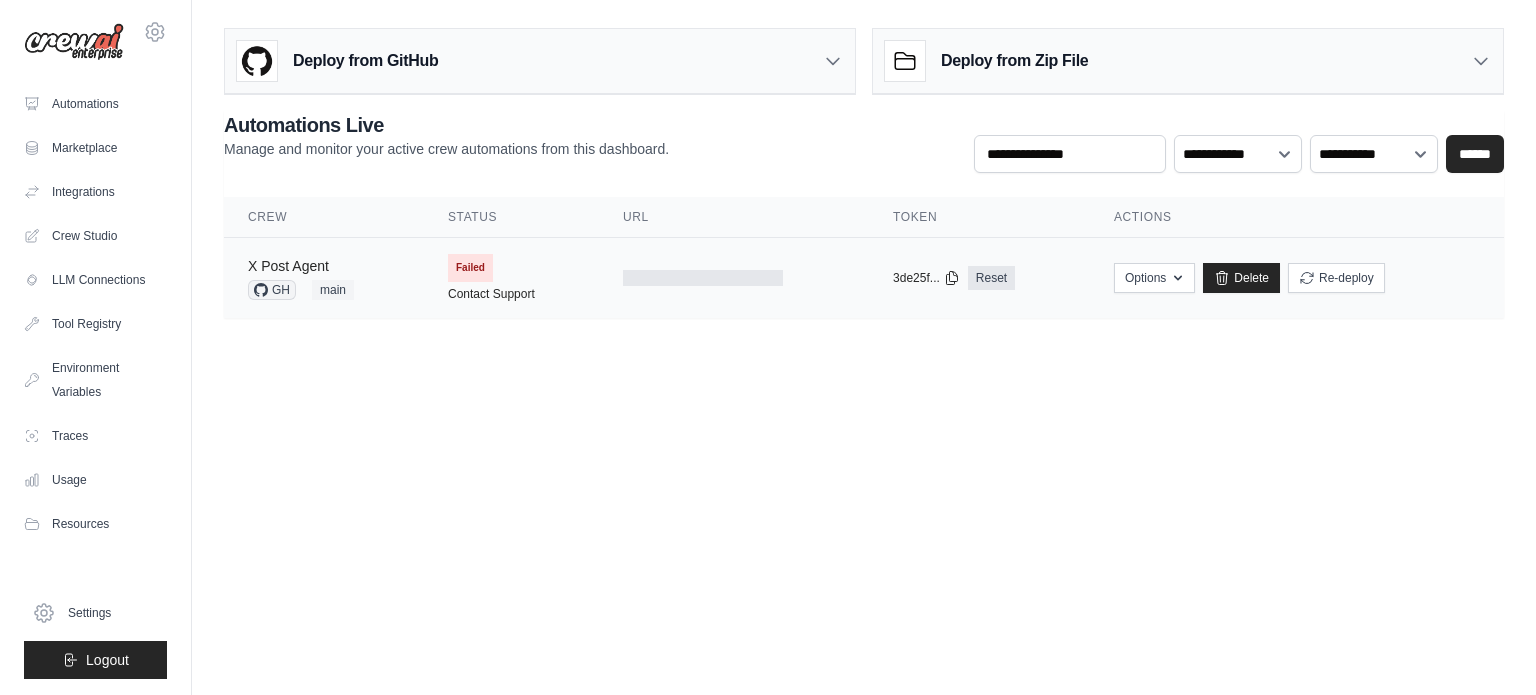 click on "X Post Agent" at bounding box center (288, 266) 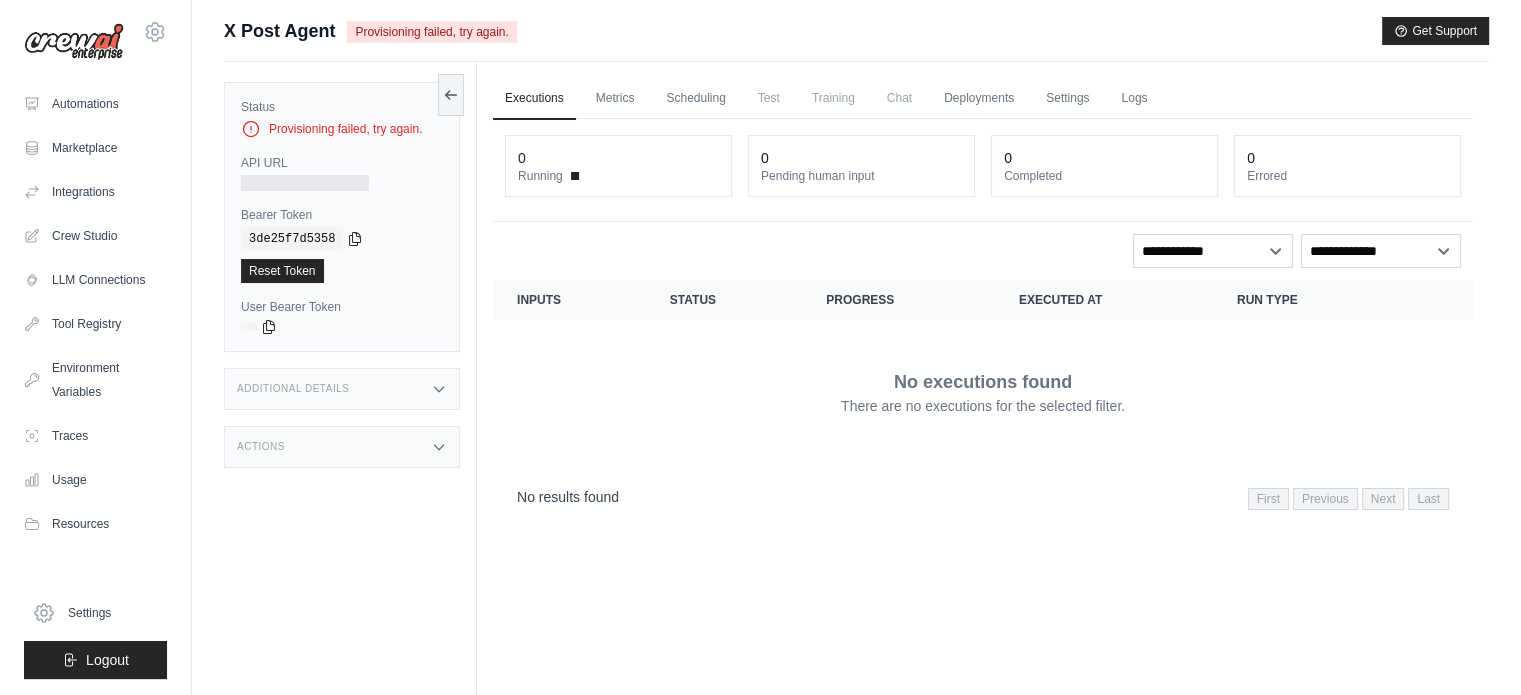 scroll, scrollTop: 0, scrollLeft: 0, axis: both 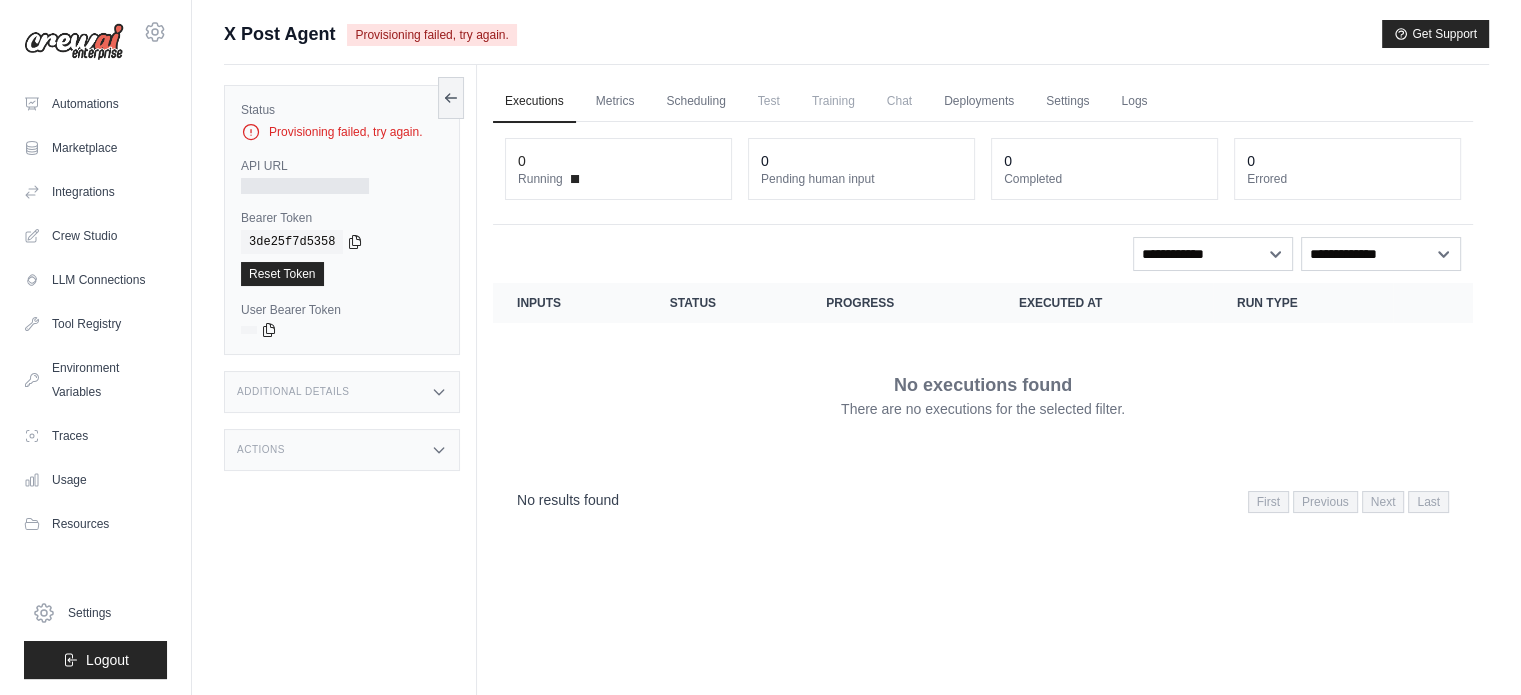 click on "Provisioning failed, try again." at bounding box center [342, 132] 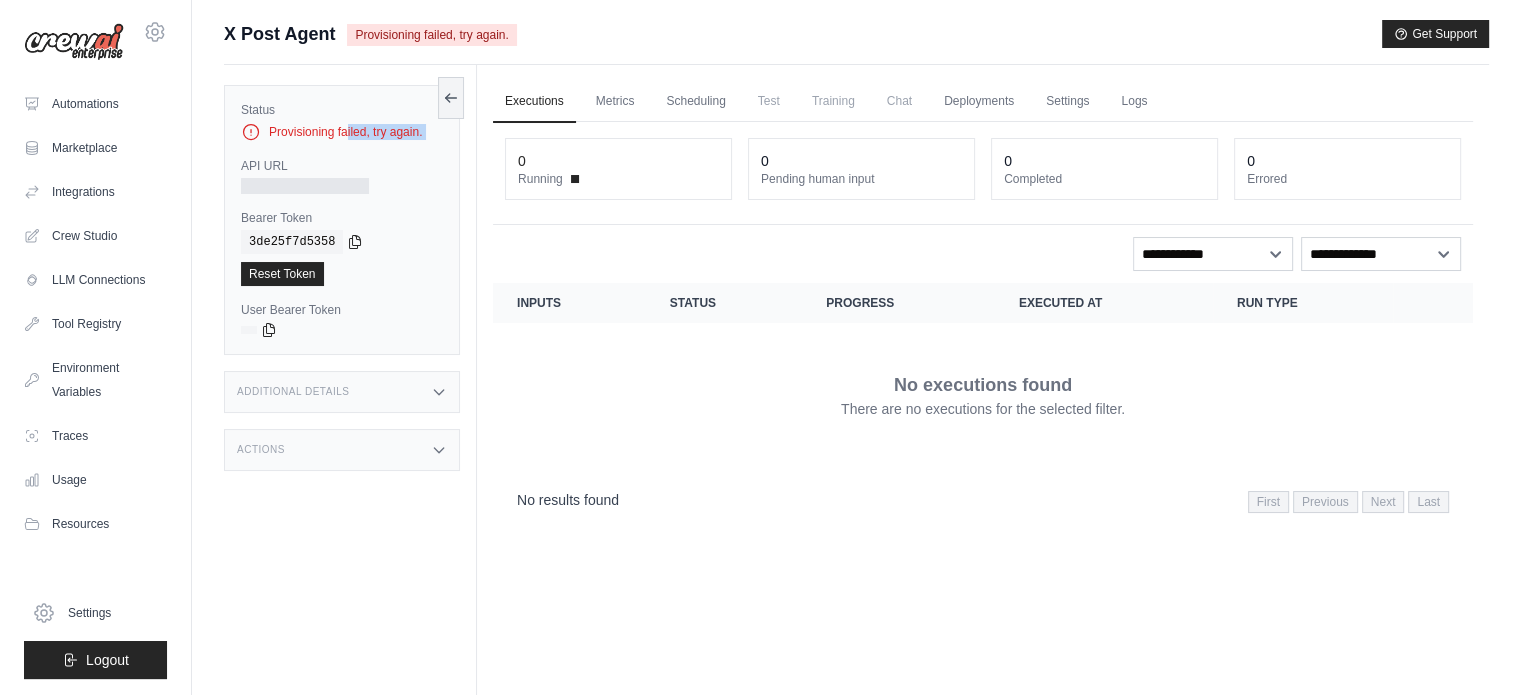 click on "Provisioning failed, try again." at bounding box center (342, 132) 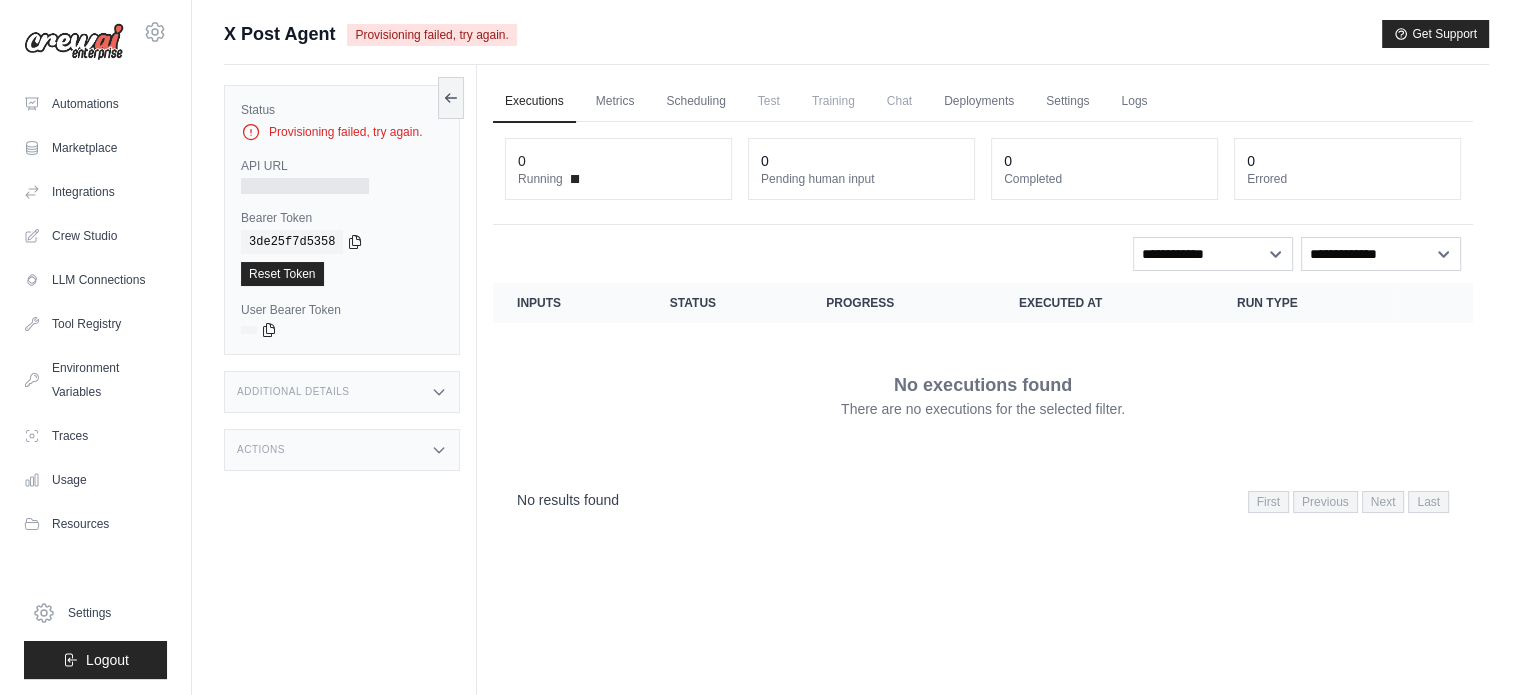 click on "Provisioning failed, try again." at bounding box center [431, 35] 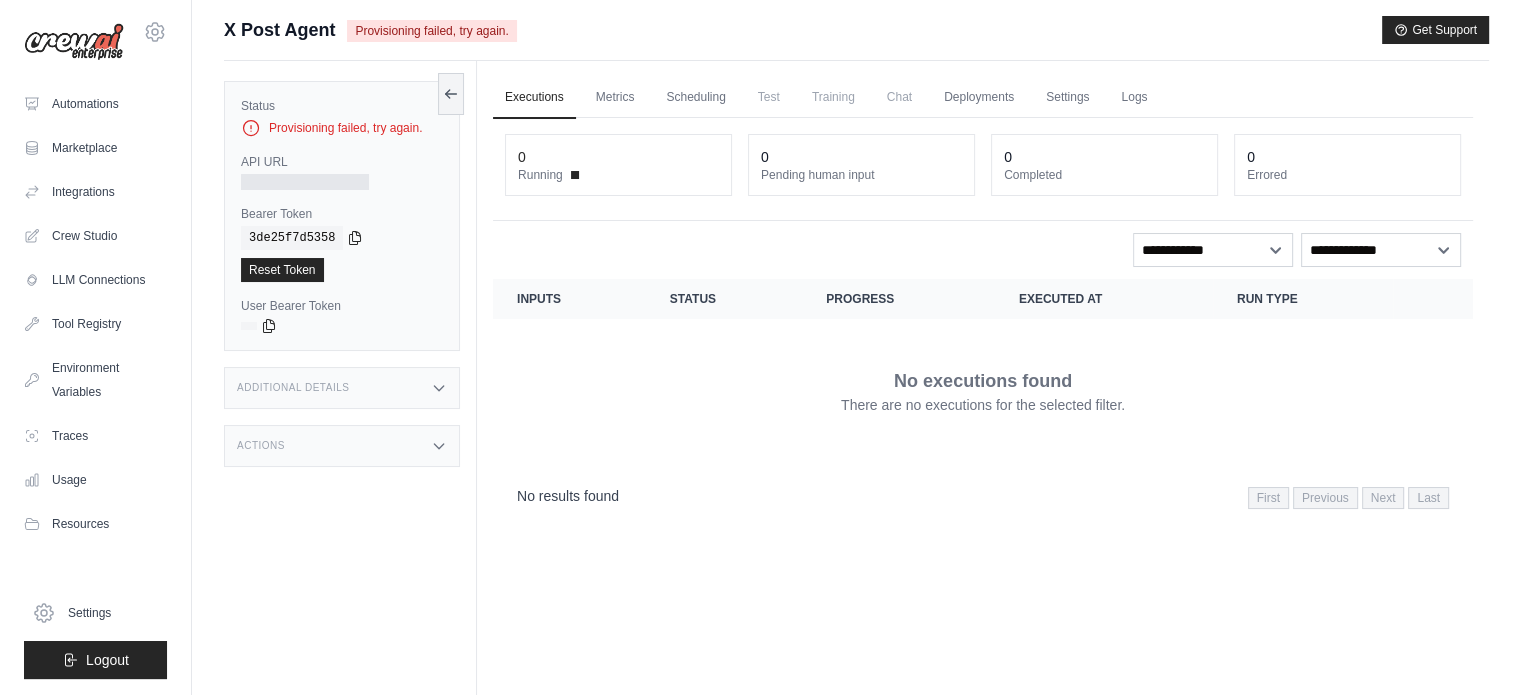 scroll, scrollTop: 0, scrollLeft: 0, axis: both 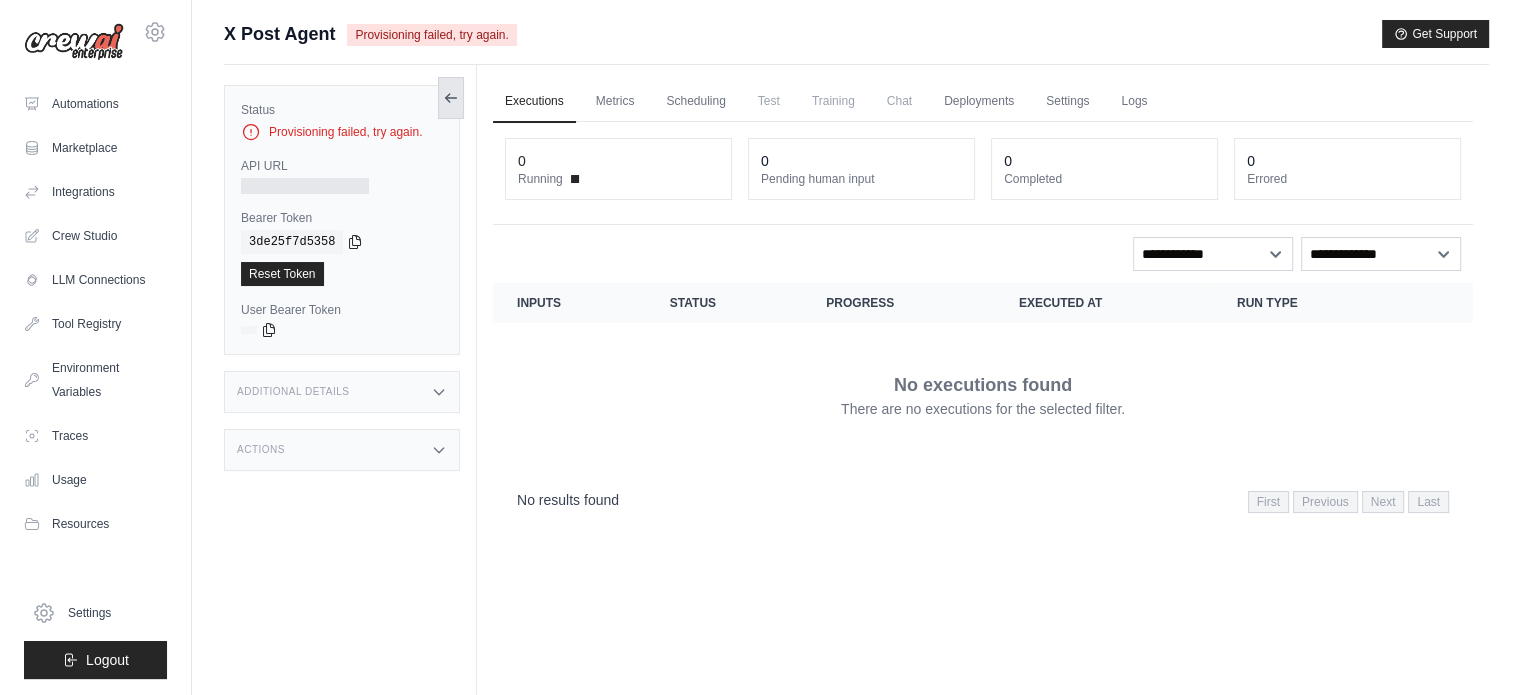click at bounding box center [451, 98] 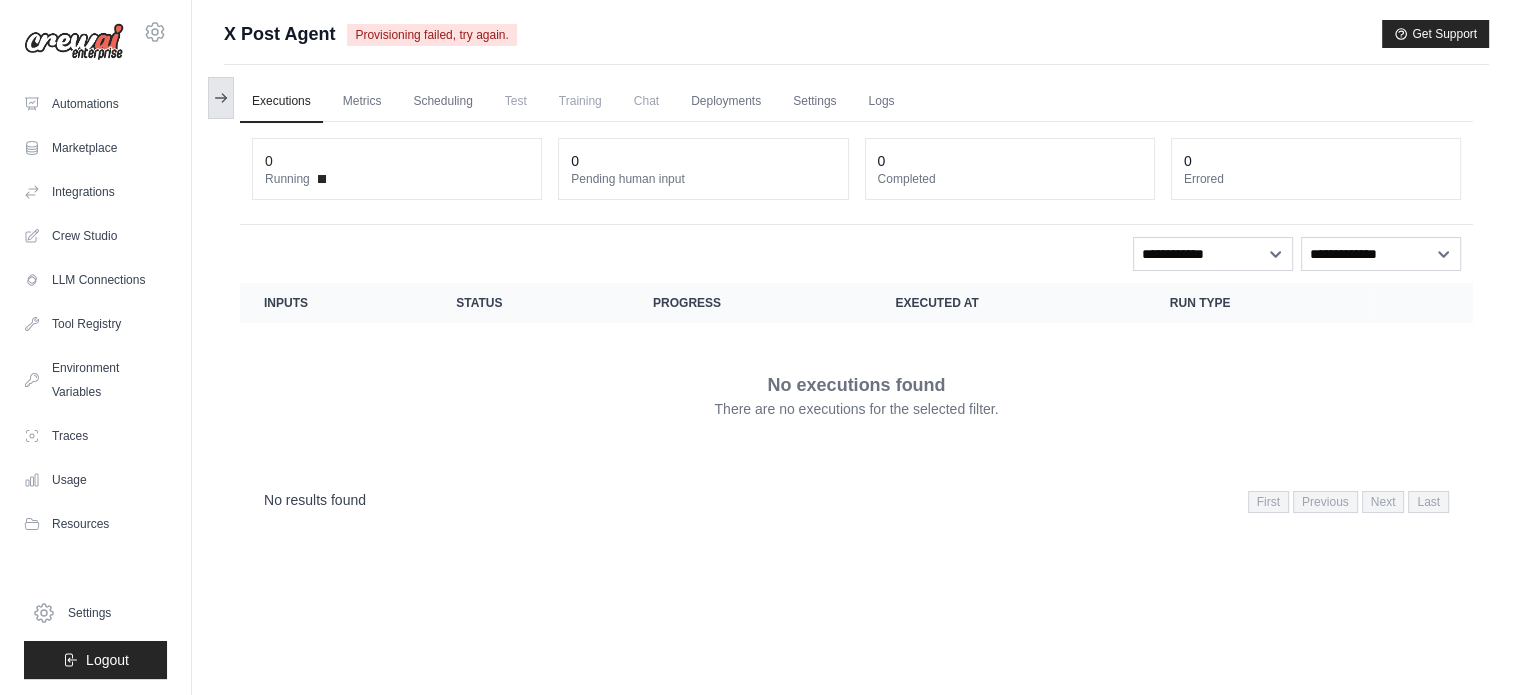 click 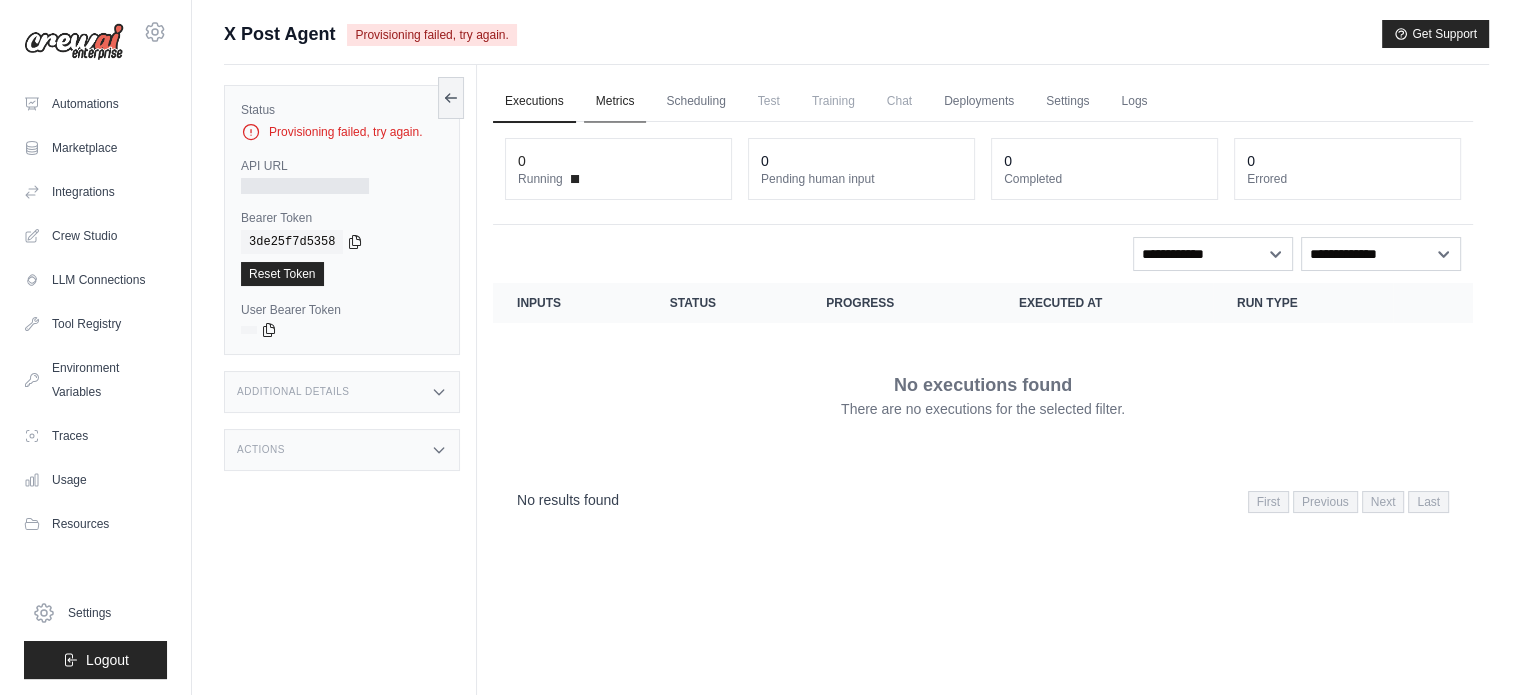 click on "Metrics" at bounding box center [615, 102] 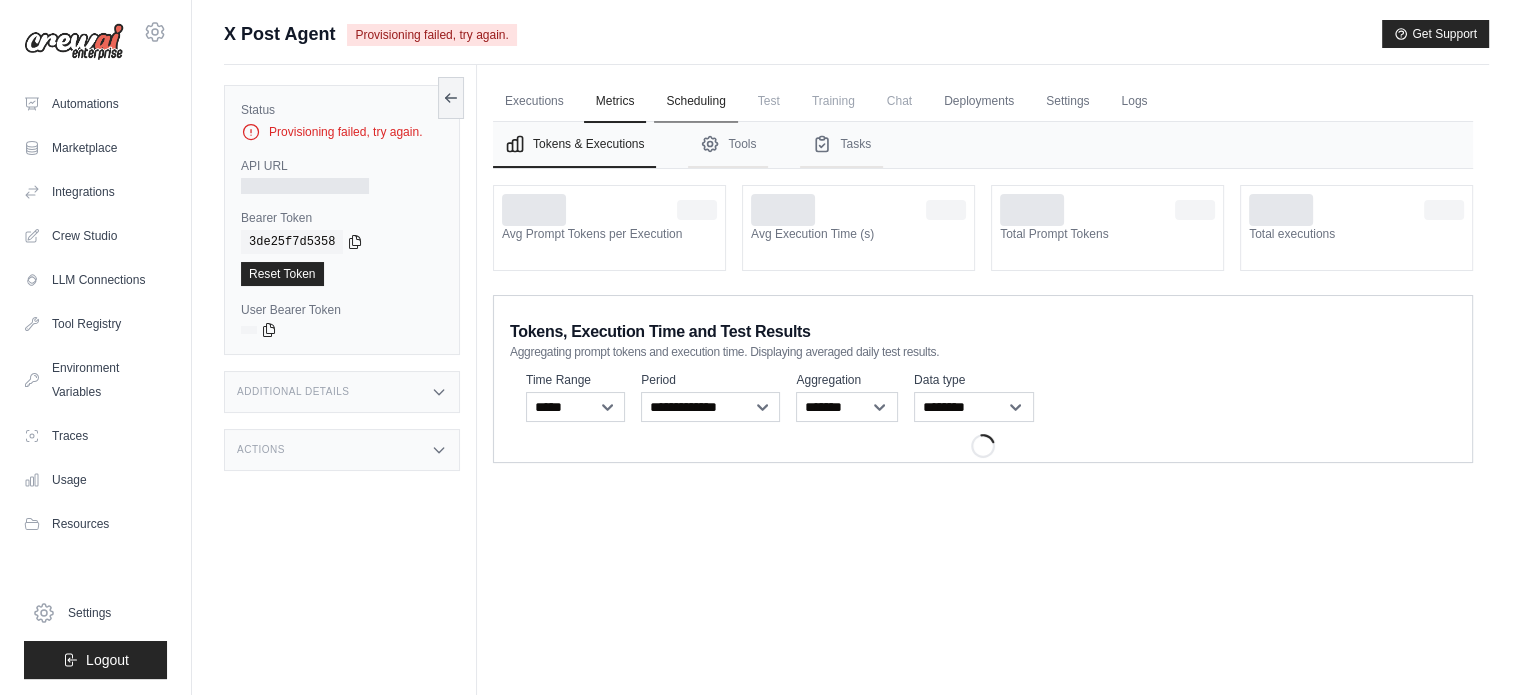 click on "Scheduling" at bounding box center [695, 102] 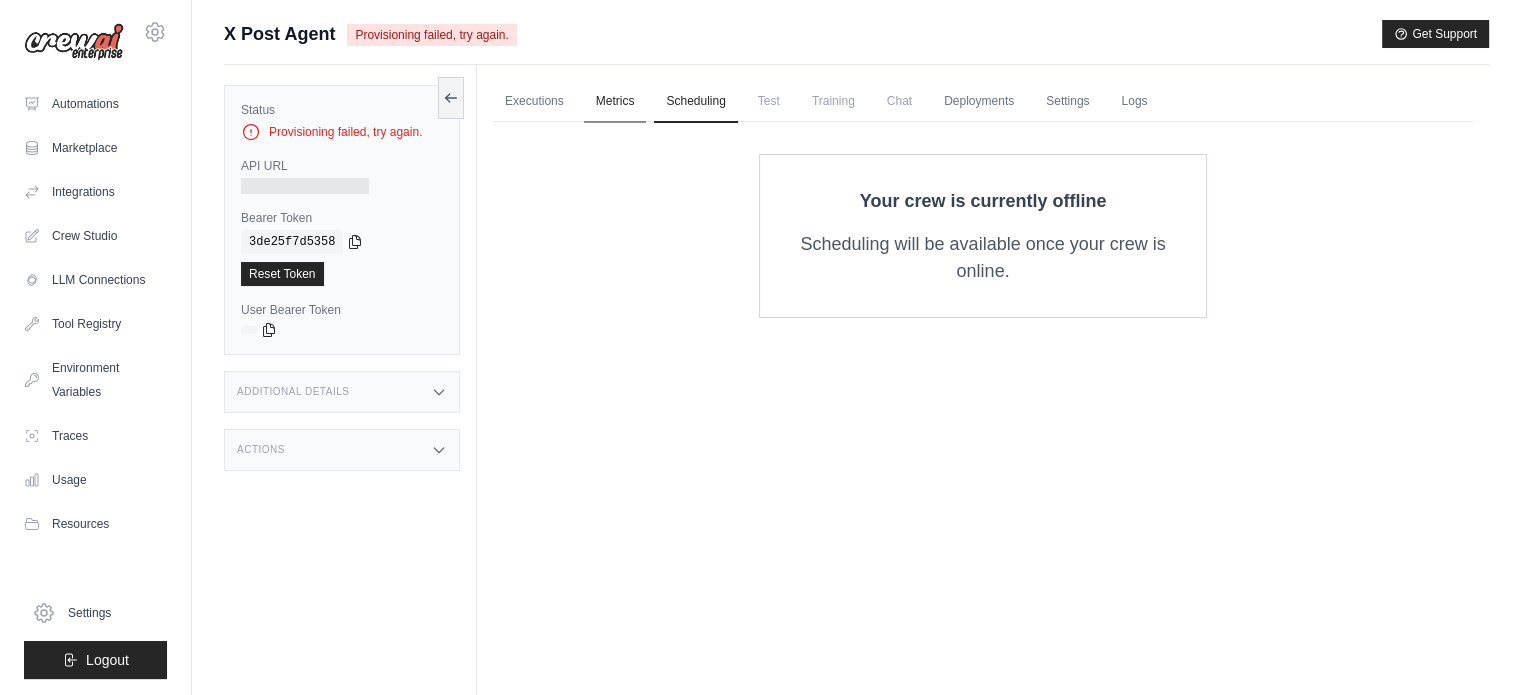 click on "Metrics" at bounding box center (615, 102) 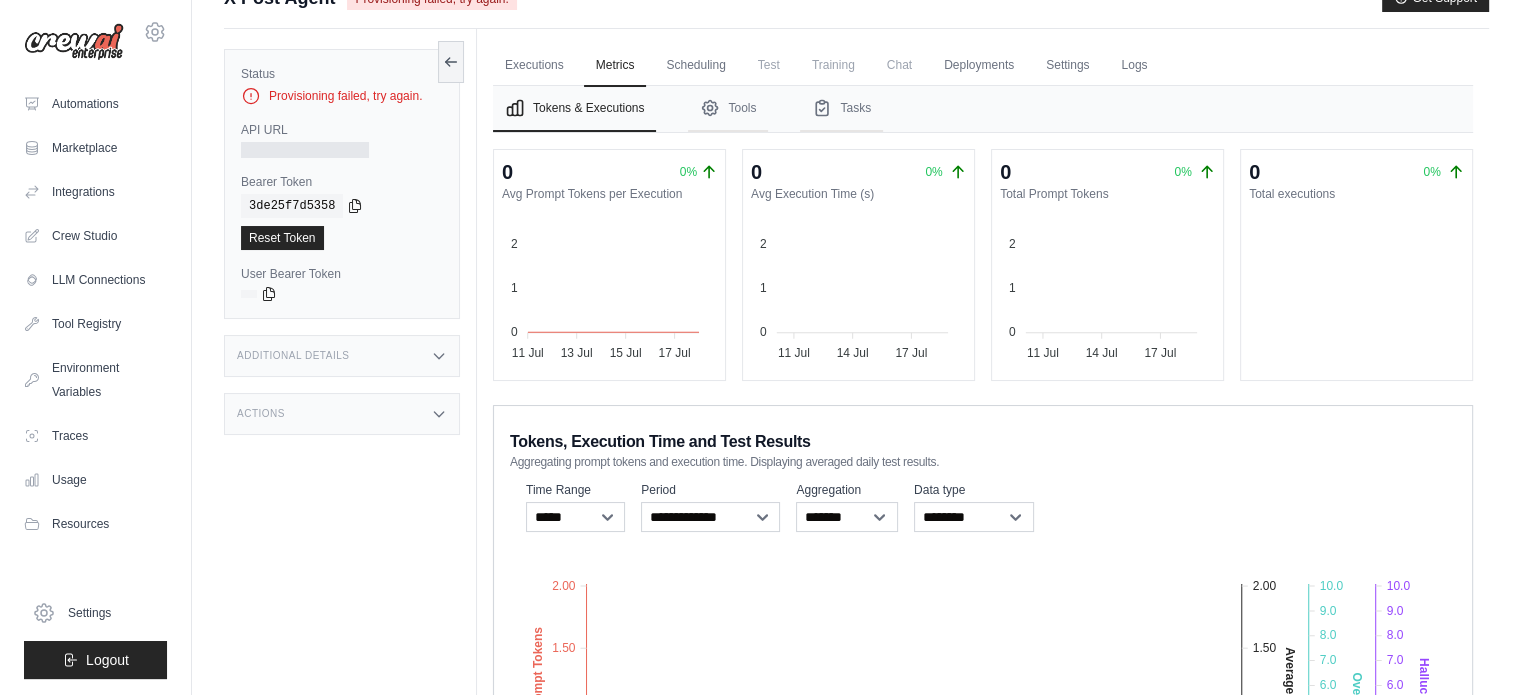 scroll, scrollTop: 0, scrollLeft: 0, axis: both 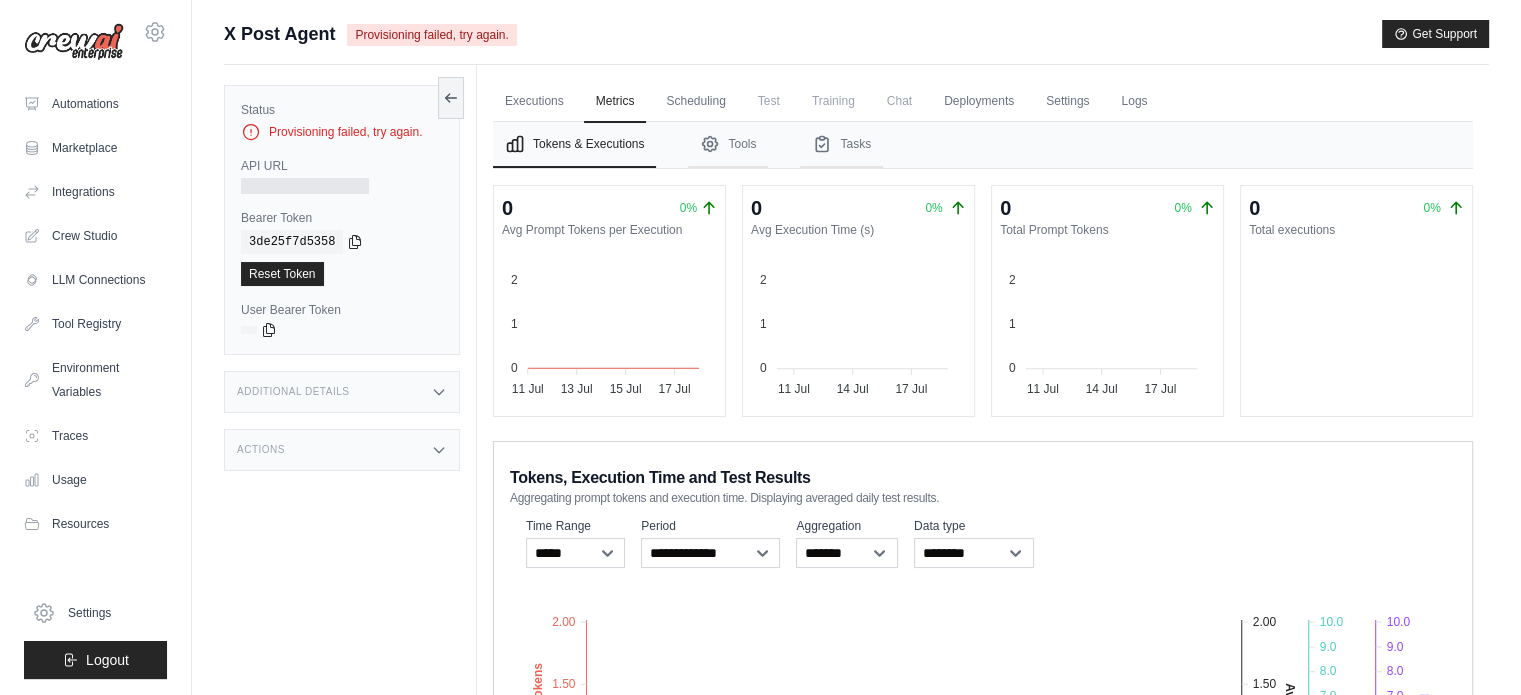 click on "X Post Agent" at bounding box center [279, 34] 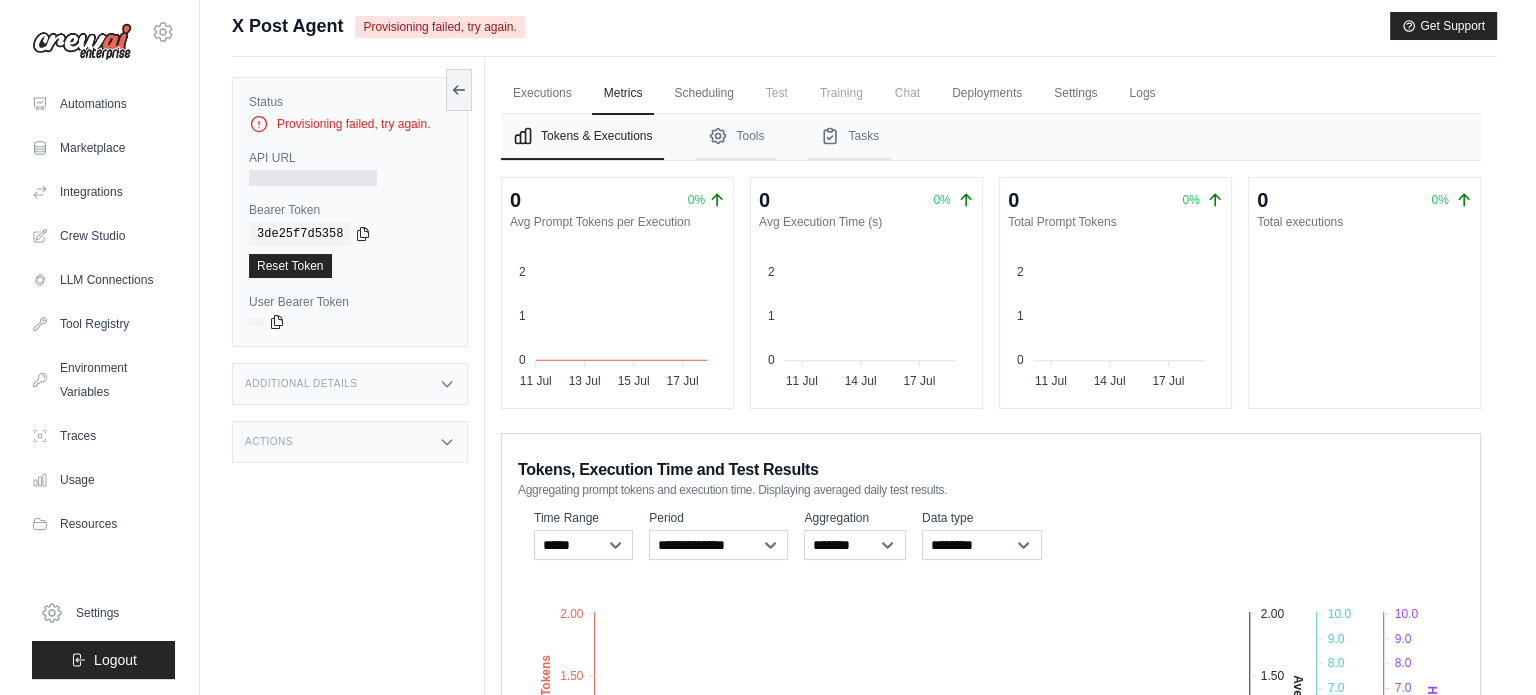 scroll, scrollTop: 0, scrollLeft: 0, axis: both 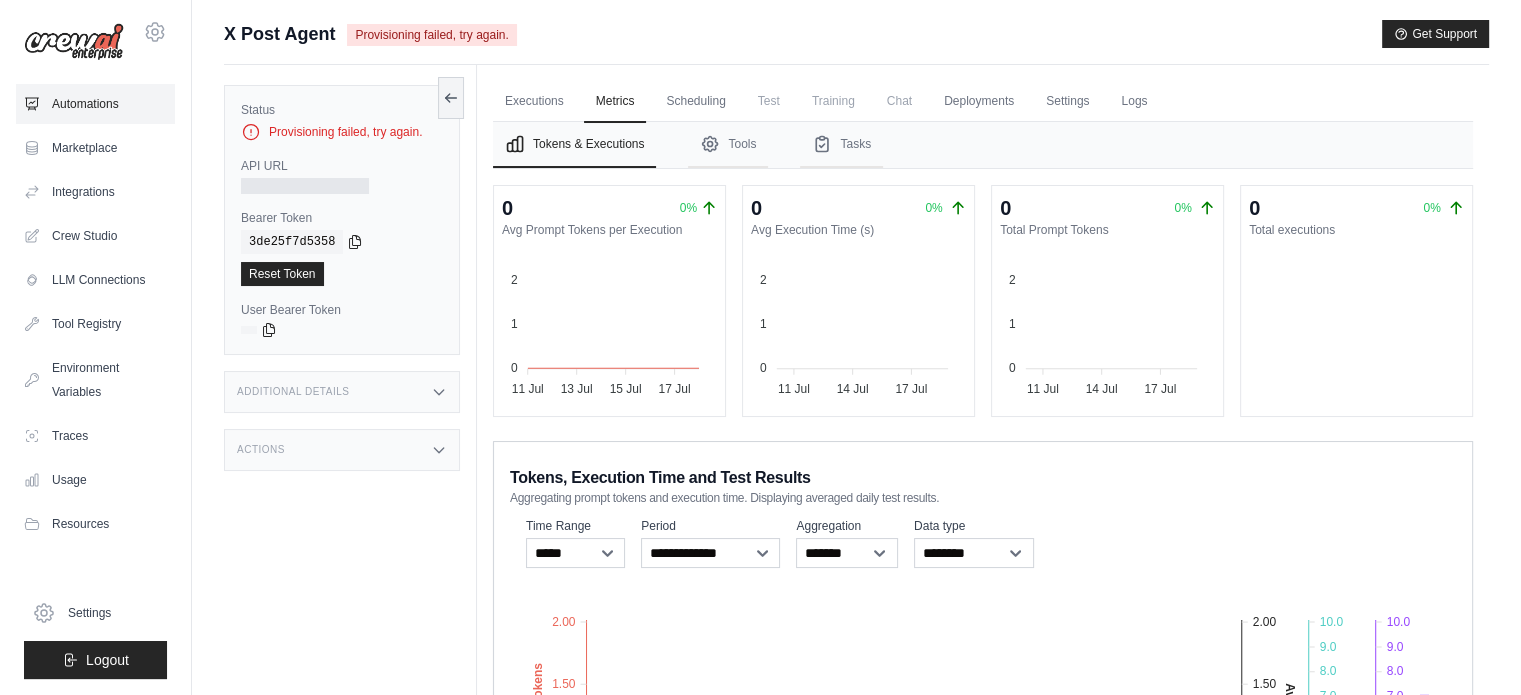 click on "Automations" at bounding box center (95, 104) 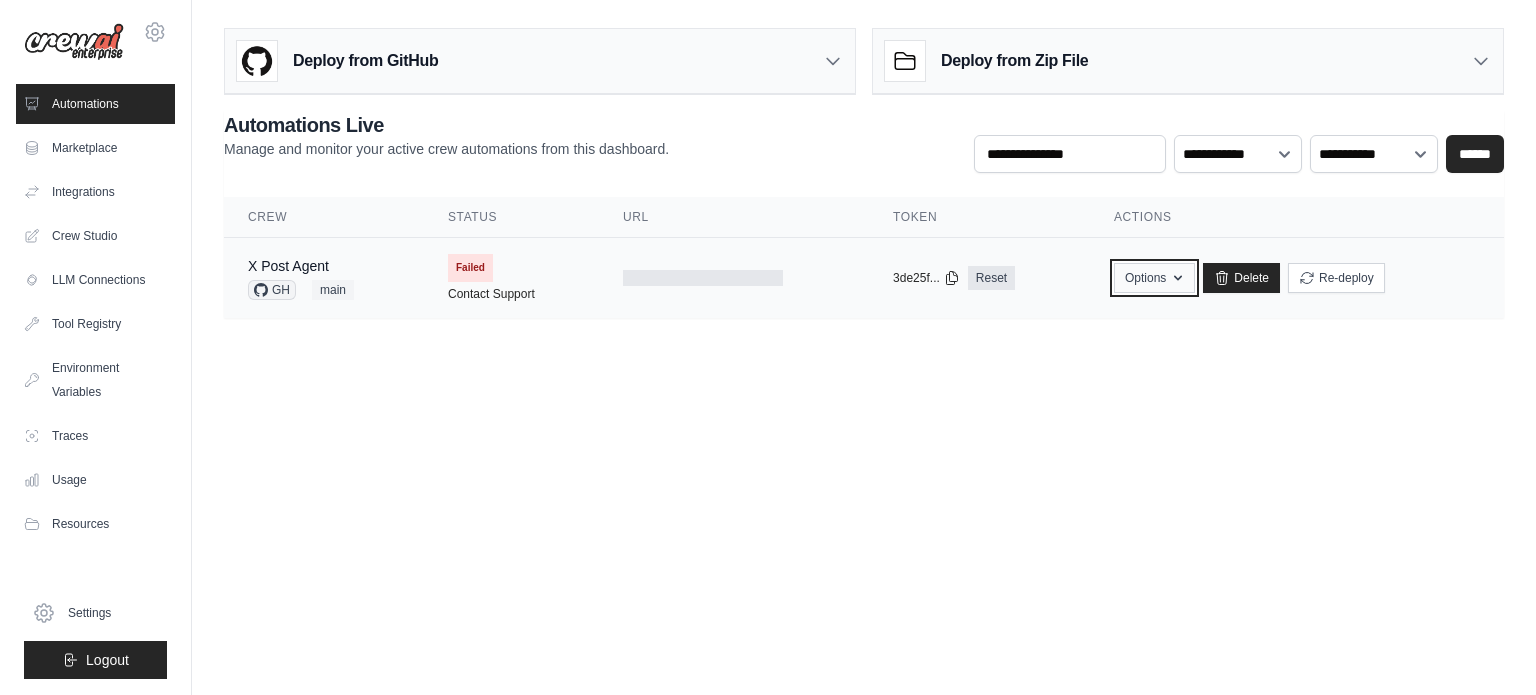 click 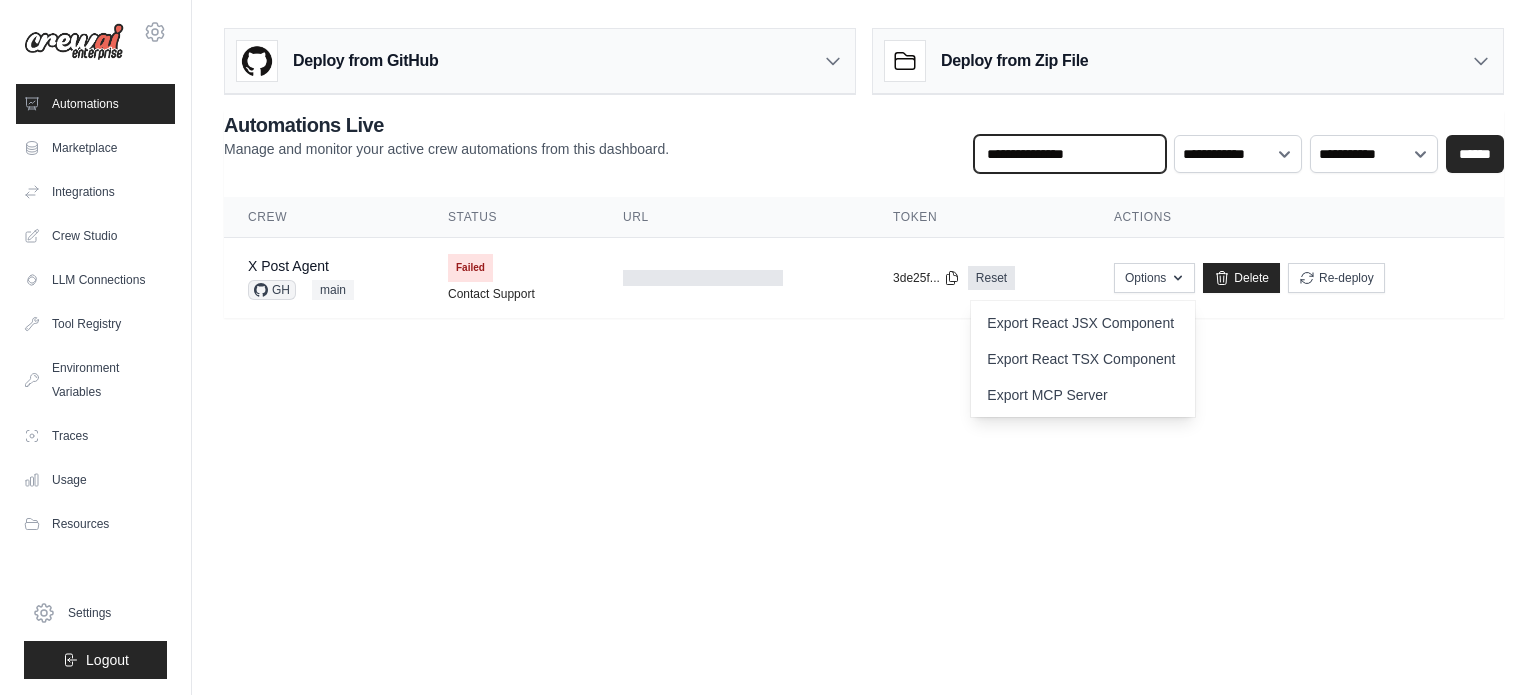 click at bounding box center (1070, 154) 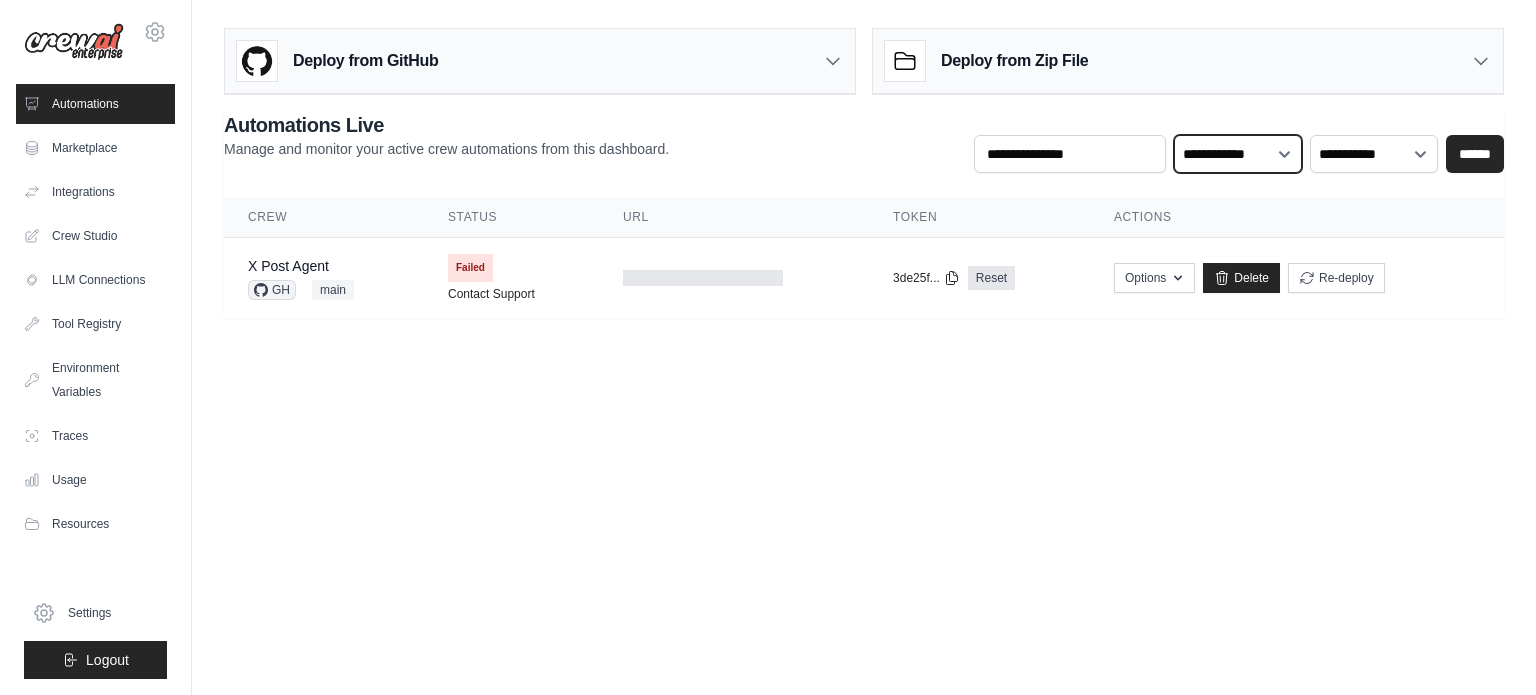click on "**********" at bounding box center (1238, 154) 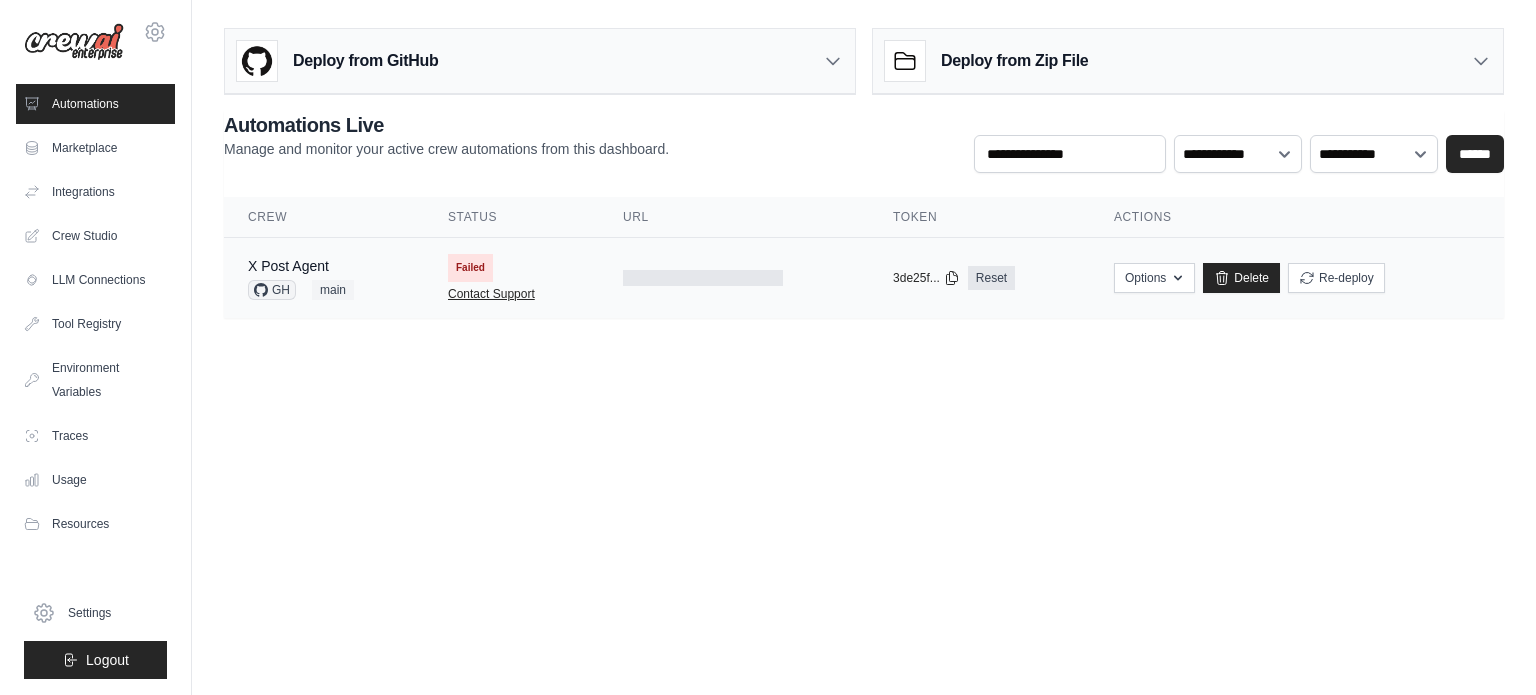 click on "Contact Support" at bounding box center (491, 294) 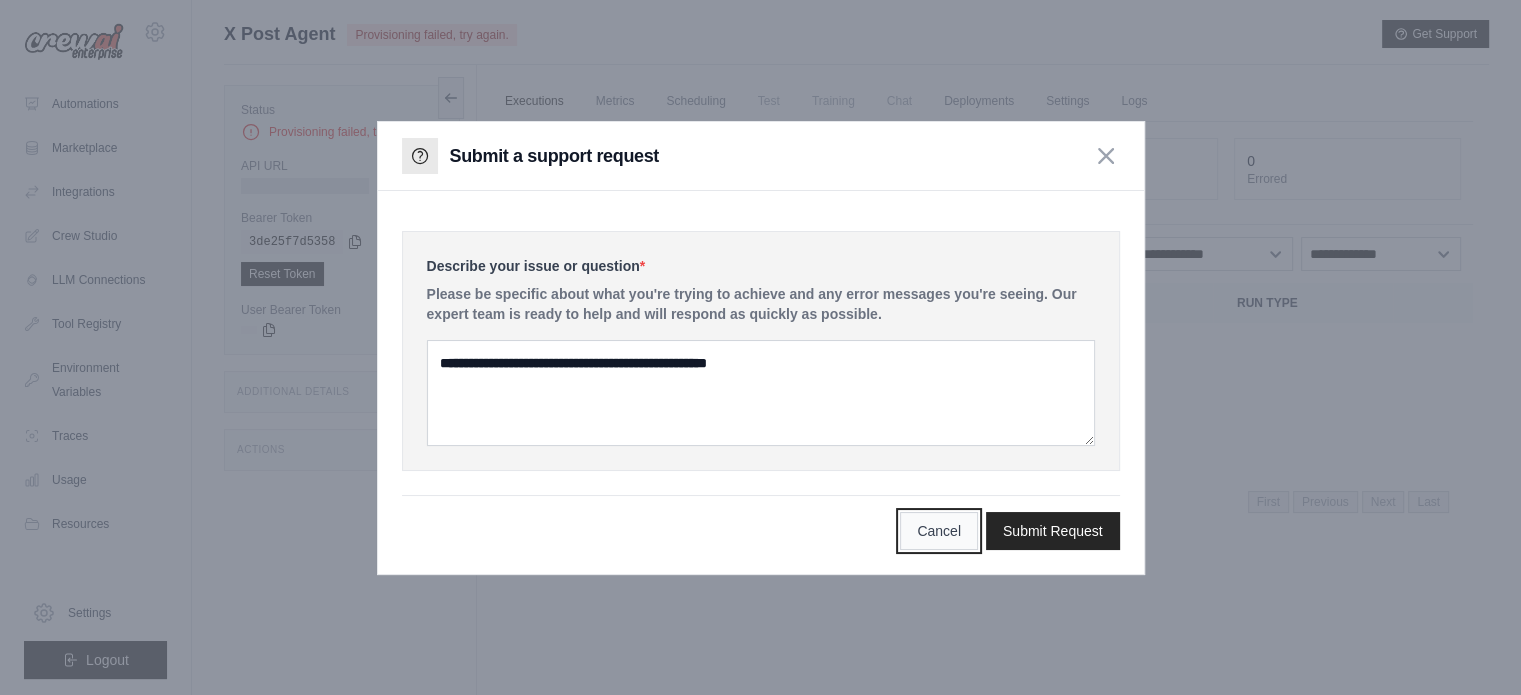 click on "Cancel" at bounding box center [939, 531] 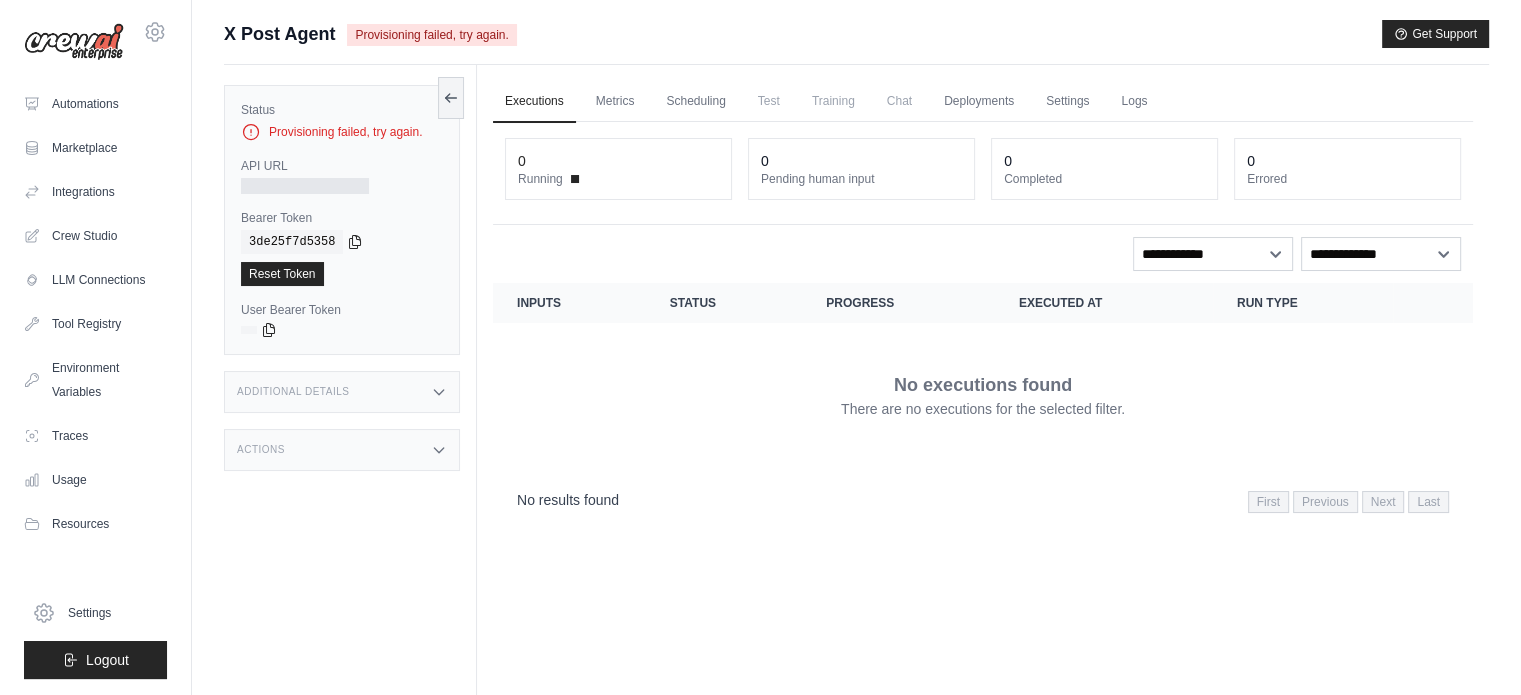 click on "Submit a support request
Describe your issue or question  *
Please be specific about what you're trying to achieve and any error messages you're seeing. Our expert team is ready to help and will respond as quickly as possible.
Cancel
Submit Request
X Post Agent" at bounding box center [856, 390] 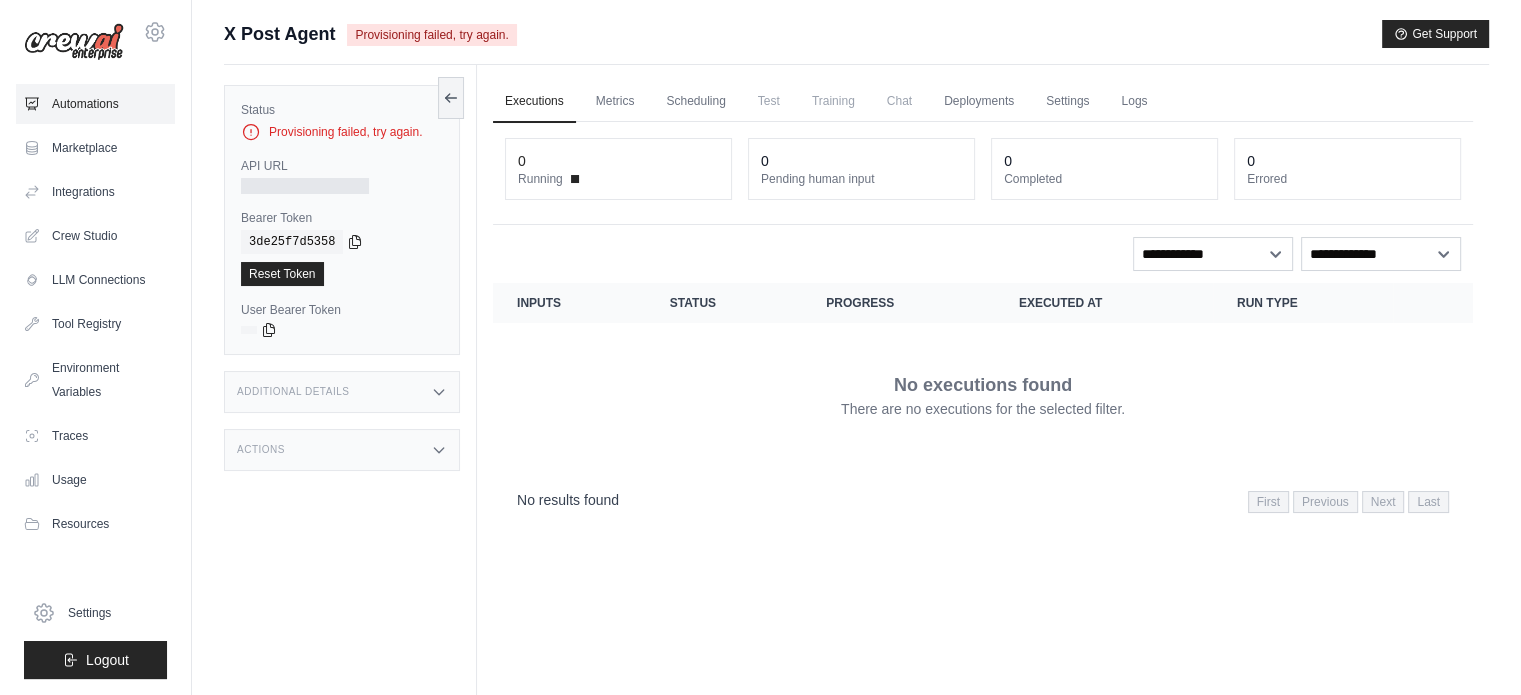 click on "Automations" at bounding box center [95, 104] 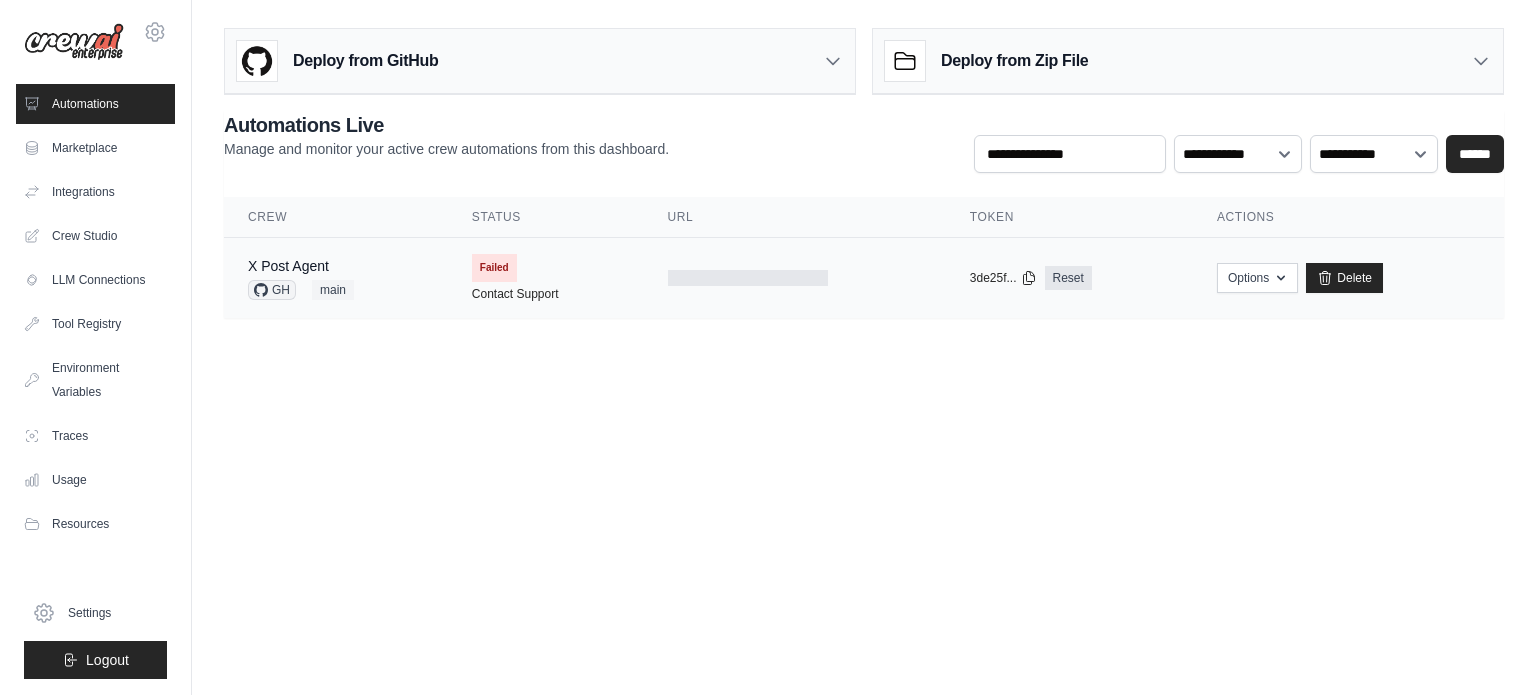 click on "Failed" at bounding box center (494, 268) 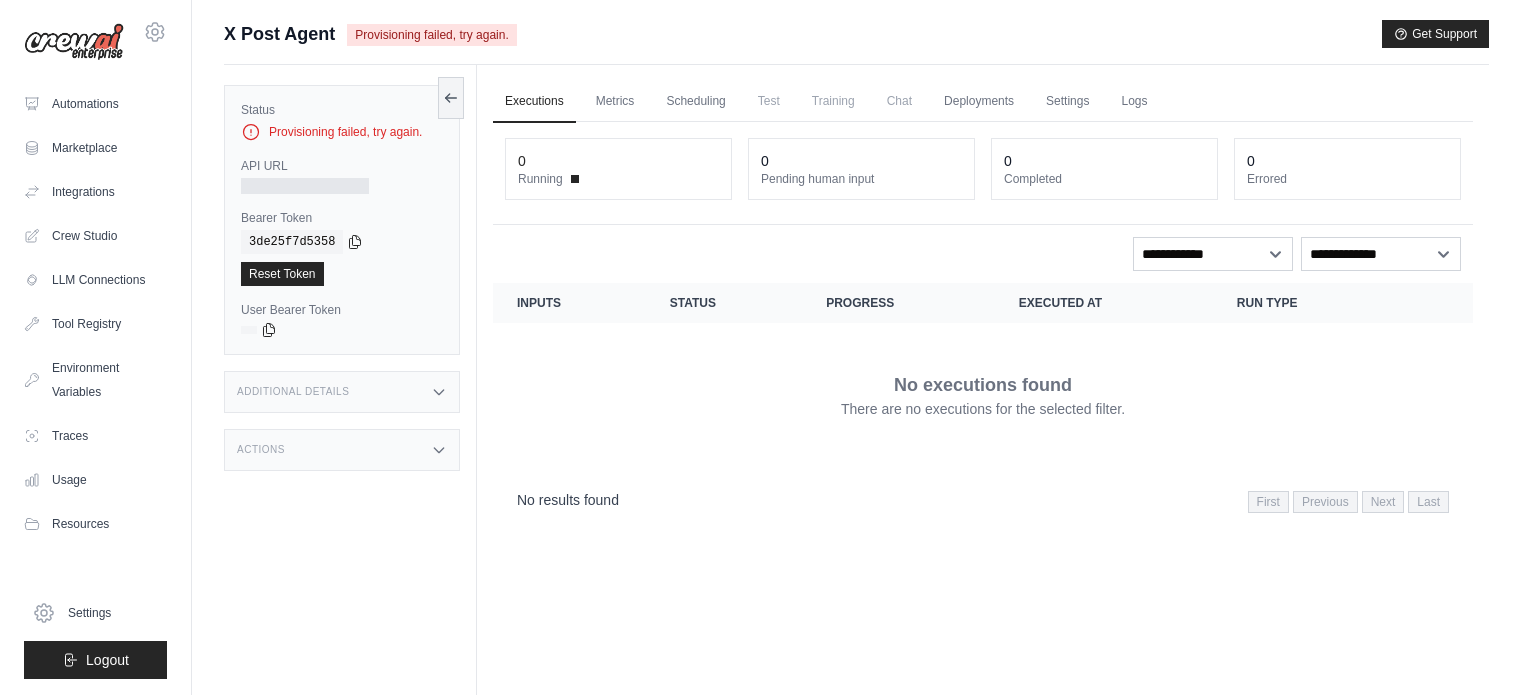 scroll, scrollTop: 0, scrollLeft: 0, axis: both 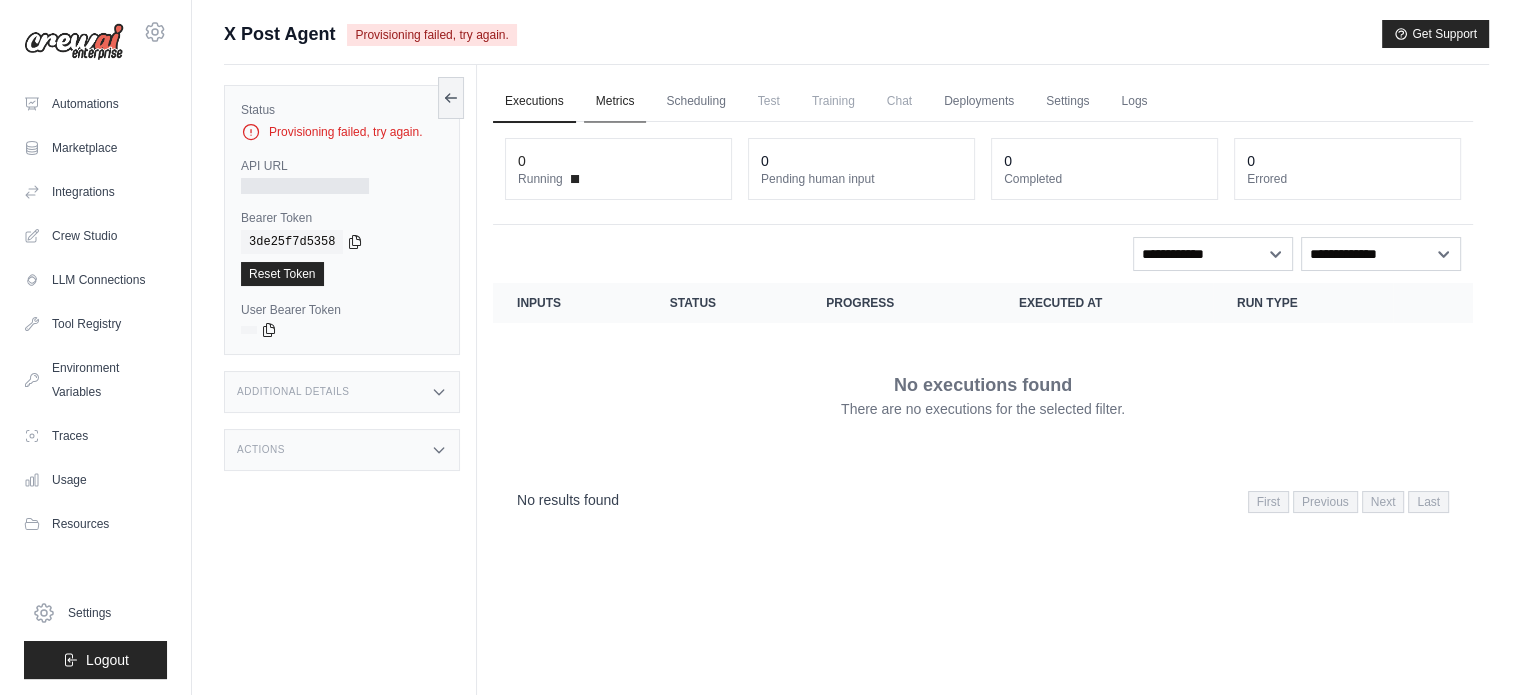 click on "Metrics" at bounding box center (615, 102) 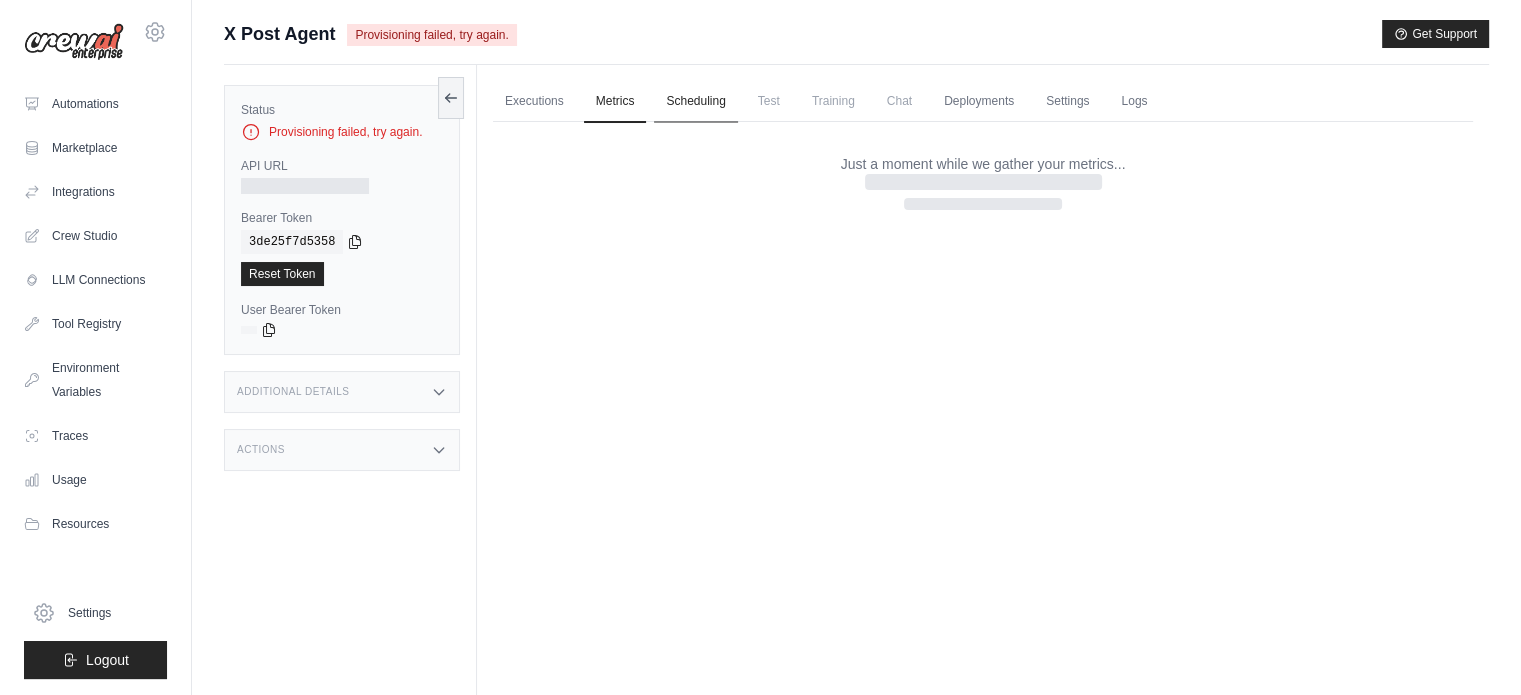 click on "Scheduling" at bounding box center [695, 102] 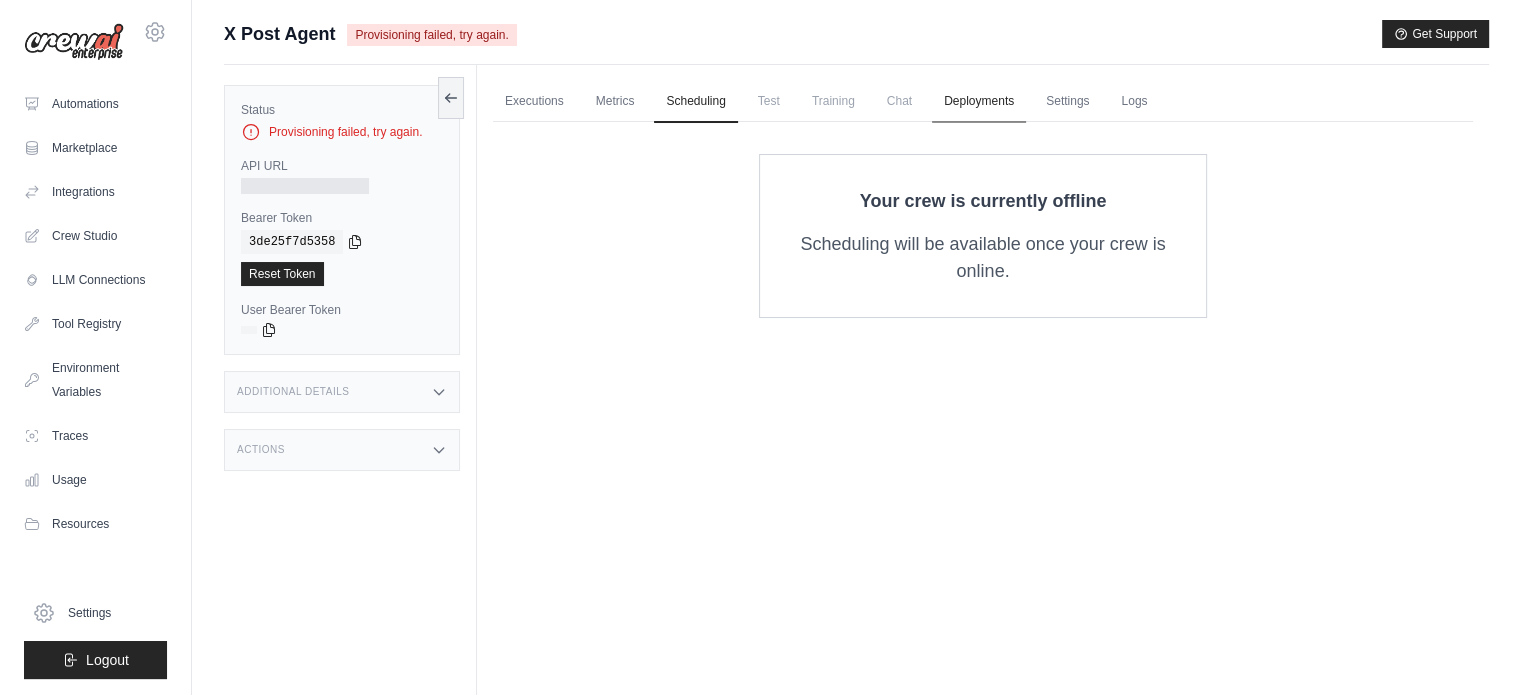 click on "Deployments" at bounding box center (979, 102) 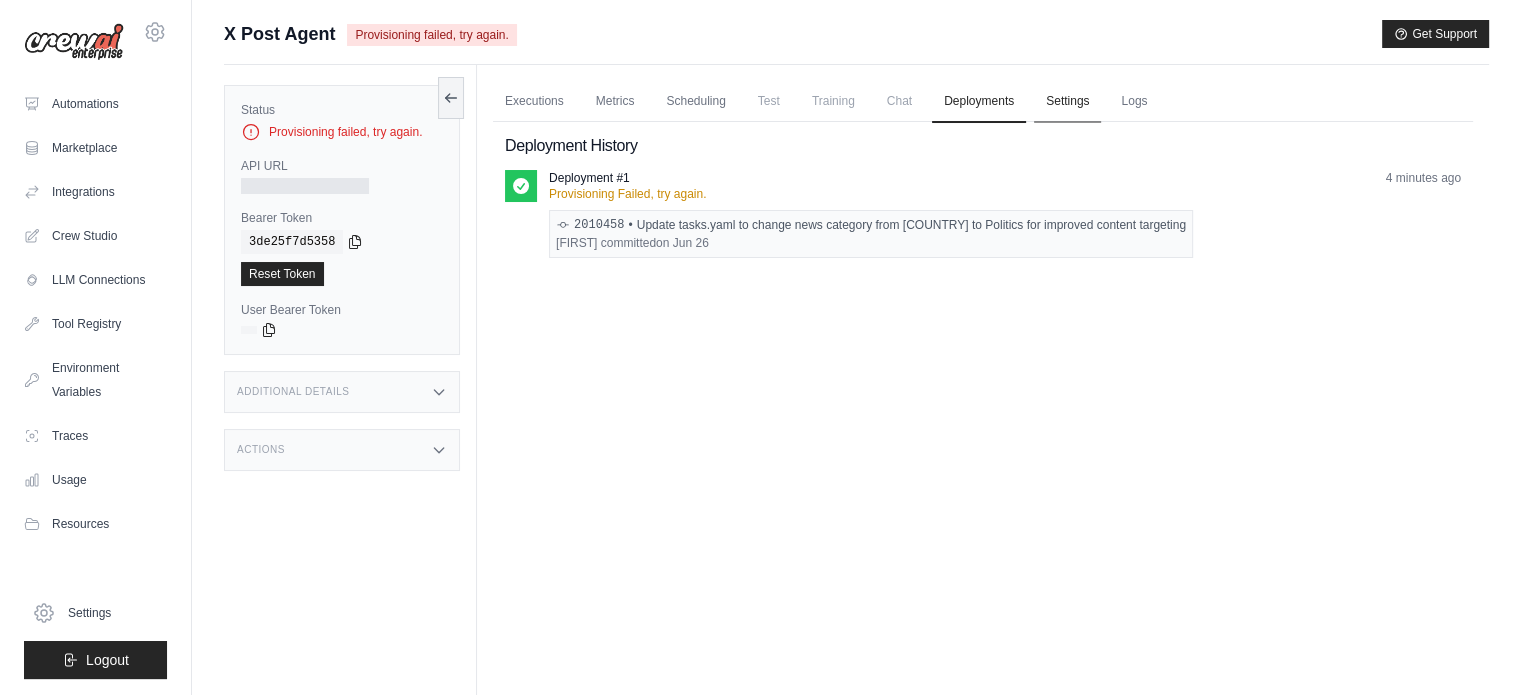 click on "Settings" at bounding box center (1067, 102) 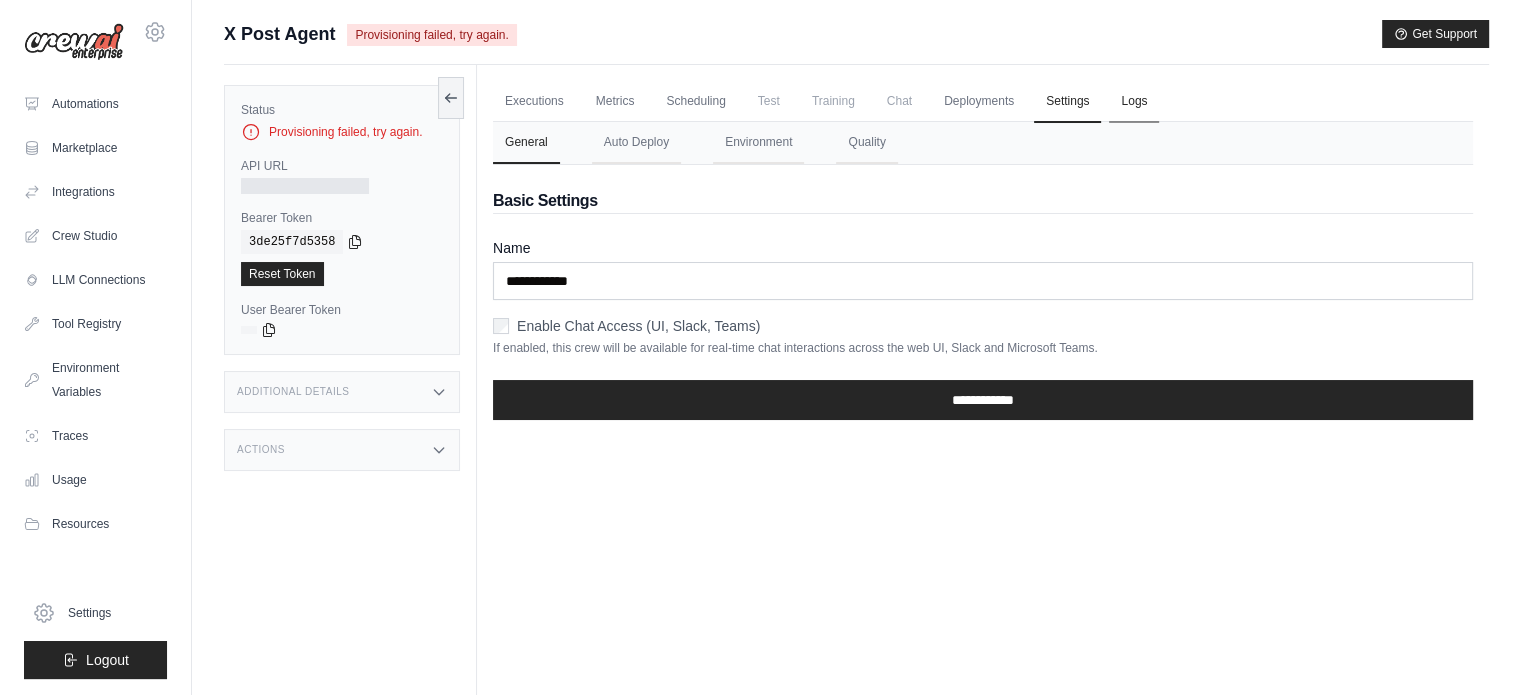 click on "Logs" at bounding box center [1134, 102] 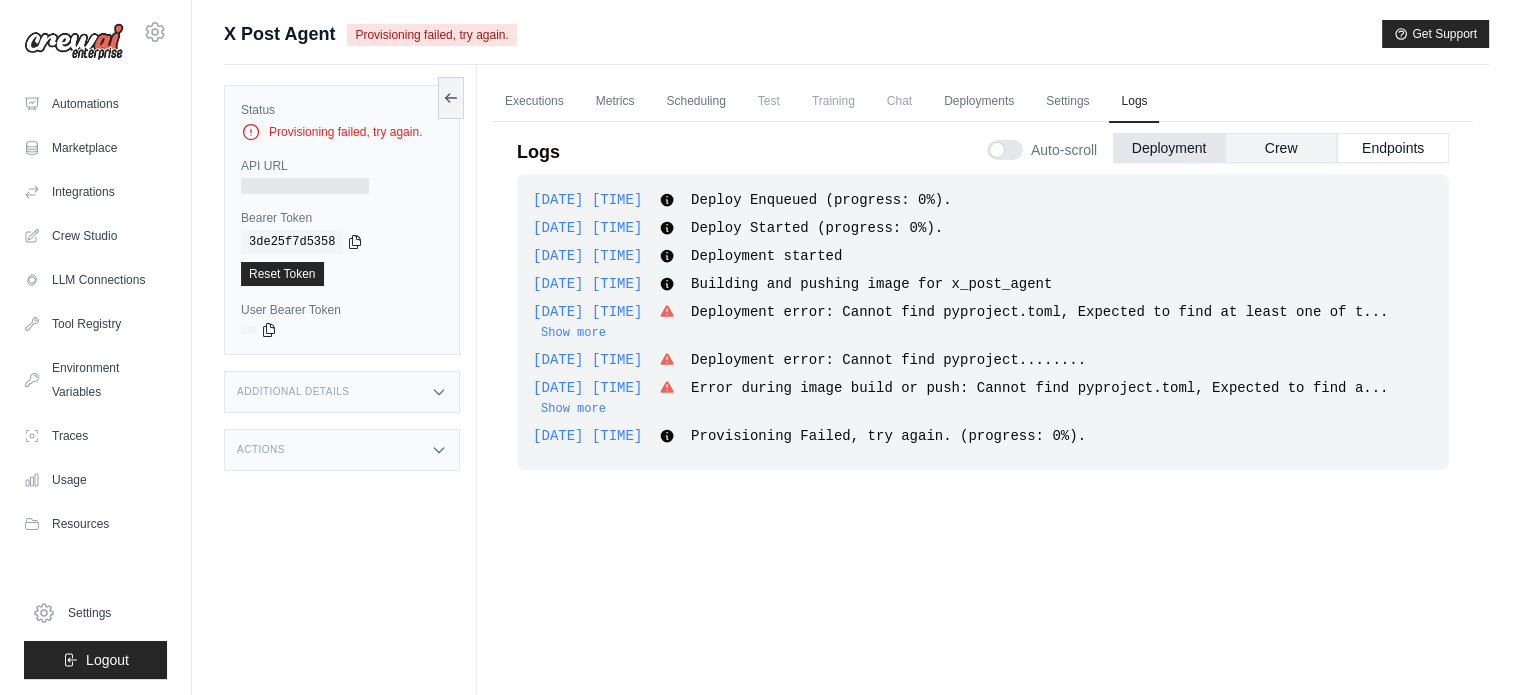 click on "Crew" at bounding box center (1281, 148) 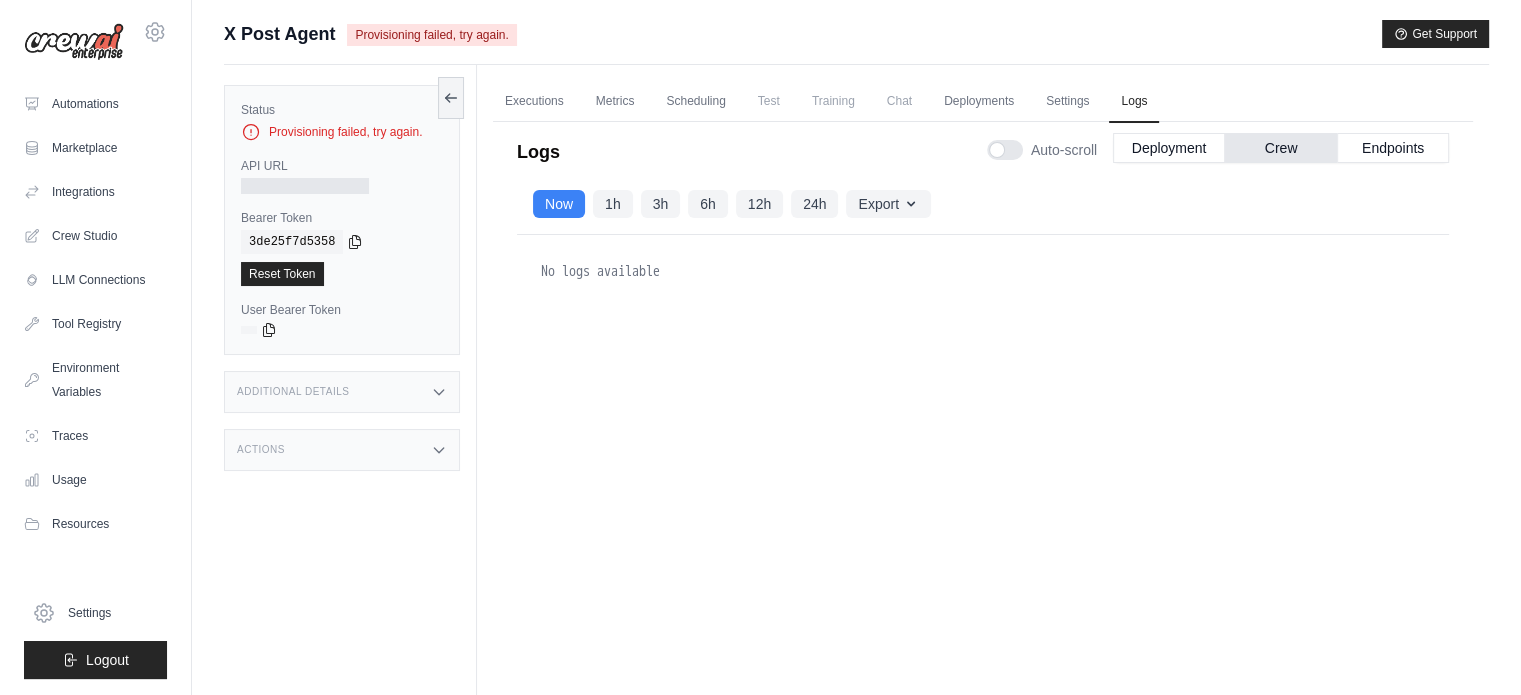 click on "Auto-scroll
Deployment
Crew
Endpoints" at bounding box center (1218, 146) 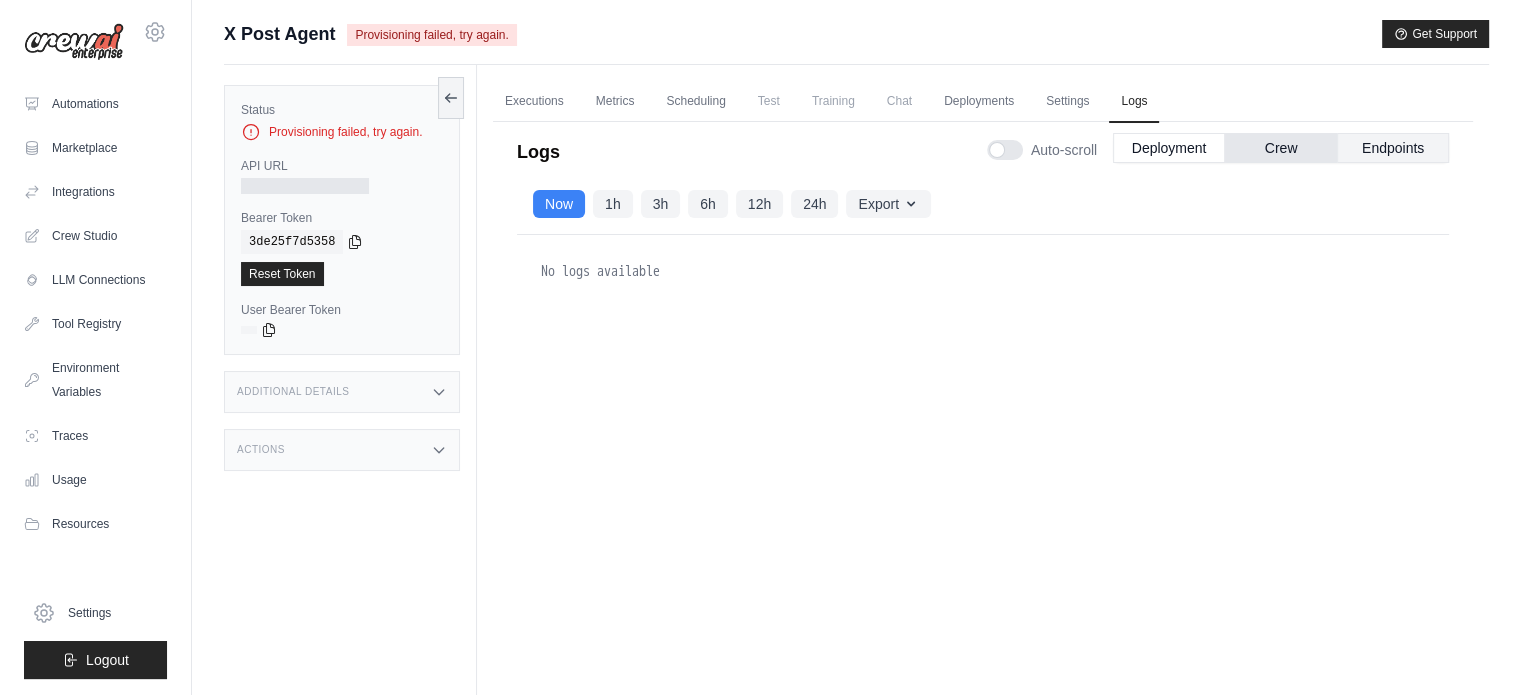 click on "Endpoints" at bounding box center [1393, 148] 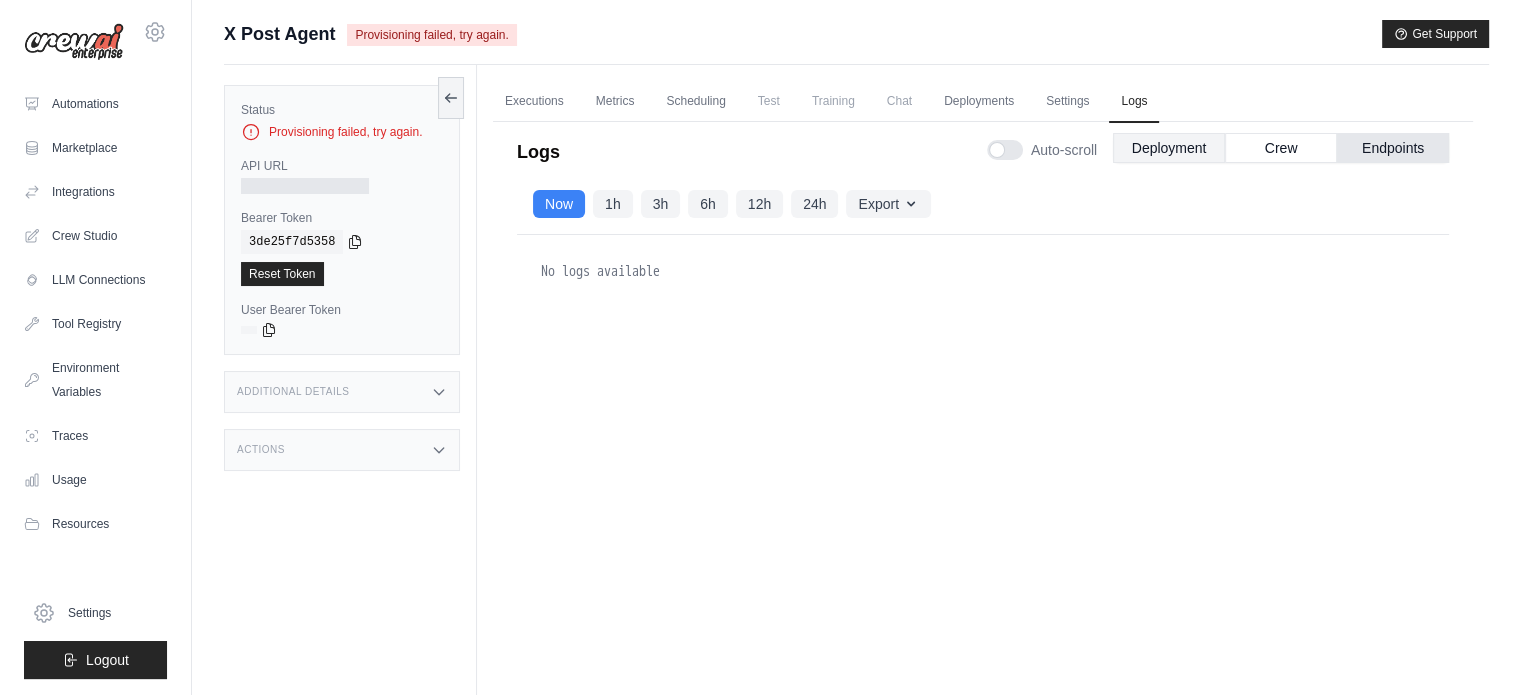 click on "Deployment" at bounding box center [1169, 148] 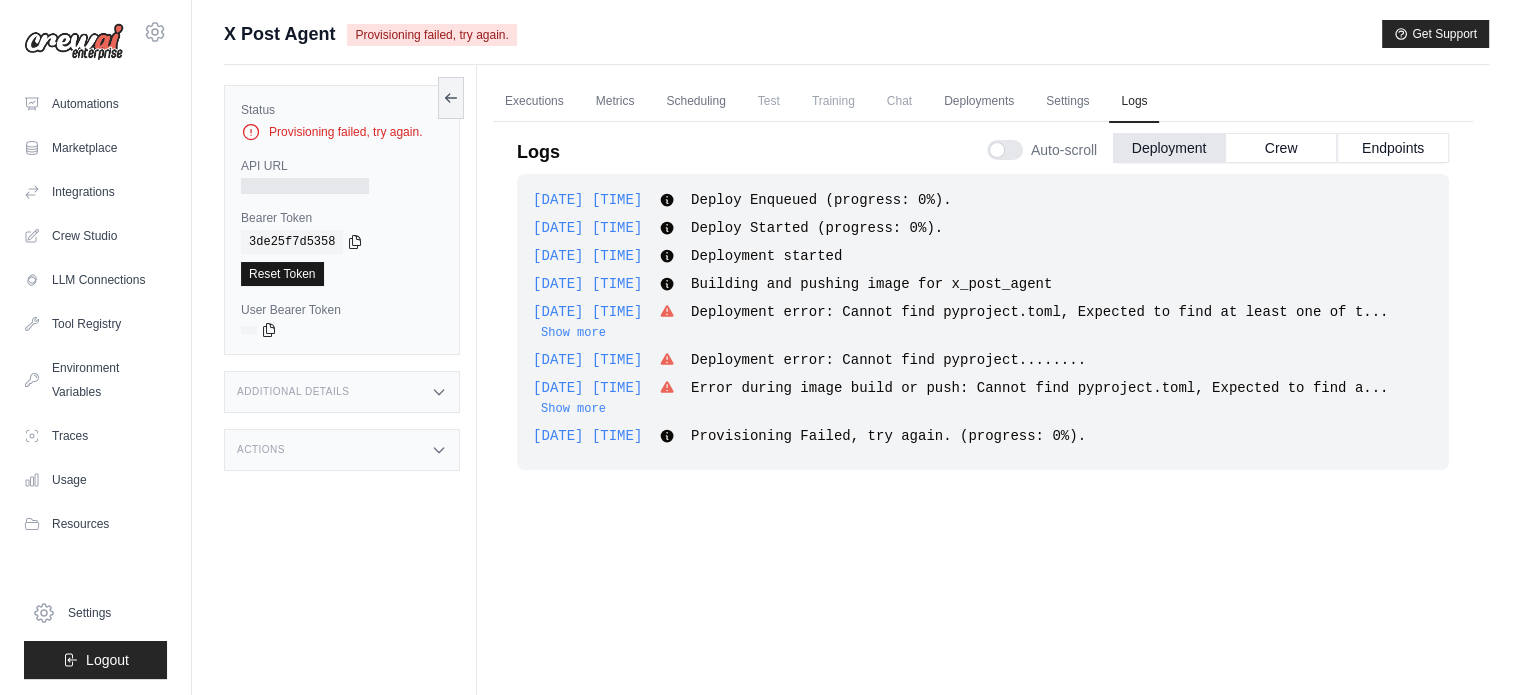 click on "Reset Token" at bounding box center (282, 274) 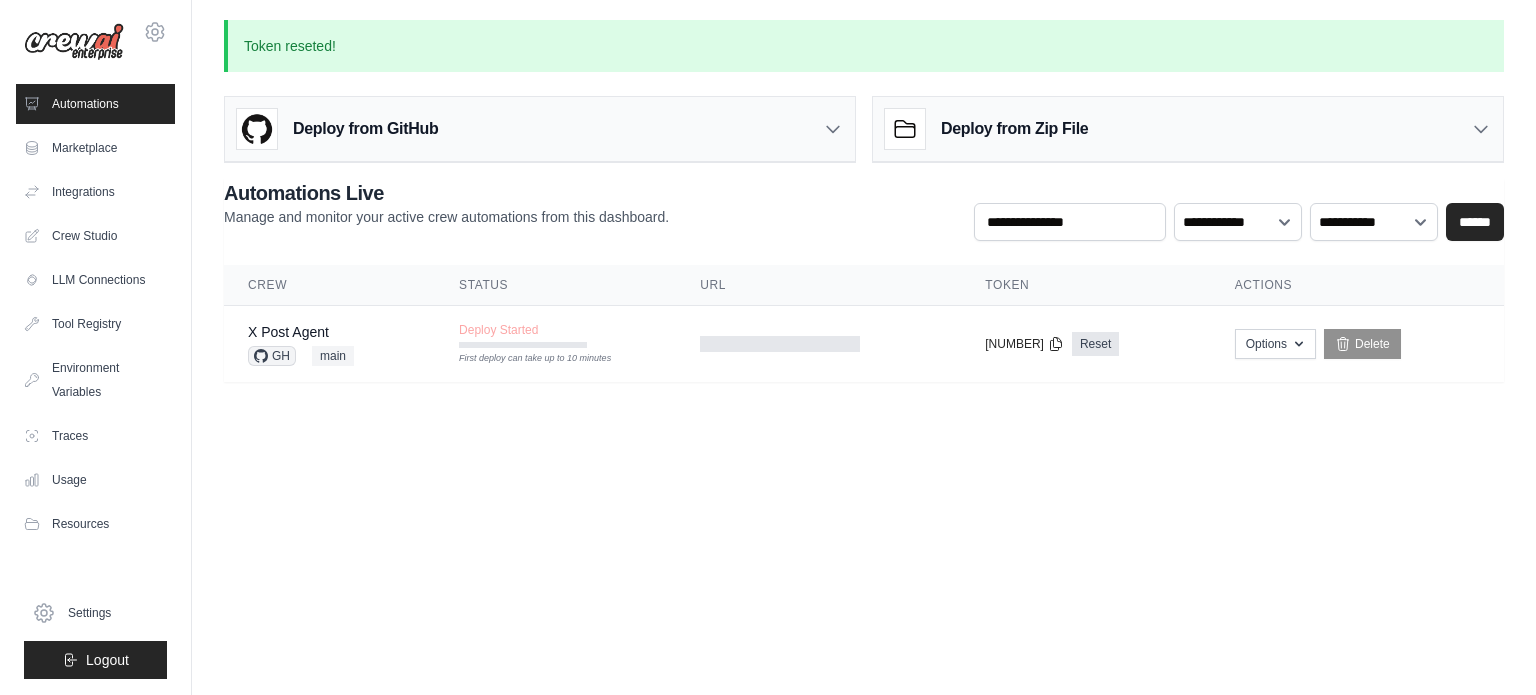 click on "Automations" at bounding box center [95, 104] 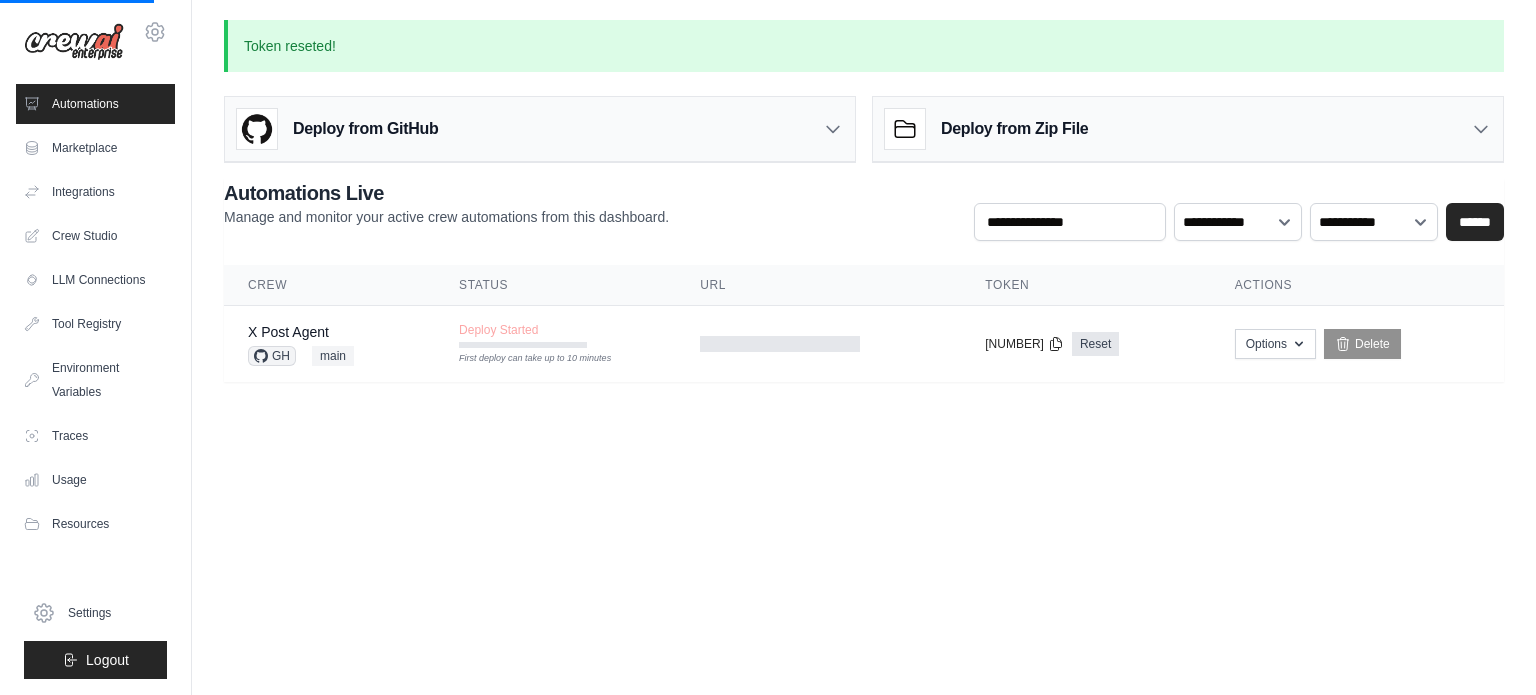 click on "Automations" at bounding box center (95, 104) 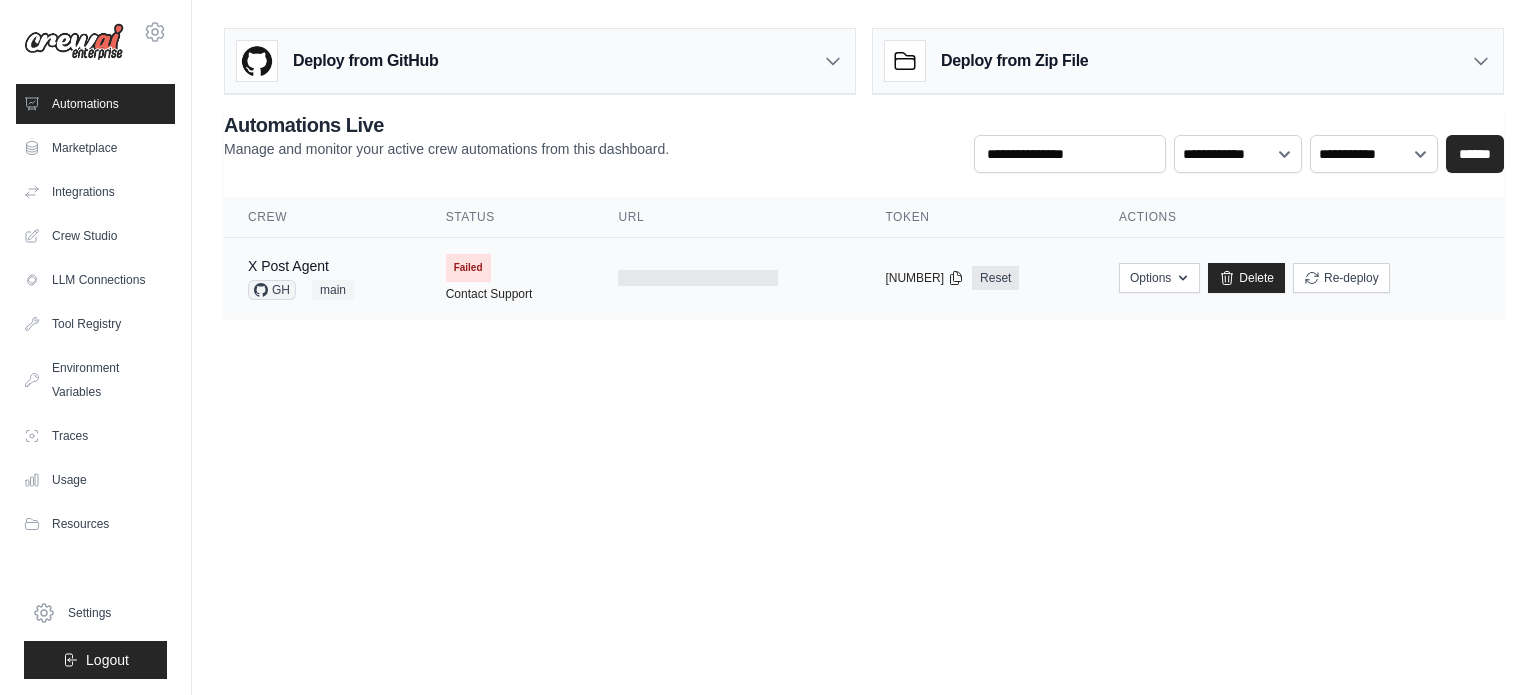 click on "Failed" at bounding box center (468, 268) 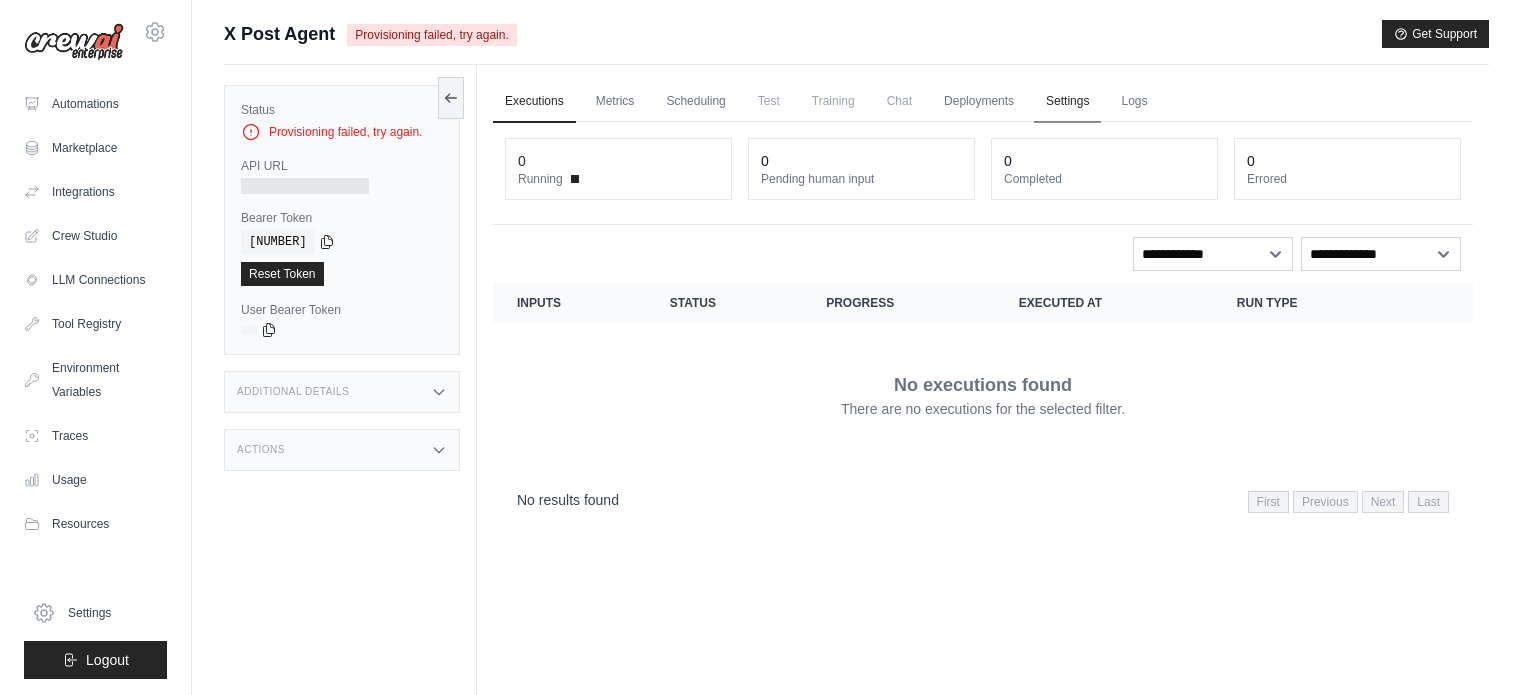 scroll, scrollTop: 0, scrollLeft: 0, axis: both 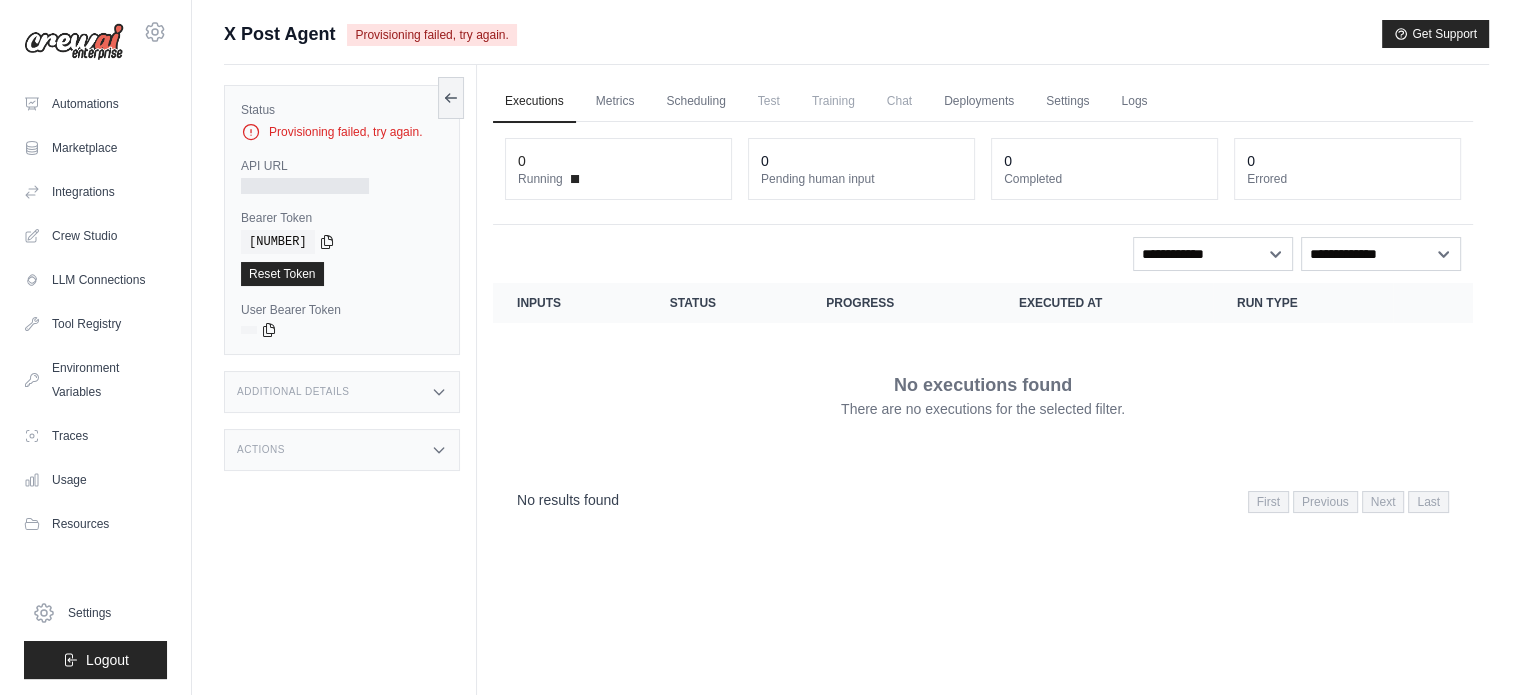 click on "Executions
Metrics
Scheduling
Test
Training
Chat
Deployments
Settings
Logs
0
Running
0
Pending human input
0" at bounding box center [983, 412] 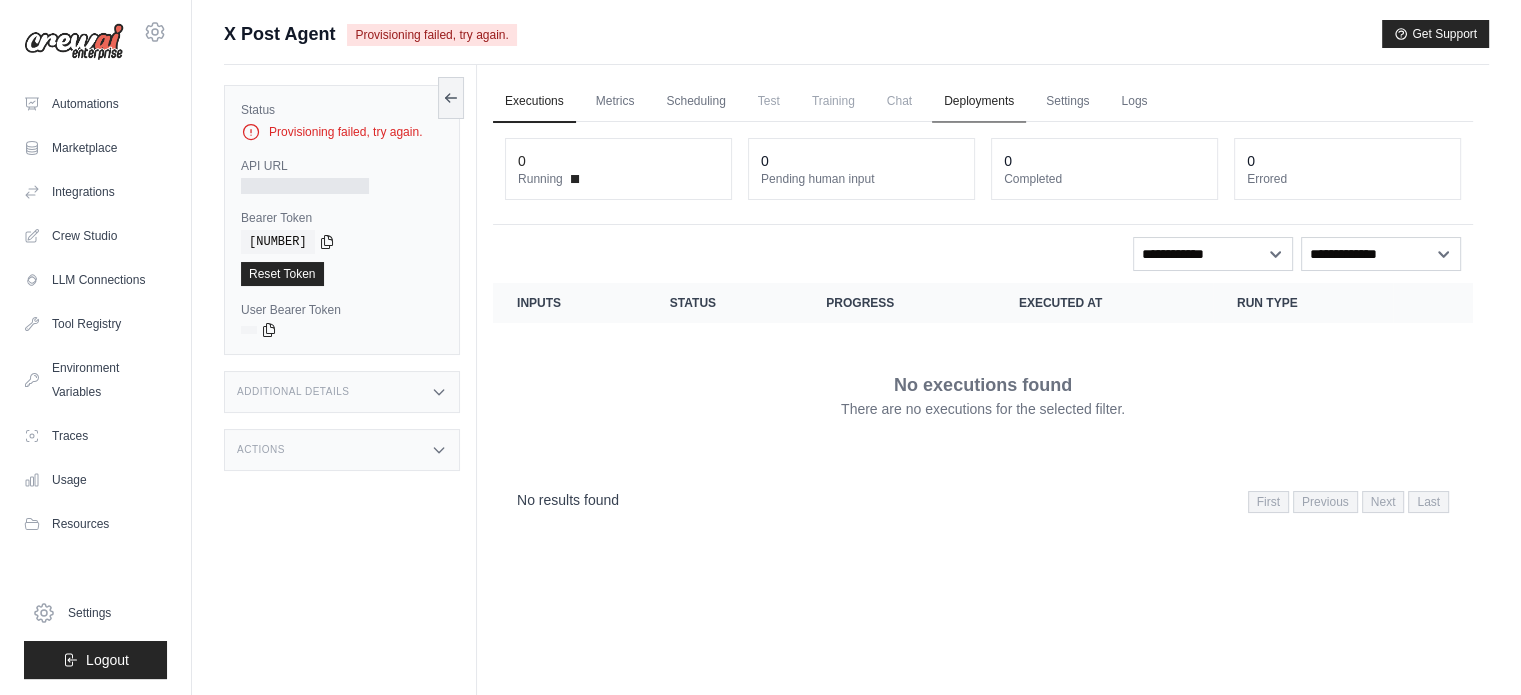 click on "Deployments" at bounding box center (979, 102) 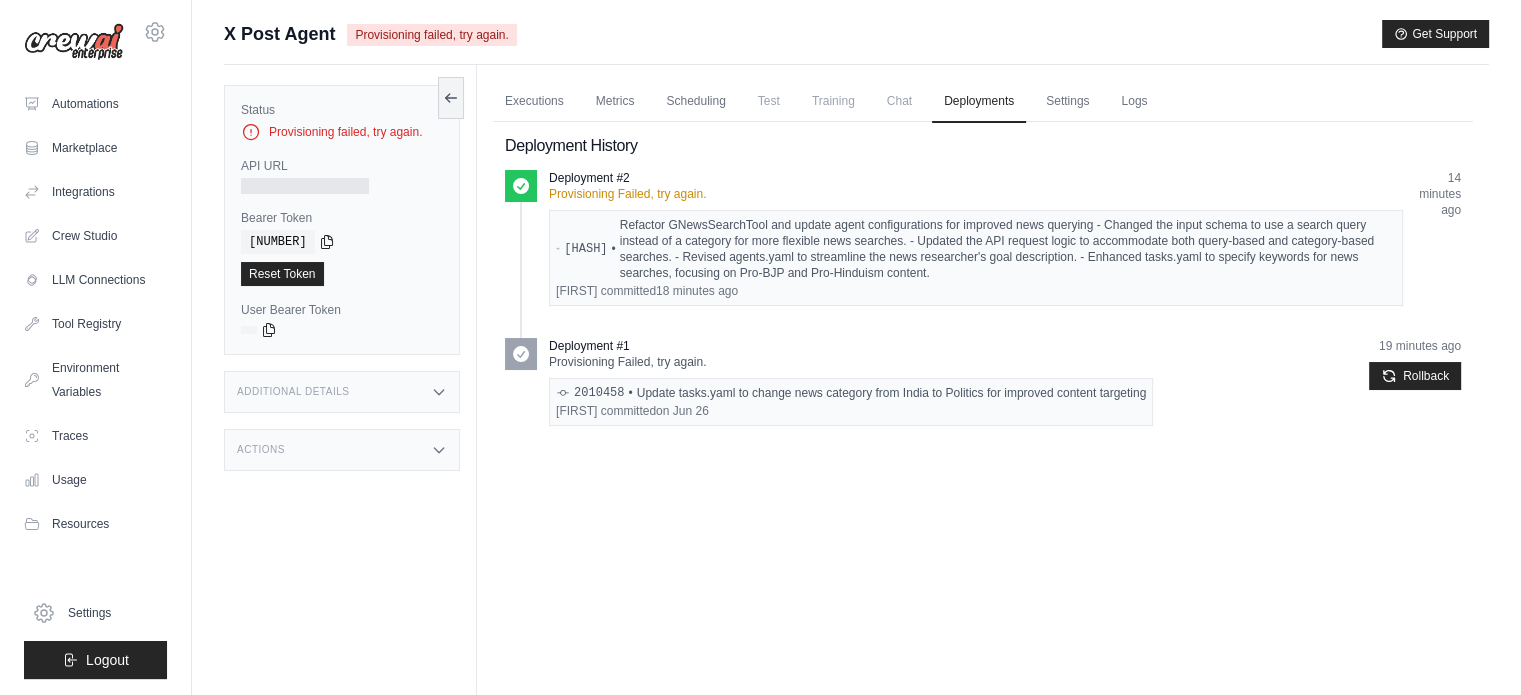 click on "Dipankar
committed
on Jun 26" at bounding box center (851, 411) 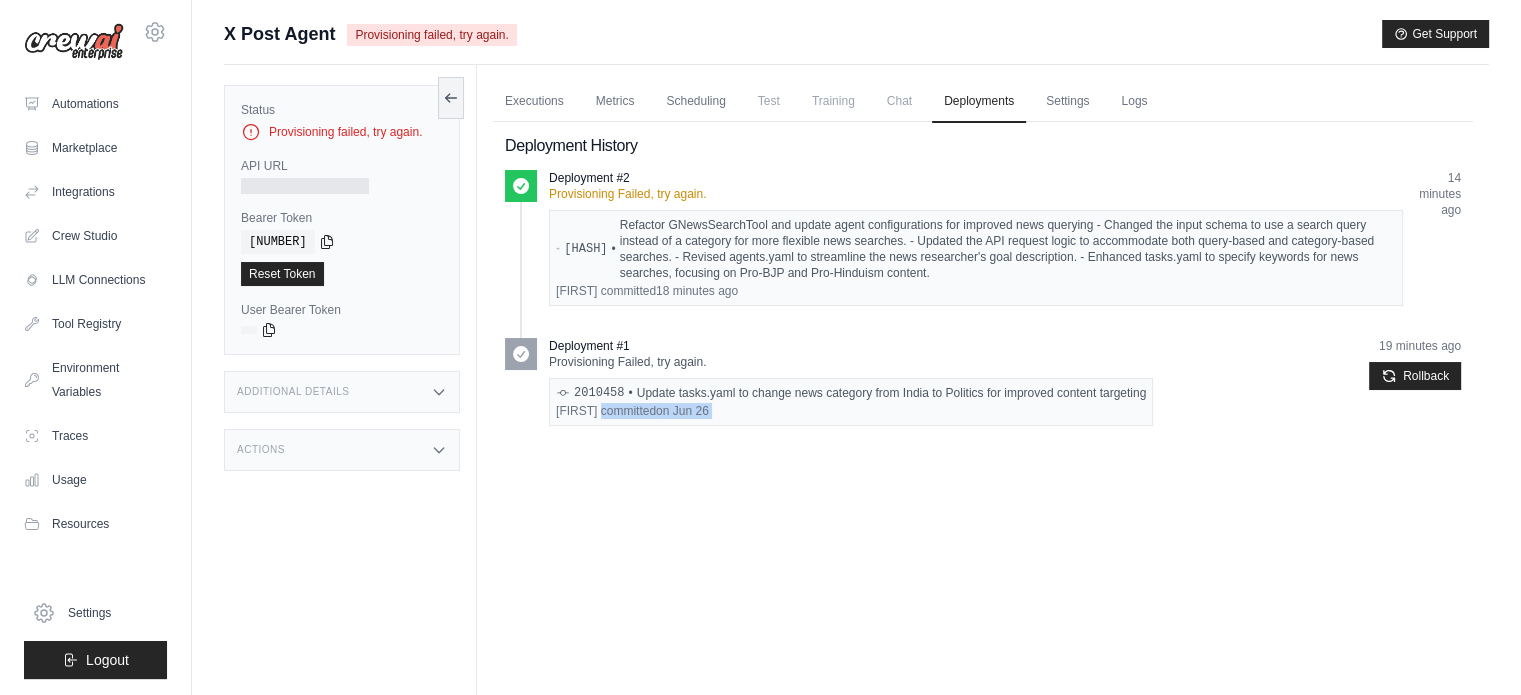 click on "Dipankar
committed
on Jun 26" at bounding box center [851, 411] 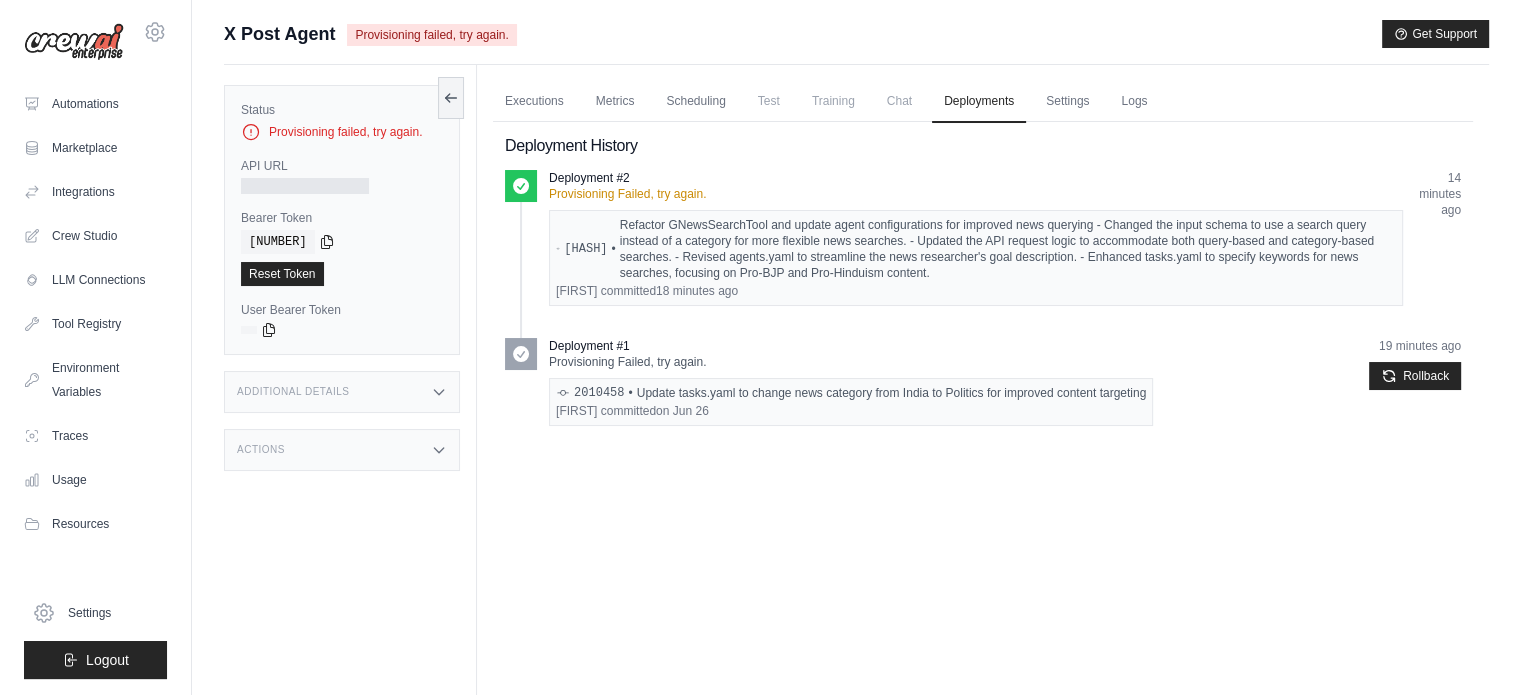 click on "2010458
•
Update tasks.yaml to change news category from India to Politics for improved content targeting" at bounding box center [851, 393] 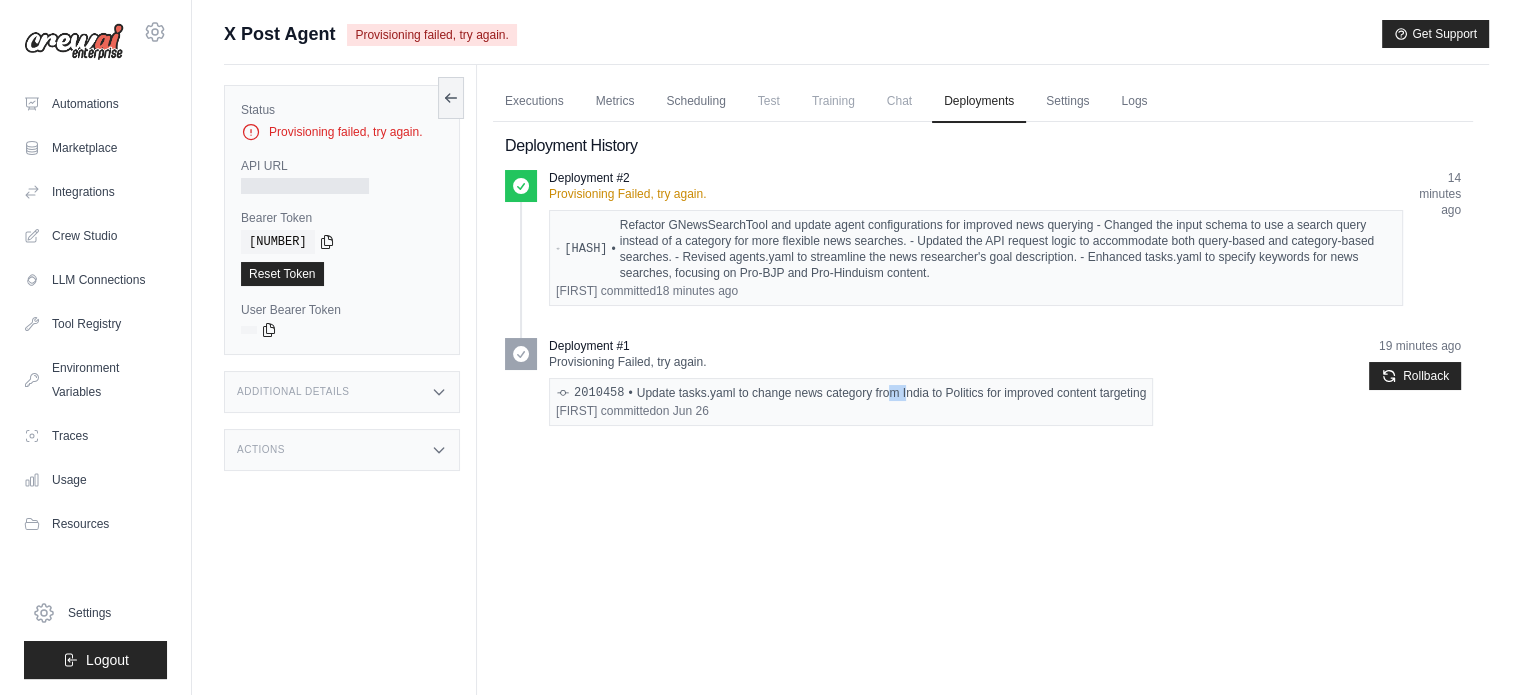 click on "2010458
•
Update tasks.yaml to change news category from India to Politics for improved content targeting" at bounding box center (851, 393) 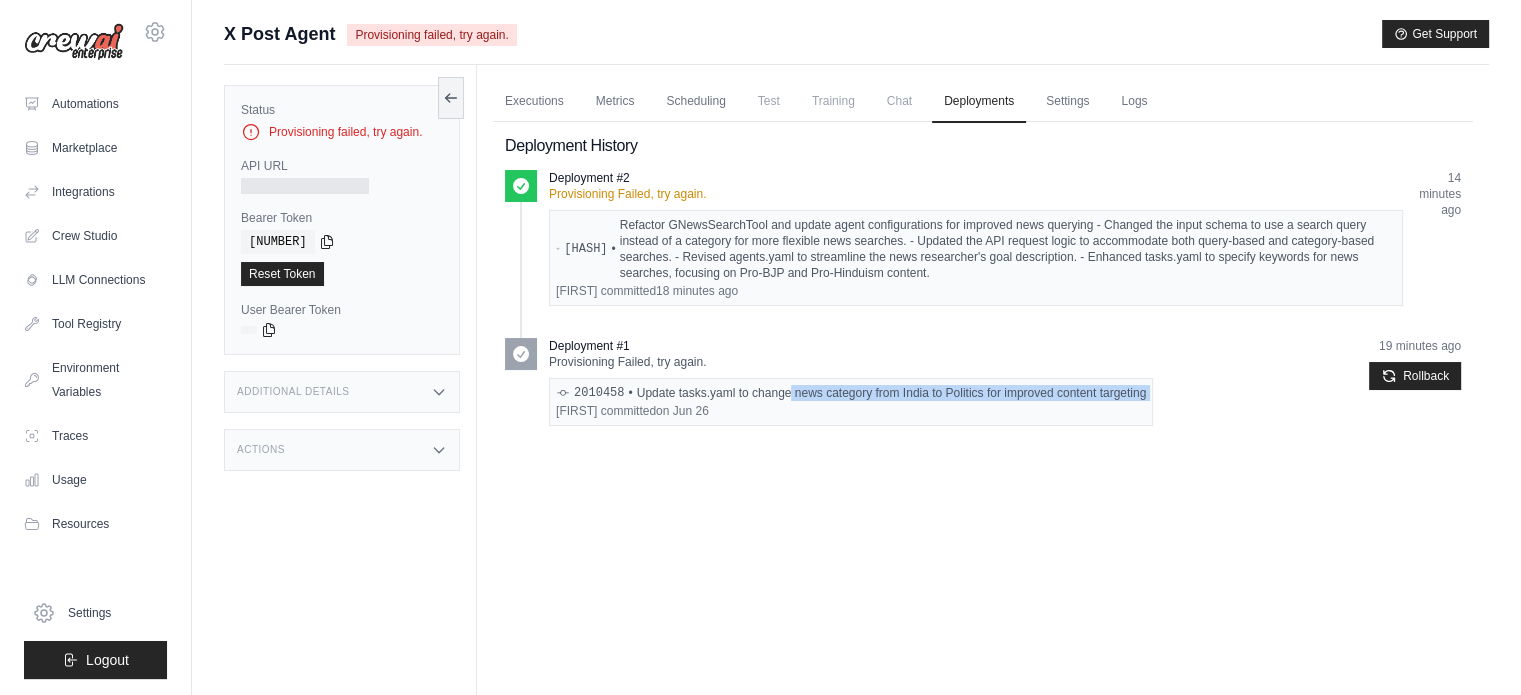 click on "2010458
•
Update tasks.yaml to change news category from India to Politics for improved content targeting" at bounding box center [851, 393] 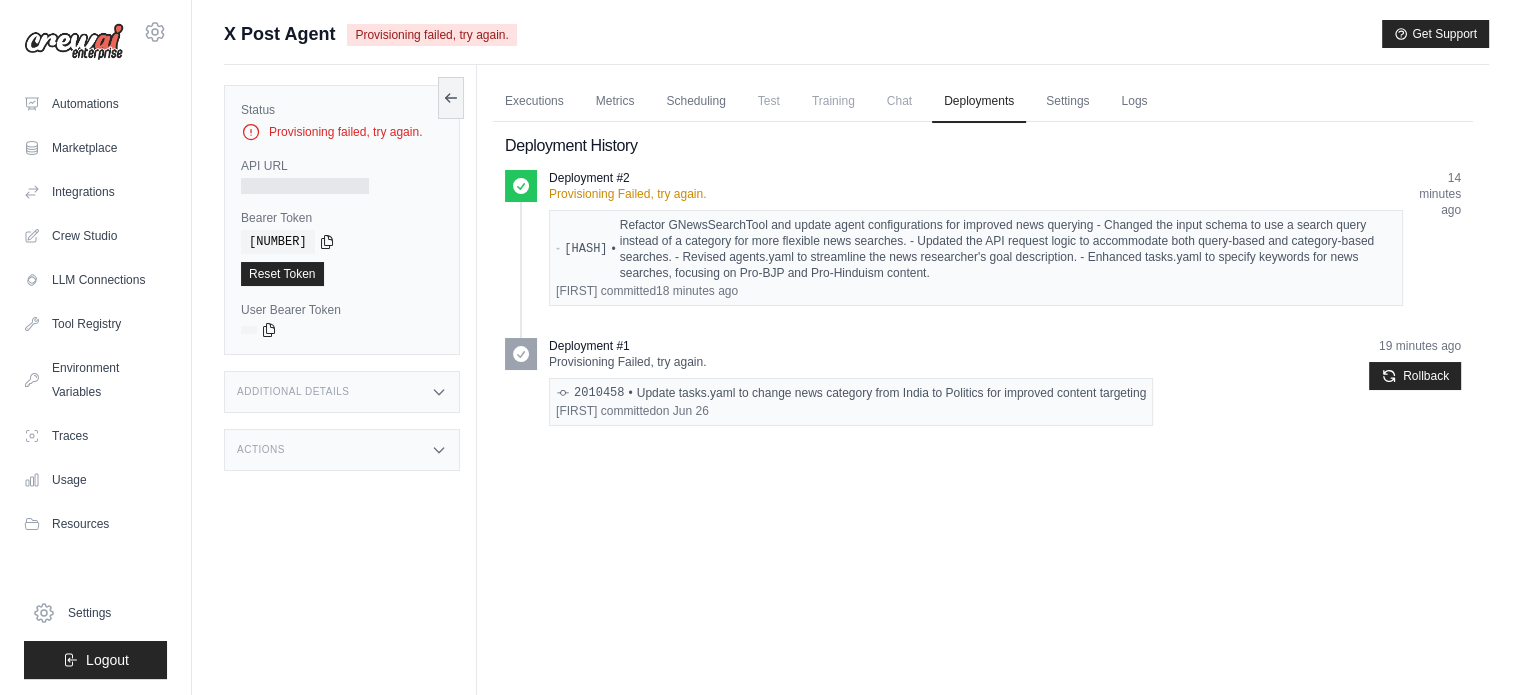 click on "Dipankar
committed
on Jun 26" at bounding box center (851, 411) 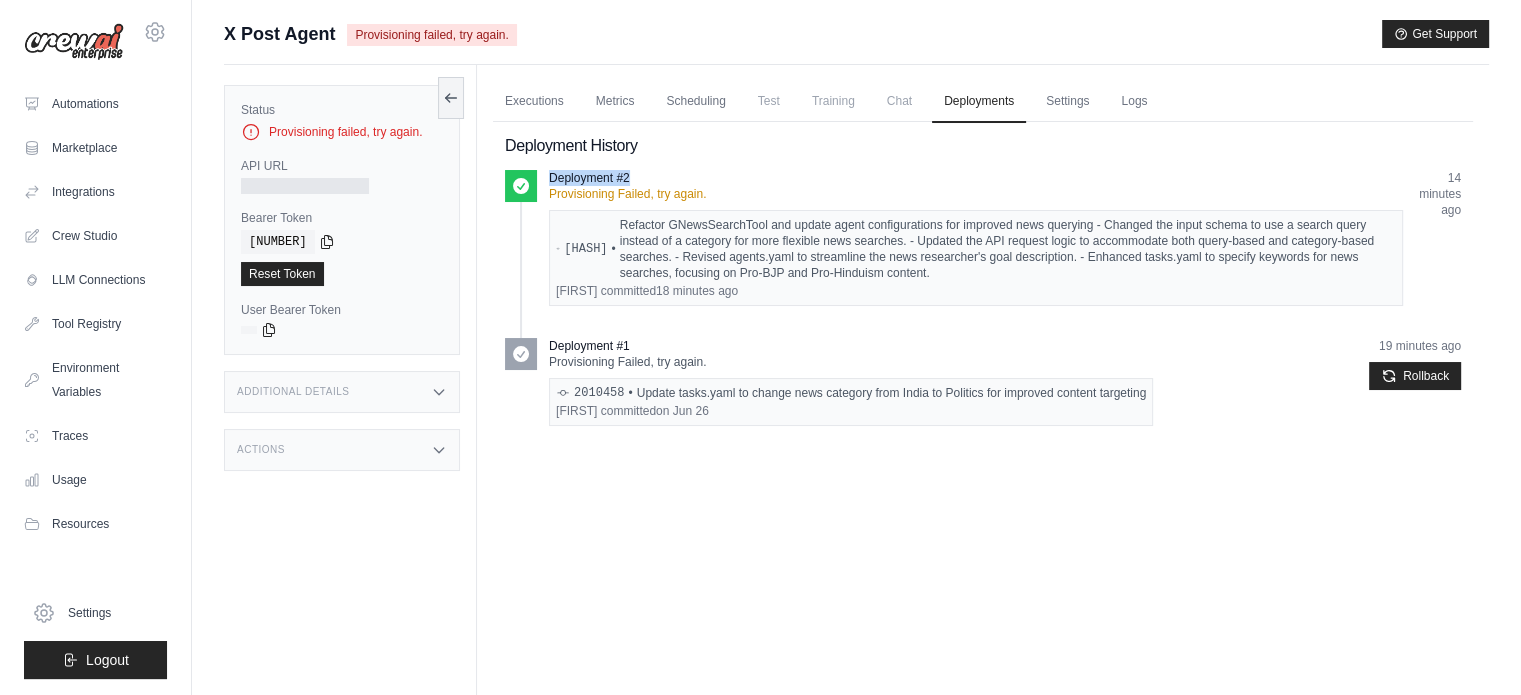 drag, startPoint x: 548, startPoint y: 184, endPoint x: 674, endPoint y: 182, distance: 126.01587 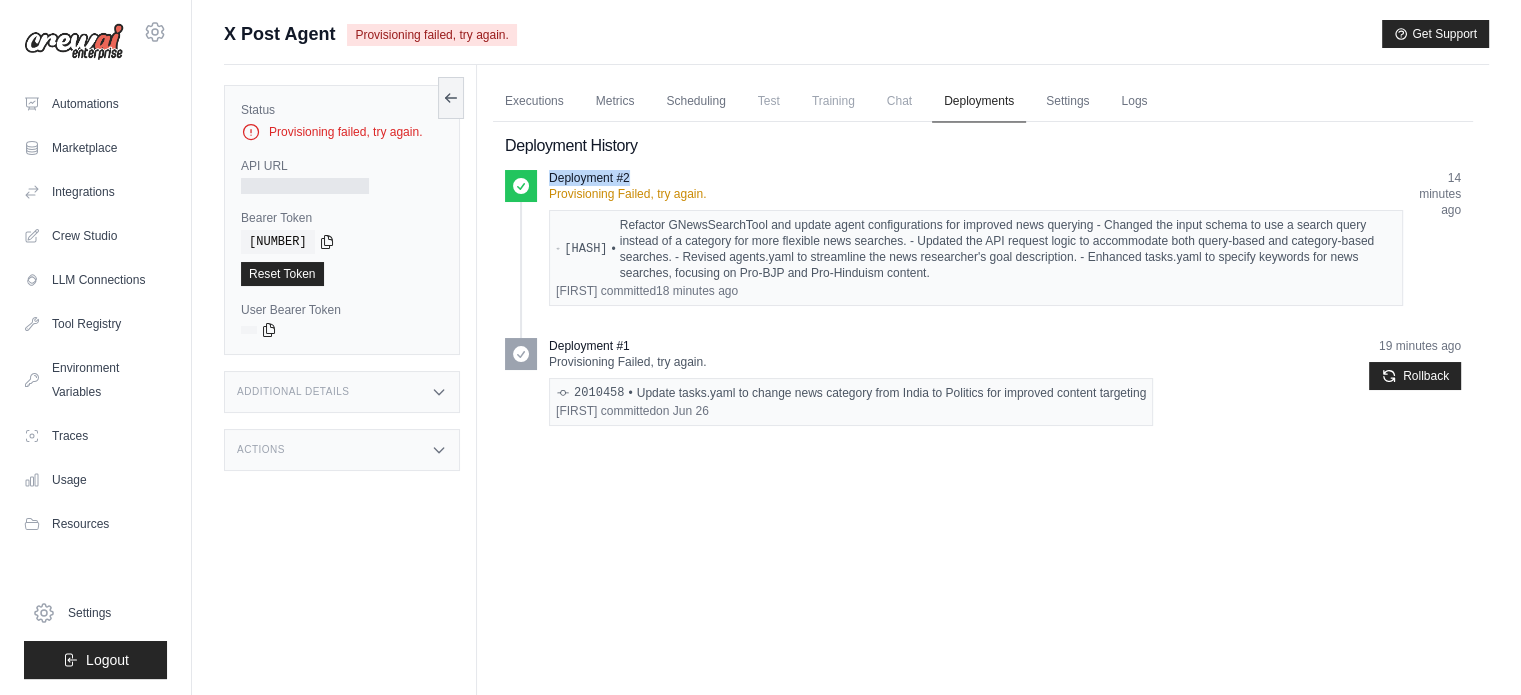 click on "Deployments" at bounding box center (979, 102) 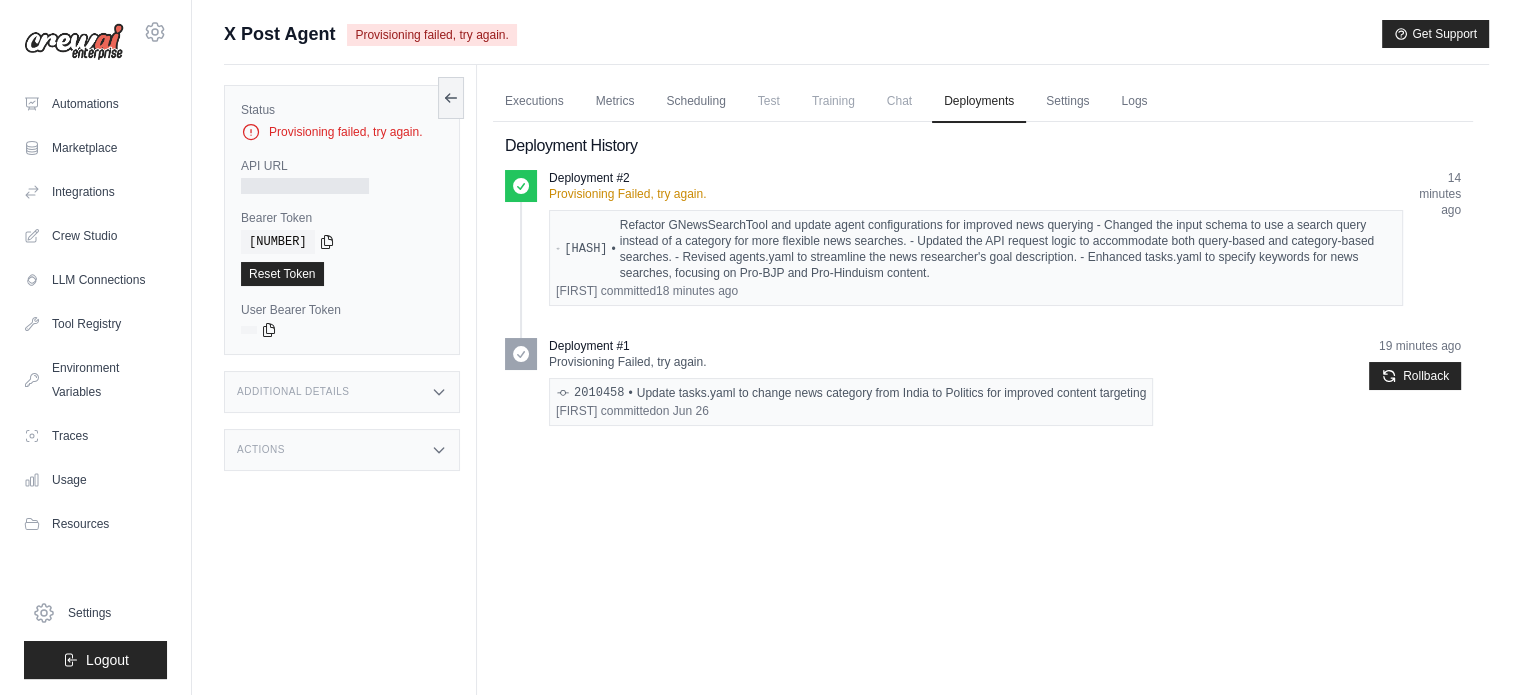click on "Chat" at bounding box center [899, 101] 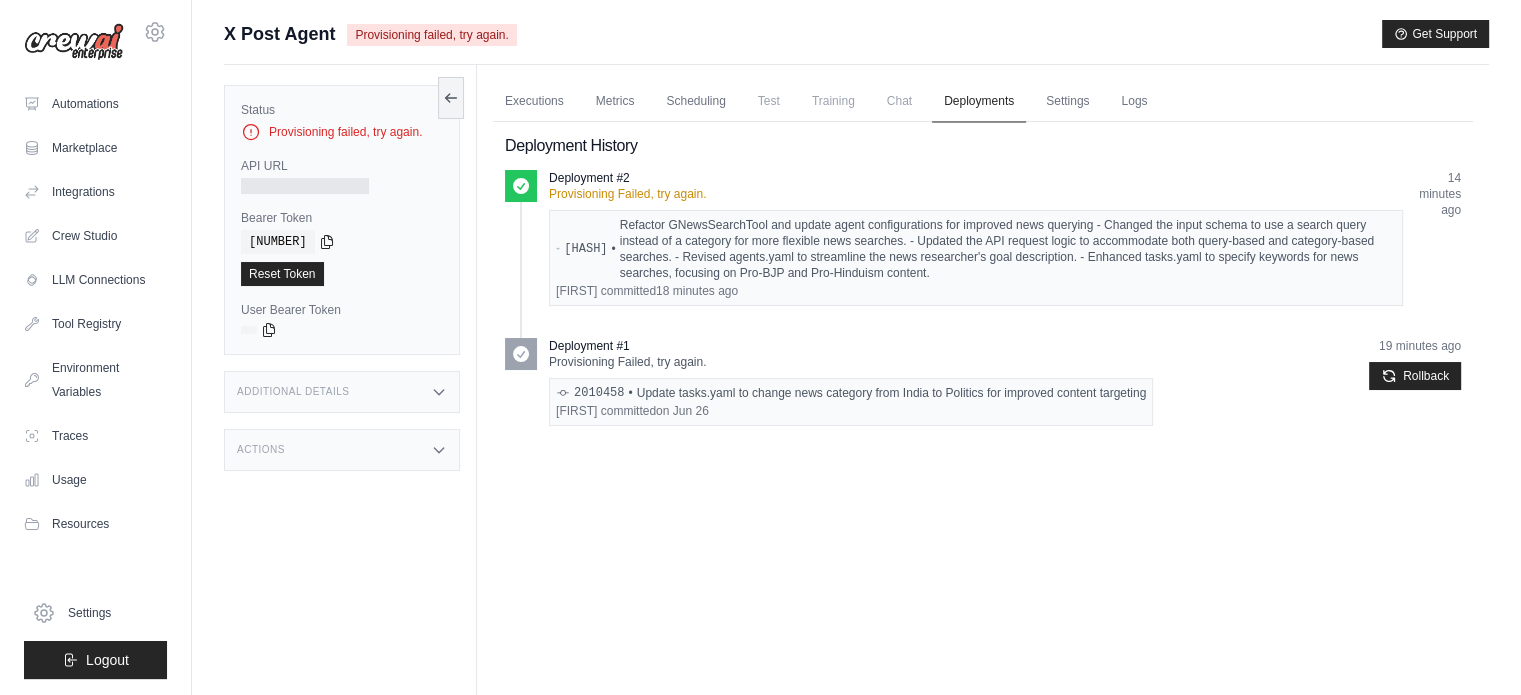 click on "Deployments" at bounding box center [979, 102] 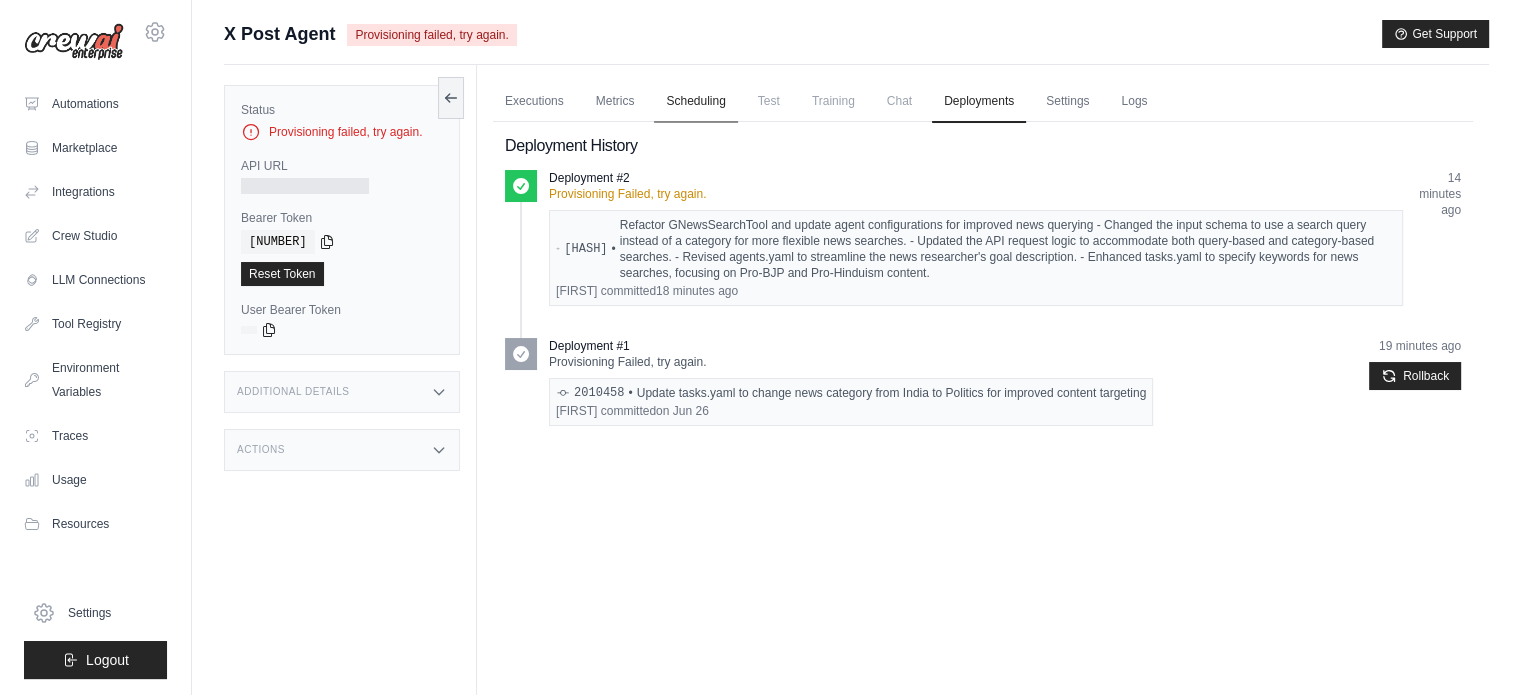 click on "Scheduling" at bounding box center (695, 102) 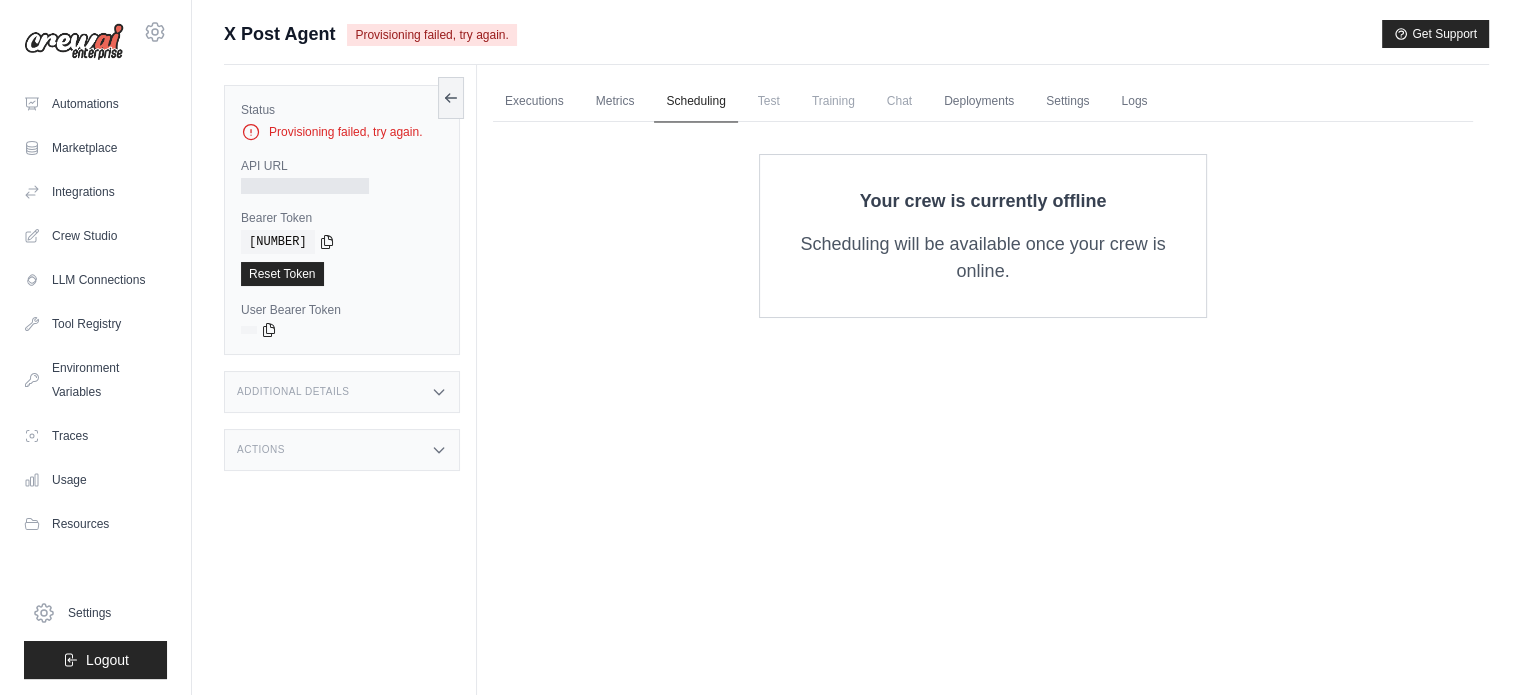 click on "Scheduling" at bounding box center (695, 102) 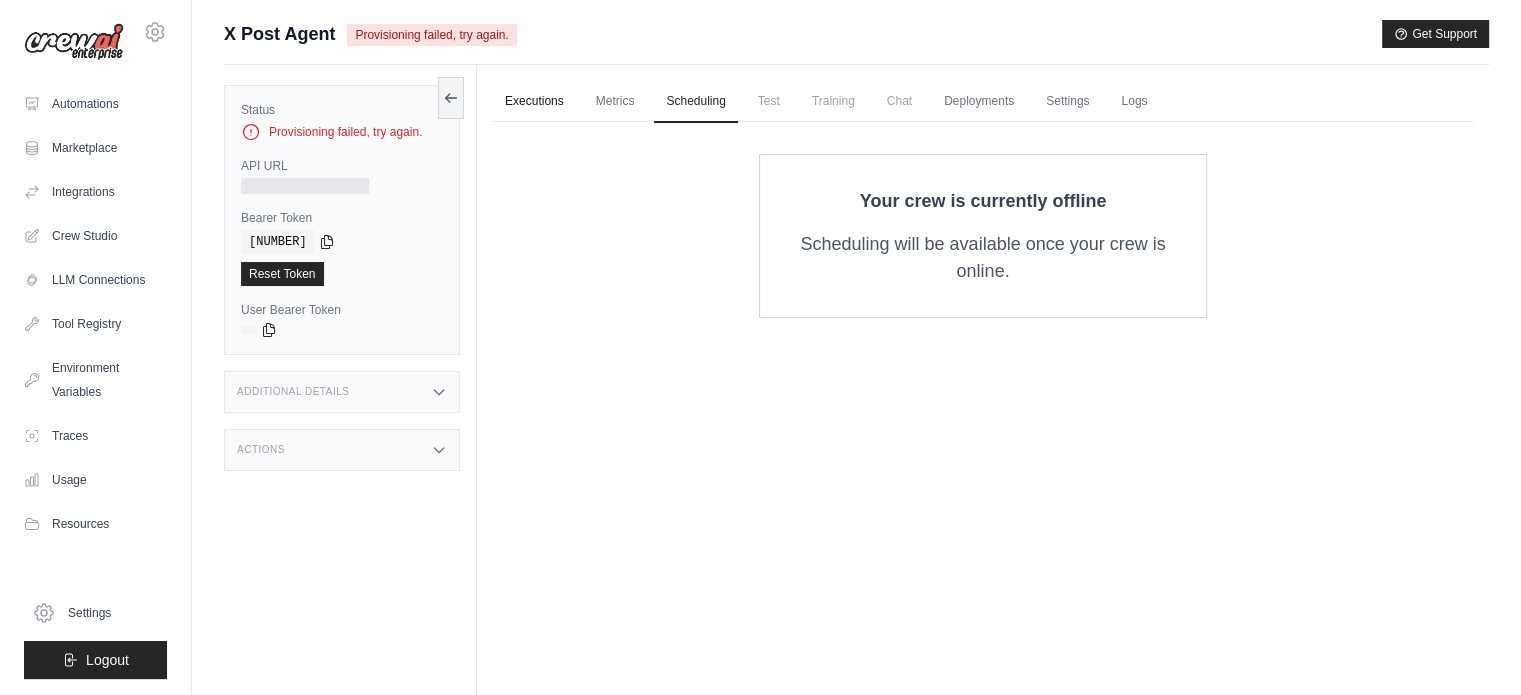 click on "Executions" at bounding box center [534, 102] 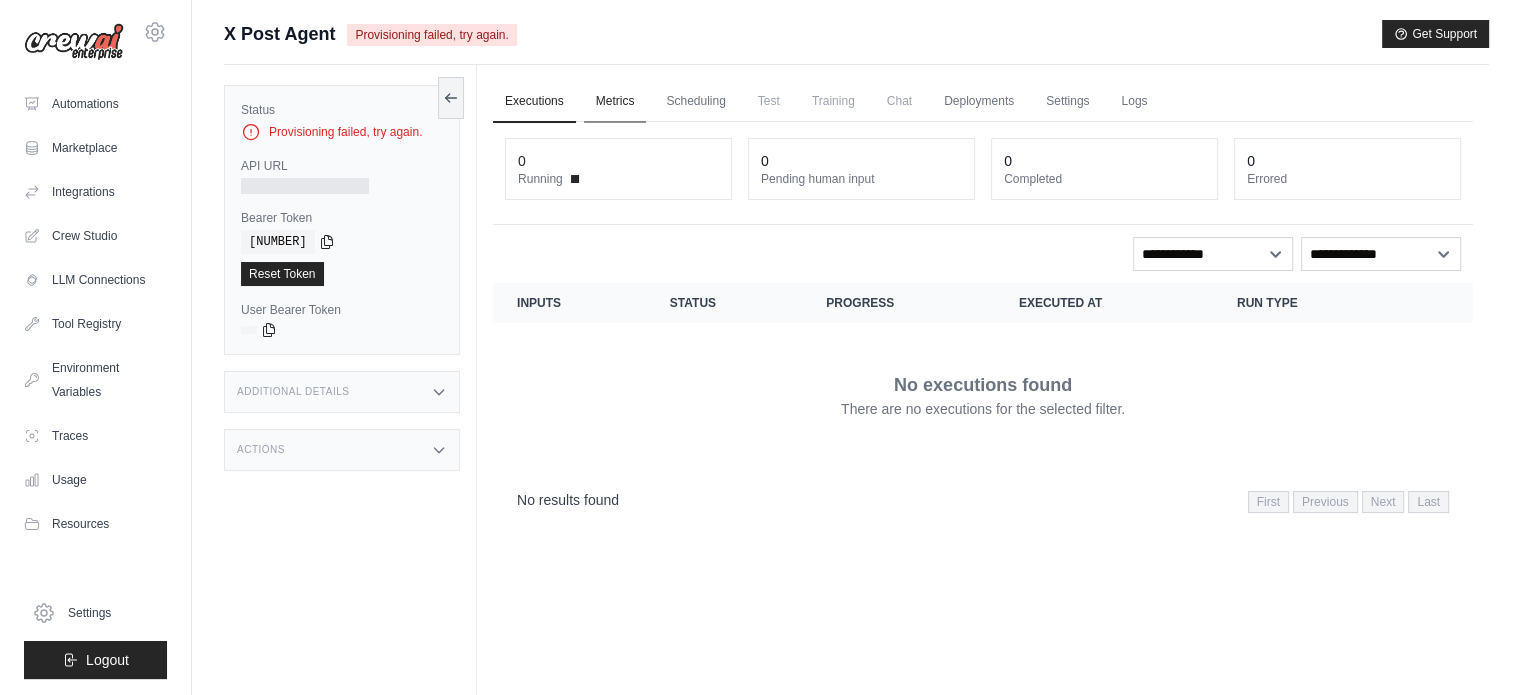 click on "Metrics" at bounding box center [615, 102] 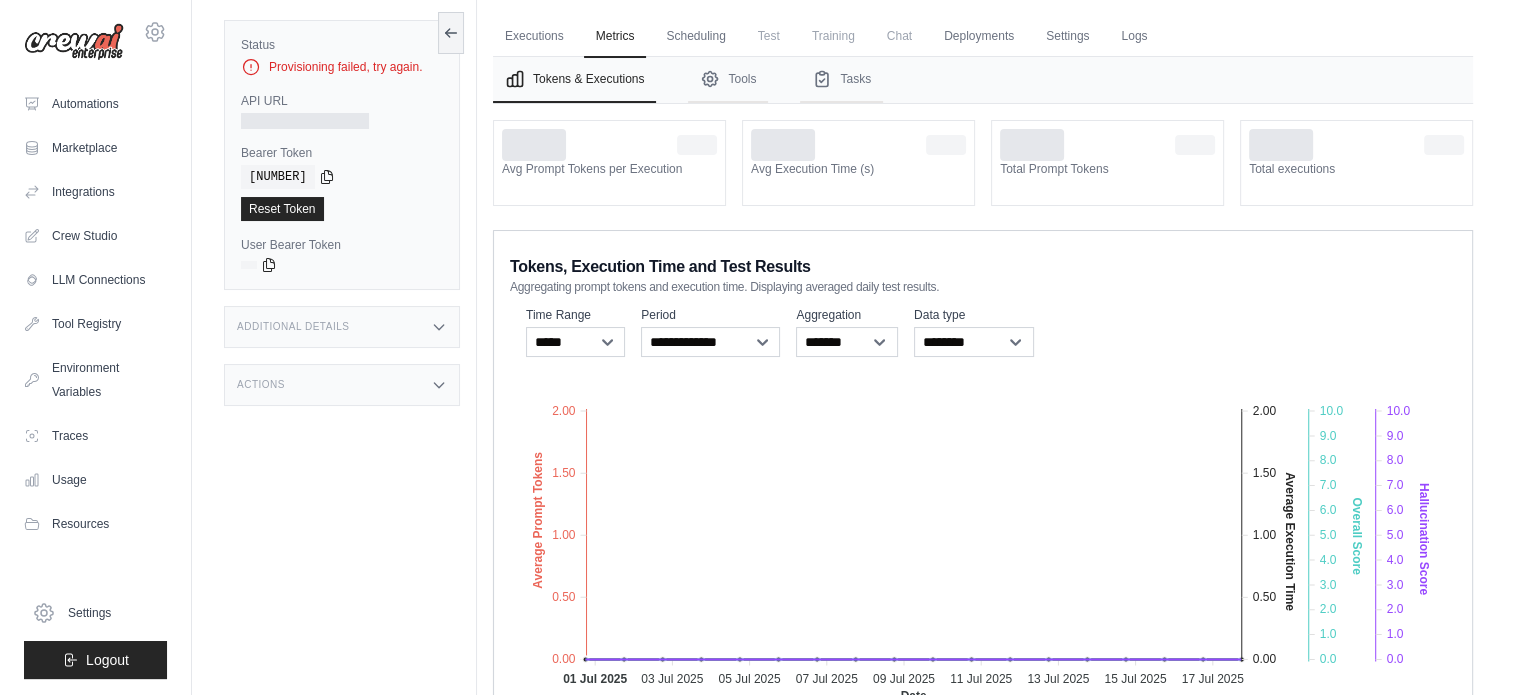 scroll, scrollTop: 0, scrollLeft: 0, axis: both 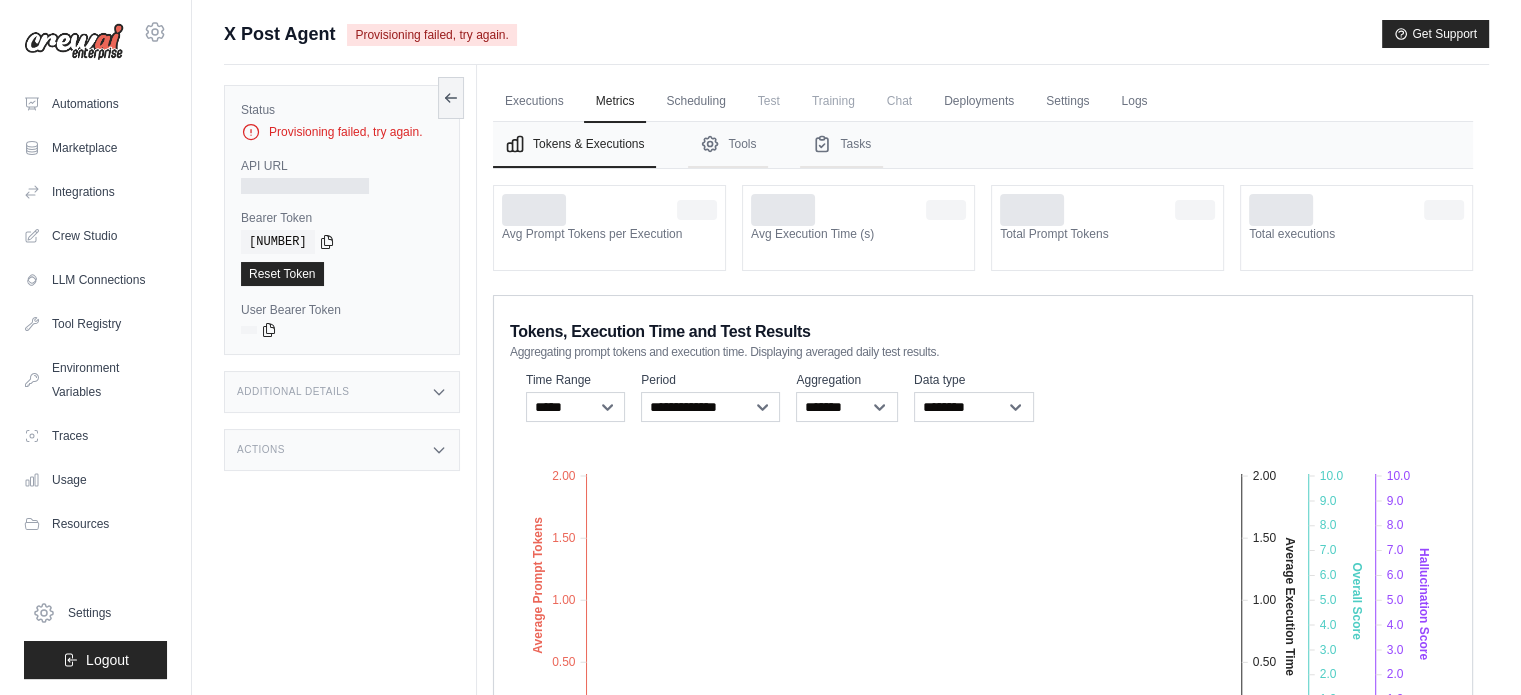 click on "Provisioning failed, try again." at bounding box center (431, 35) 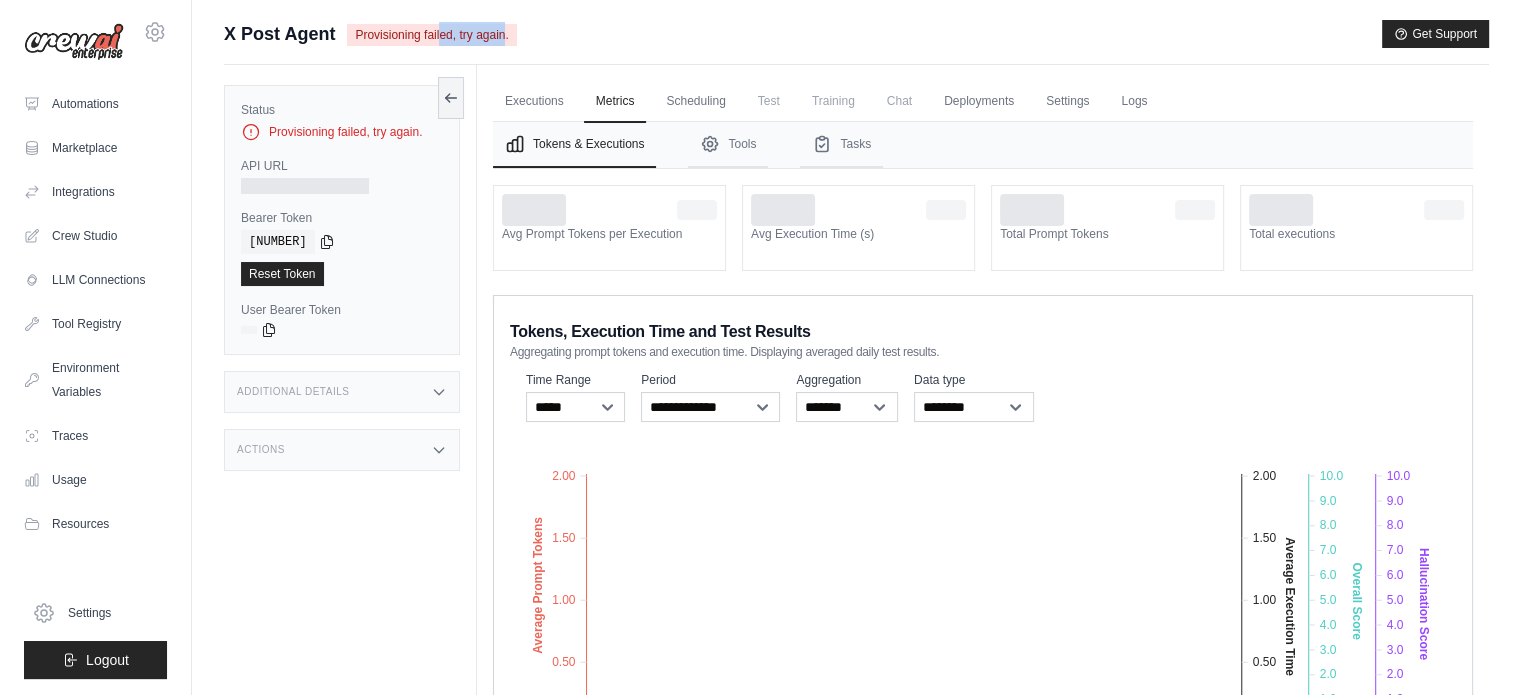 click on "Provisioning failed, try again." at bounding box center (431, 35) 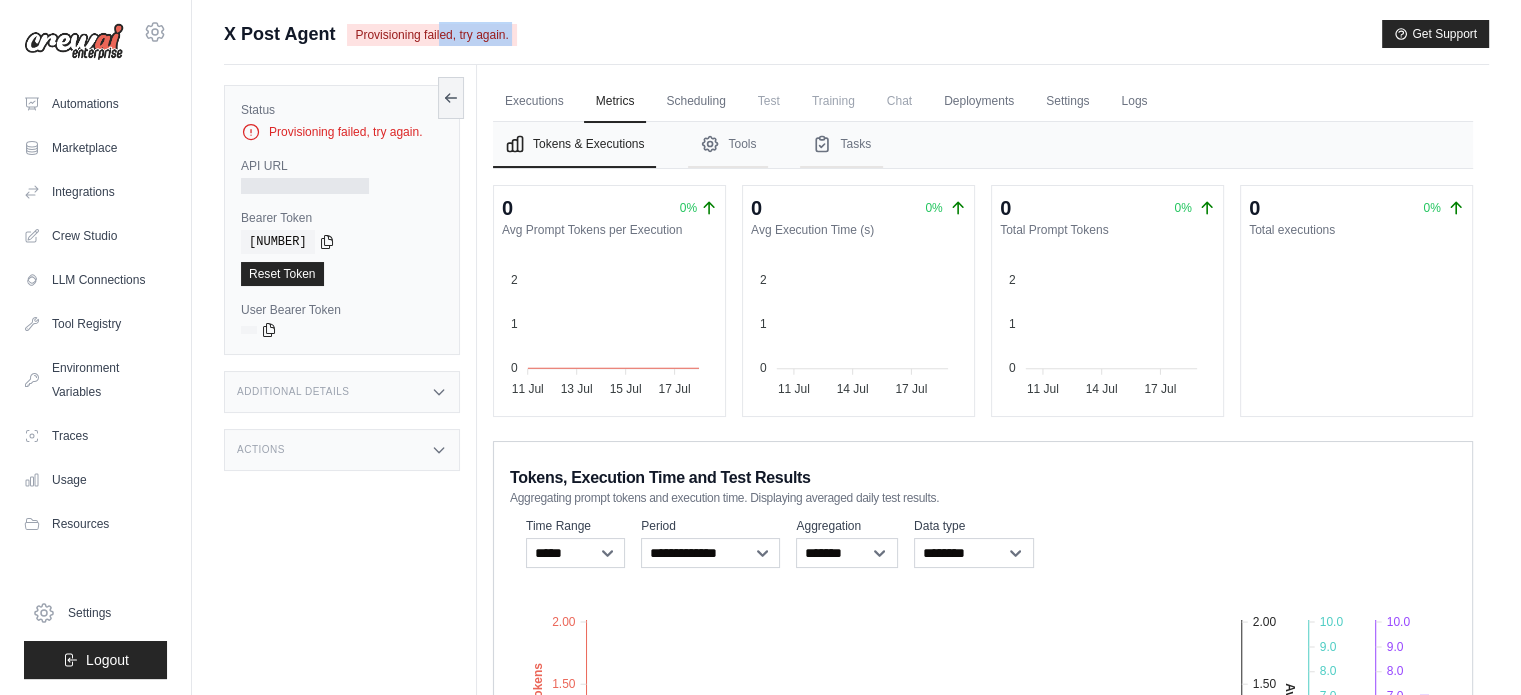 click on "Provisioning failed, try again." at bounding box center (431, 35) 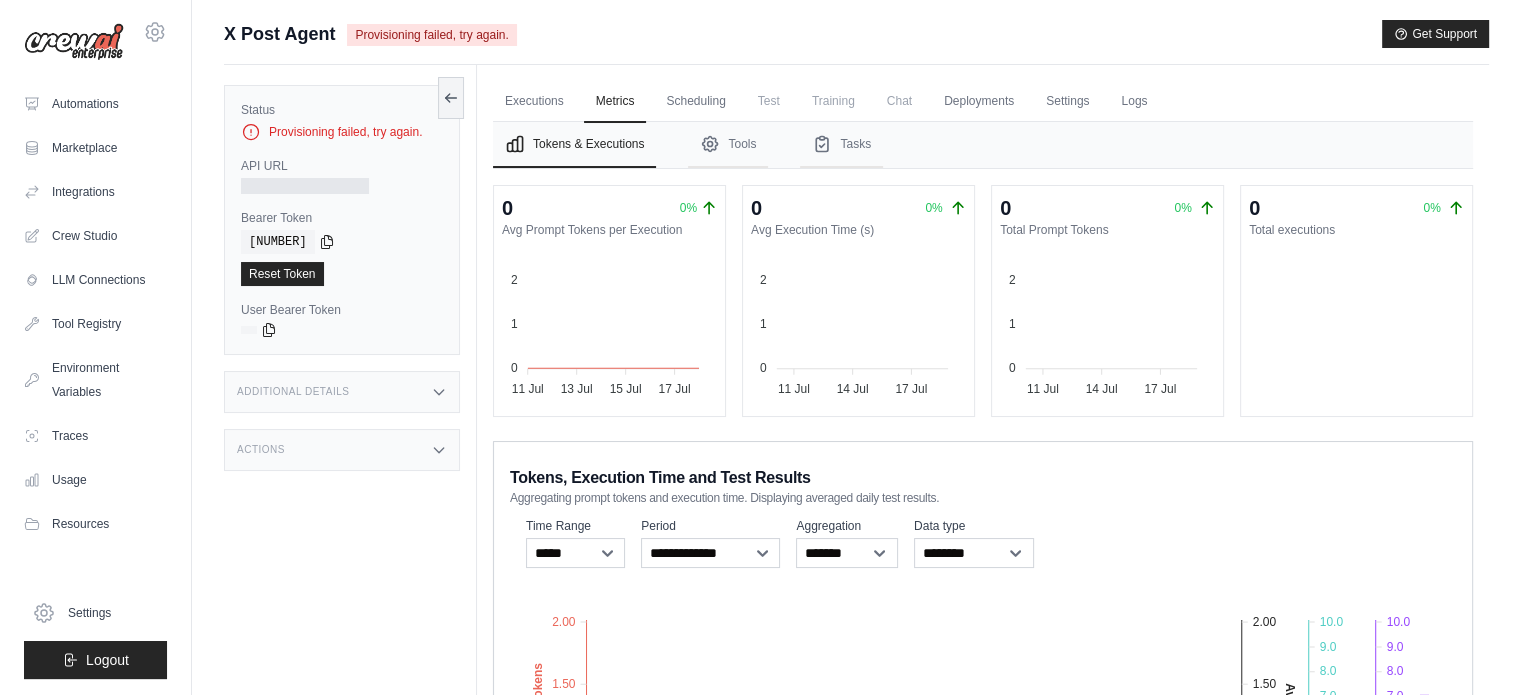 click on "Provisioning failed, try again." at bounding box center (342, 132) 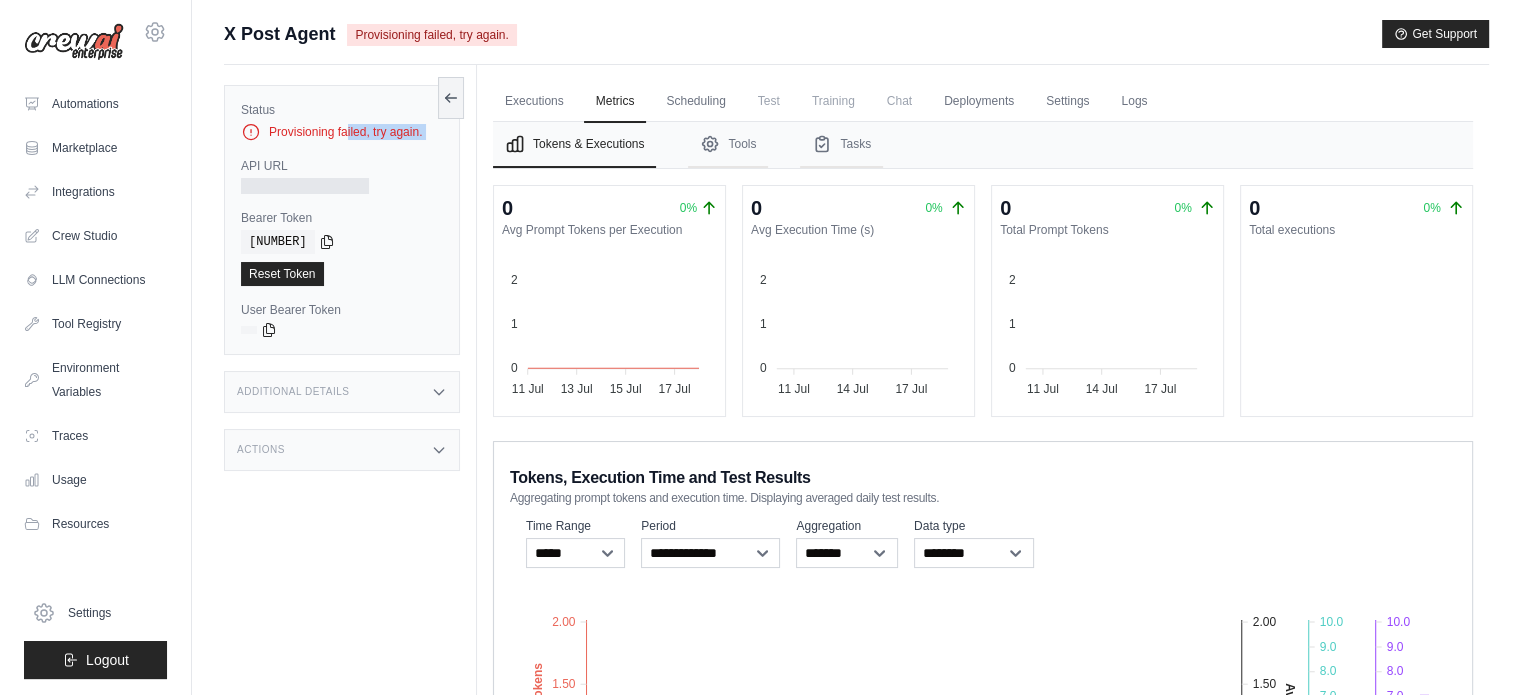 click on "Provisioning failed, try again." at bounding box center [342, 132] 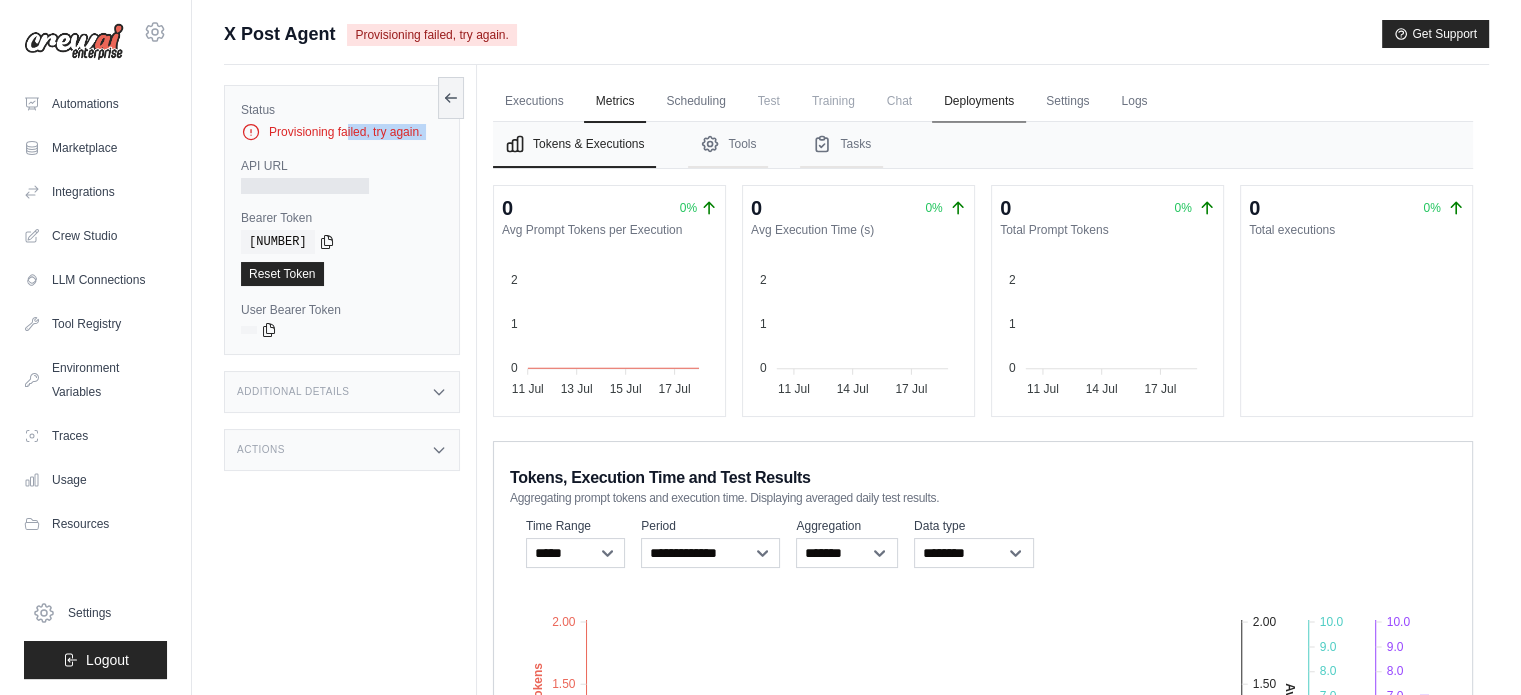 click on "Deployments" at bounding box center (979, 102) 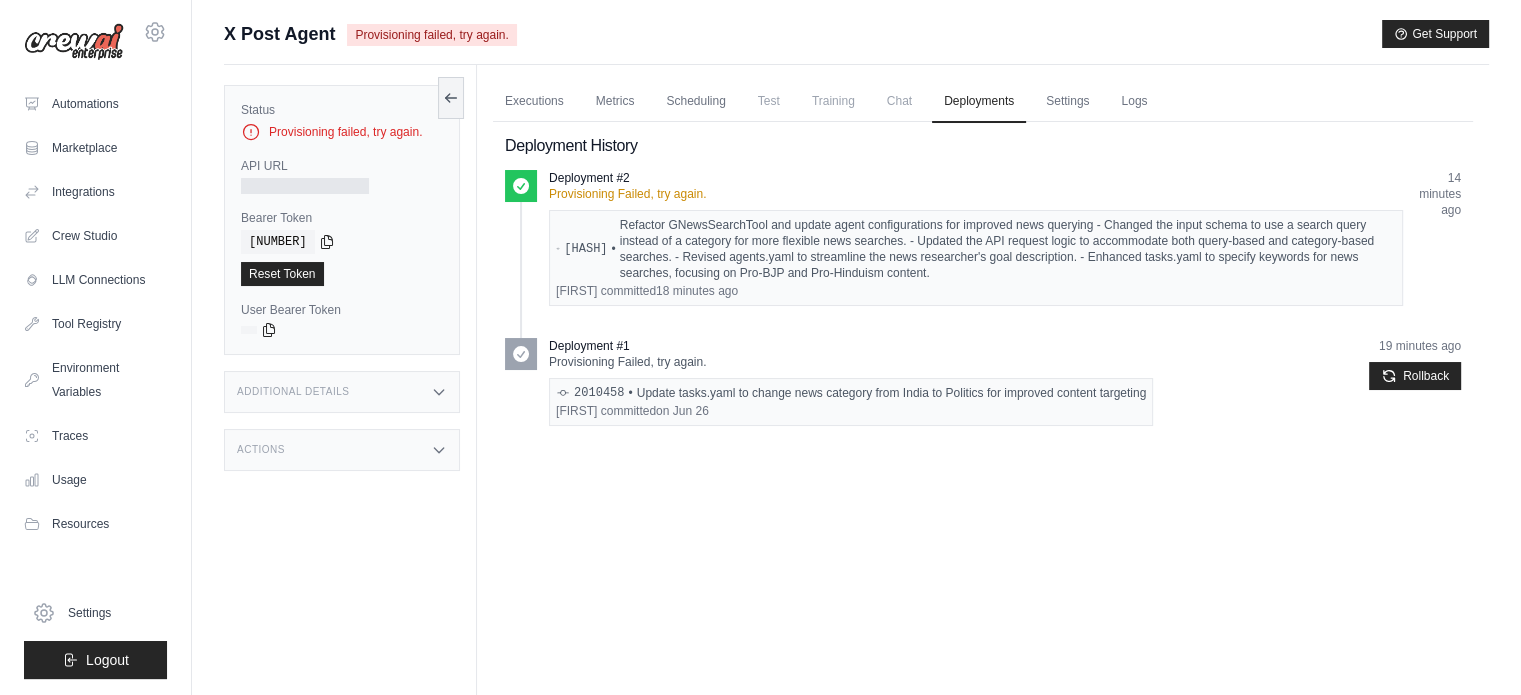 click on "Chat" at bounding box center (899, 101) 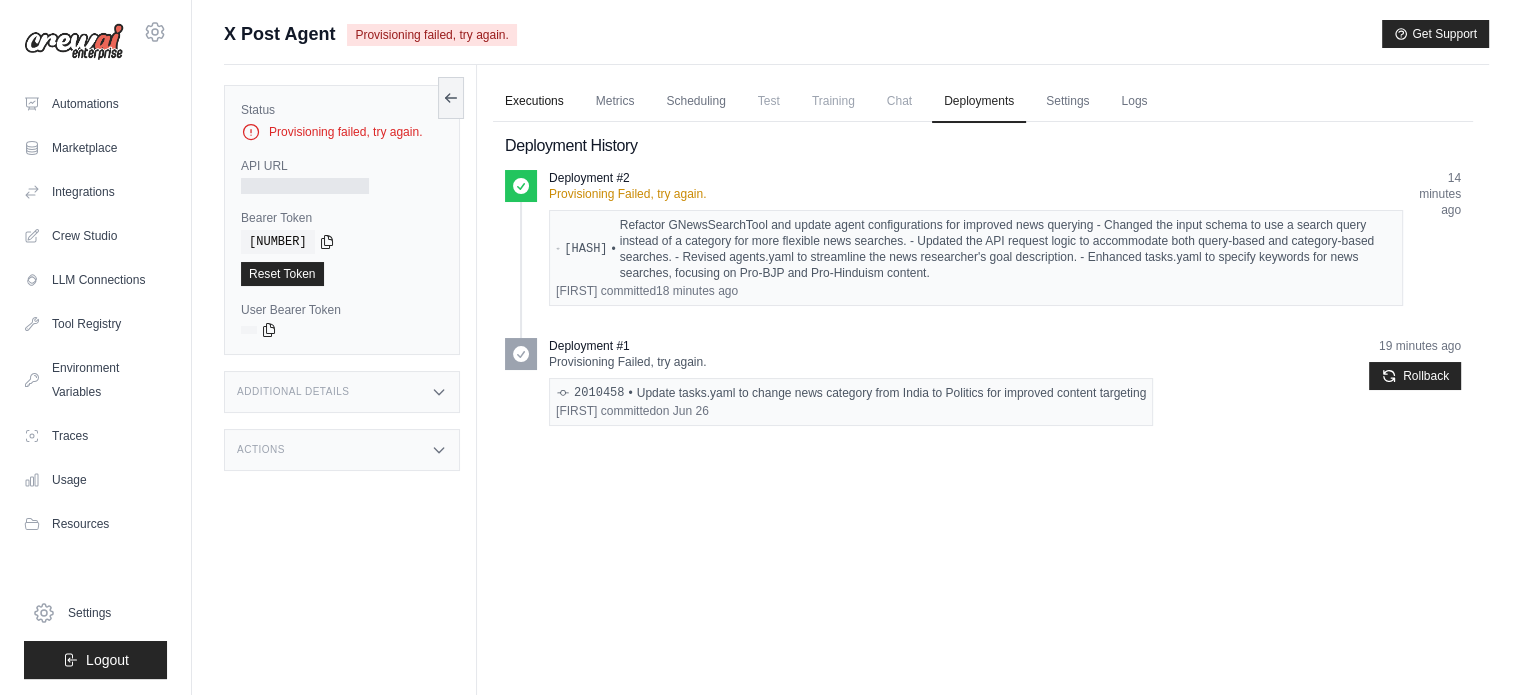 click on "Executions" at bounding box center [534, 102] 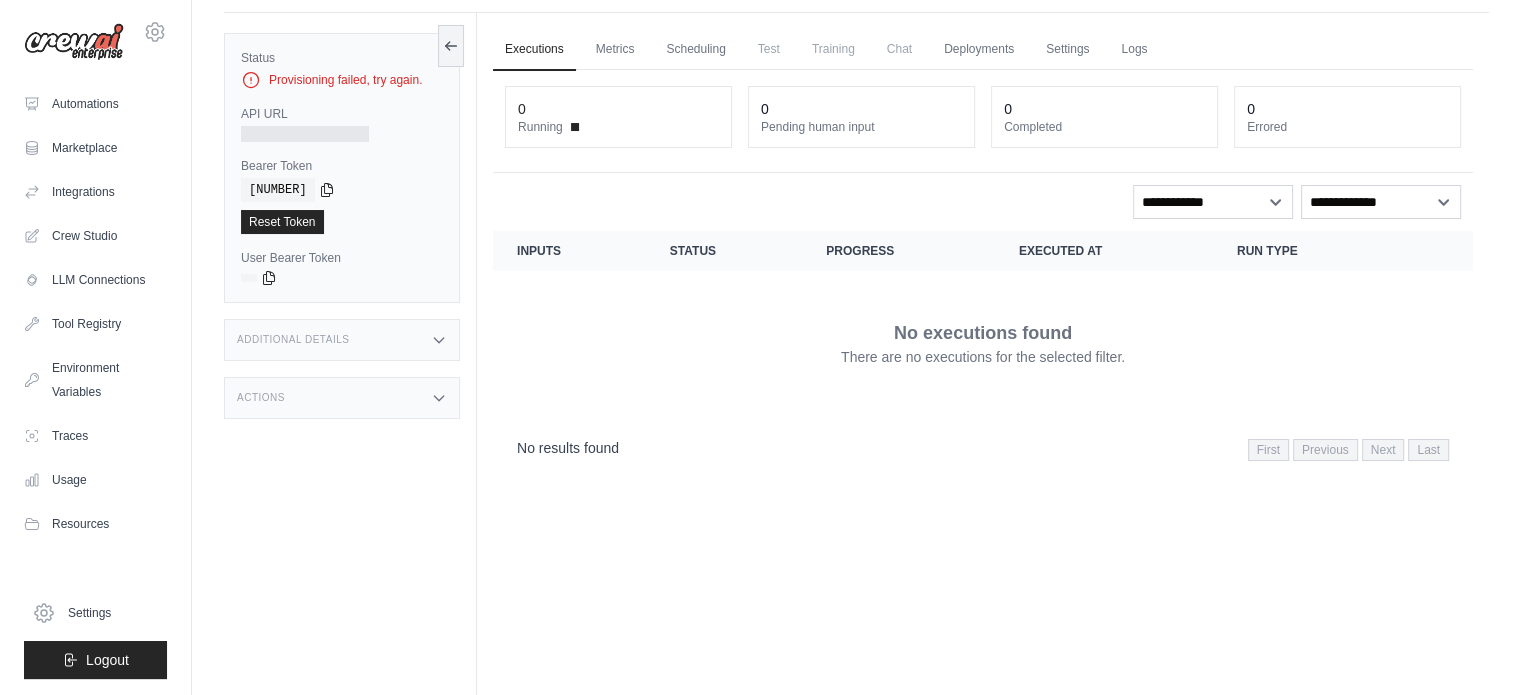scroll, scrollTop: 0, scrollLeft: 0, axis: both 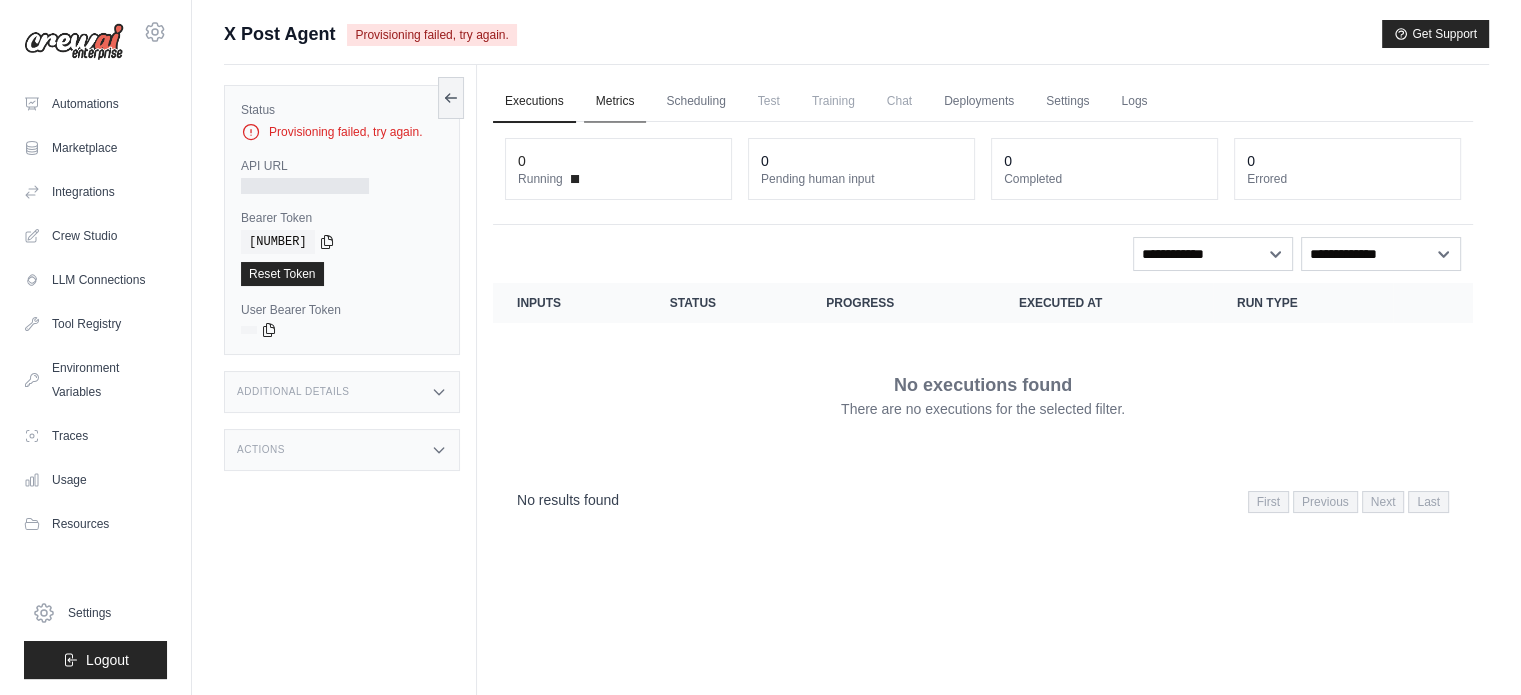 click on "Metrics" at bounding box center (615, 102) 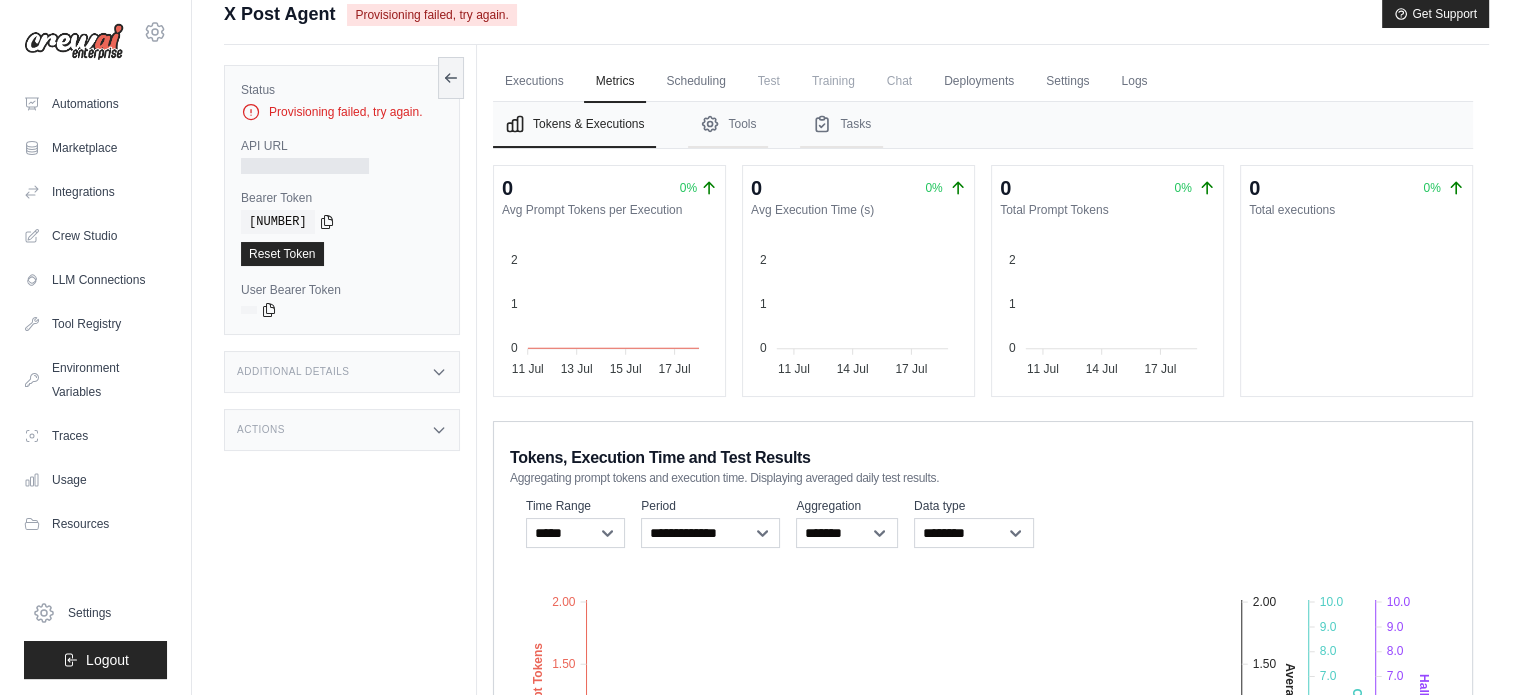 scroll, scrollTop: 0, scrollLeft: 0, axis: both 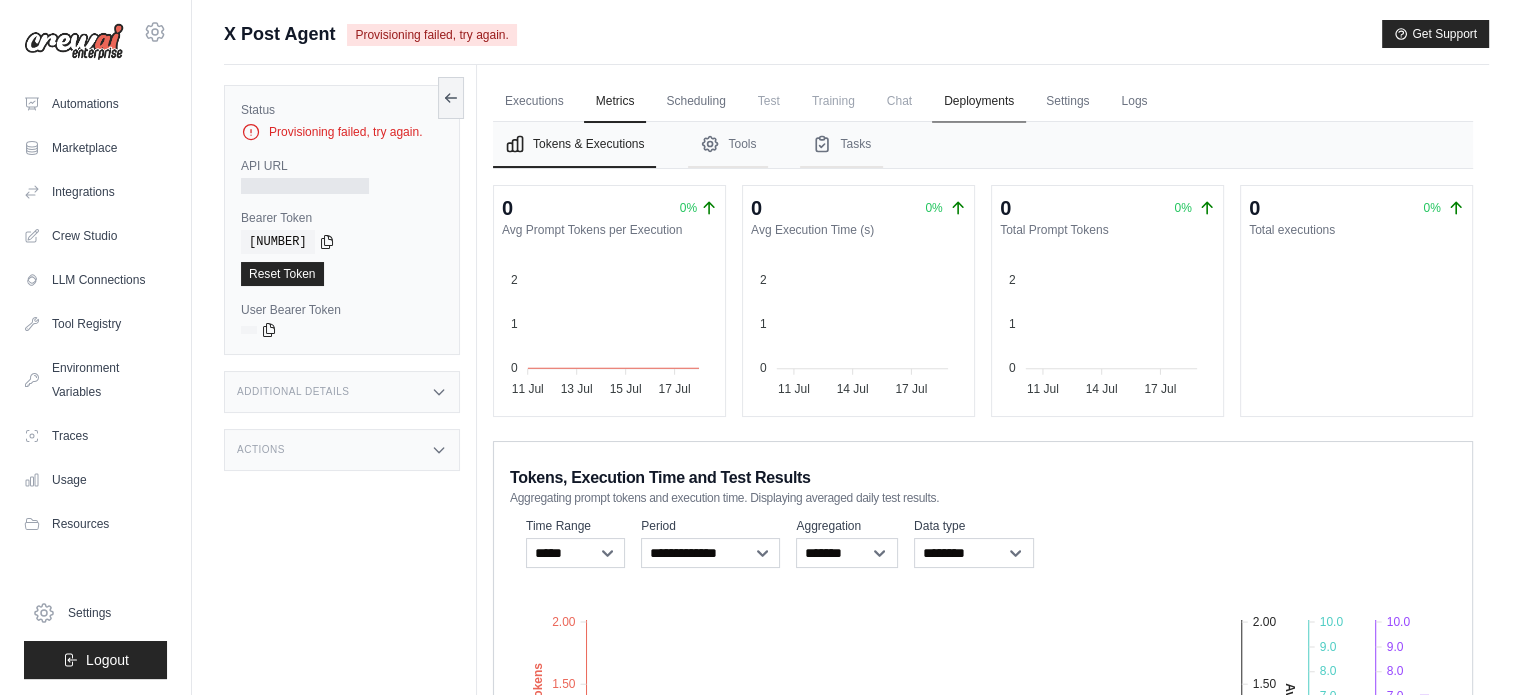 click on "Deployments" at bounding box center (979, 102) 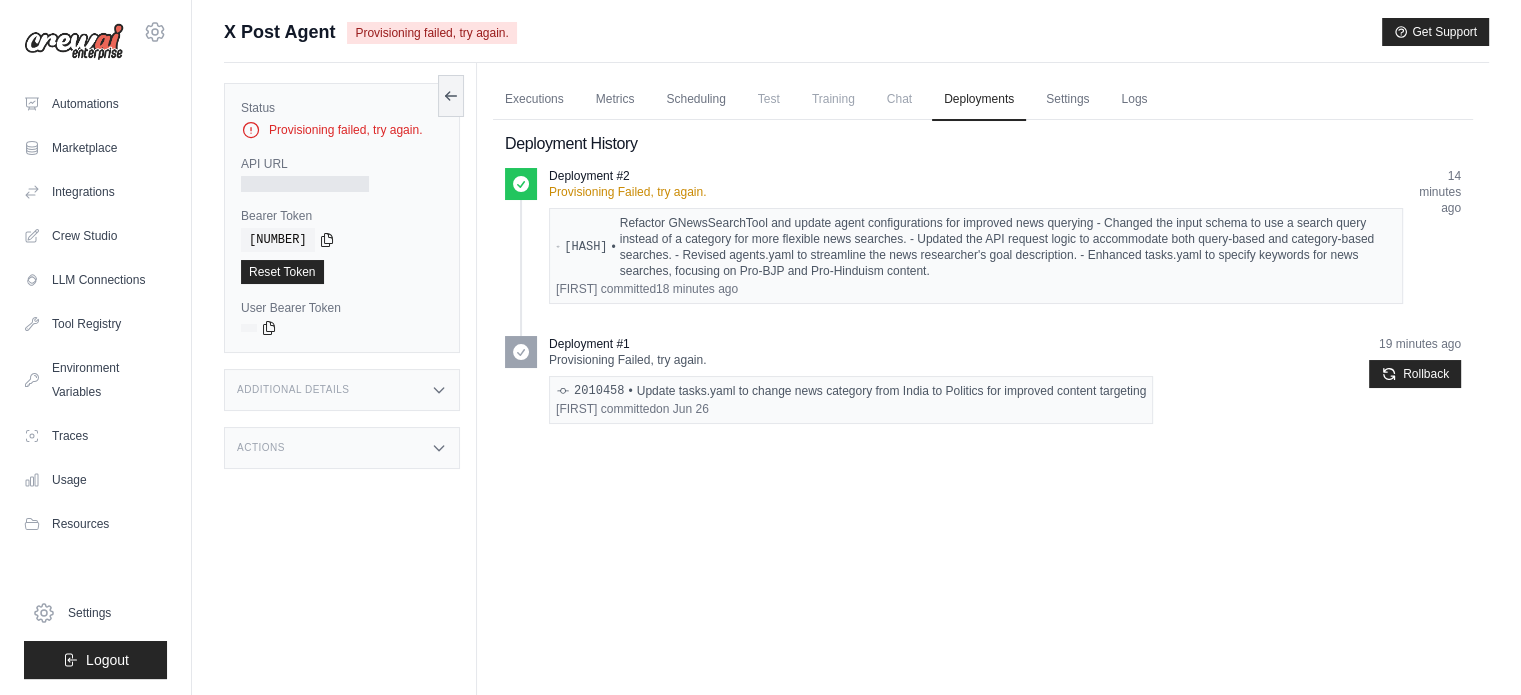 scroll, scrollTop: 0, scrollLeft: 0, axis: both 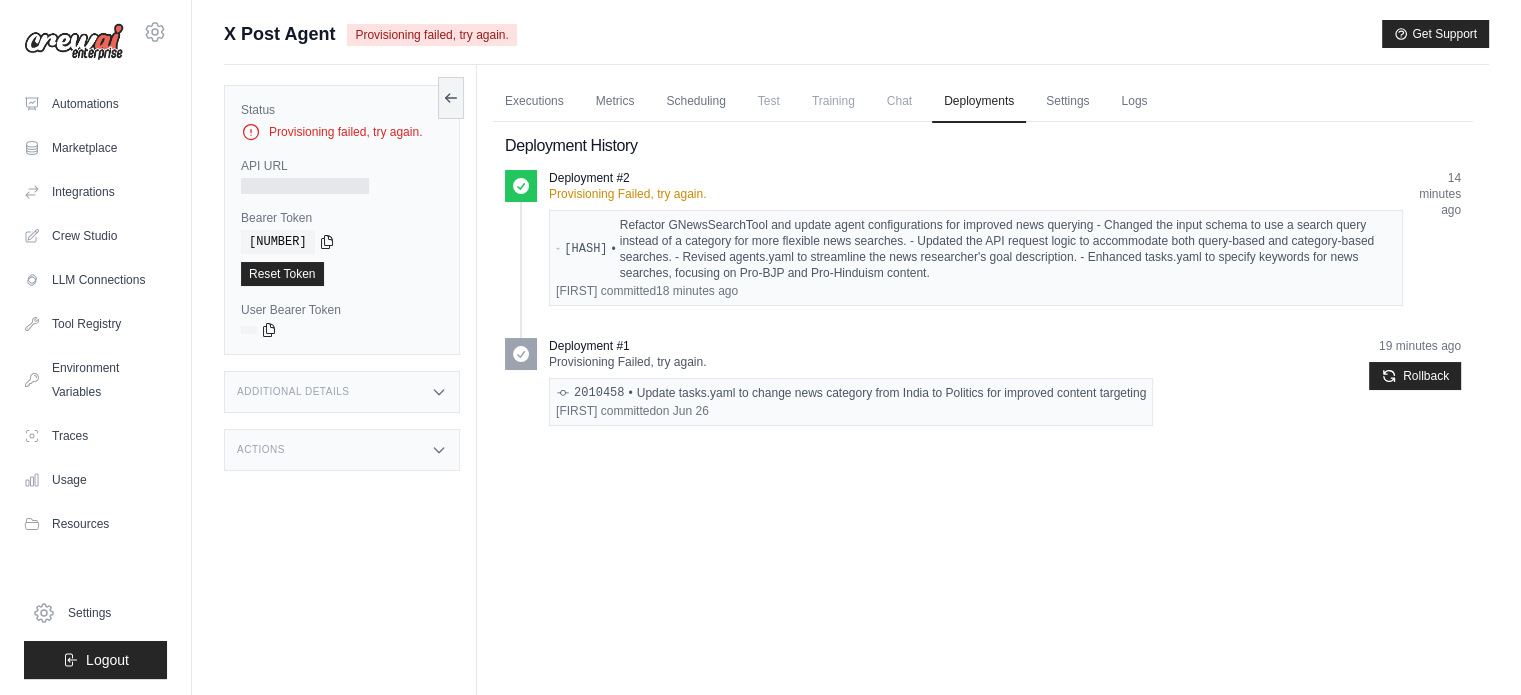 drag, startPoint x: 623, startPoint y: 217, endPoint x: 1069, endPoint y: 270, distance: 449.13806 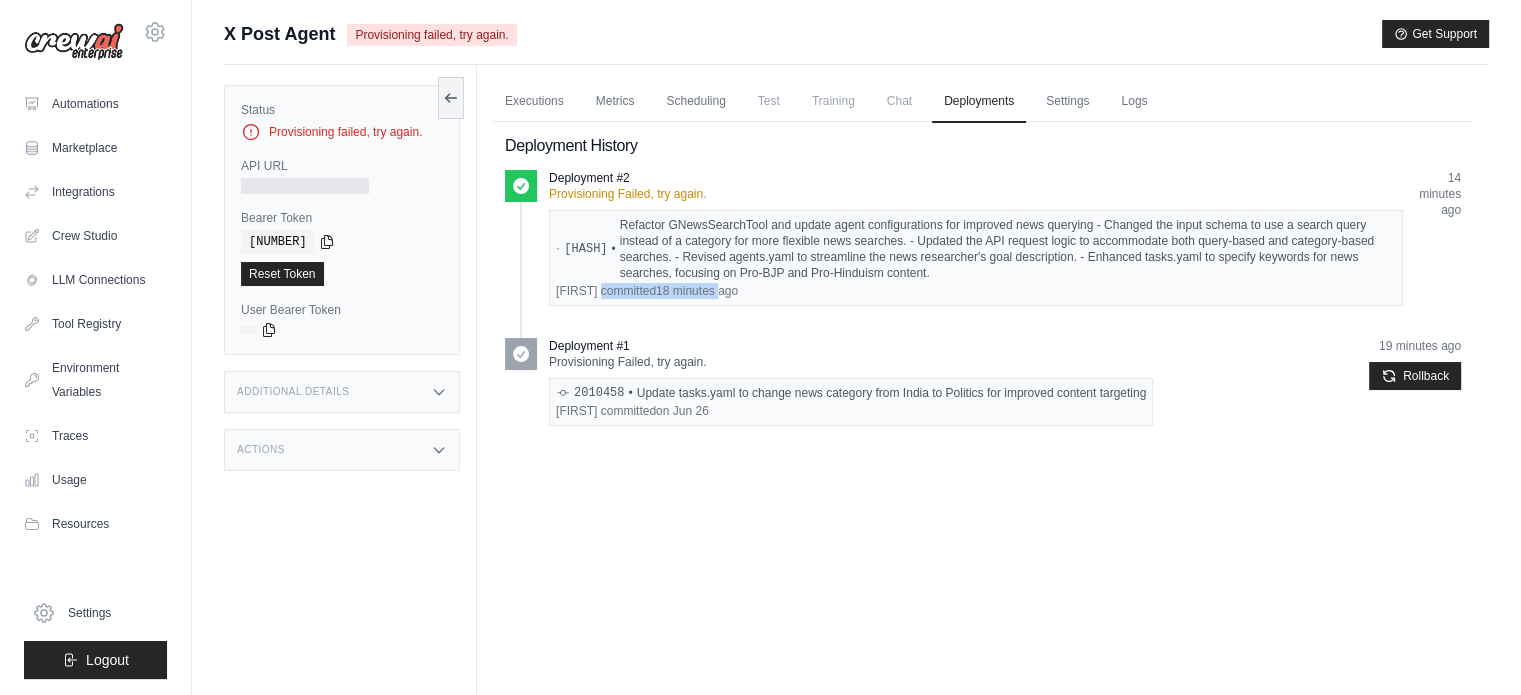 drag, startPoint x: 728, startPoint y: 295, endPoint x: 561, endPoint y: 295, distance: 167 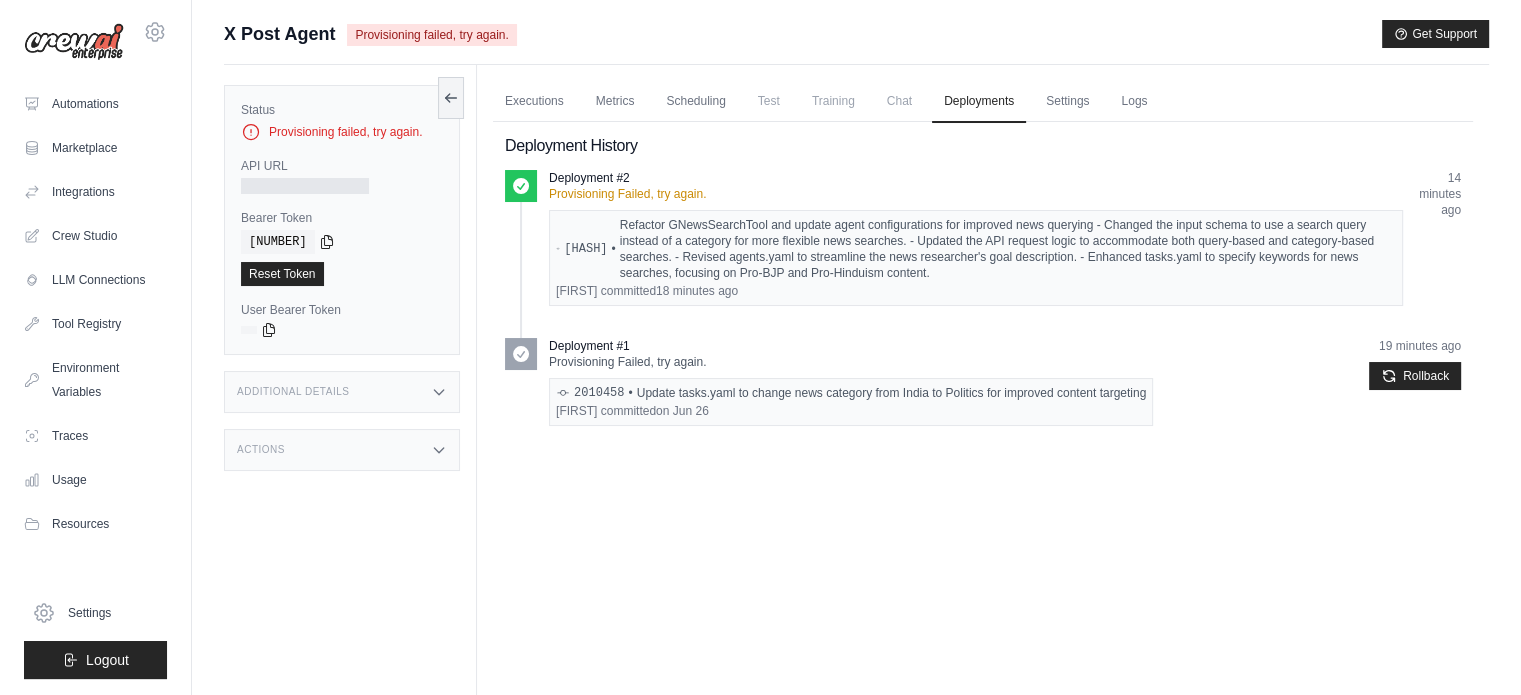 click on "773bbd3
•
Refactor GNewsSearchTool and update agent configurations for improved news querying
- Changed the input schema to use a search query instead of a category for more flexible news searches.
- Updated the API request logic to accommodate both query-based and category-based searches.
- Revised agents.yaml to streamline the news researcher's goal description.
- Enhanced tasks.yaml to specify keywords for news searches, focusing on Pro-BJP and Pro-Hinduism content.
Dipankar
committed
18 minutes ago" at bounding box center [976, 258] 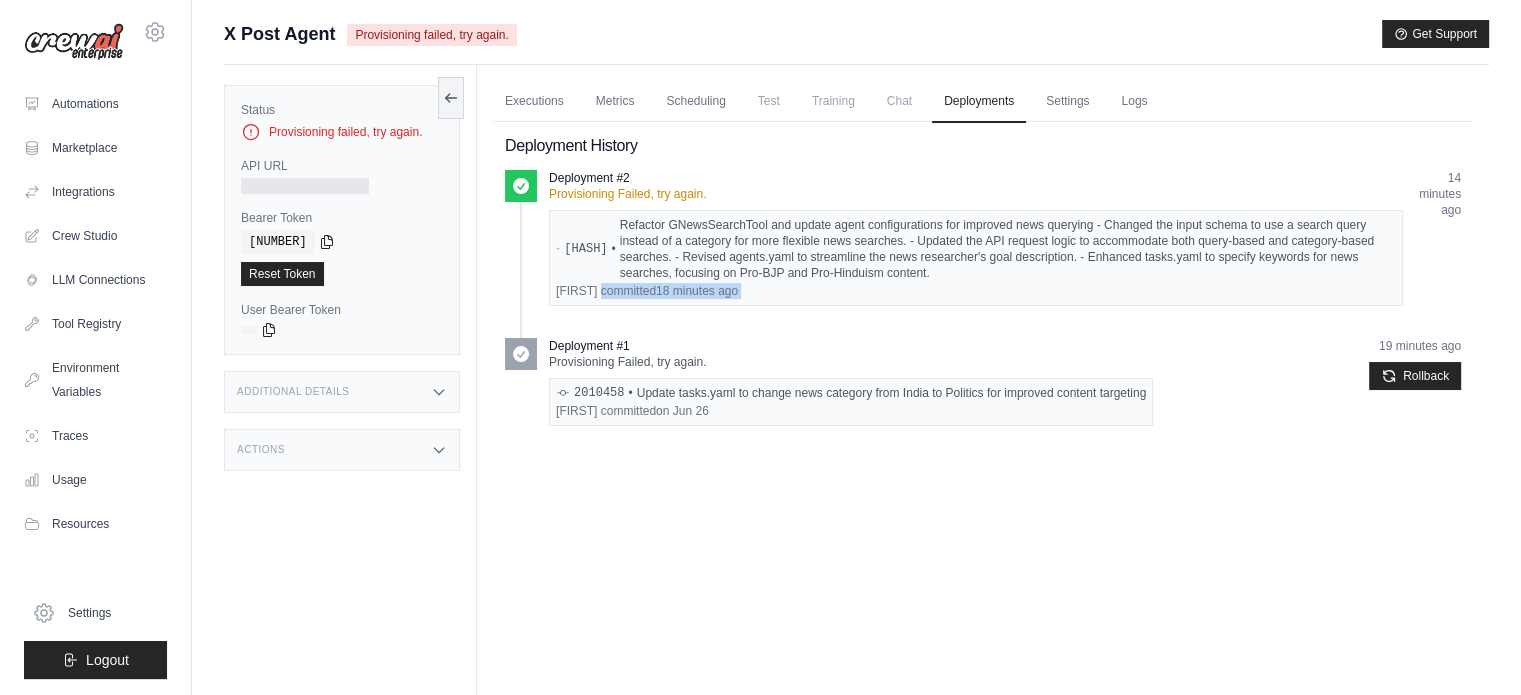 click on "773bbd3
•
Refactor GNewsSearchTool and update agent configurations for improved news querying
- Changed the input schema to use a search query instead of a category for more flexible news searches.
- Updated the API request logic to accommodate both query-based and category-based searches.
- Revised agents.yaml to streamline the news researcher's goal description.
- Enhanced tasks.yaml to specify keywords for news searches, focusing on Pro-BJP and Pro-Hinduism content.
Dipankar
committed
18 minutes ago" at bounding box center (976, 258) 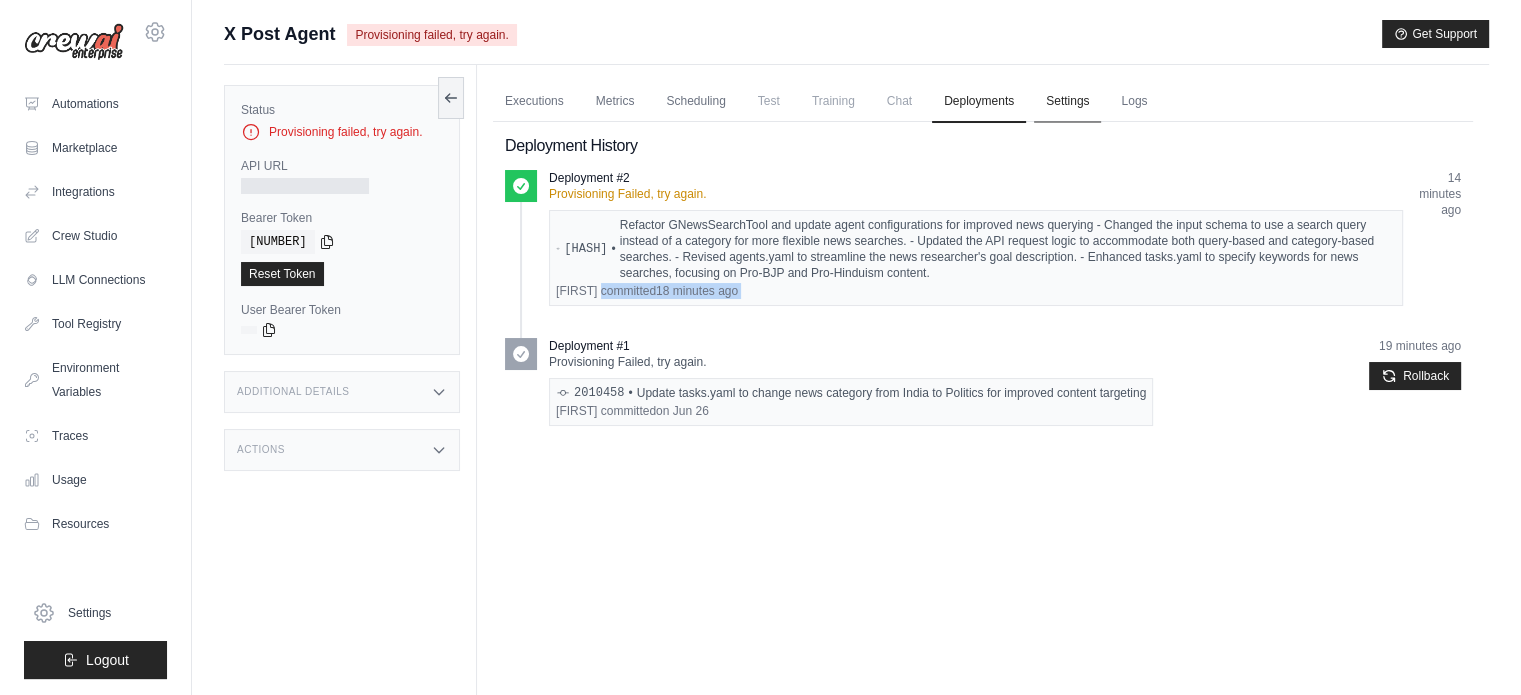 click on "Settings" at bounding box center (1067, 102) 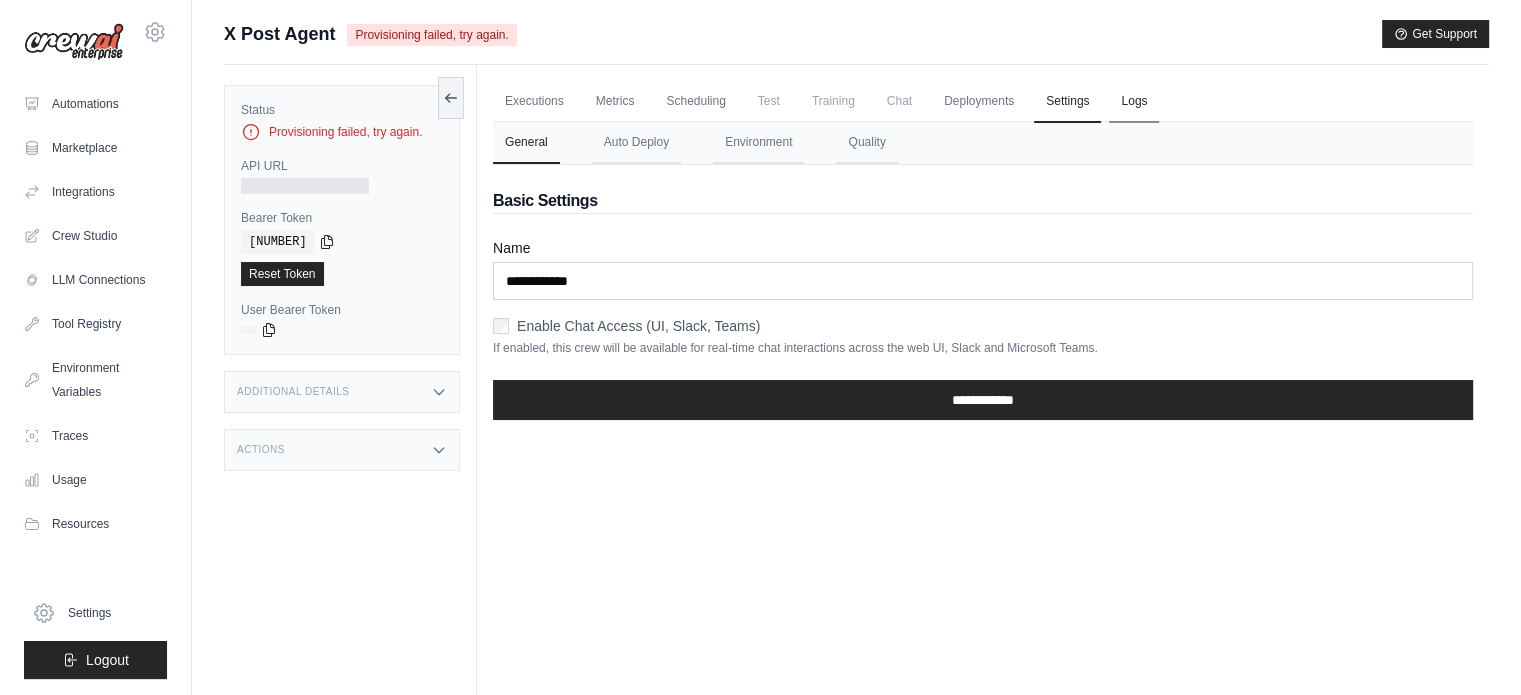 click on "Logs" at bounding box center (1134, 102) 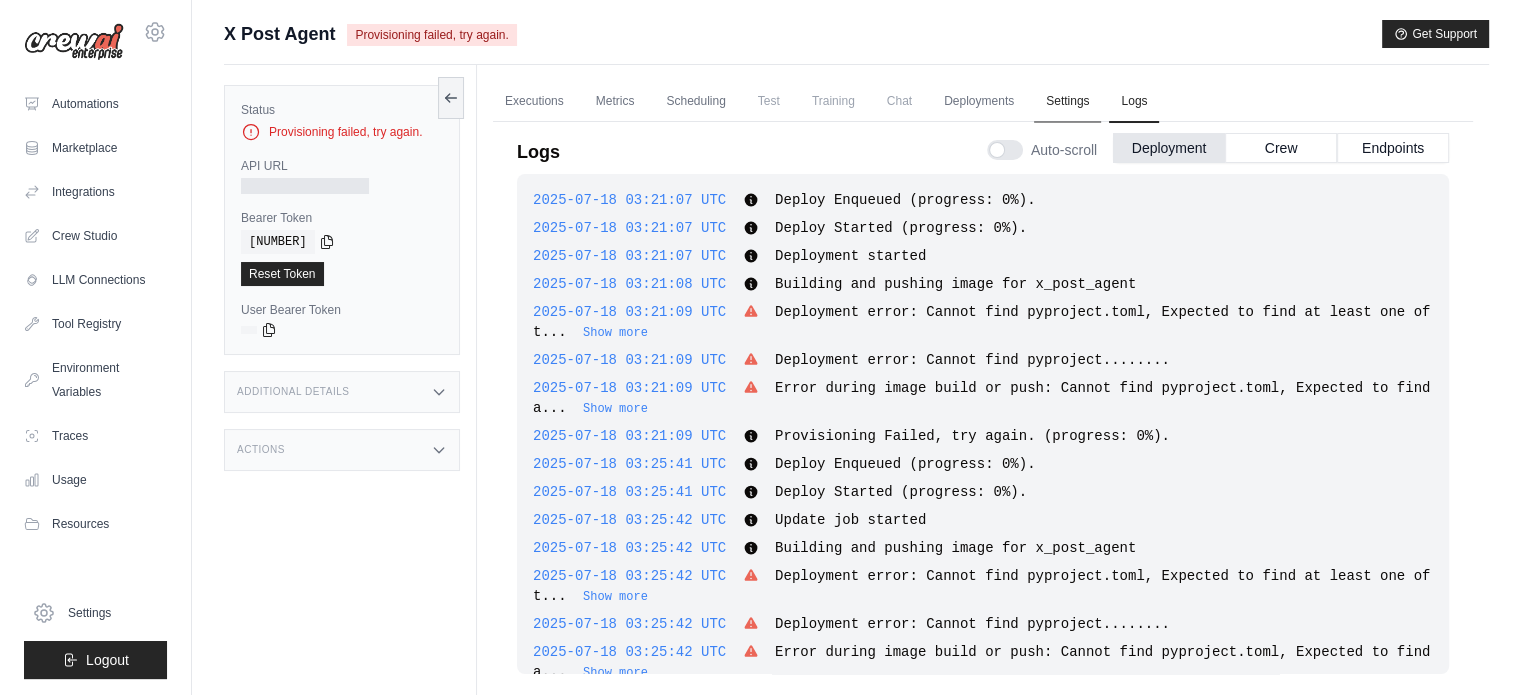click on "Settings" at bounding box center (1067, 102) 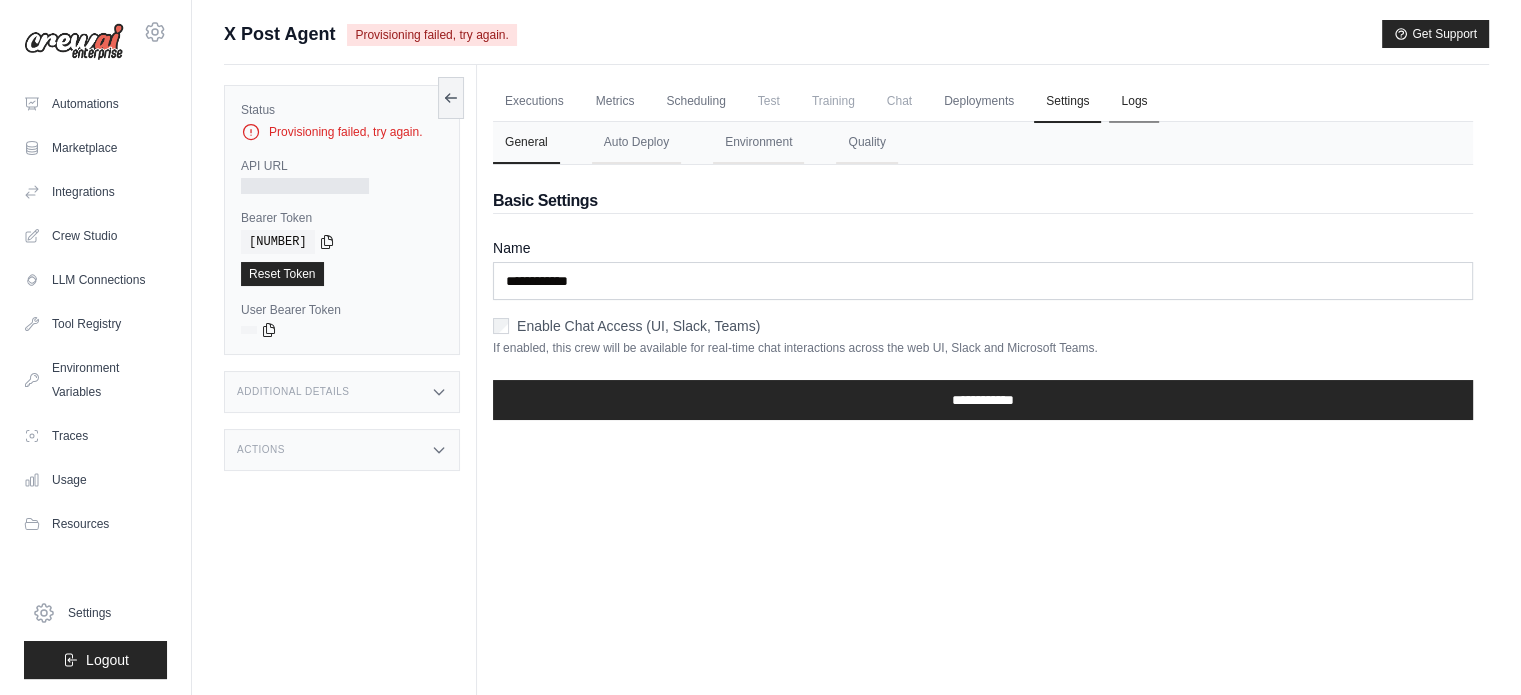 drag, startPoint x: 1091, startPoint y: 102, endPoint x: 1117, endPoint y: 99, distance: 26.172504 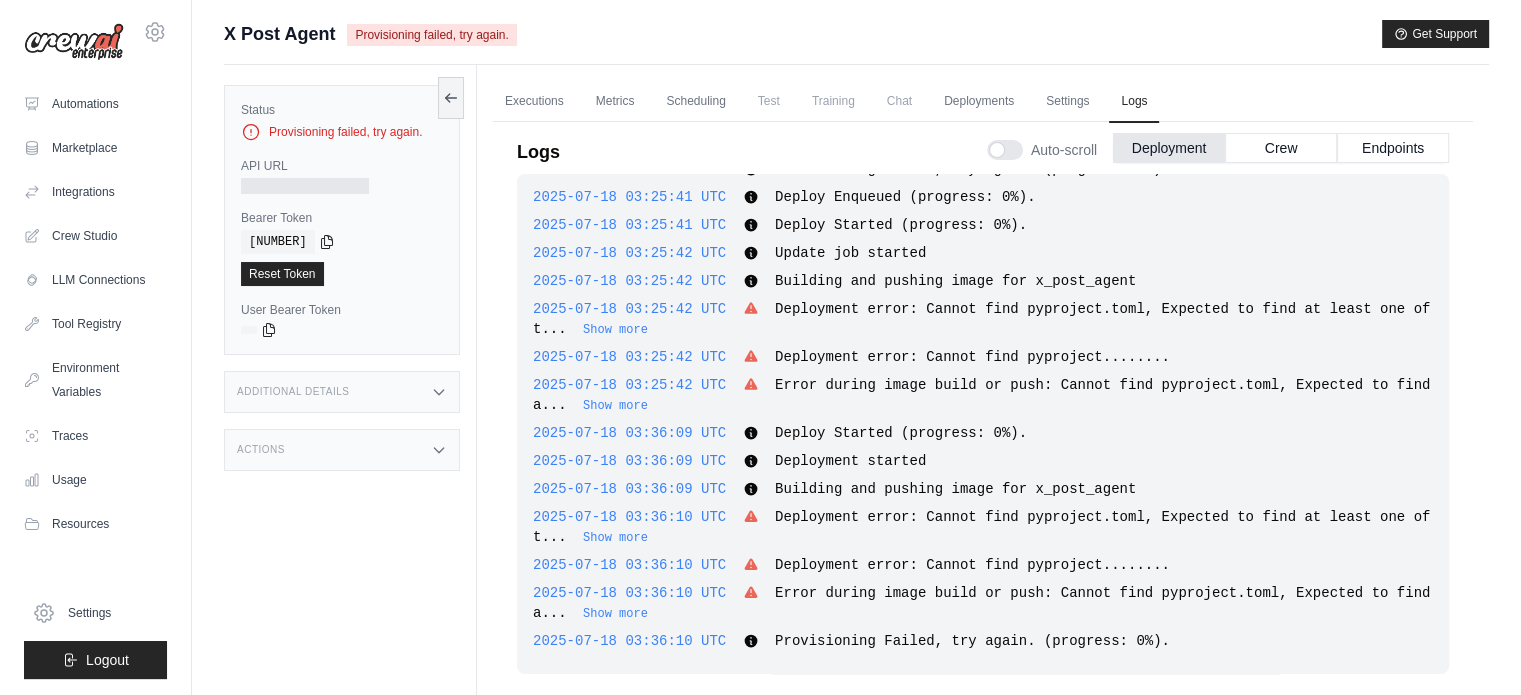 scroll, scrollTop: 0, scrollLeft: 0, axis: both 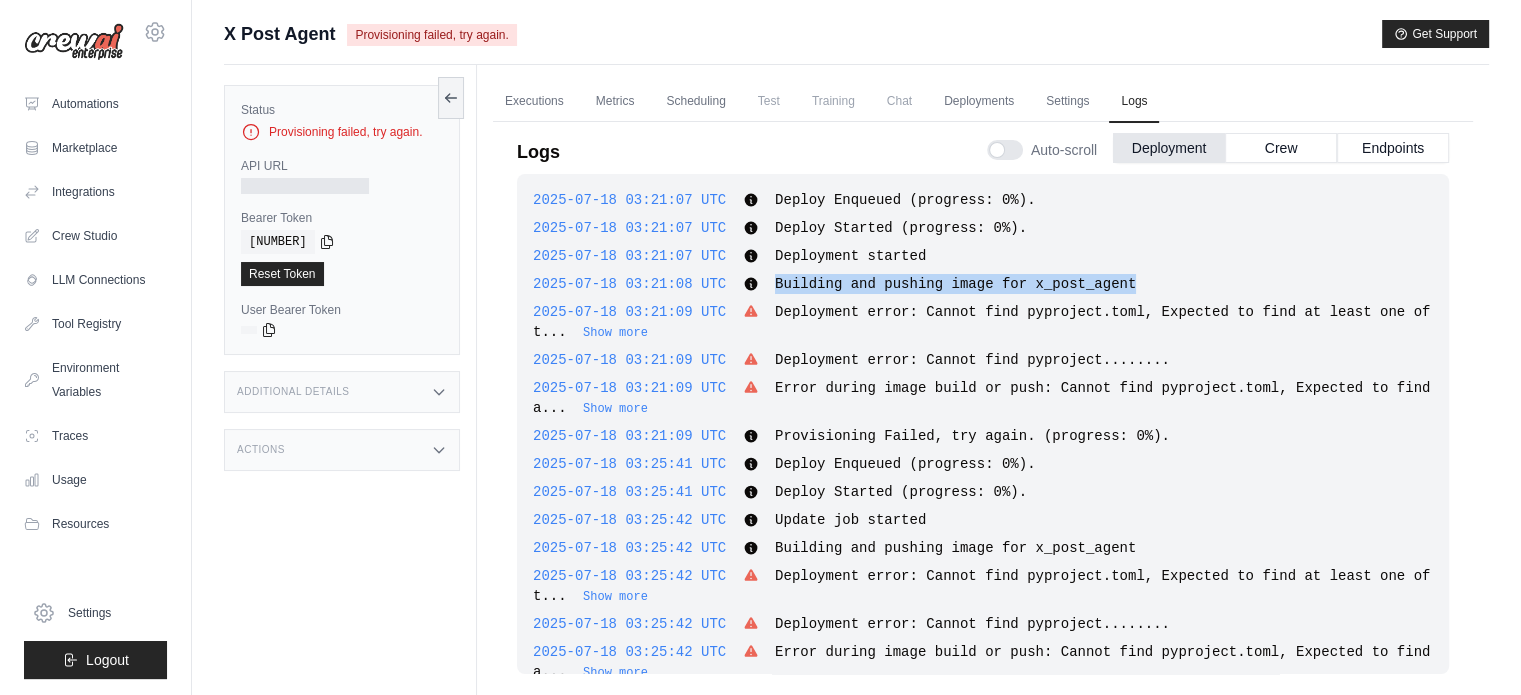 drag, startPoint x: 1088, startPoint y: 279, endPoint x: 748, endPoint y: 292, distance: 340.24844 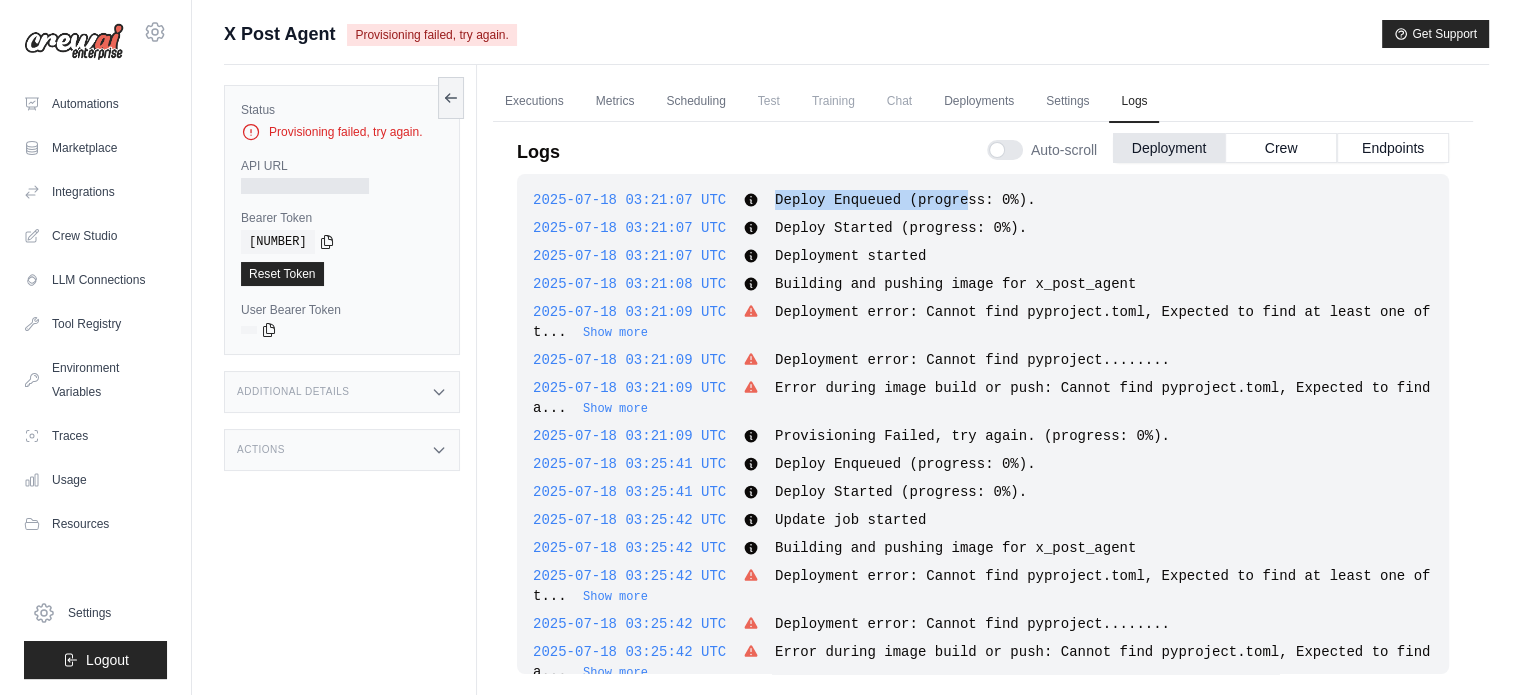 drag, startPoint x: 750, startPoint y: 205, endPoint x: 936, endPoint y: 197, distance: 186.17197 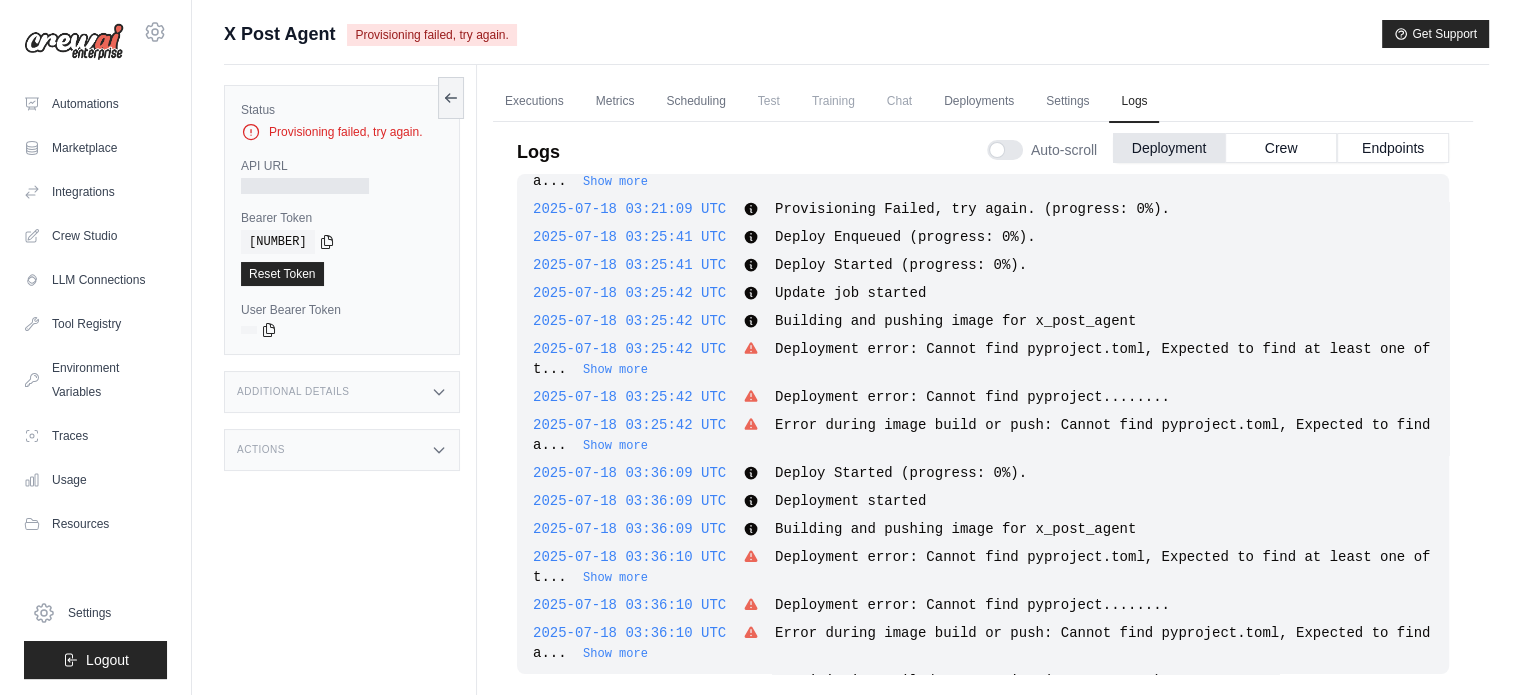 scroll, scrollTop: 267, scrollLeft: 0, axis: vertical 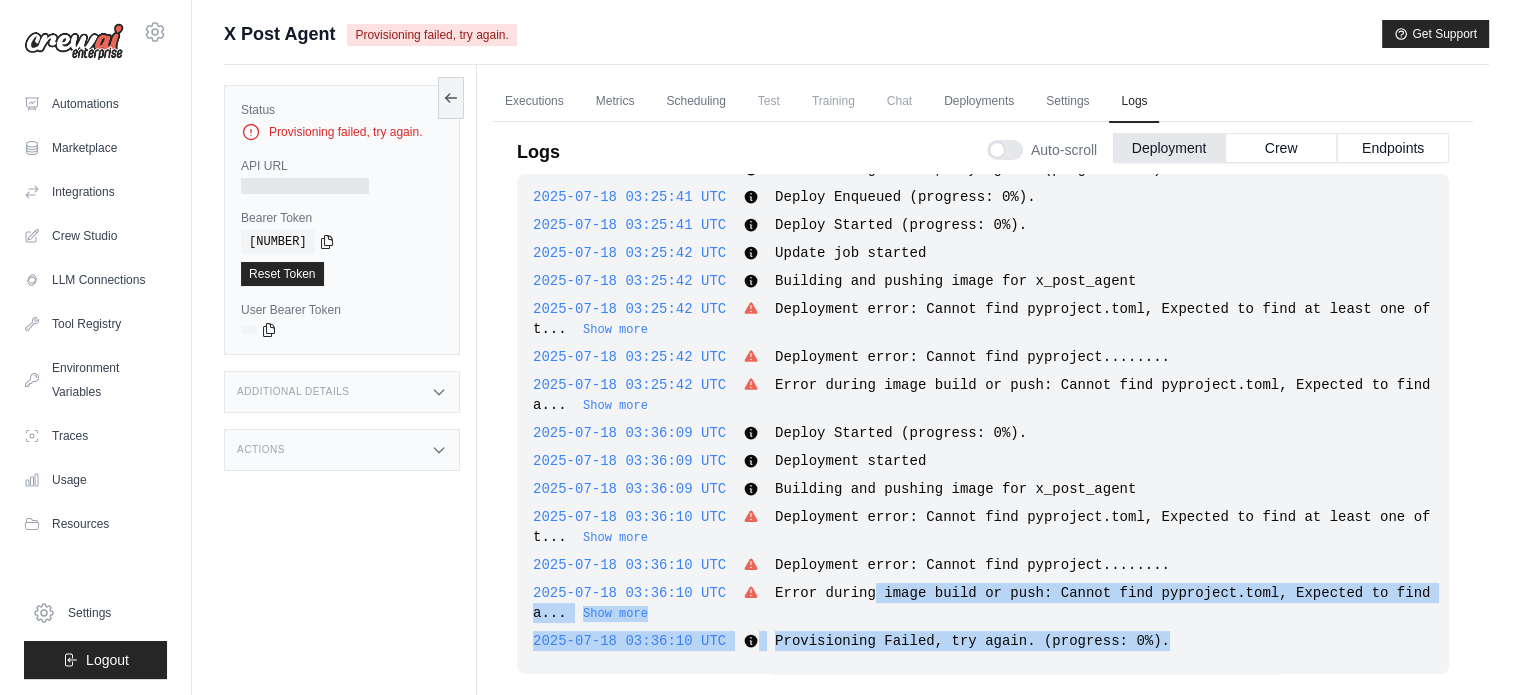 drag, startPoint x: 1148, startPoint y: 639, endPoint x: 847, endPoint y: 595, distance: 304.19894 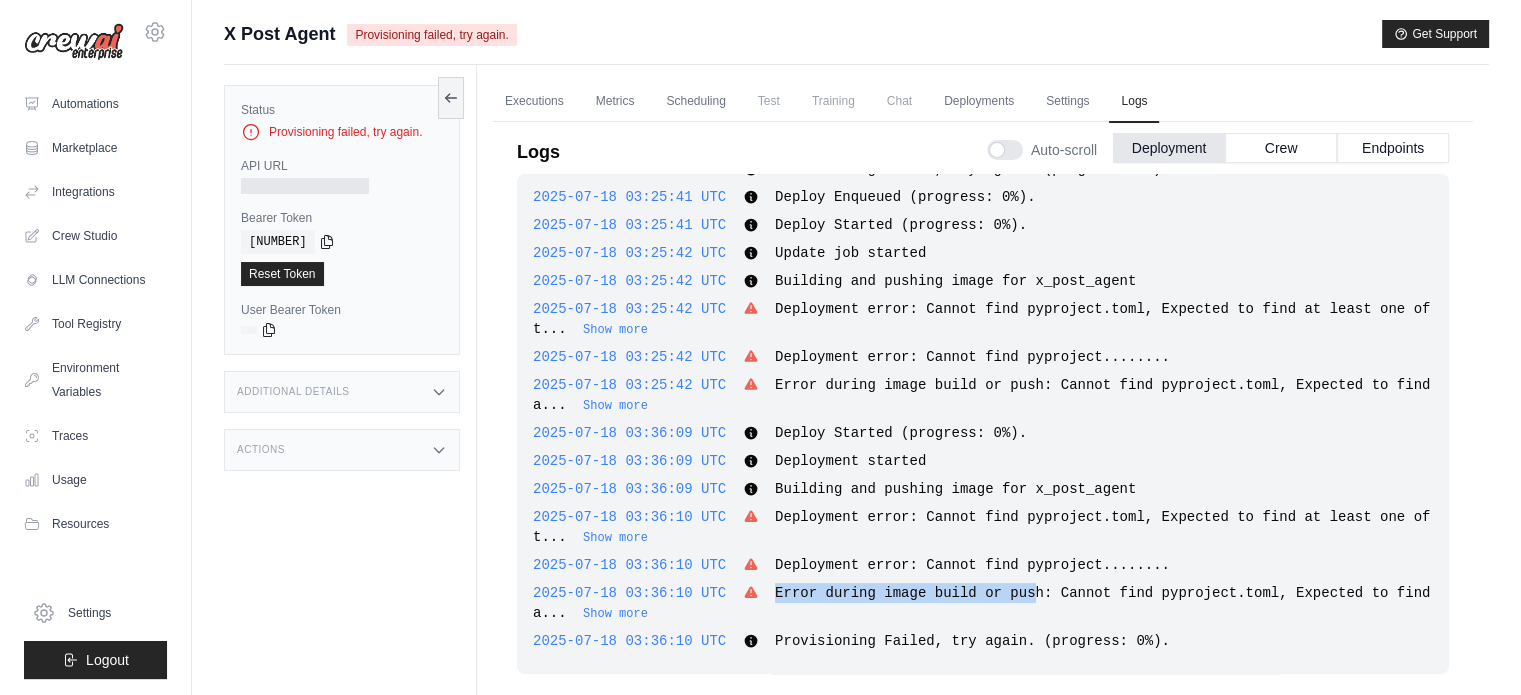 drag, startPoint x: 763, startPoint y: 594, endPoint x: 999, endPoint y: 599, distance: 236.05296 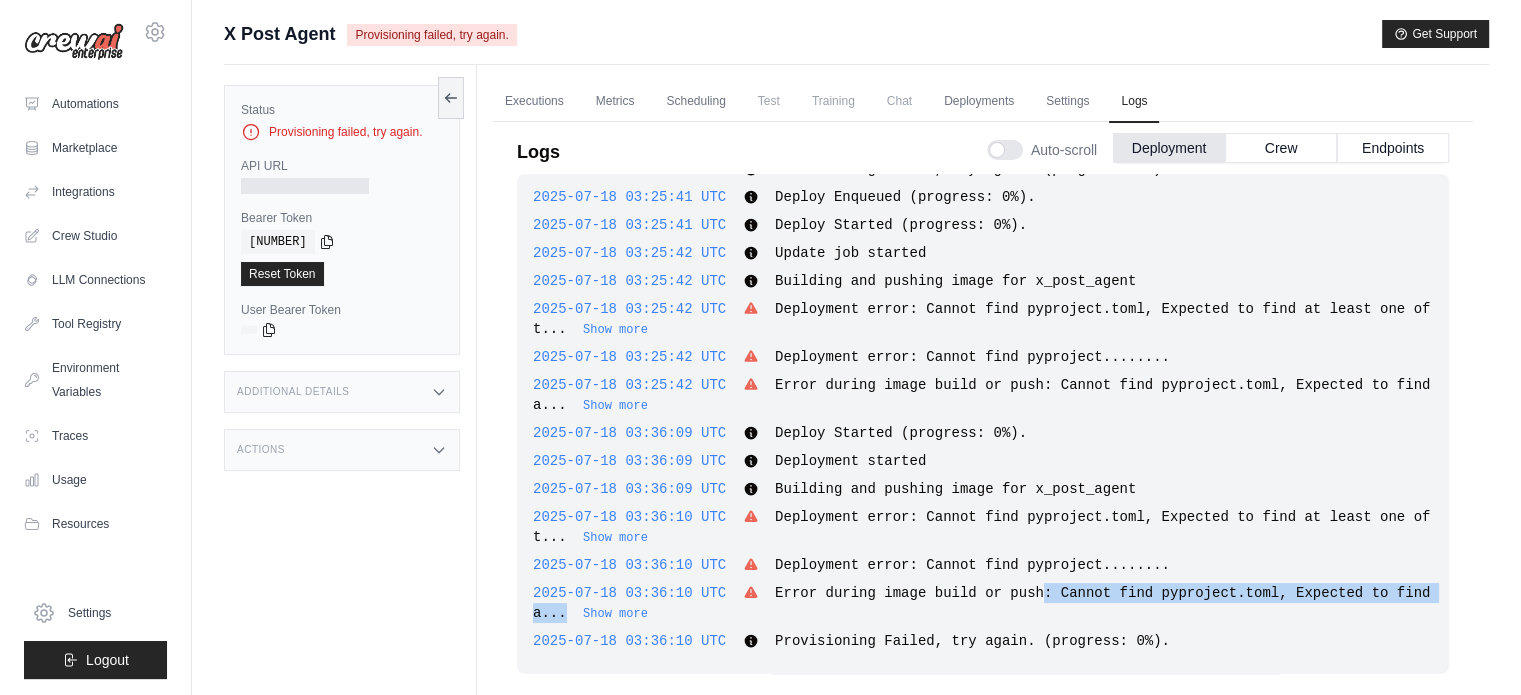 drag, startPoint x: 1012, startPoint y: 592, endPoint x: 1396, endPoint y: 590, distance: 384.00522 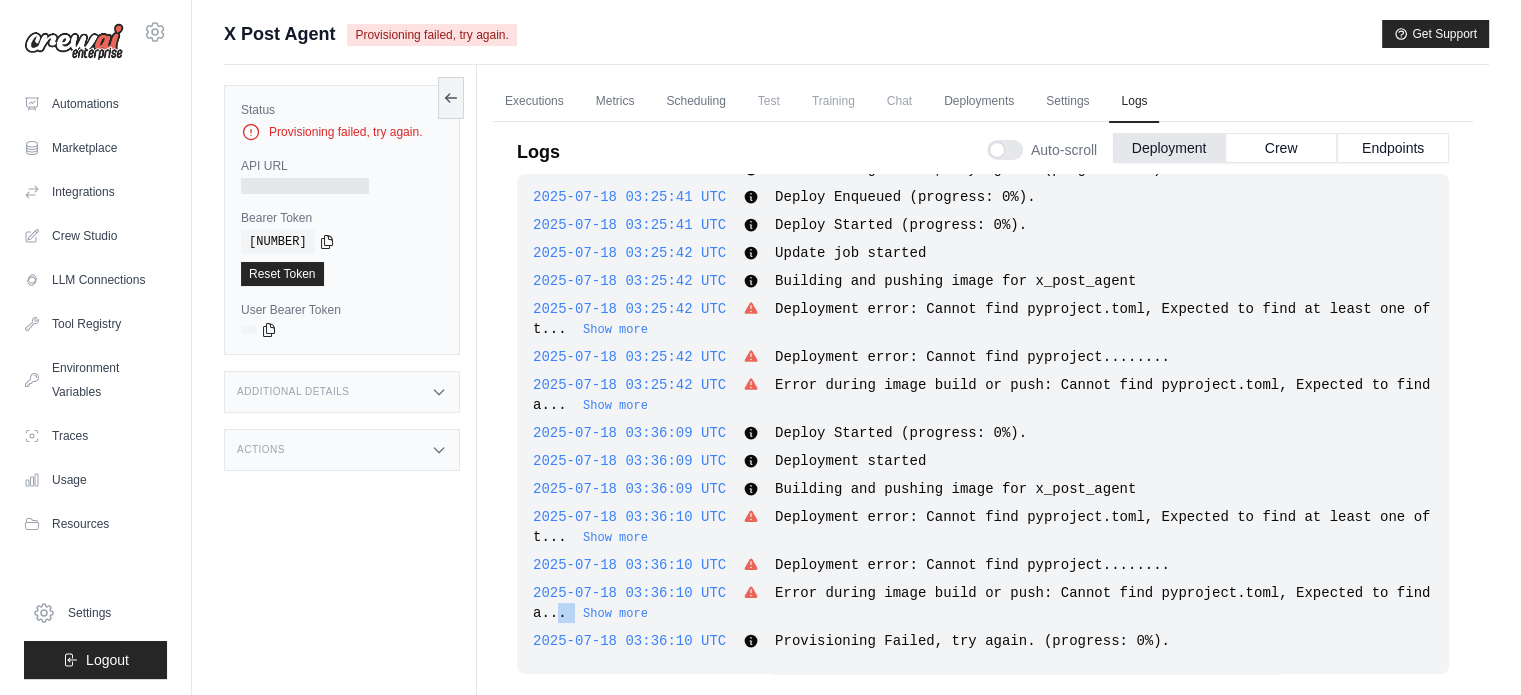 click on "Error during image build or push: Cannot find pyproject.toml, Expected to find a..." at bounding box center (981, 603) 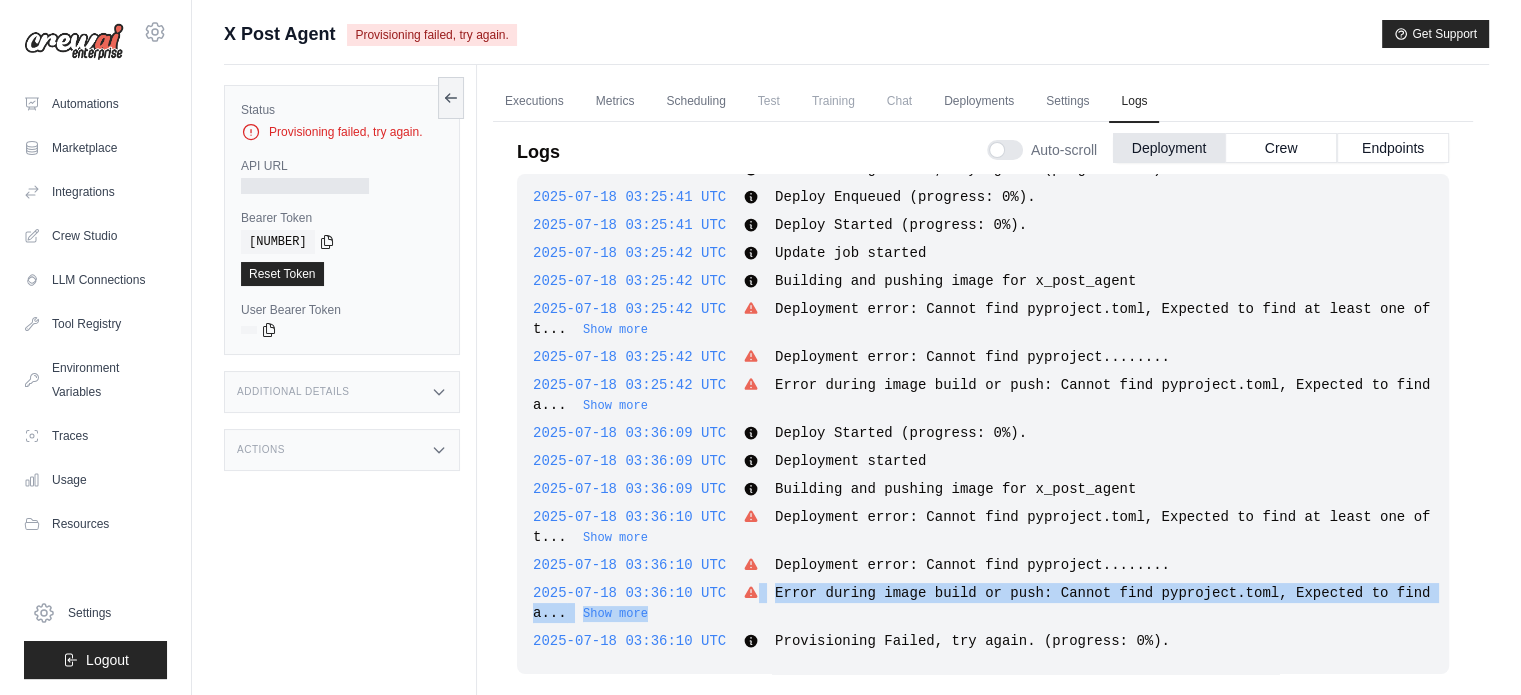 click on "Error during image build or push: Cannot find pyproject.toml, Expected to find a..." at bounding box center (981, 603) 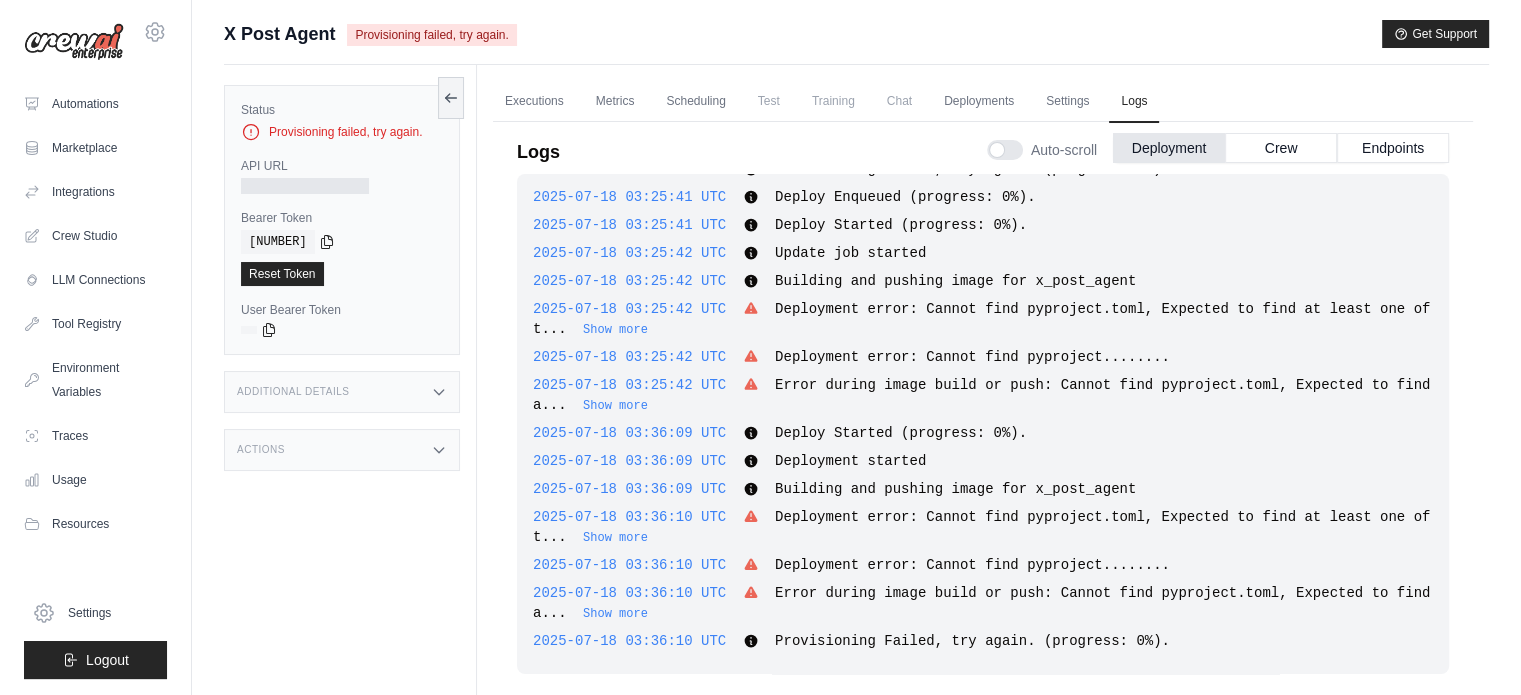 click on "2025-07-18 03:21:07 UTC
Deploy Enqueued (progress: 0%).
Show more
Show less
2025-07-18 03:21:07 UTC
Deploy Started (progress: 0%).
Show more
Show less
2025-07-18 03:21:07 UTC
Deployment started
Show more" at bounding box center (983, 424) 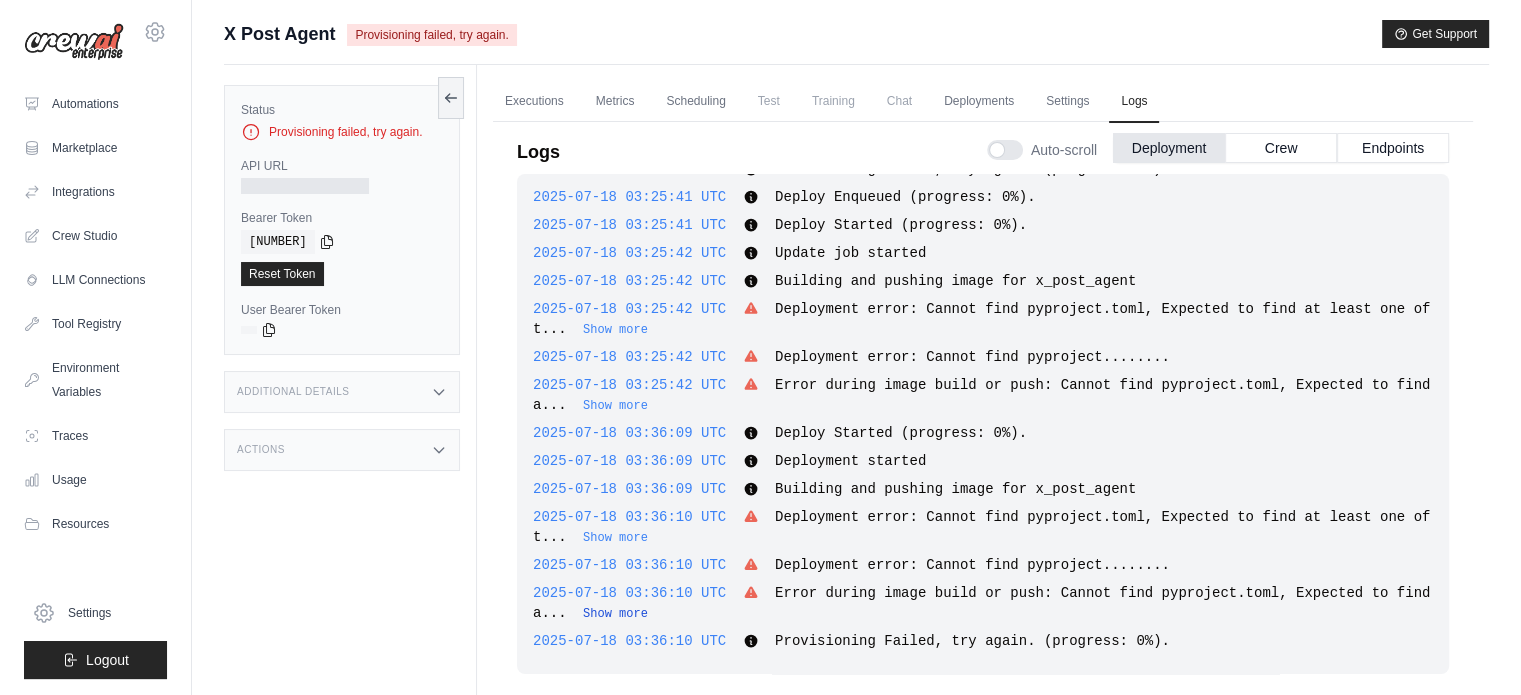 click on "Show more" at bounding box center [615, 614] 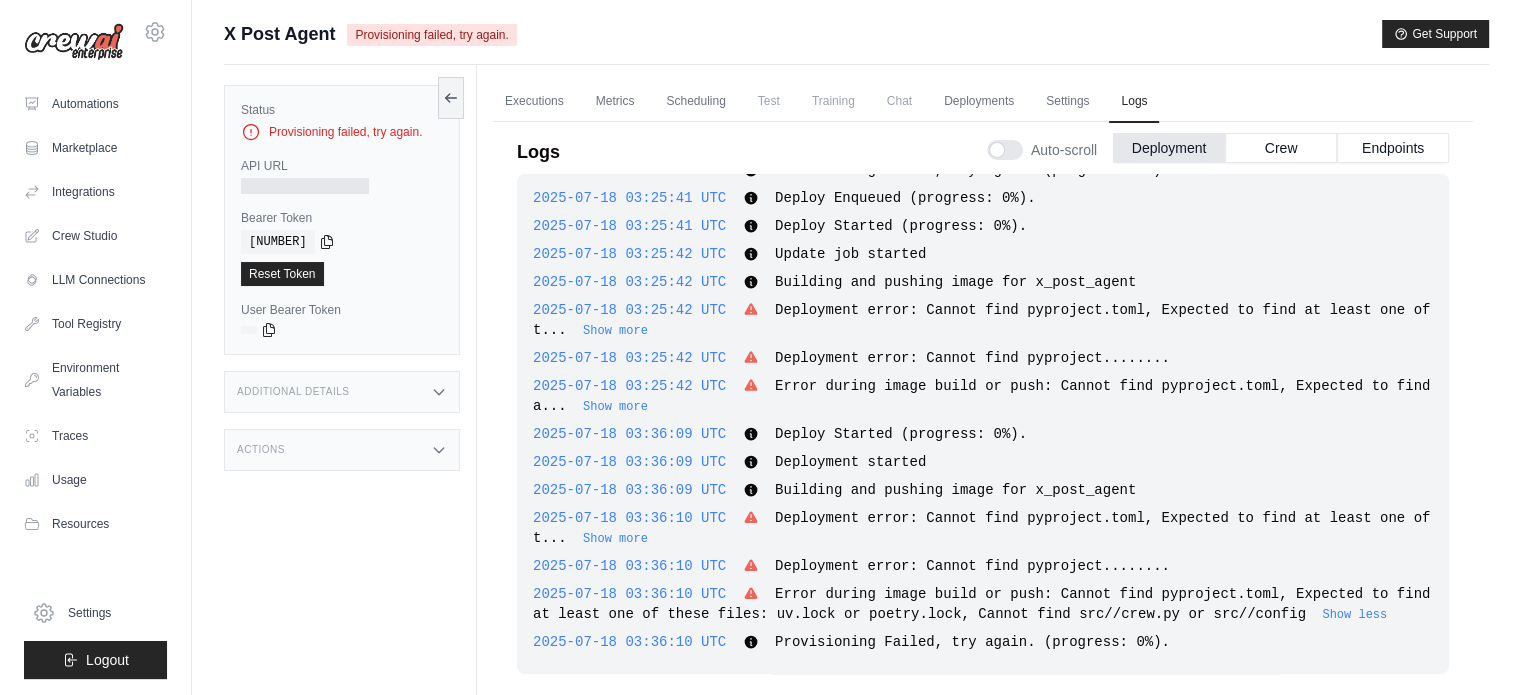 scroll, scrollTop: 267, scrollLeft: 0, axis: vertical 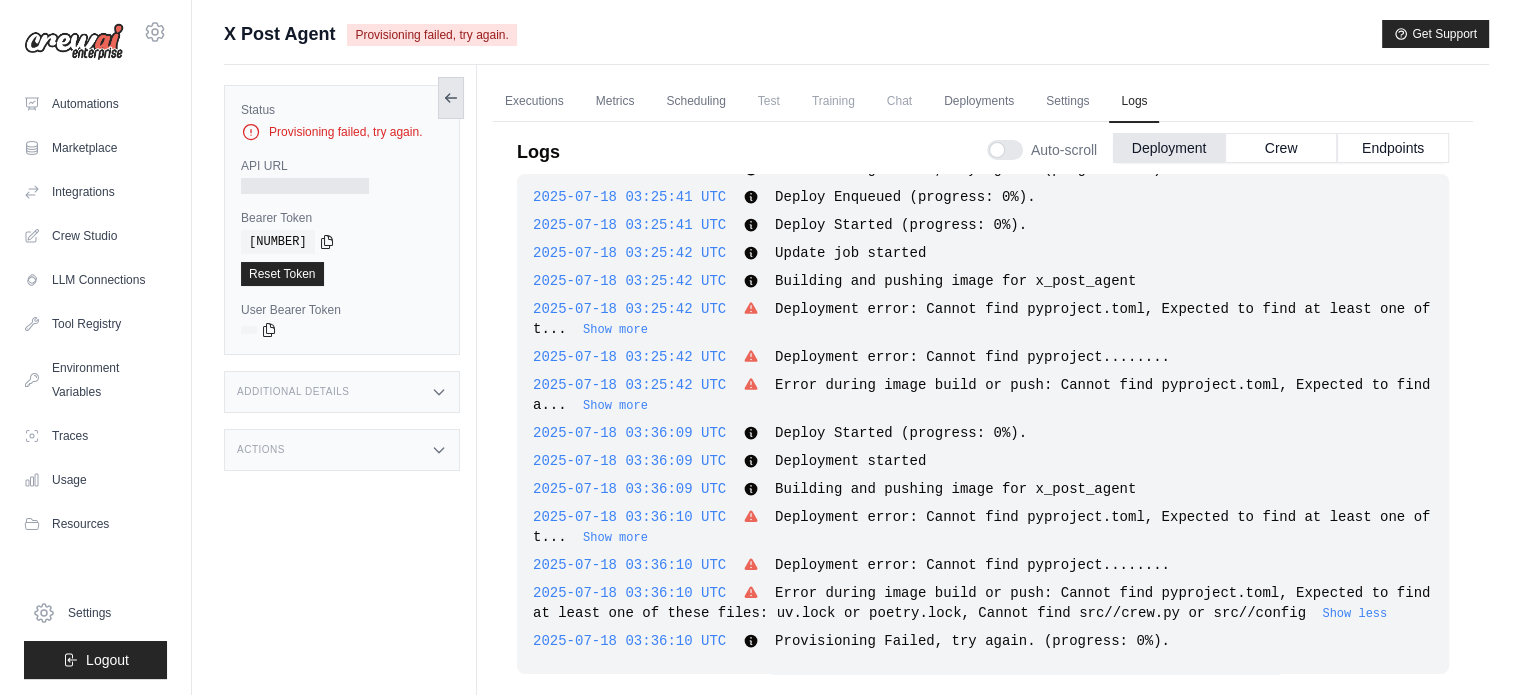 click at bounding box center [451, 98] 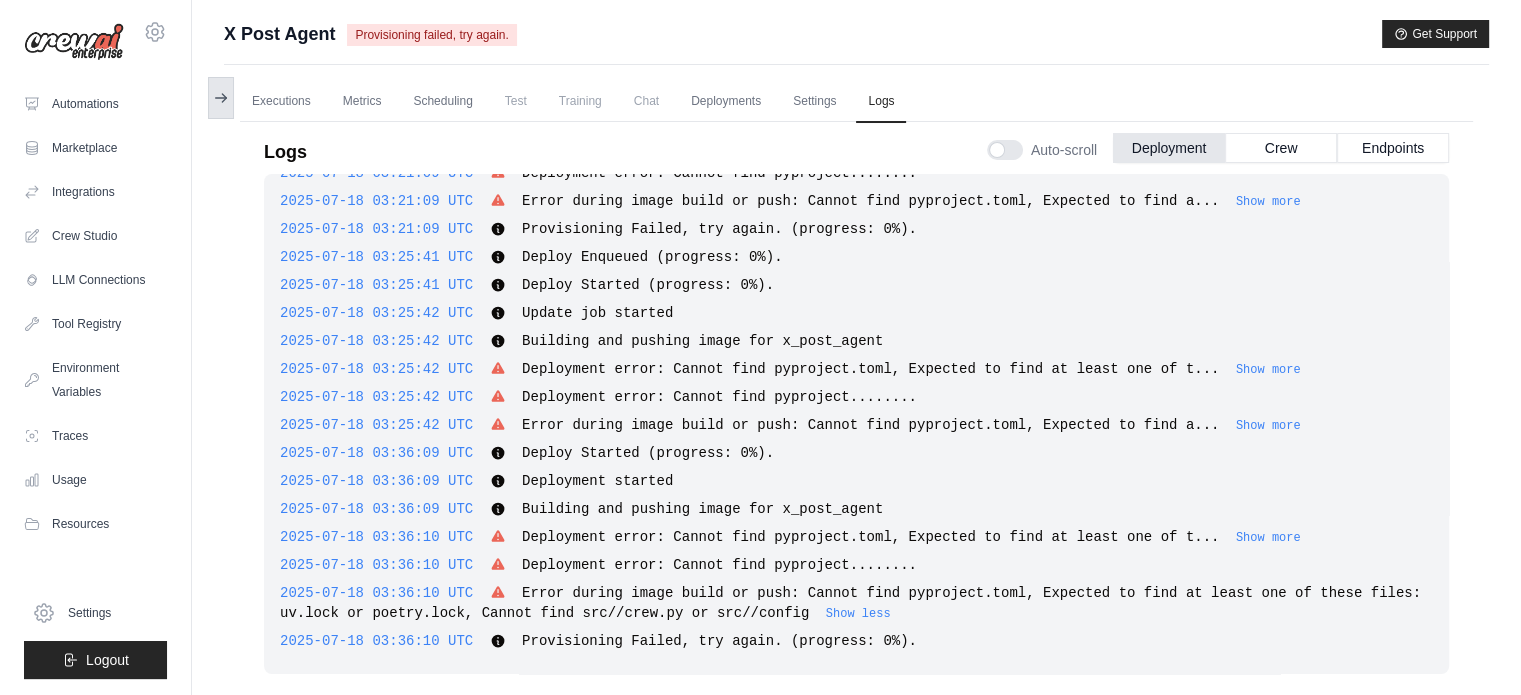 click 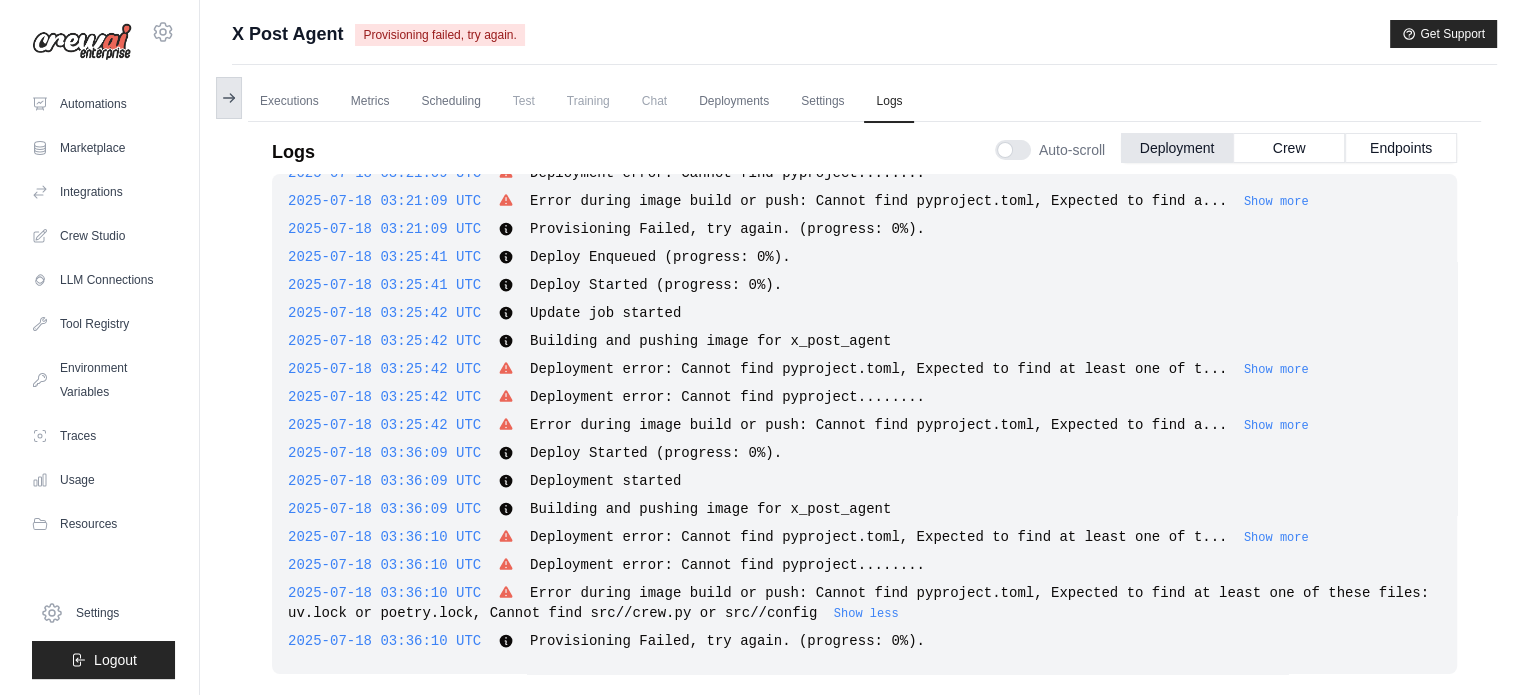 scroll, scrollTop: 267, scrollLeft: 0, axis: vertical 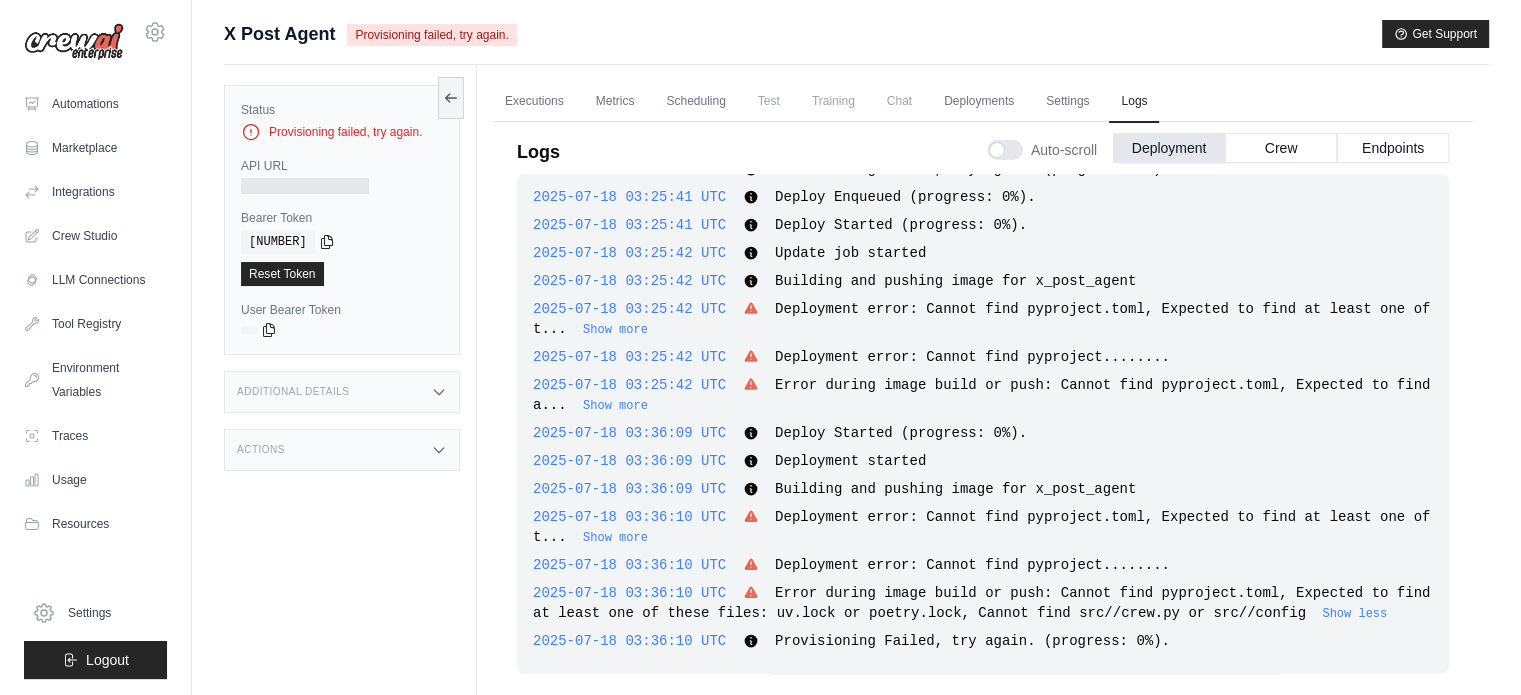 click on "Submit a support request
Describe your issue or question  *
Please be specific about what you're trying to achieve and any error messages you're seeing. Our expert team is ready to help and will respond as quickly as possible.
Cancel
Submit Request
X Post Agent" at bounding box center [856, 390] 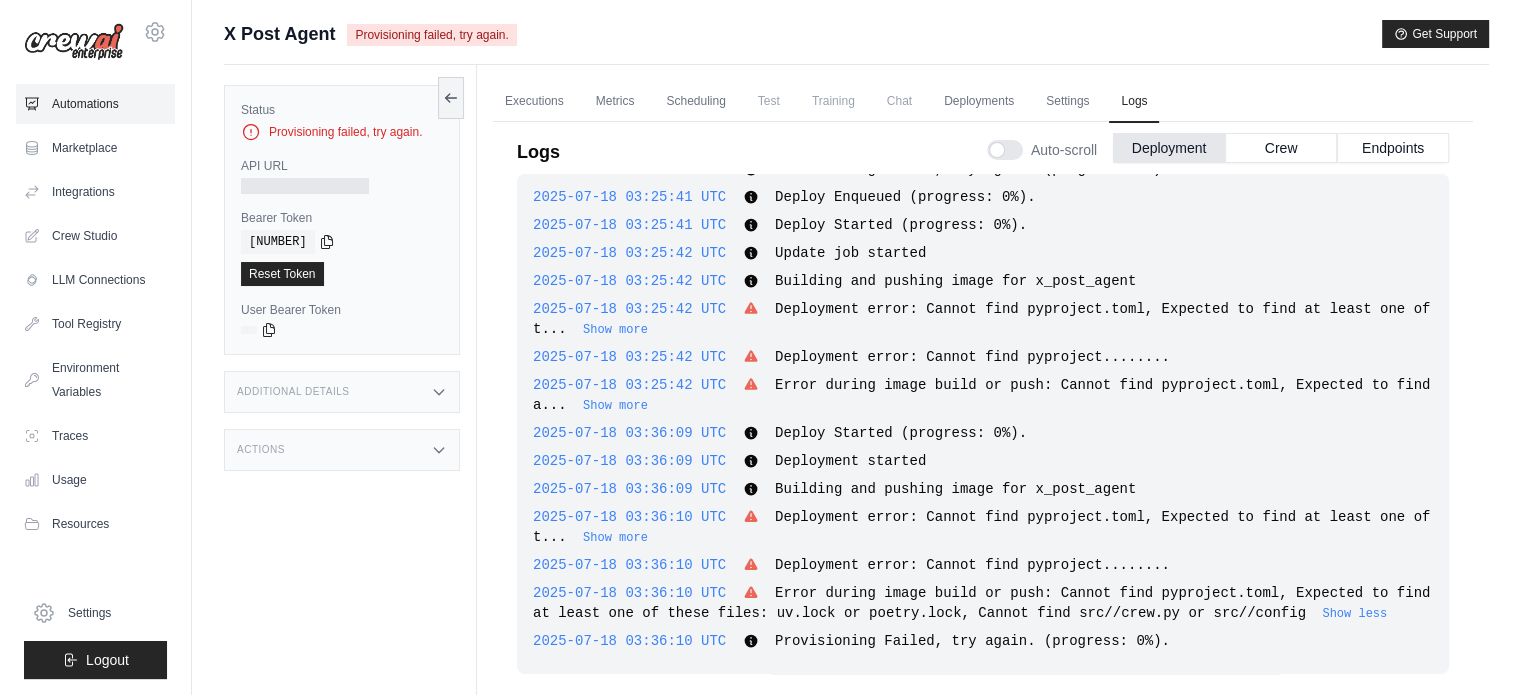 click on "Automations" at bounding box center [95, 104] 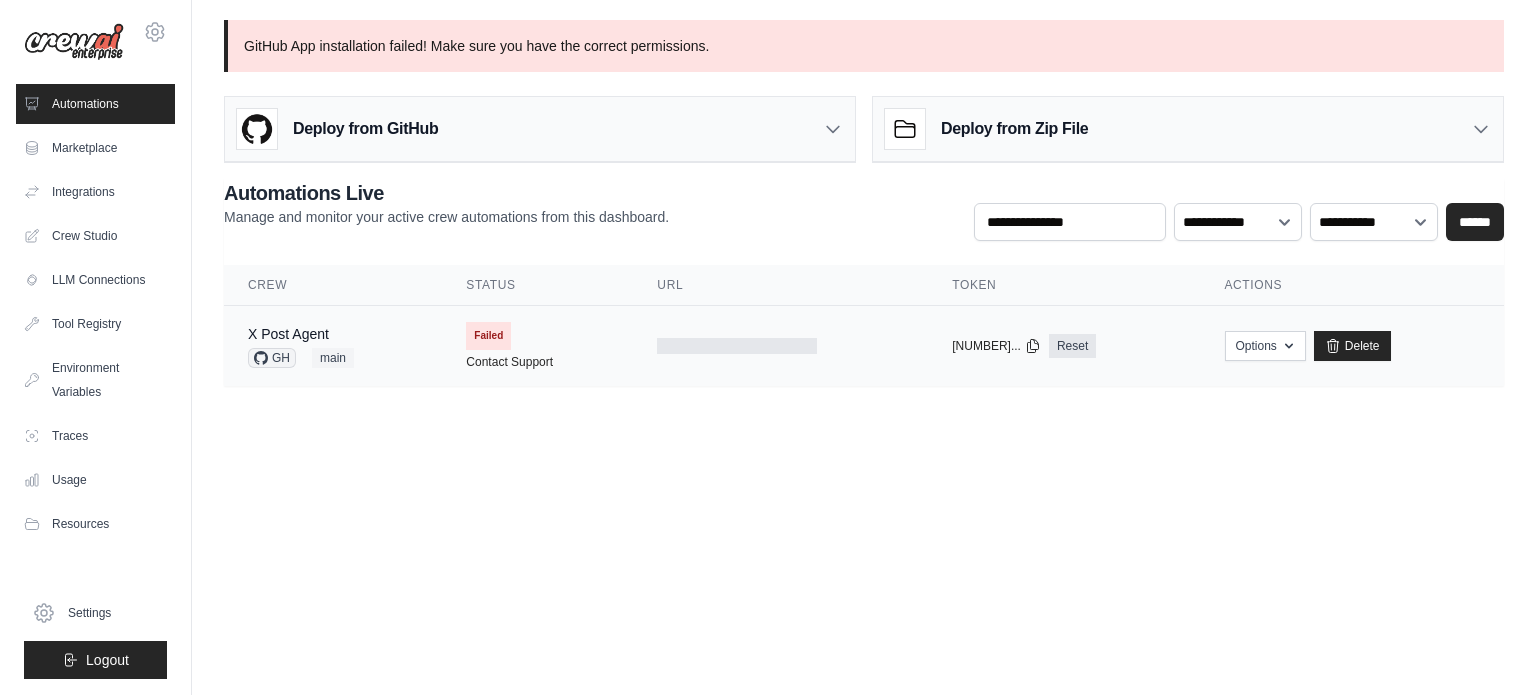 click on "Re-deploy" at bounding box center [0, 0] 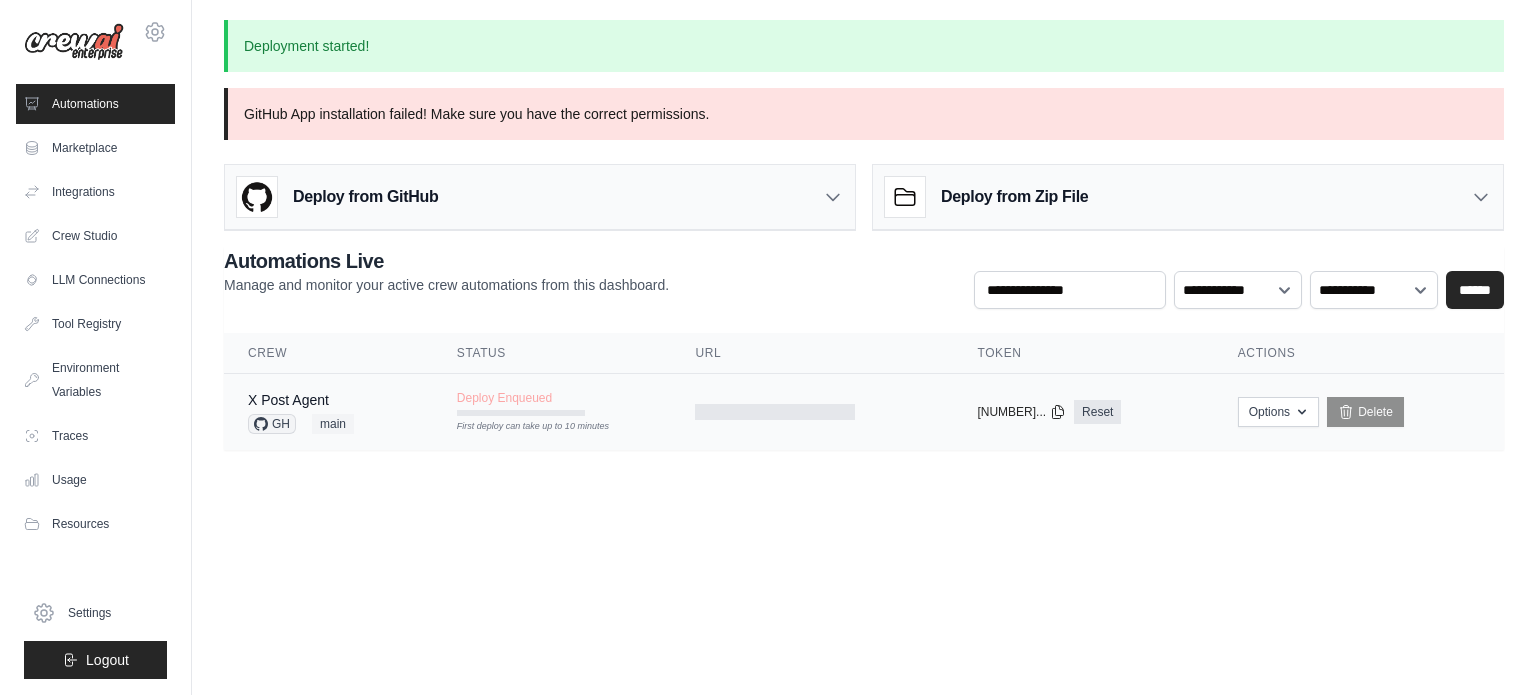 click on "Options
Export React JSX Component
Export React TSX Component
Export MCP Server
Delete" at bounding box center [1359, 412] 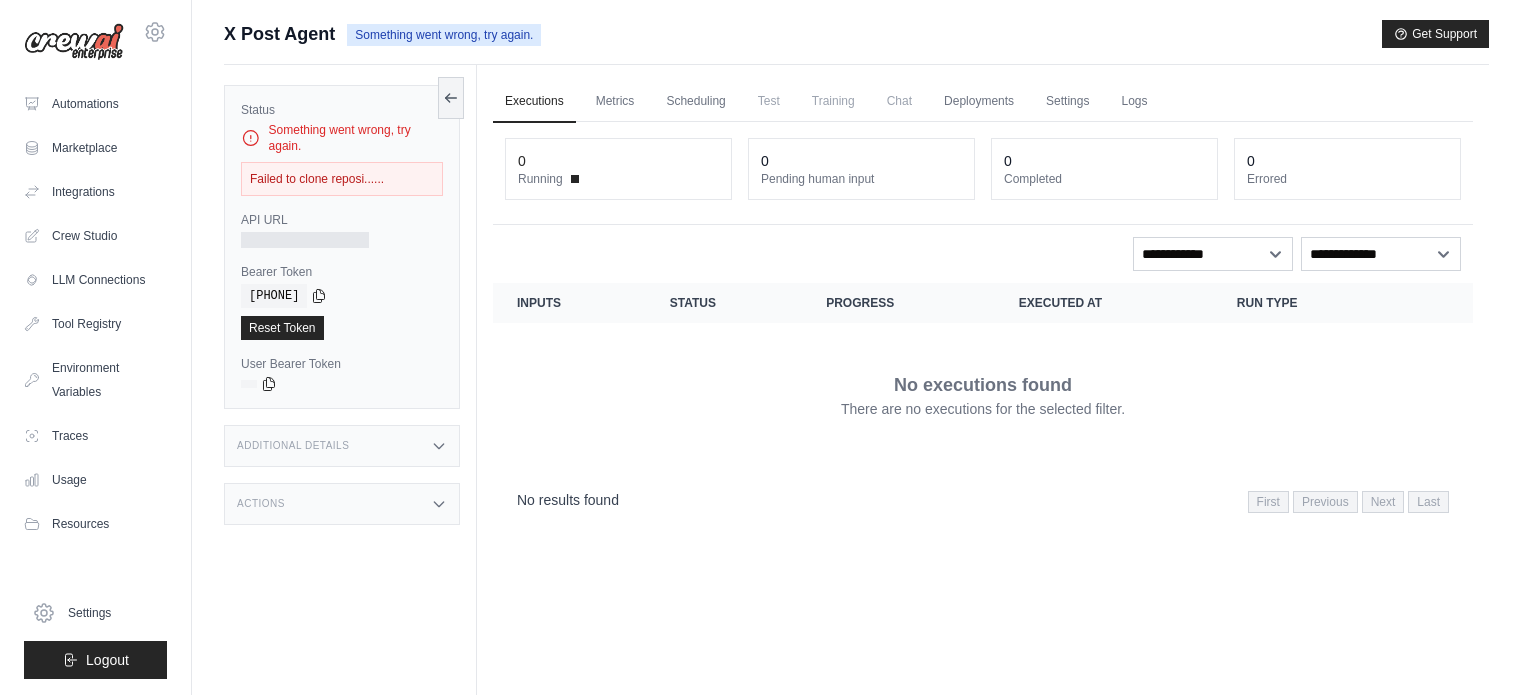 scroll, scrollTop: 0, scrollLeft: 0, axis: both 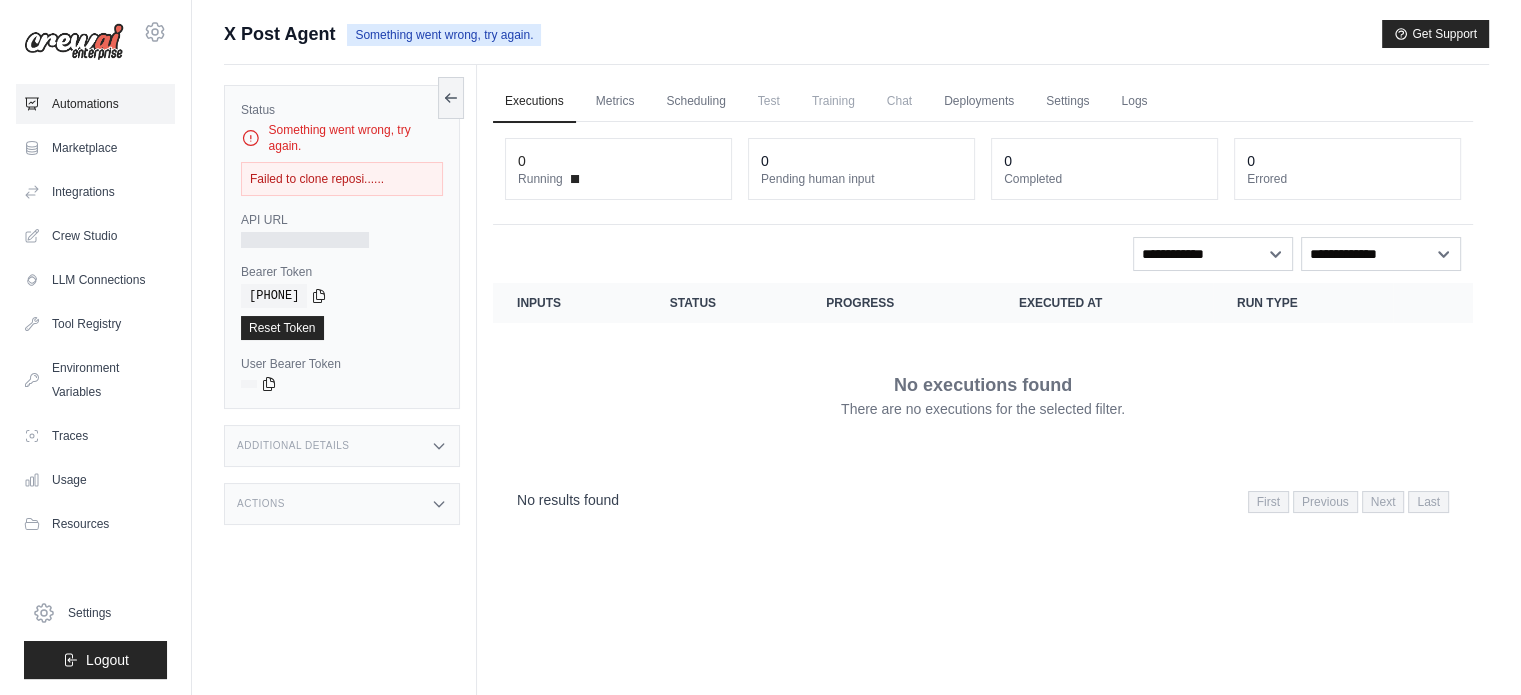 click on "Automations" at bounding box center (95, 104) 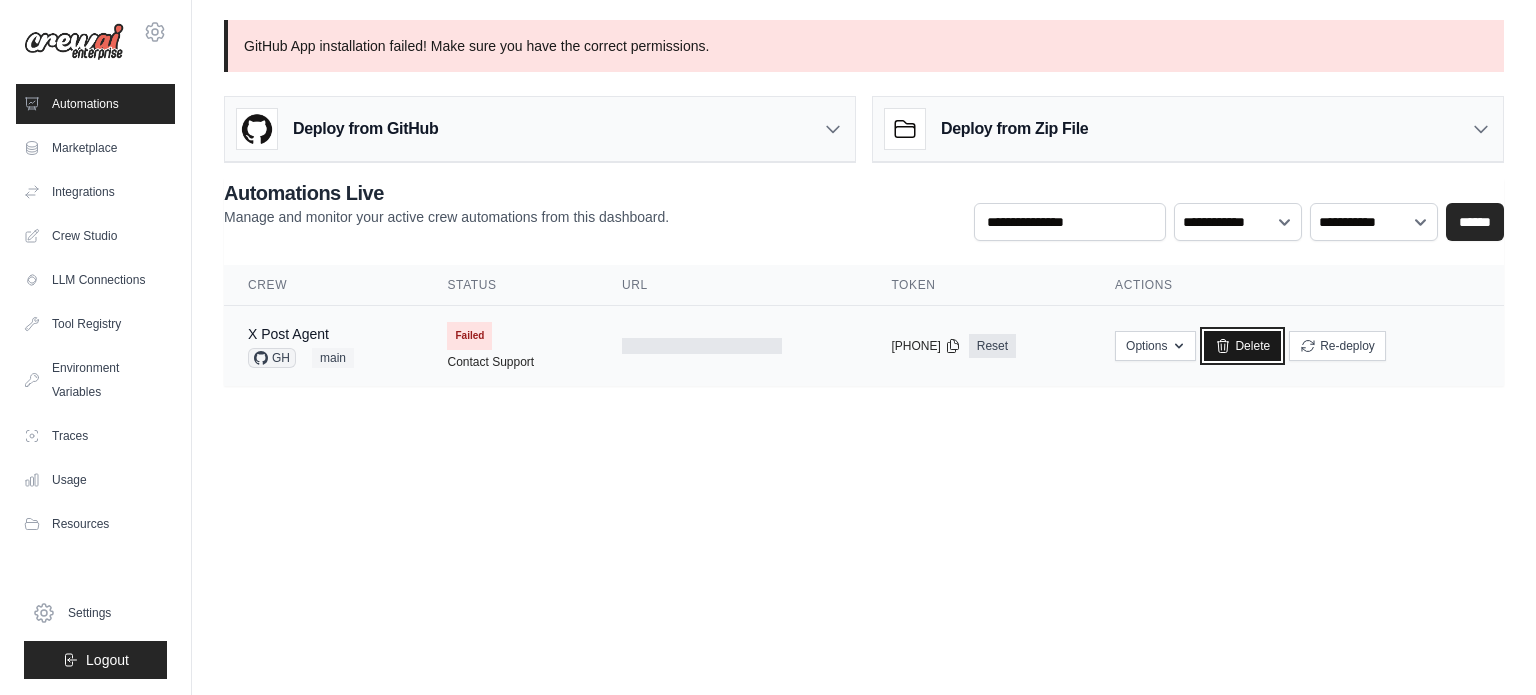 click on "Delete" at bounding box center (1242, 346) 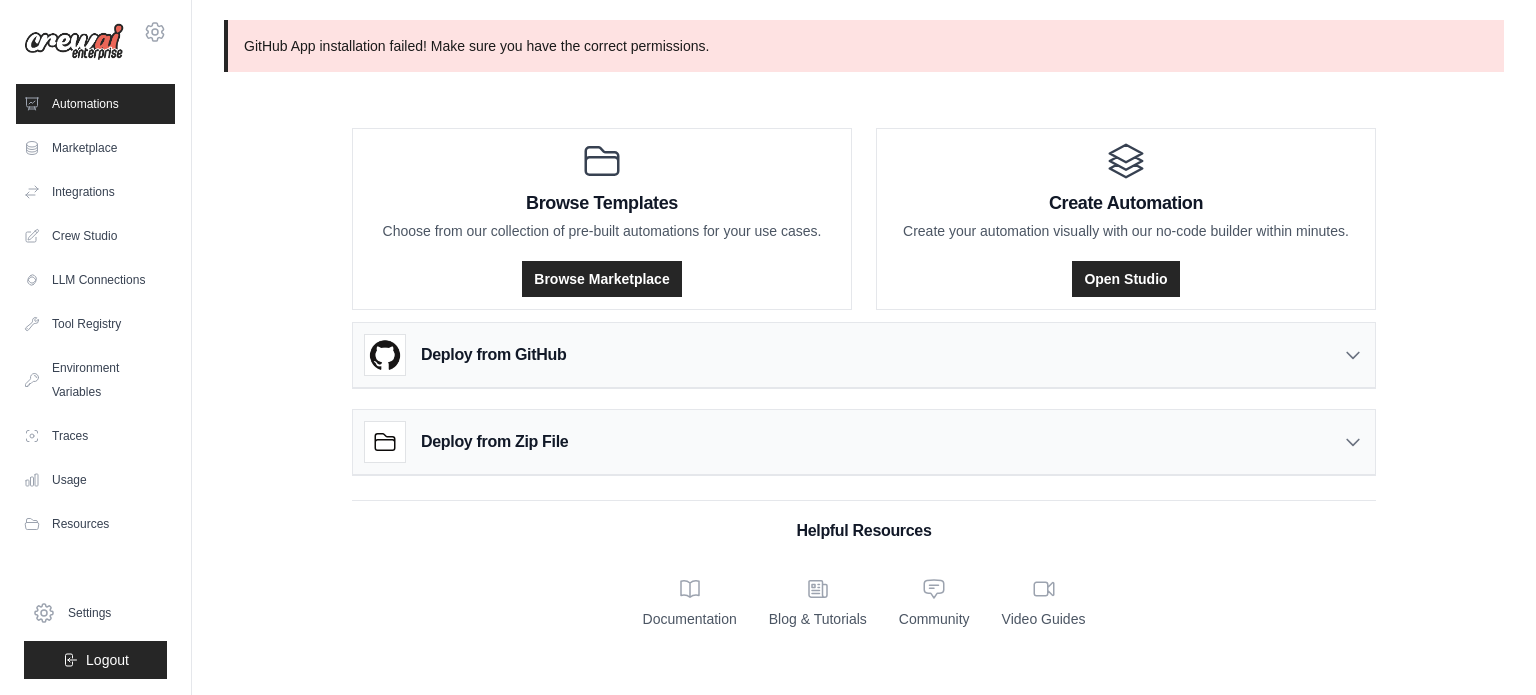 scroll, scrollTop: 0, scrollLeft: 0, axis: both 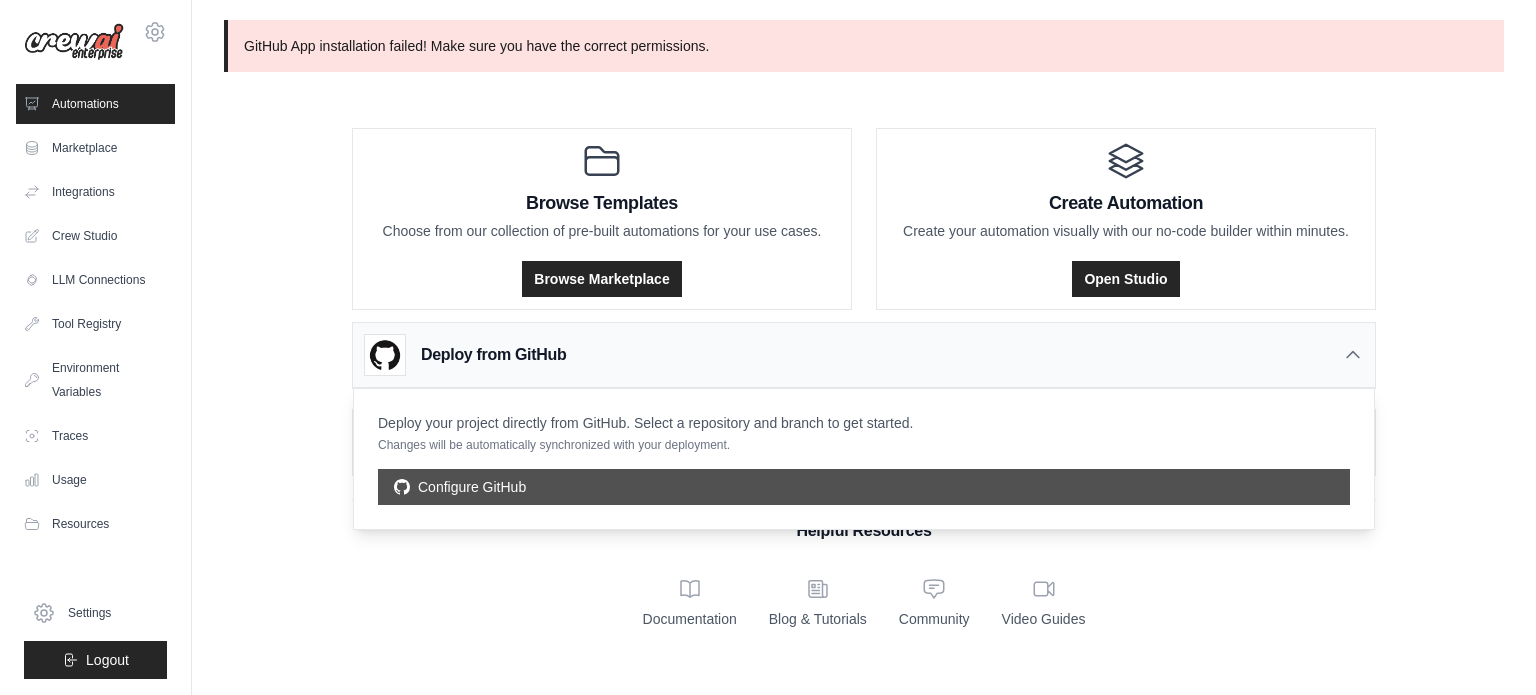 click on "Configure GitHub" at bounding box center [864, 487] 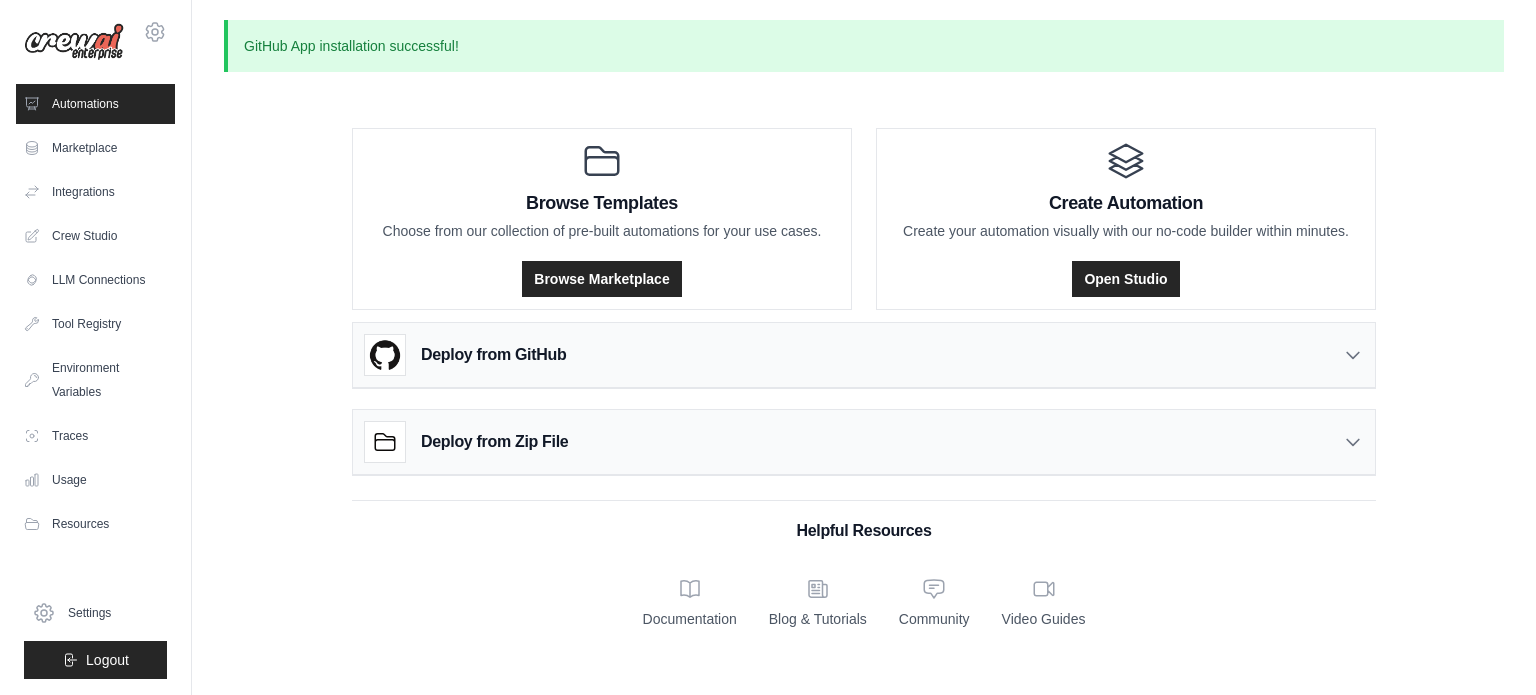 scroll, scrollTop: 0, scrollLeft: 0, axis: both 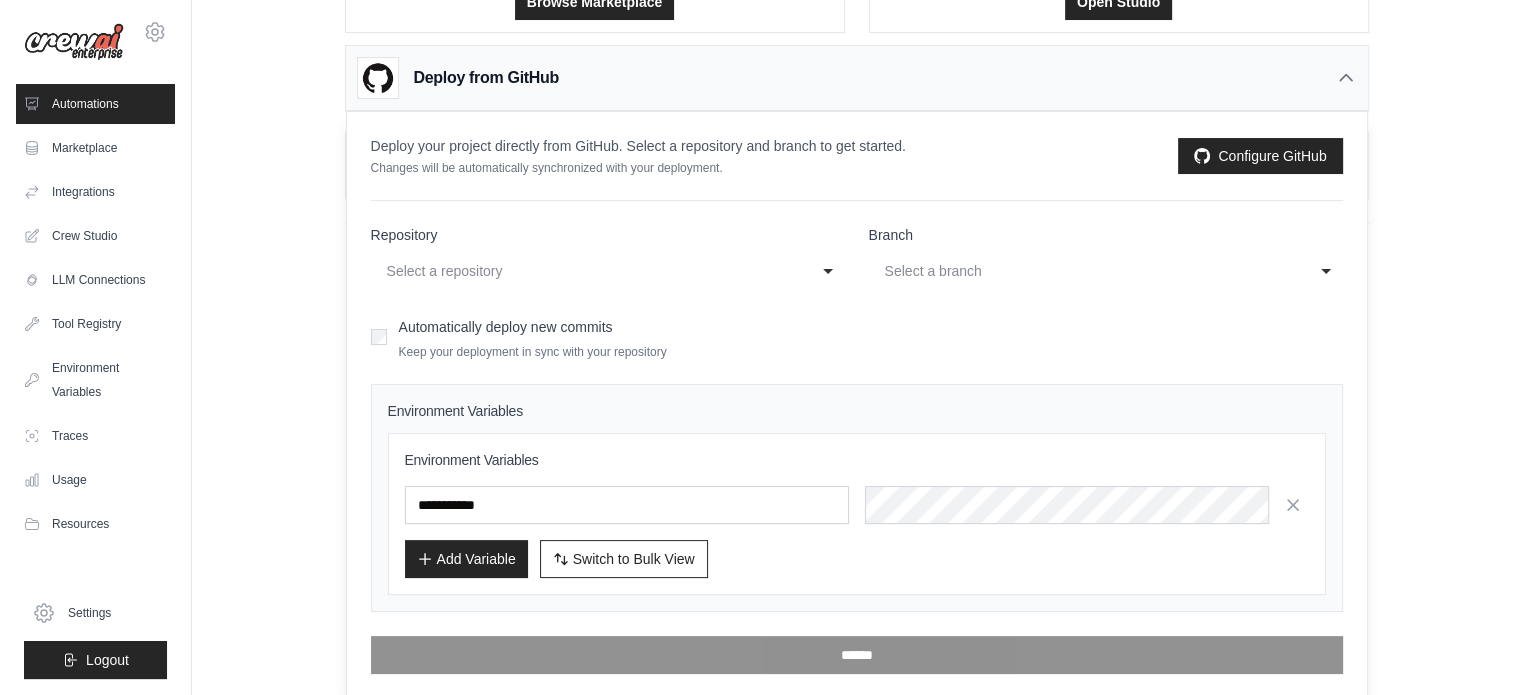 click on "Select a repository" at bounding box center [588, 271] 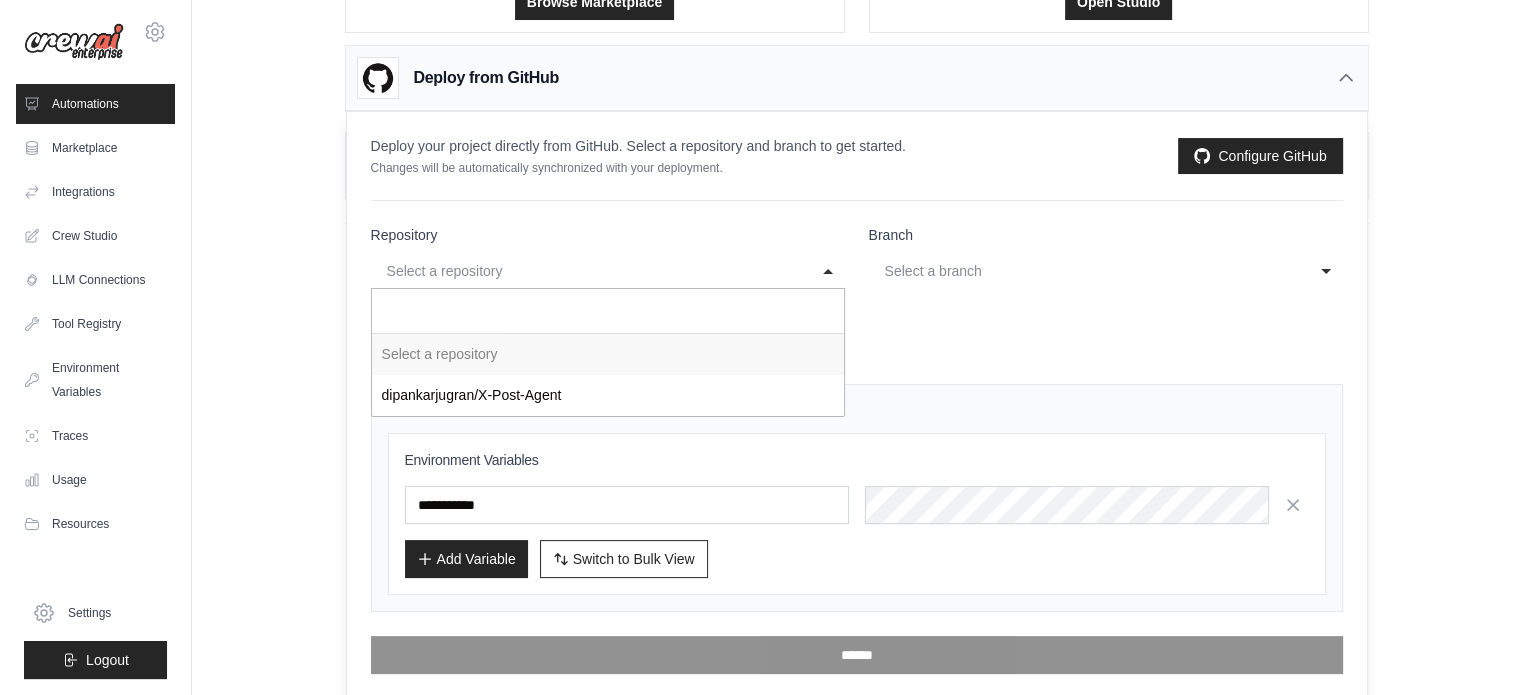 select on "**********" 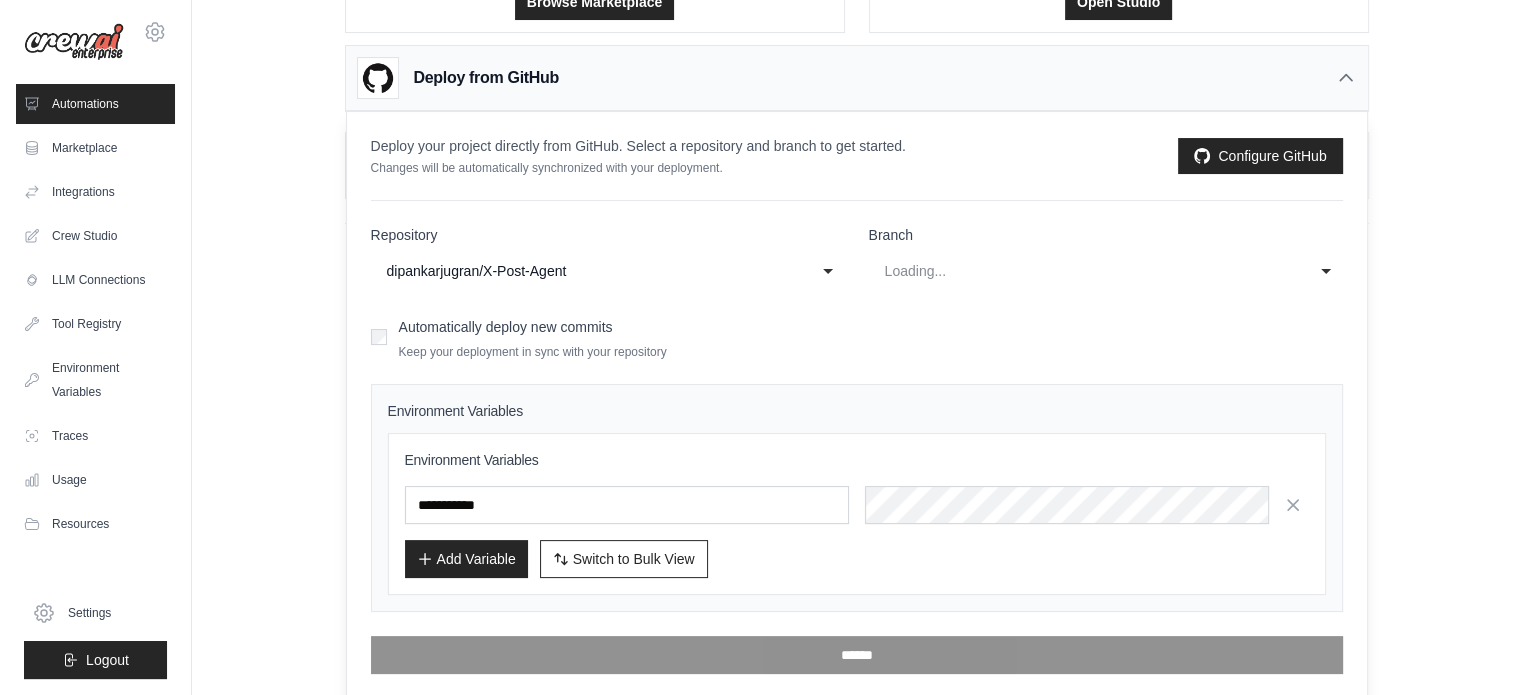 click on "**********" at bounding box center (1106, 271) 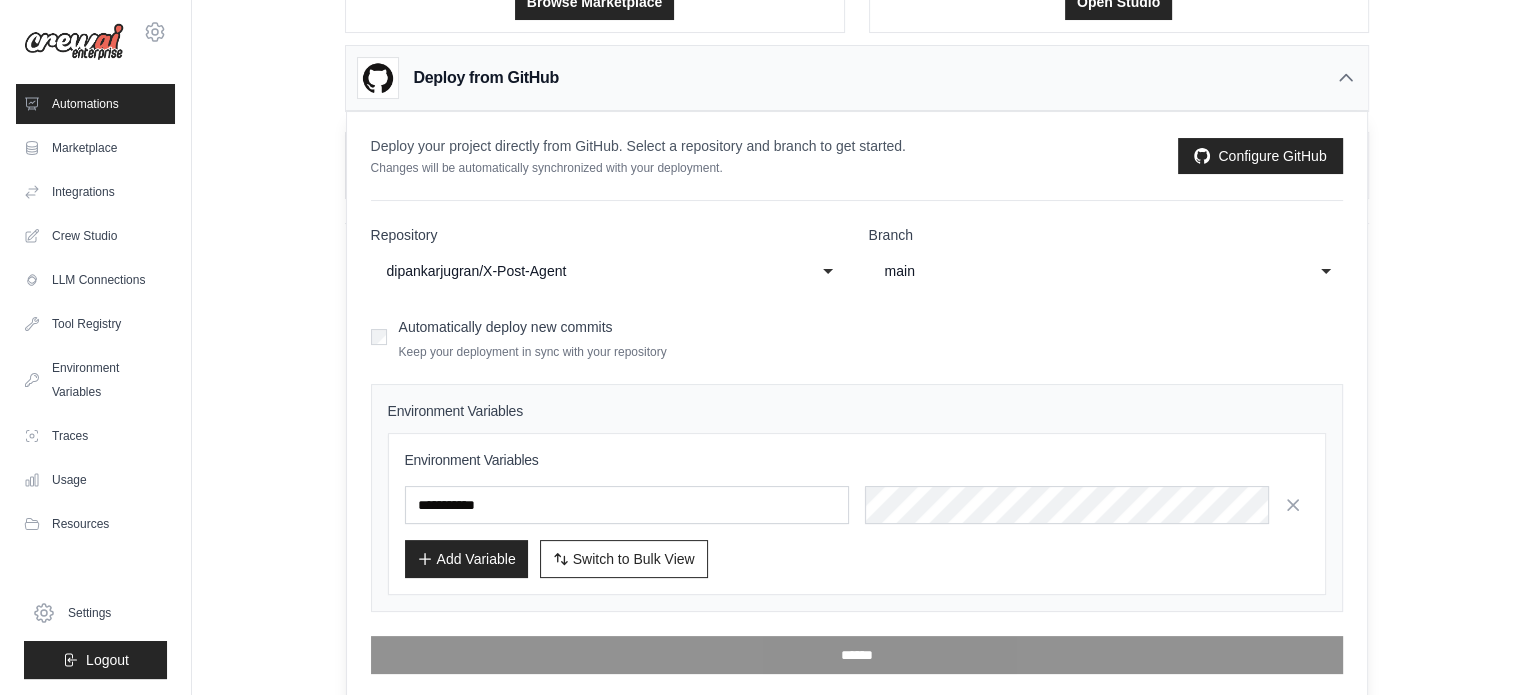 click on "main" 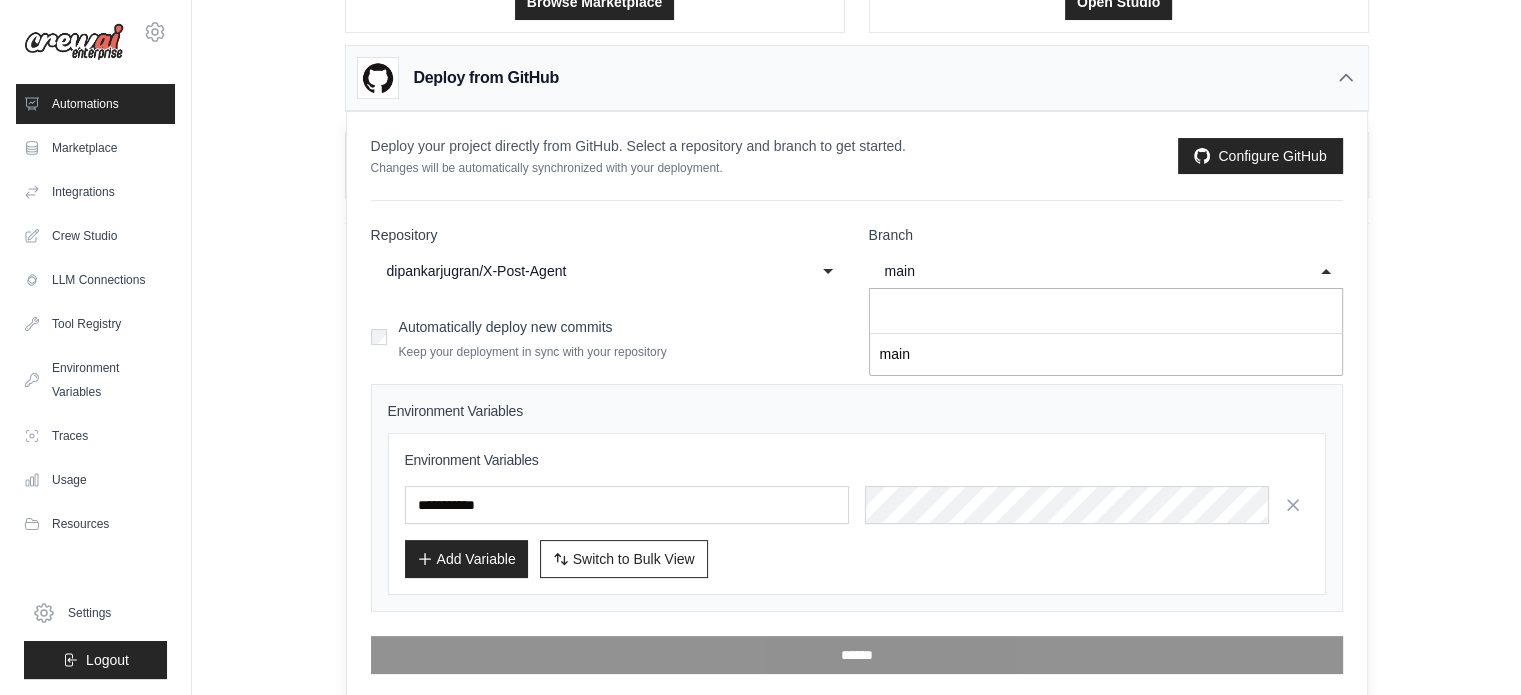 click on "main" 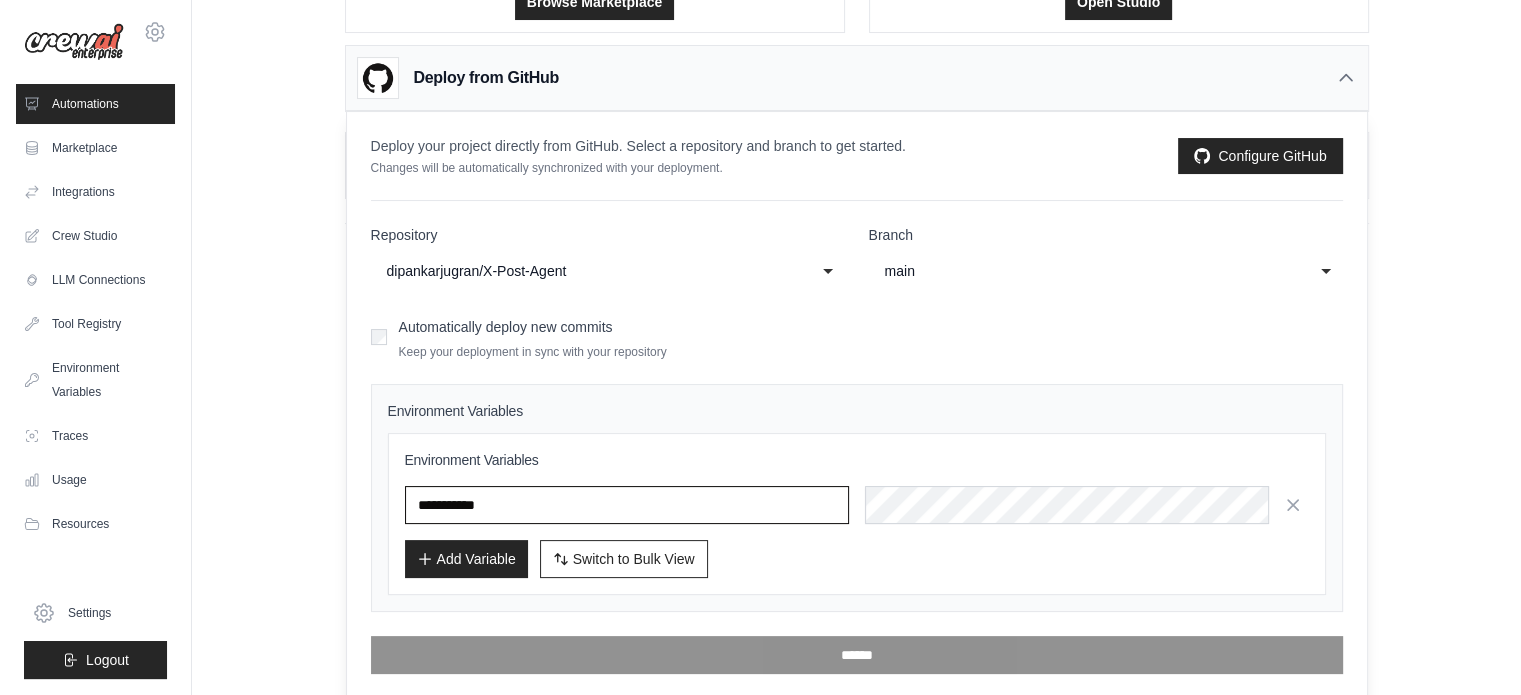 click at bounding box center [627, 505] 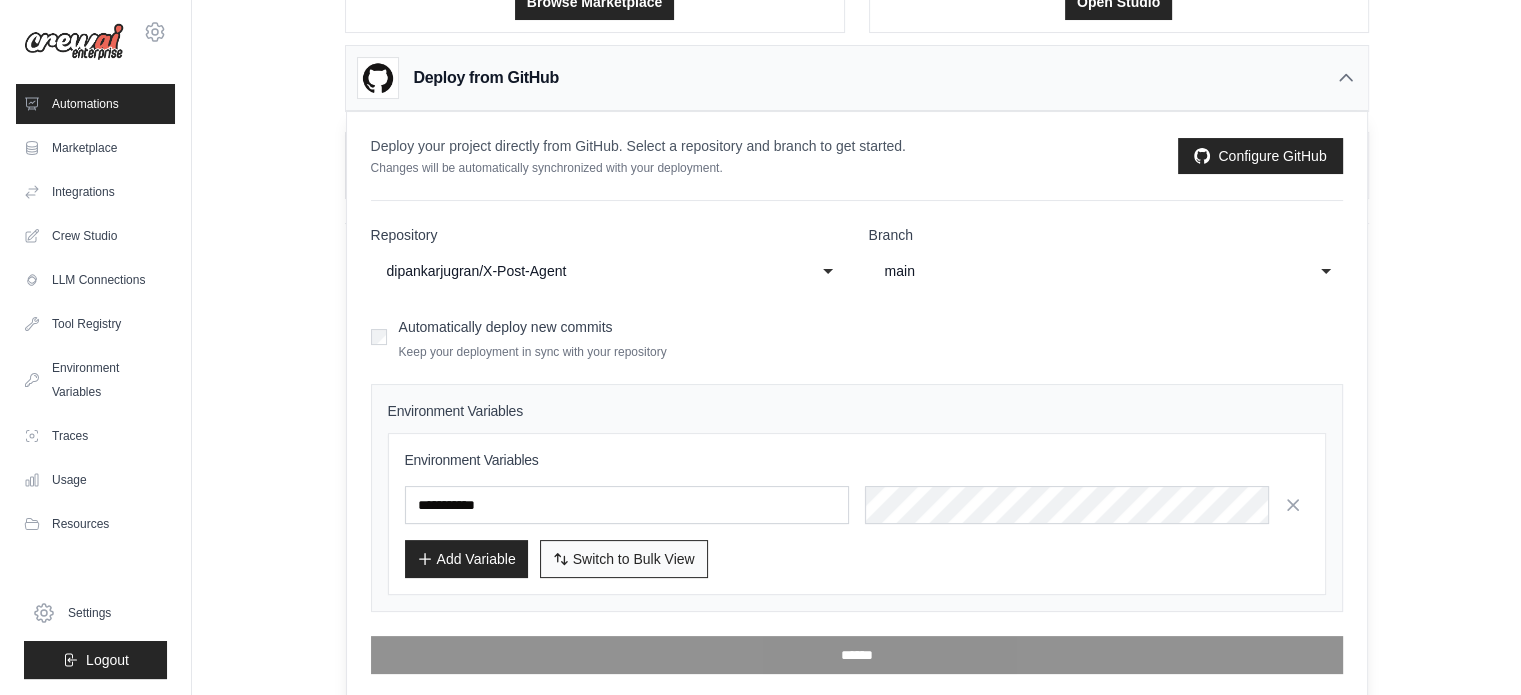 click on "Switch to Bulk View
Switch to Table View" at bounding box center (624, 559) 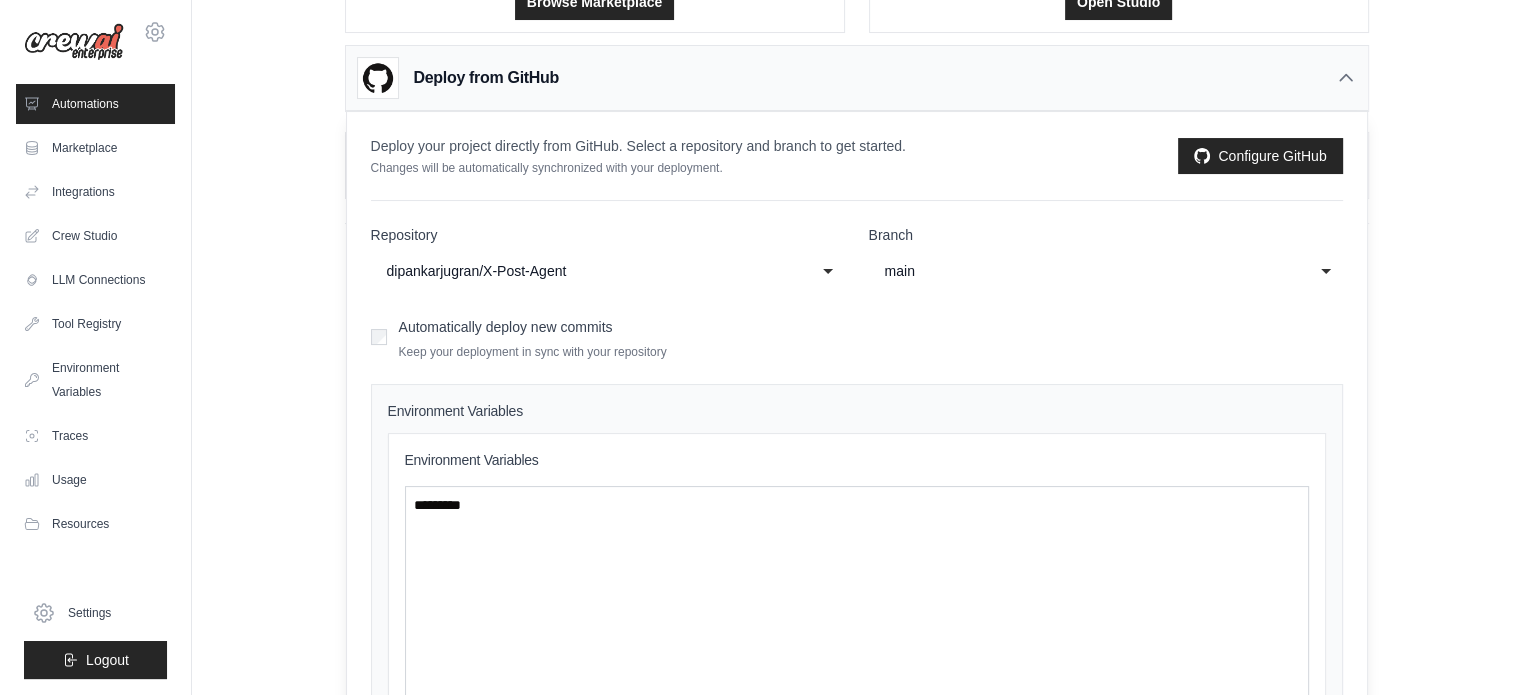 type 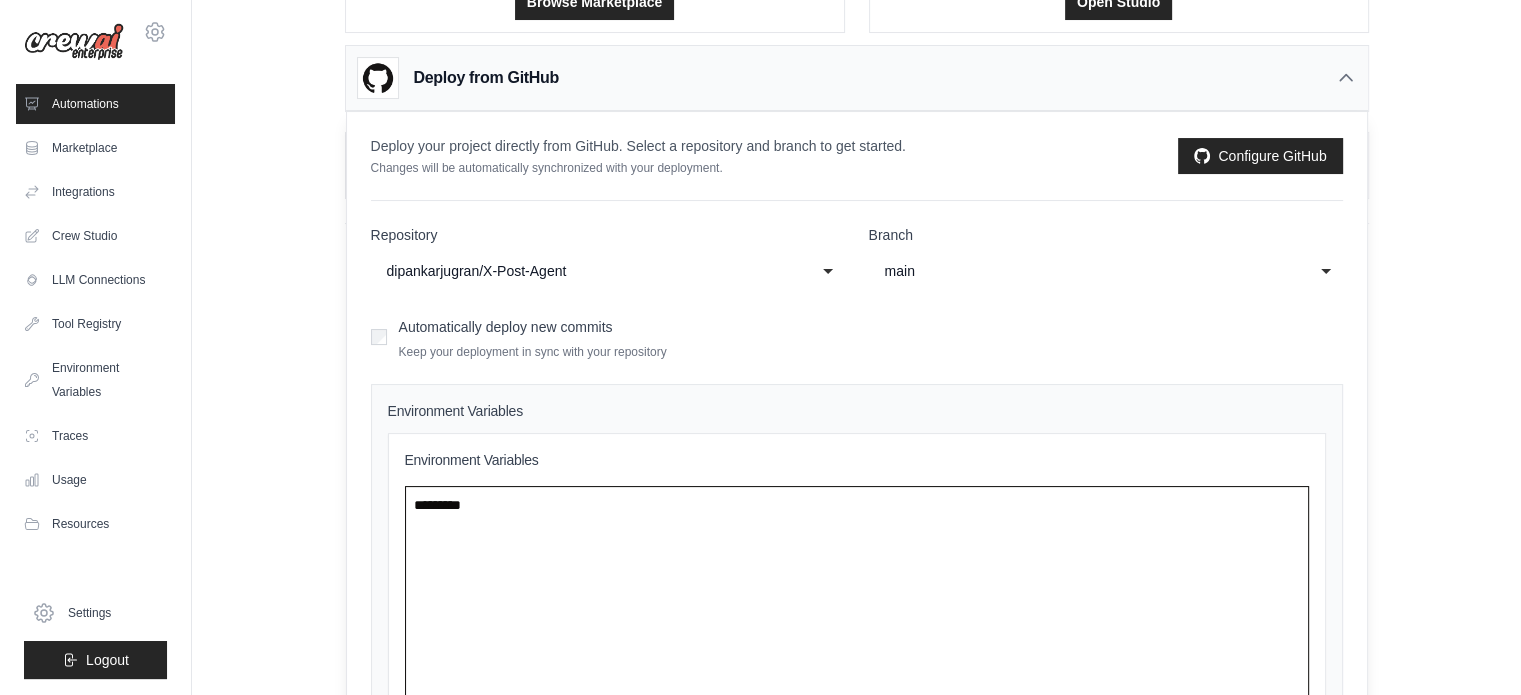 click at bounding box center [857, 595] 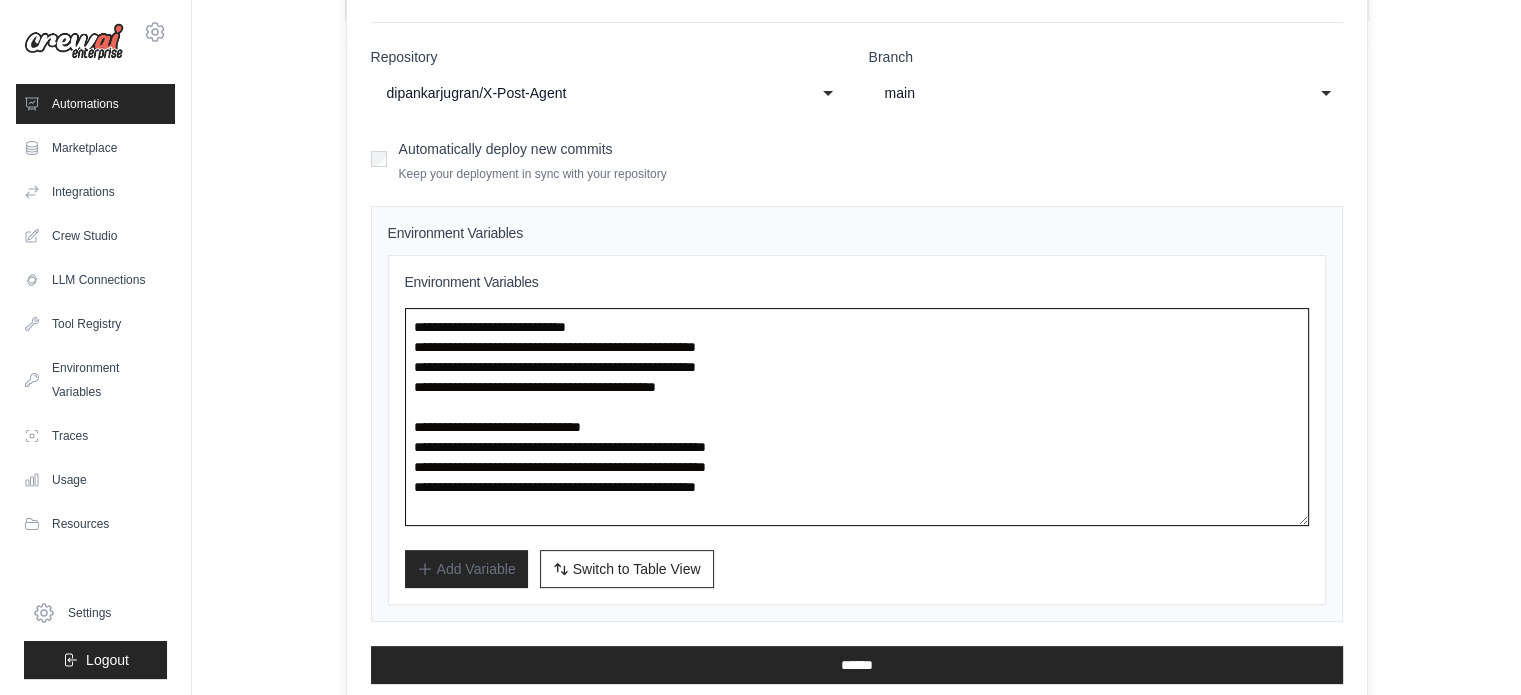 scroll, scrollTop: 465, scrollLeft: 0, axis: vertical 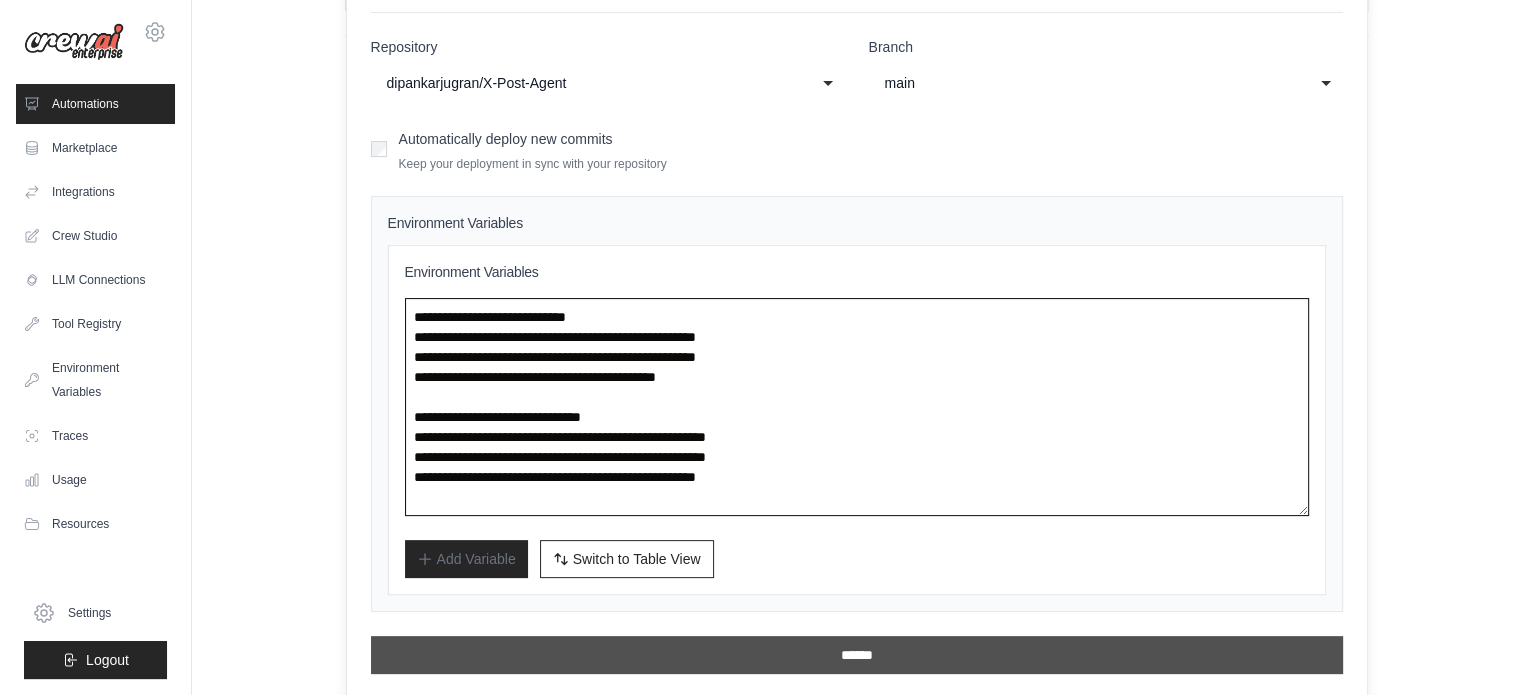 type on "**********" 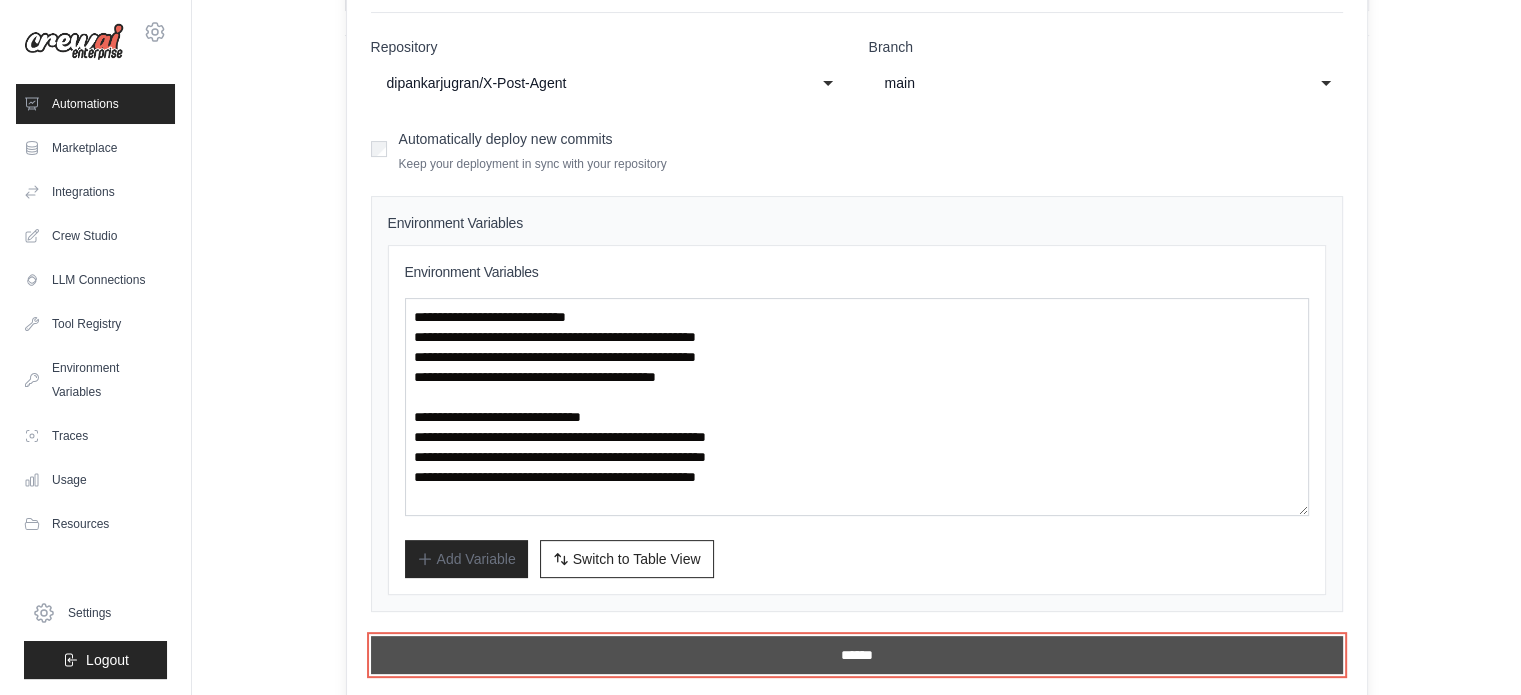 click on "******" at bounding box center [857, 655] 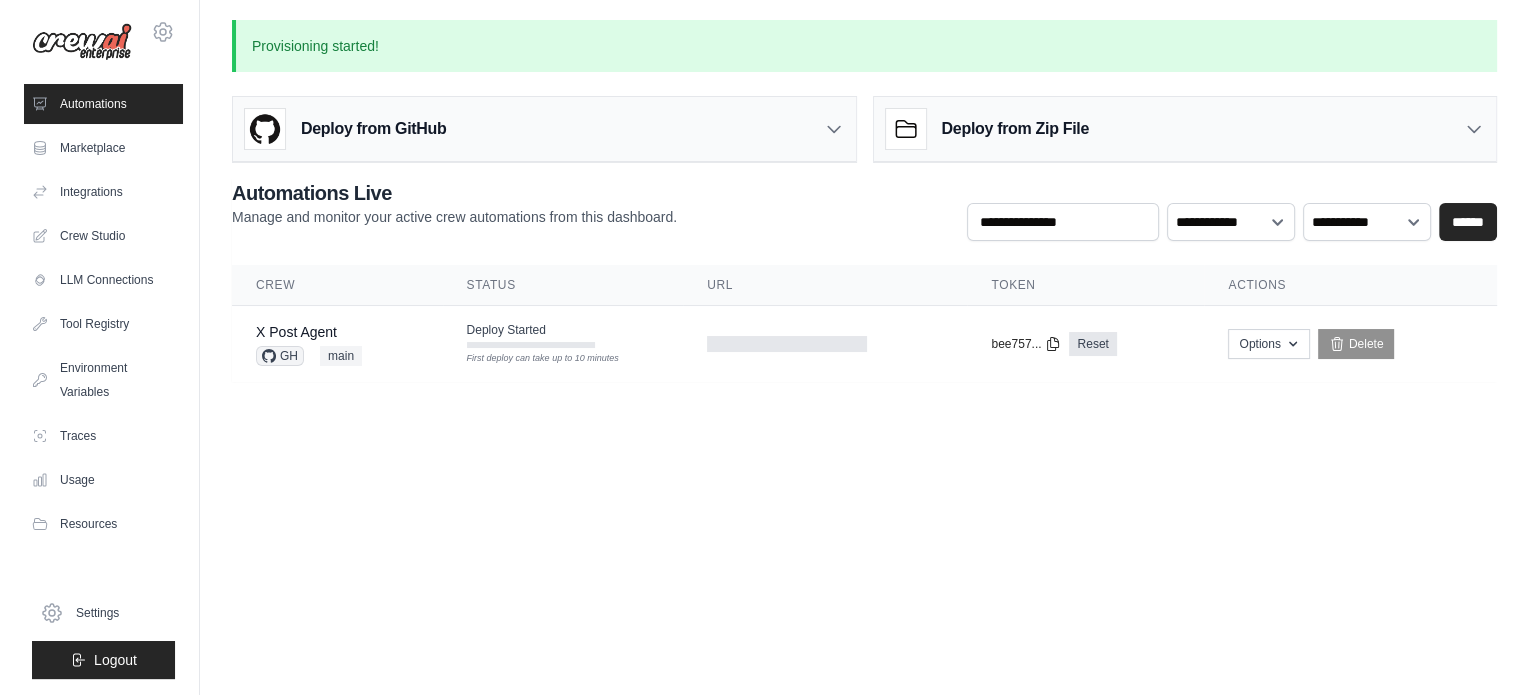 scroll, scrollTop: 0, scrollLeft: 0, axis: both 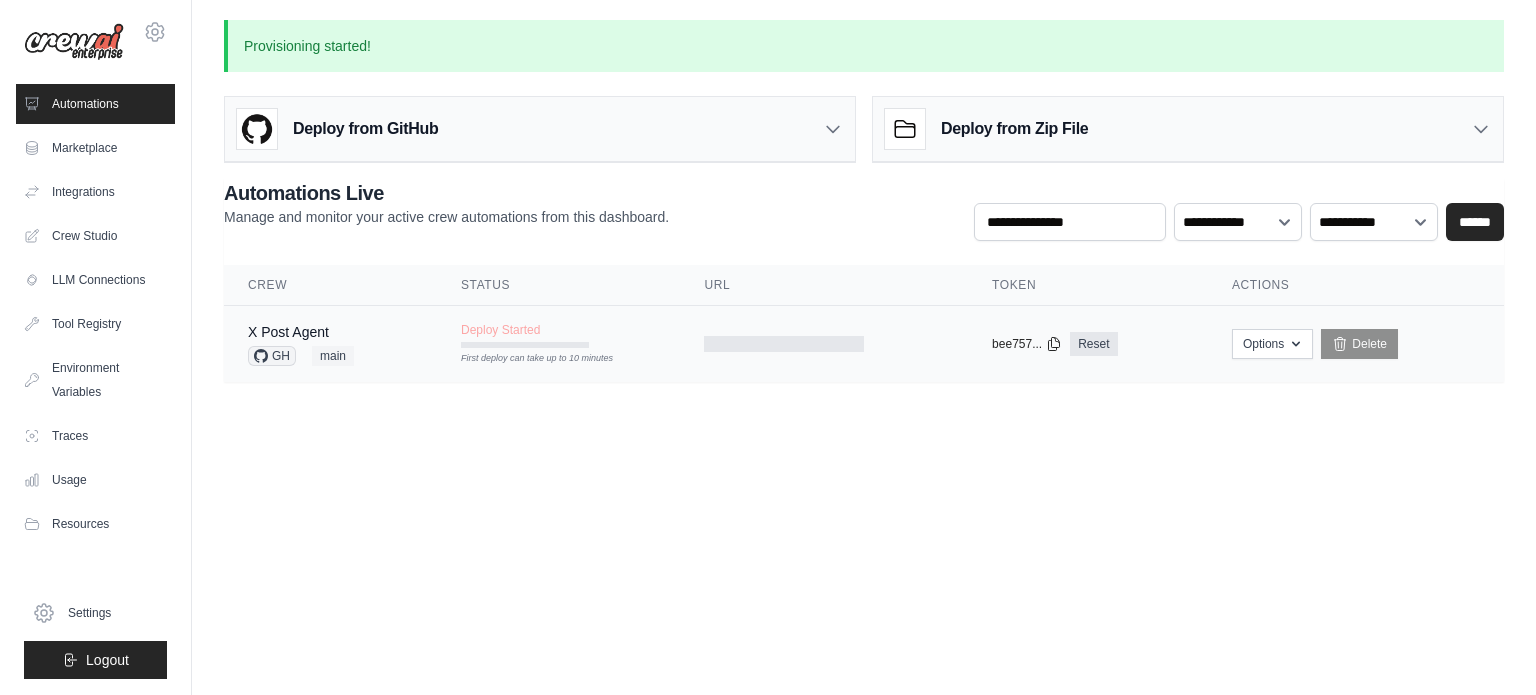 click on "Deploy Started
First deploy can take up to 10 minutes" at bounding box center [558, 335] 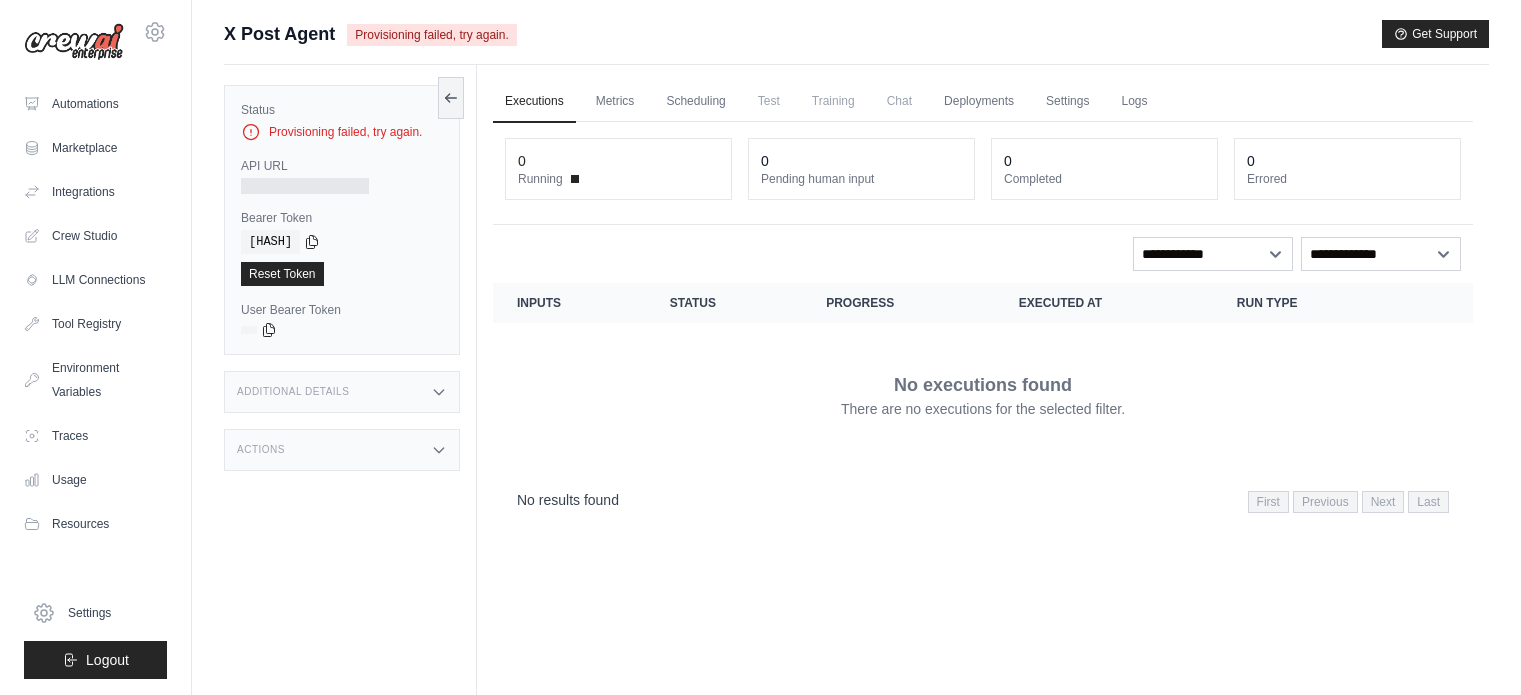 scroll, scrollTop: 0, scrollLeft: 0, axis: both 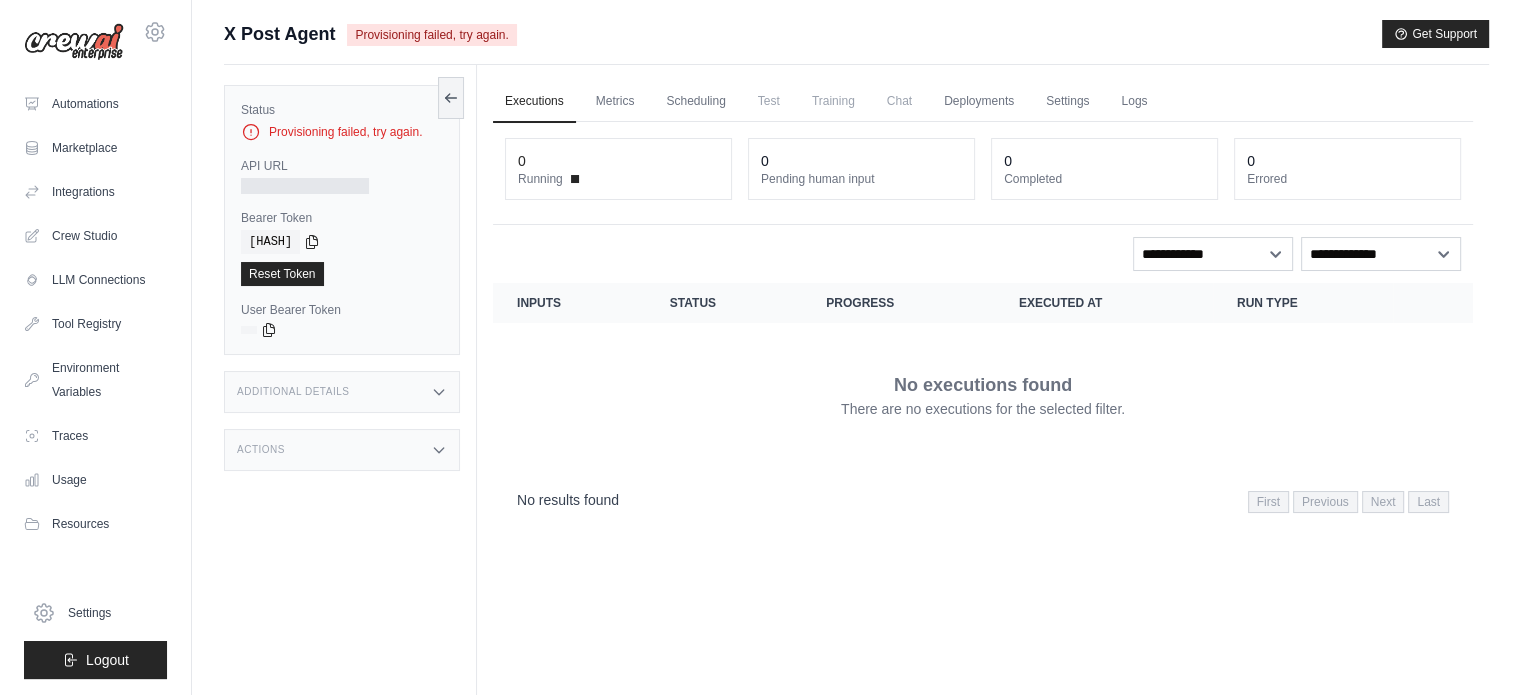 click on "Executions
Metrics
Scheduling
Test
Training
Chat
Deployments
Settings
Logs" at bounding box center (983, 101) 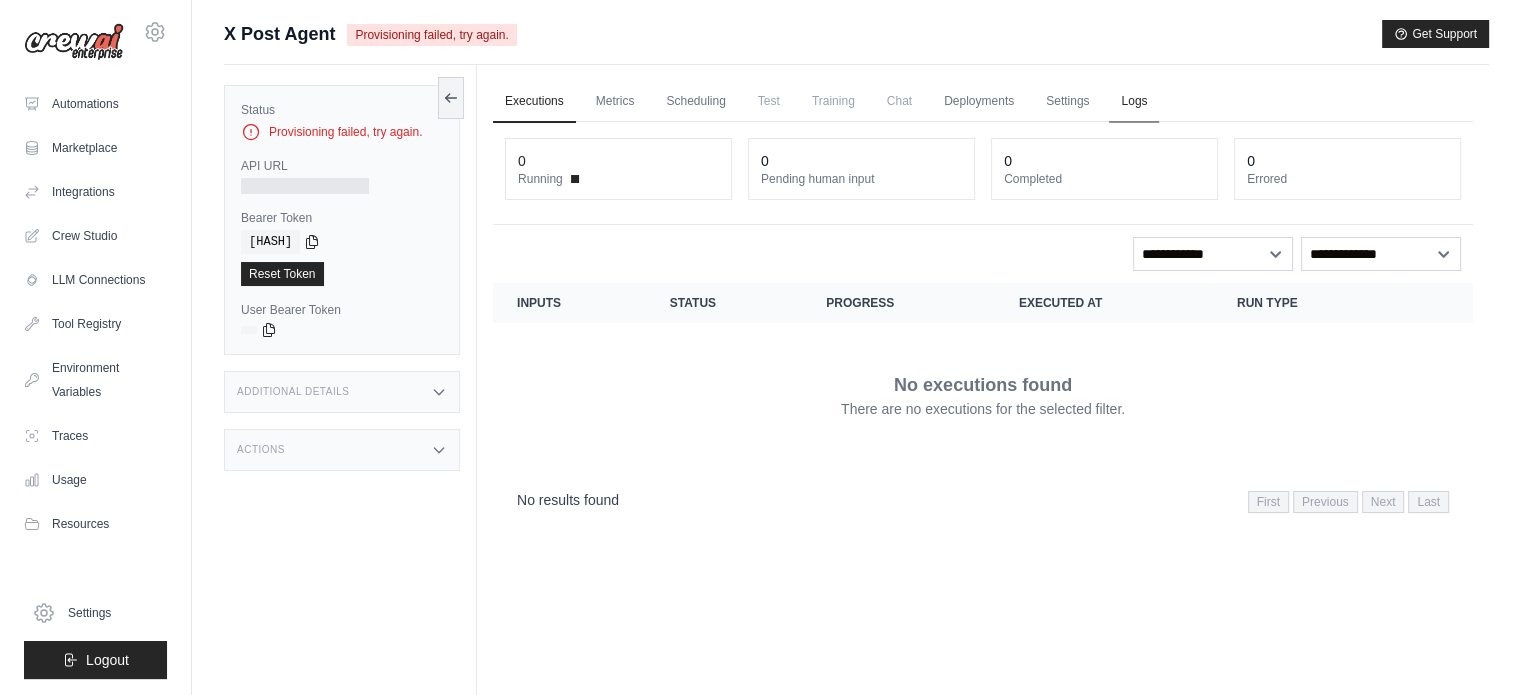click on "Logs" at bounding box center [1134, 102] 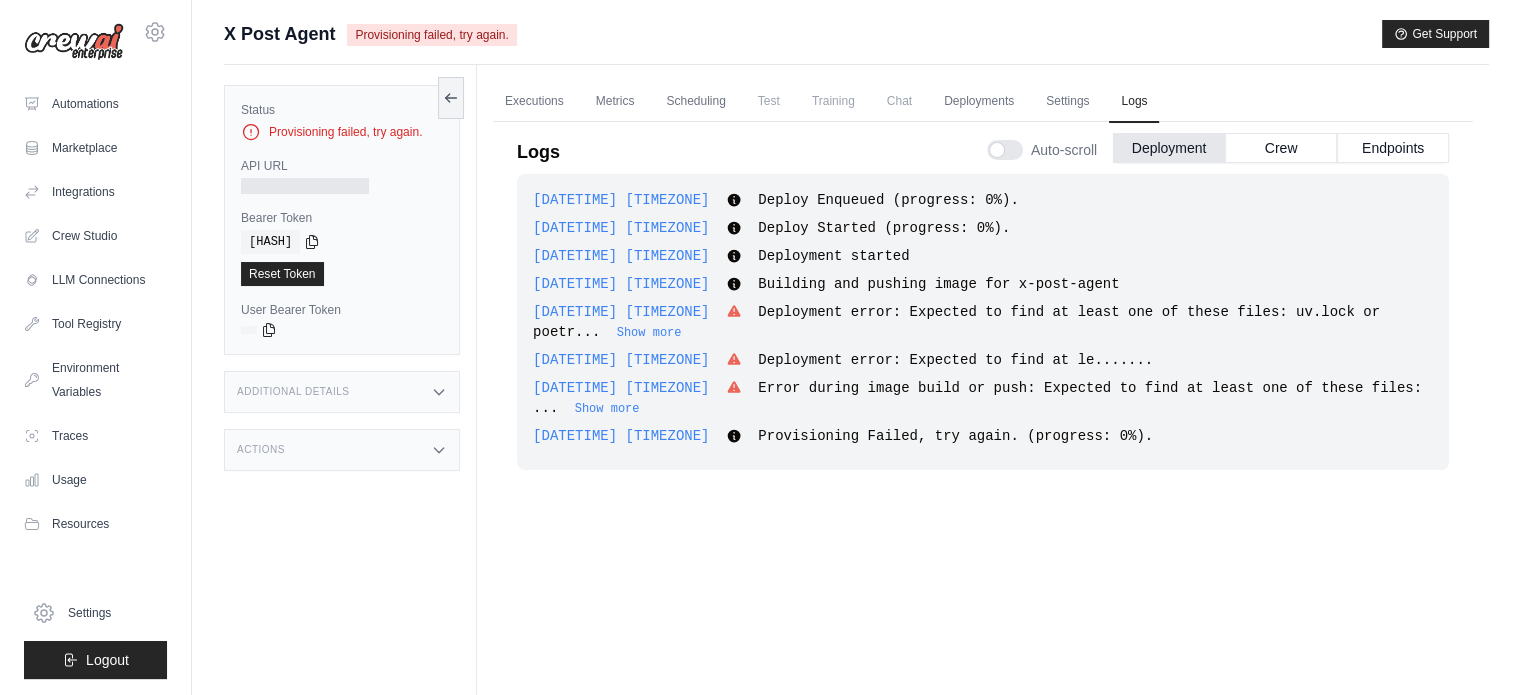 click on "Error during image build or push: Expected to find at least one of these files: ..." at bounding box center (977, 398) 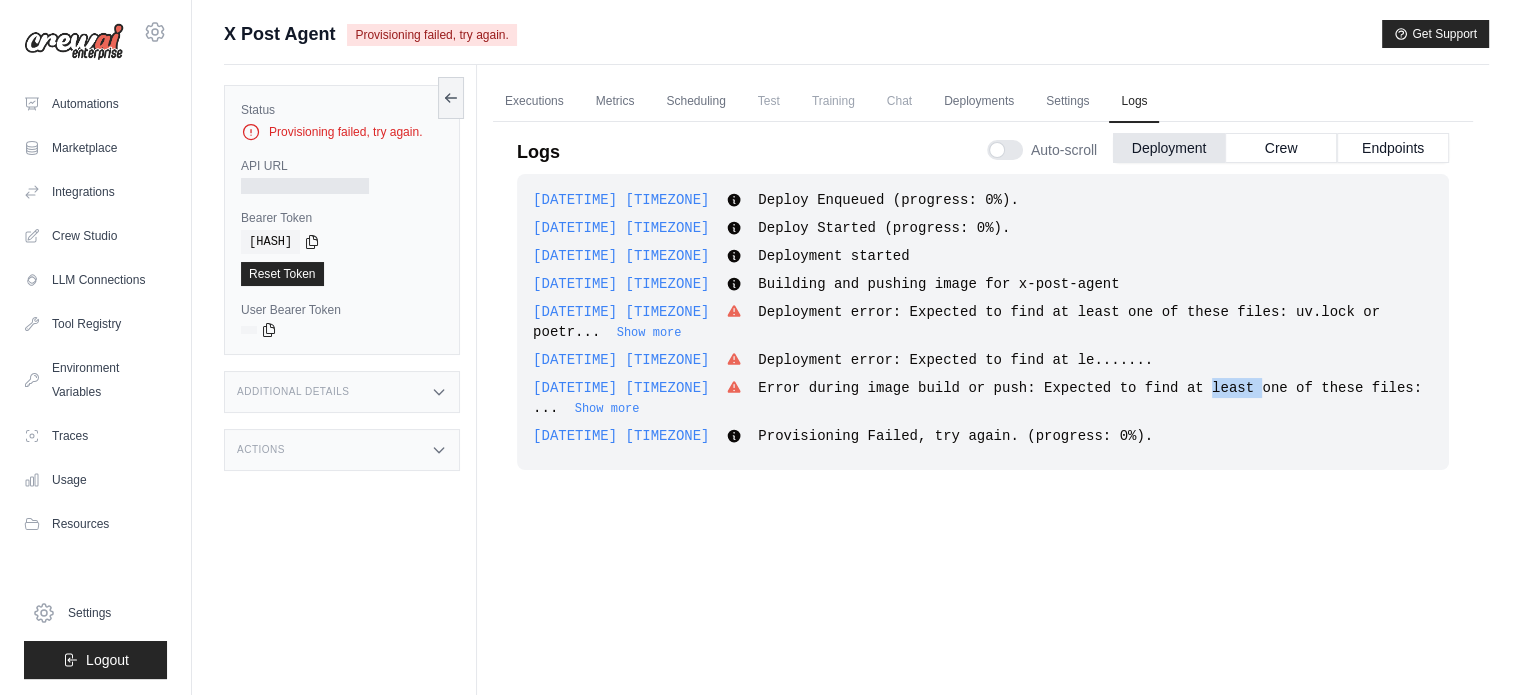 click on "Error during image build or push: Expected to find at least one of these files: ..." at bounding box center [977, 398] 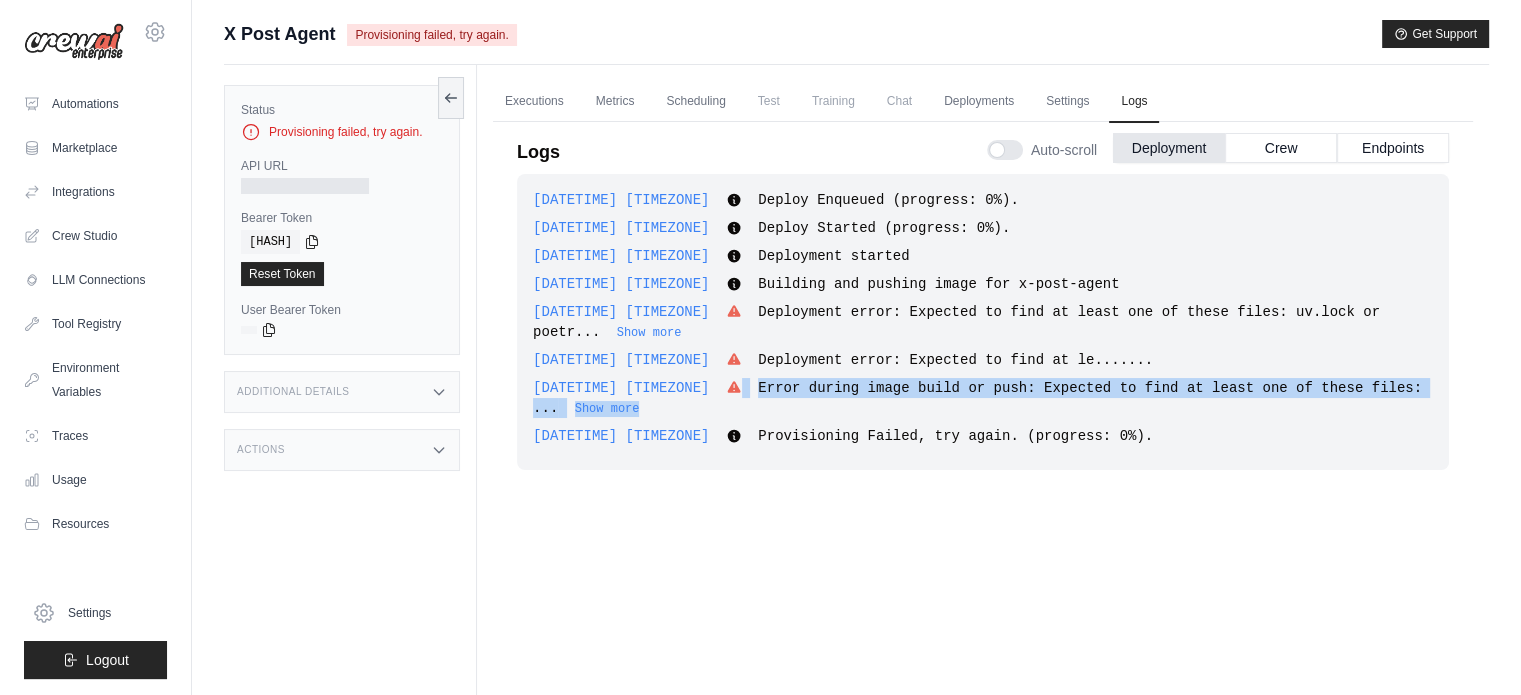 click on "Error during image build or push: Expected to find at least one of these files: ..." at bounding box center [977, 398] 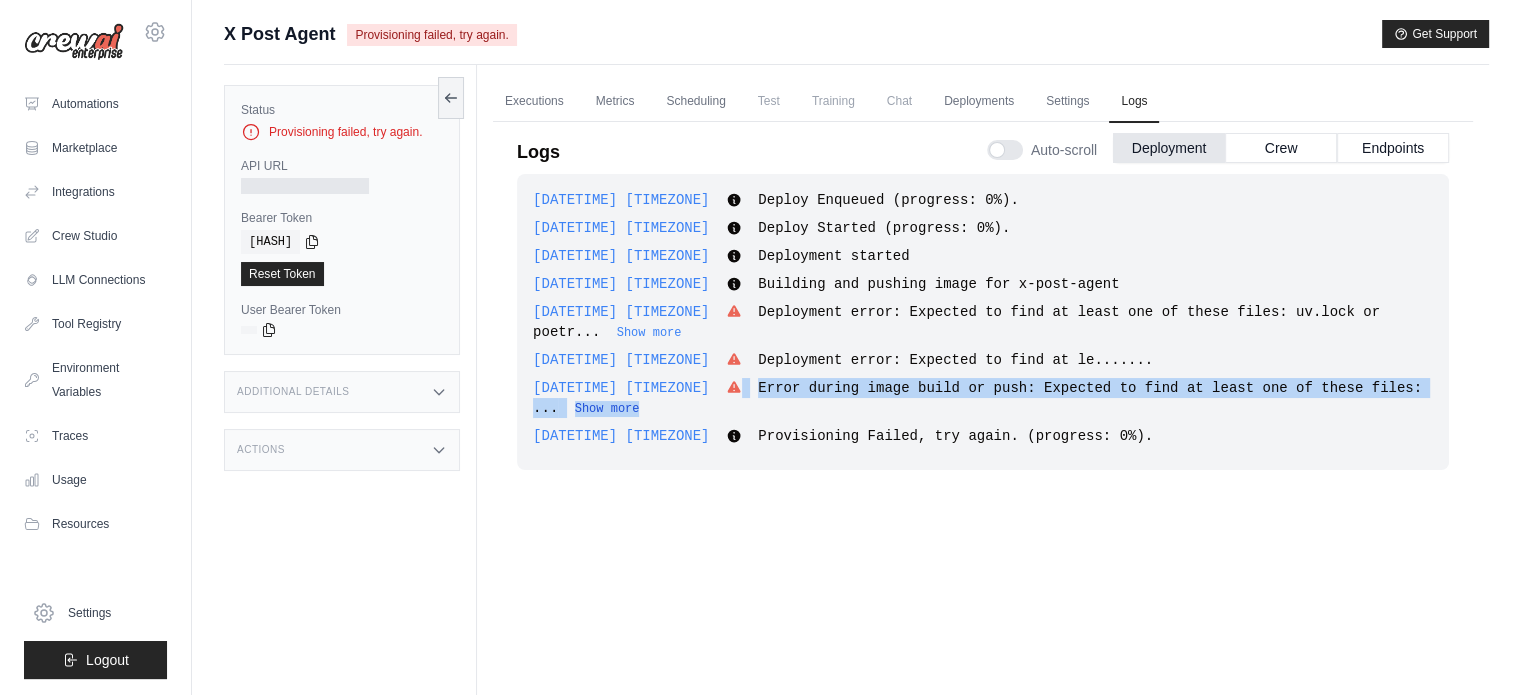 click on "Show more" at bounding box center [607, 409] 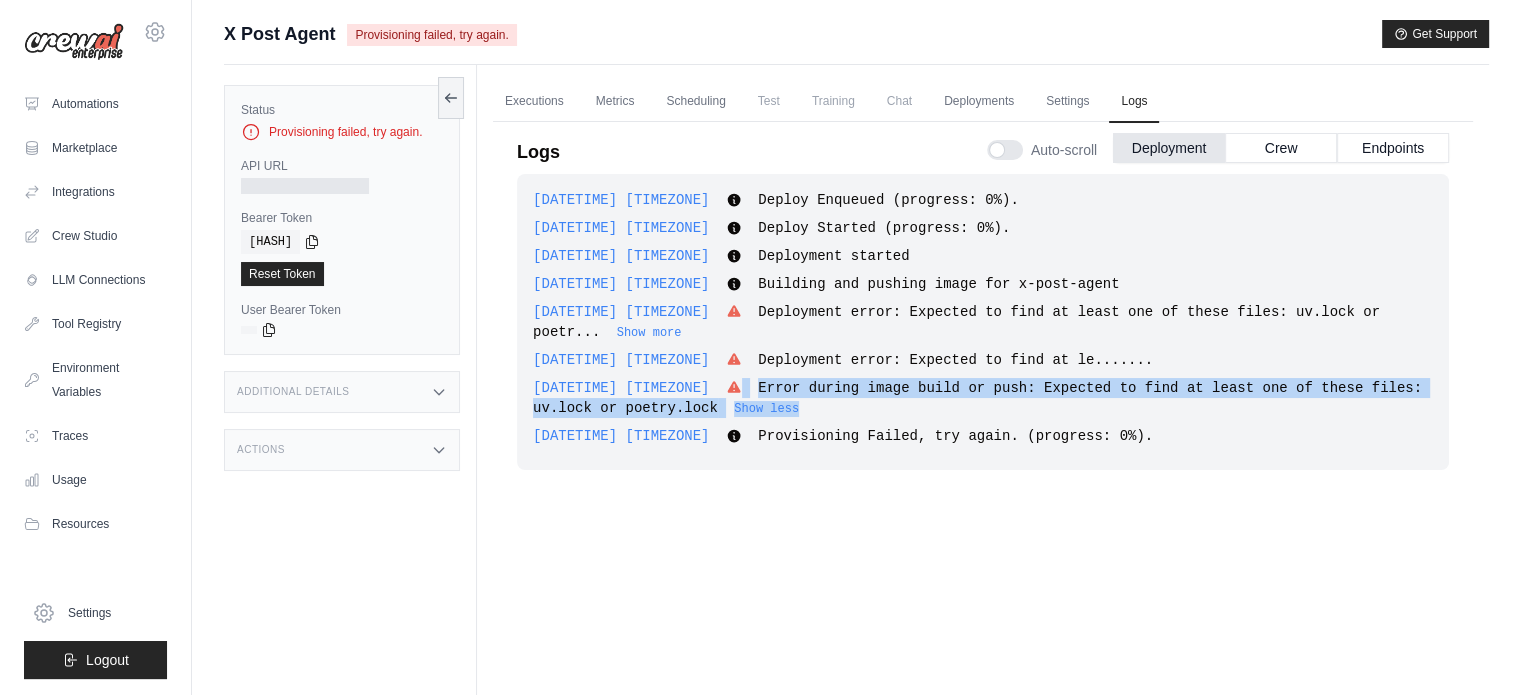 click on "2025-07-18 03:48:11 UTC
Error during image build or push: Expected to find at least one of these files: uv.lock or poetry.lock
Error during image build or push: Expected to find at least one of these files: uv.lock or poetry.lock
Show more
Show less" at bounding box center (983, 398) 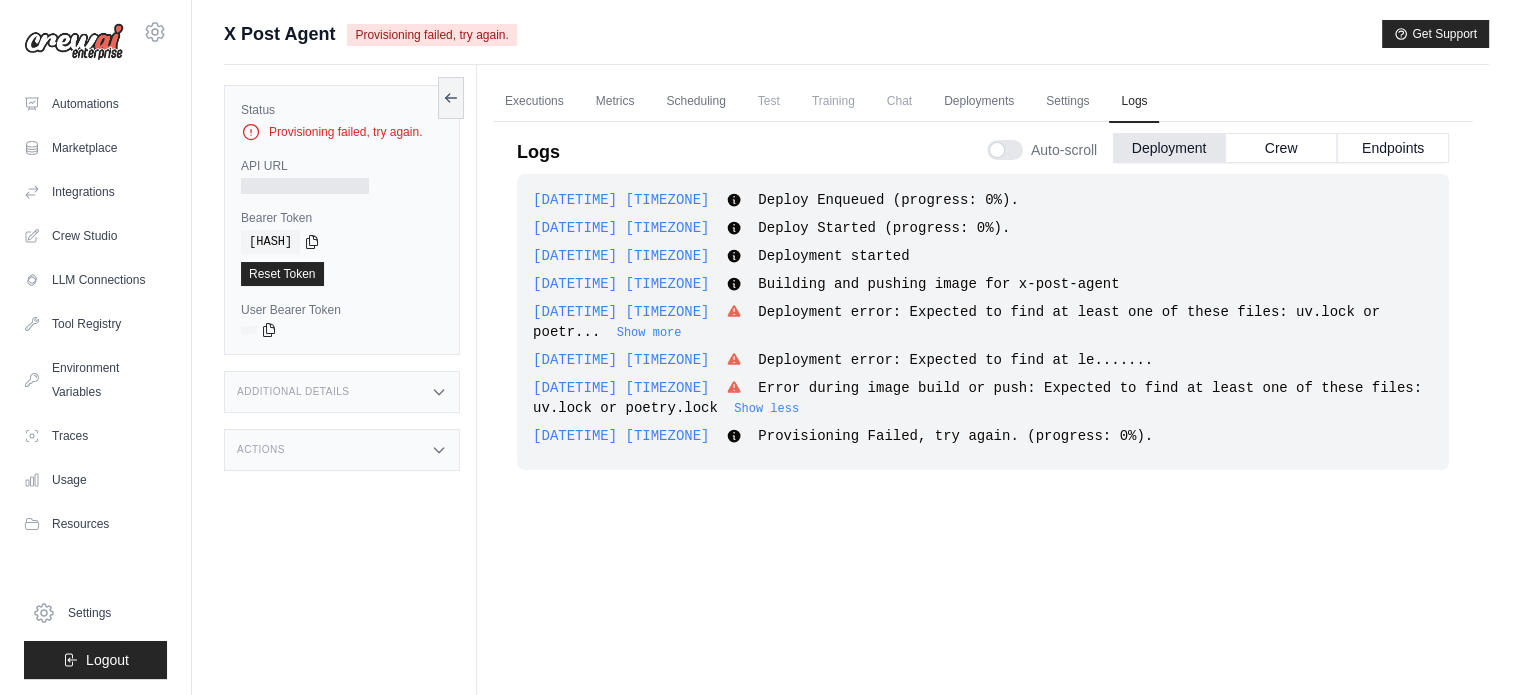 click on "Error during image build or push: Expected to find at least one of these files: uv.lock or poetry.lock" at bounding box center (977, 398) 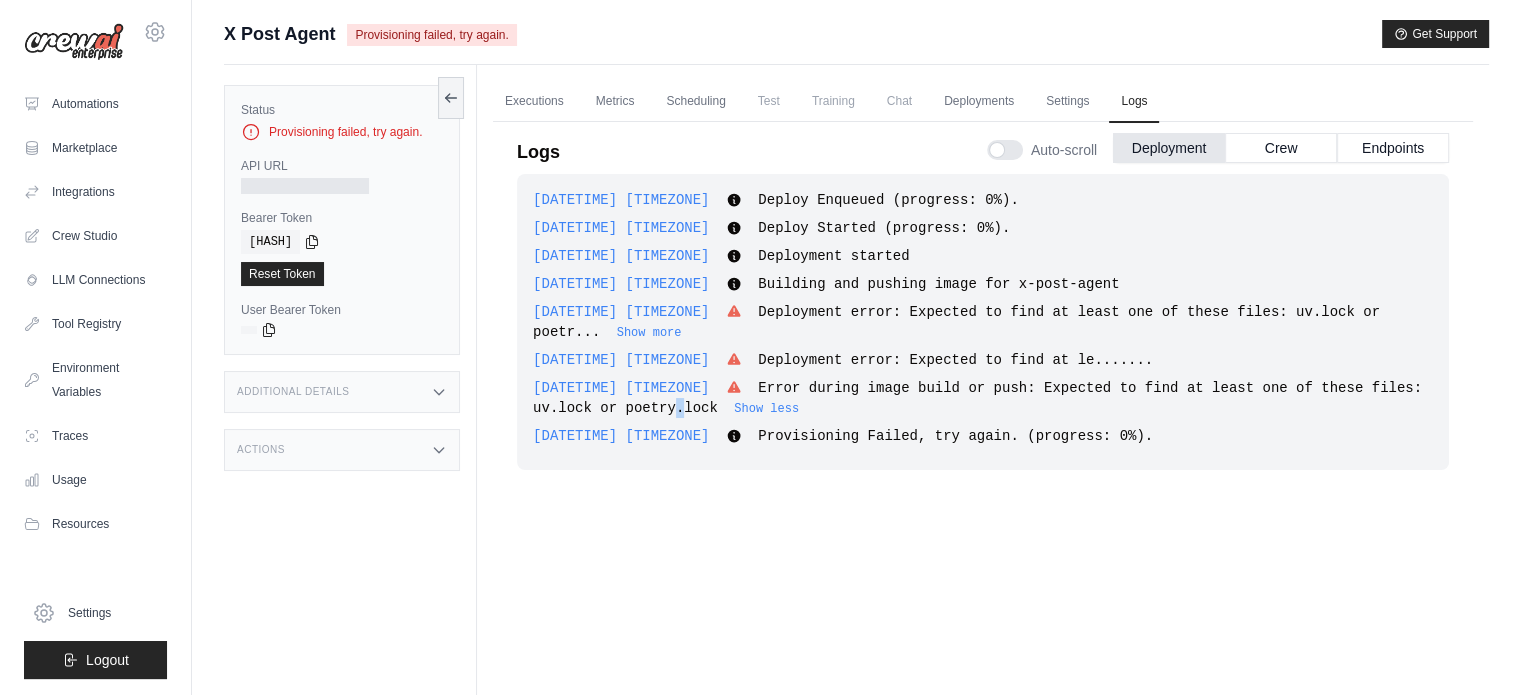 click on "Error during image build or push: Expected to find at least one of these files: uv.lock or poetry.lock" at bounding box center (977, 398) 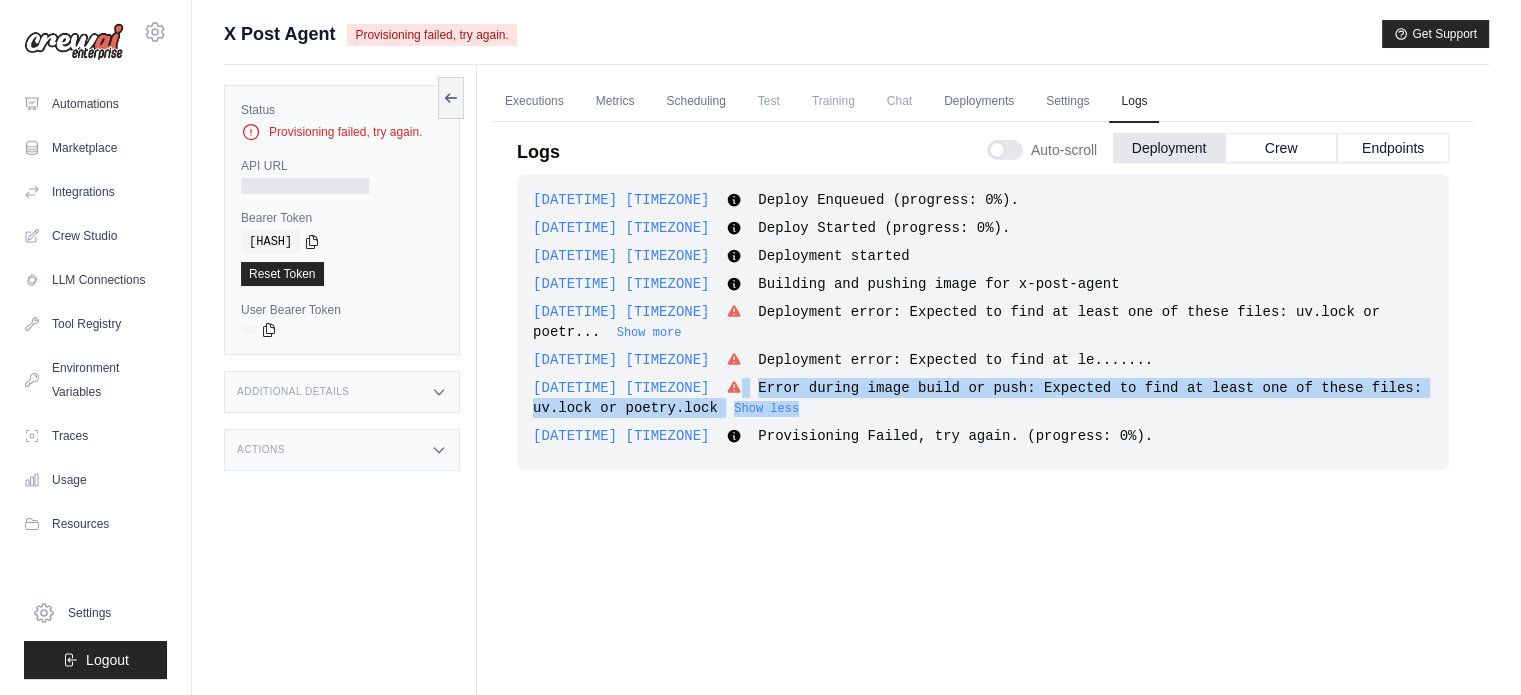 click on "Error during image build or push: Expected to find at least one of these files: uv.lock or poetry.lock" at bounding box center [977, 398] 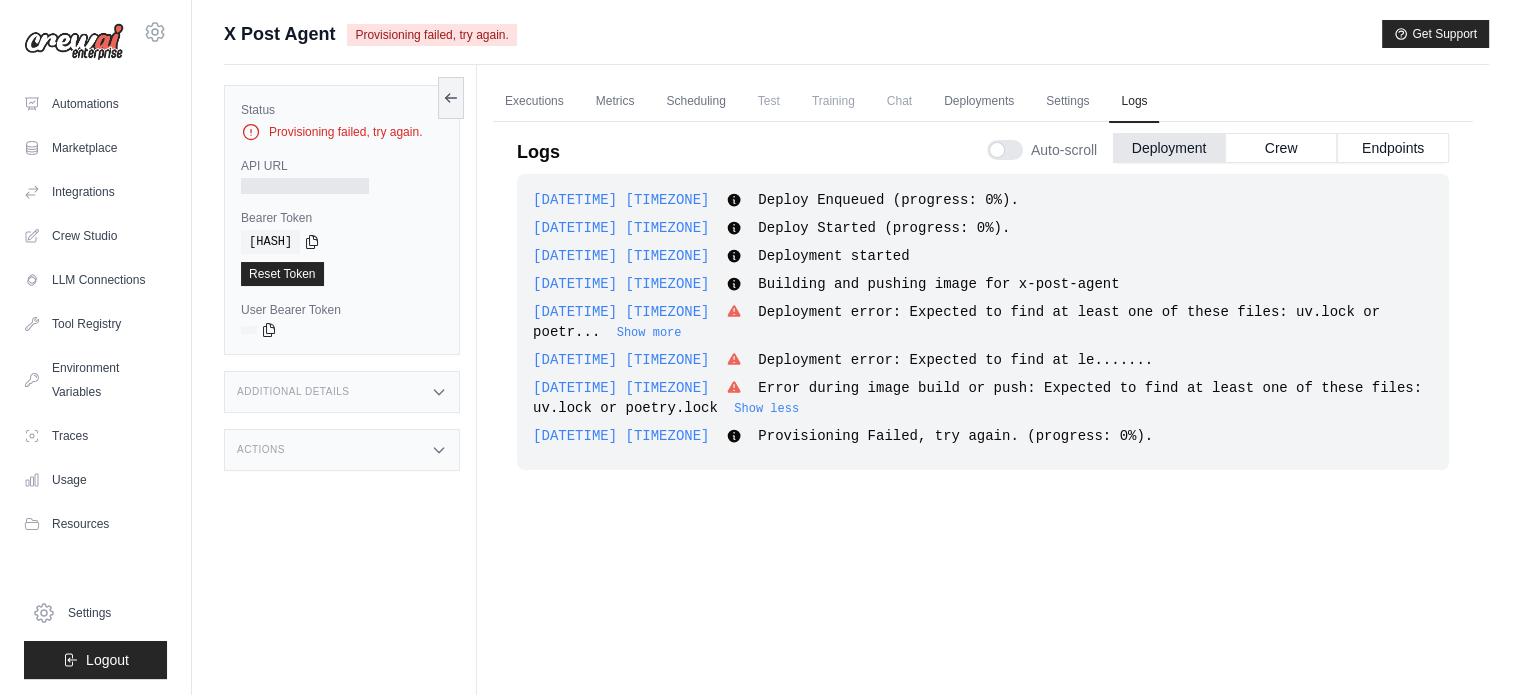 click on "Deployment error: Expected to find at le......." at bounding box center (955, 360) 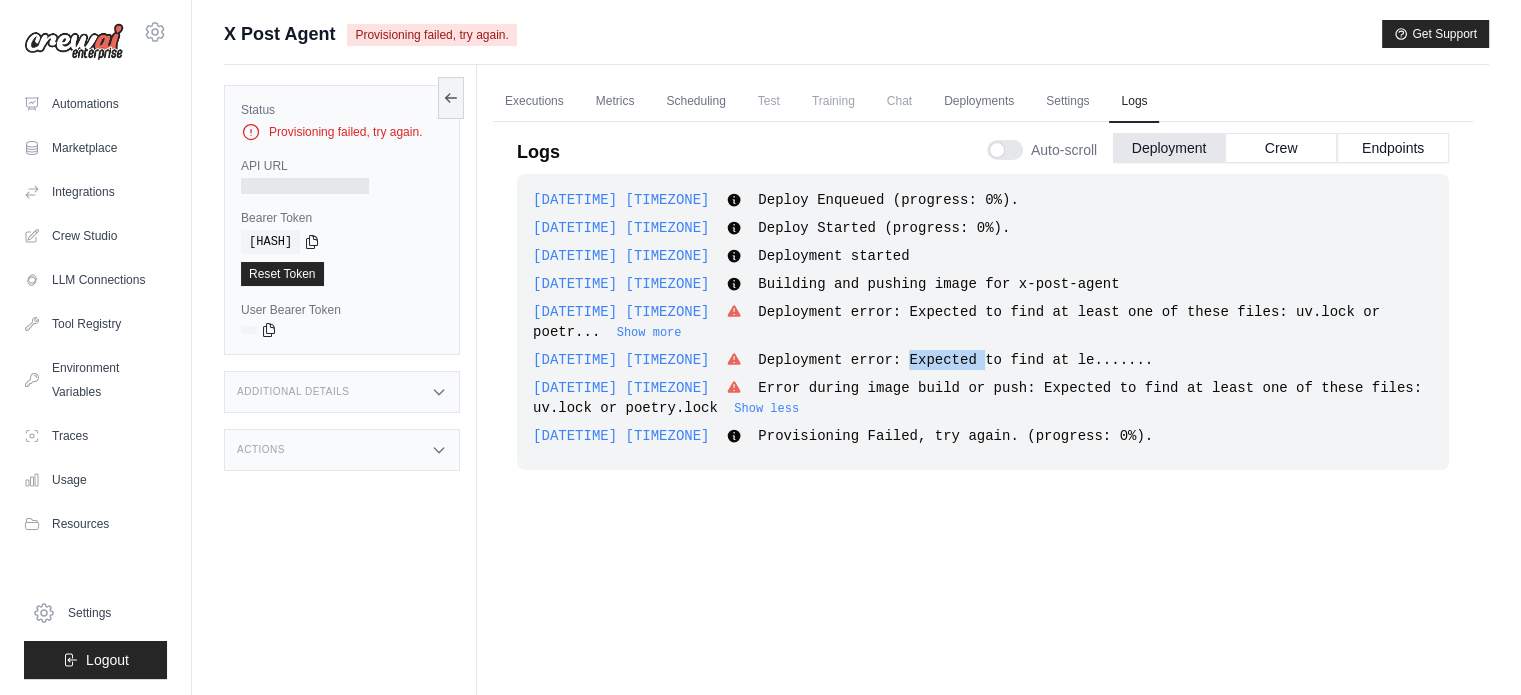 click on "Deployment error: Expected to find at le......." at bounding box center (955, 360) 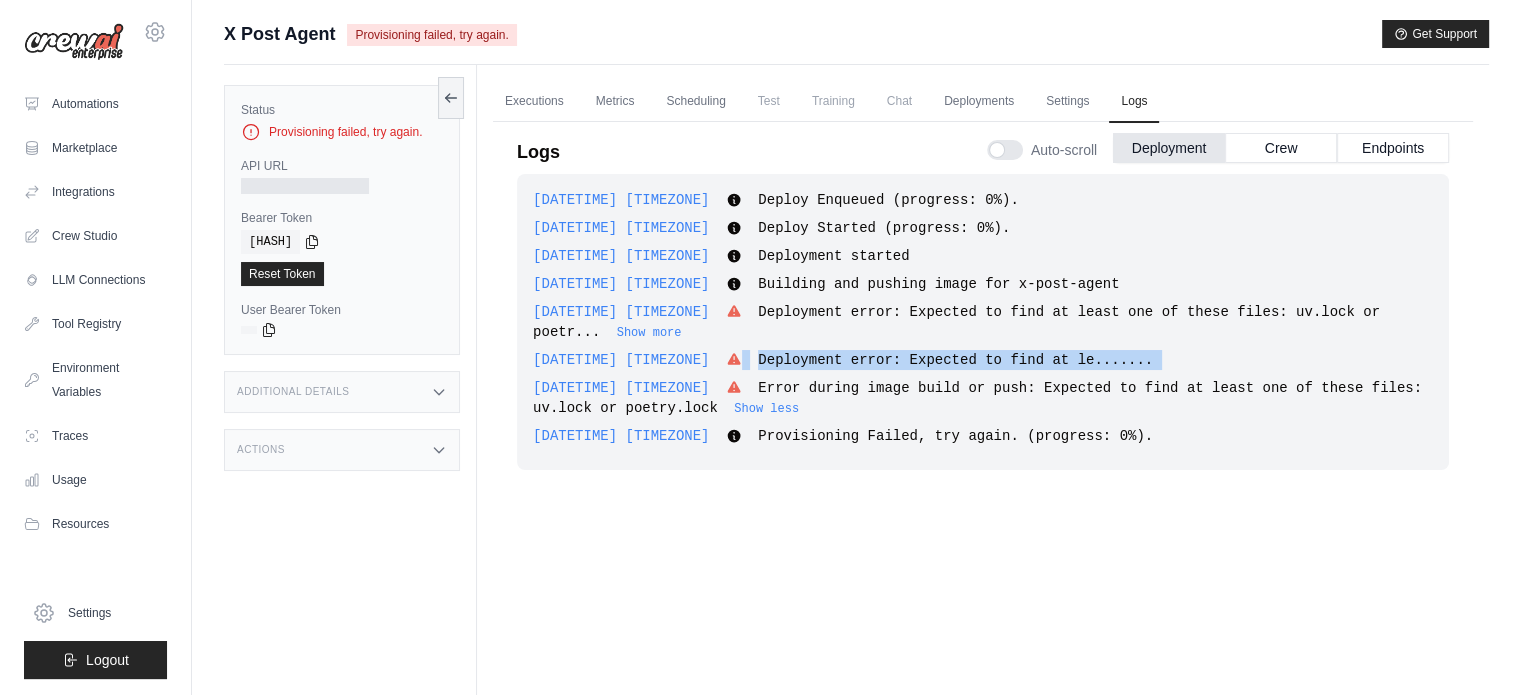 click on "Deployment error: Expected to find at le......." at bounding box center (955, 360) 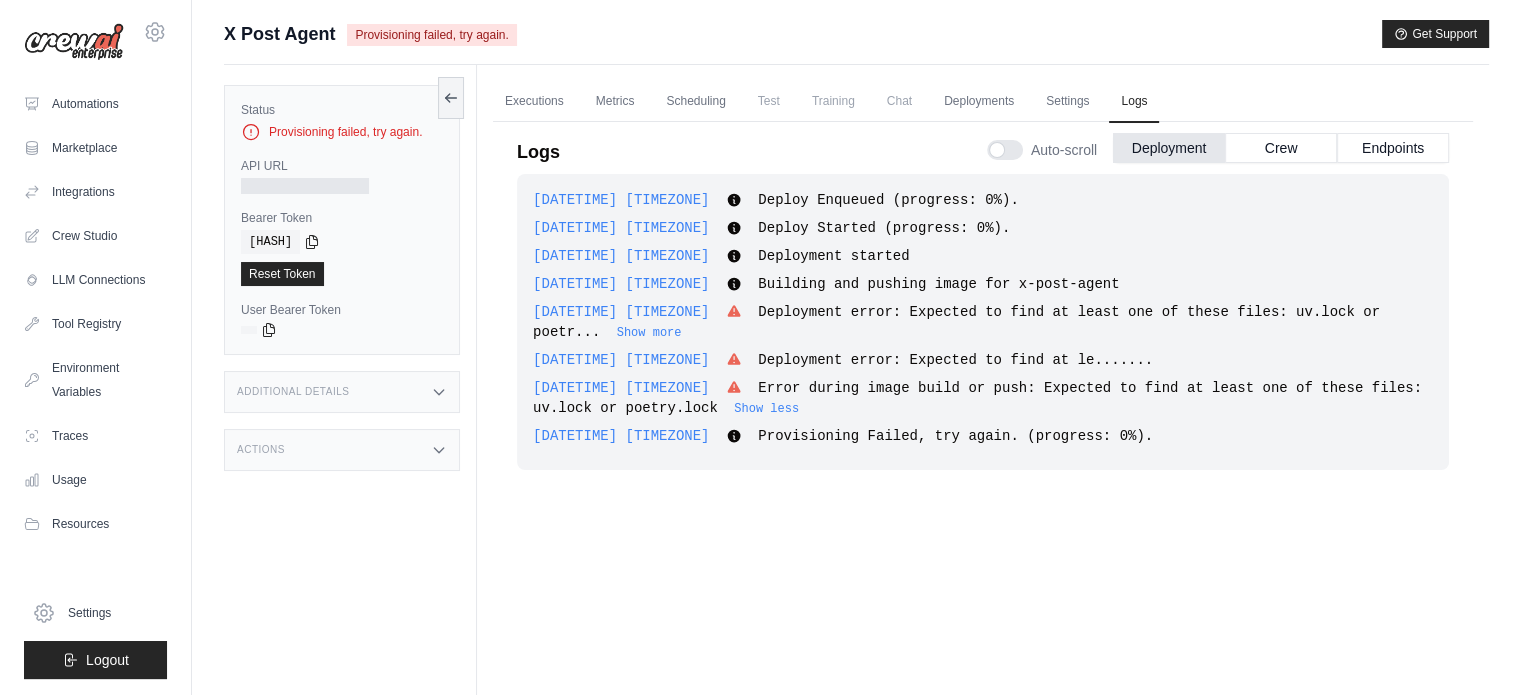 click on "Deployment error: Expected to find at least one of these files: uv.lock or poetr..." at bounding box center (956, 322) 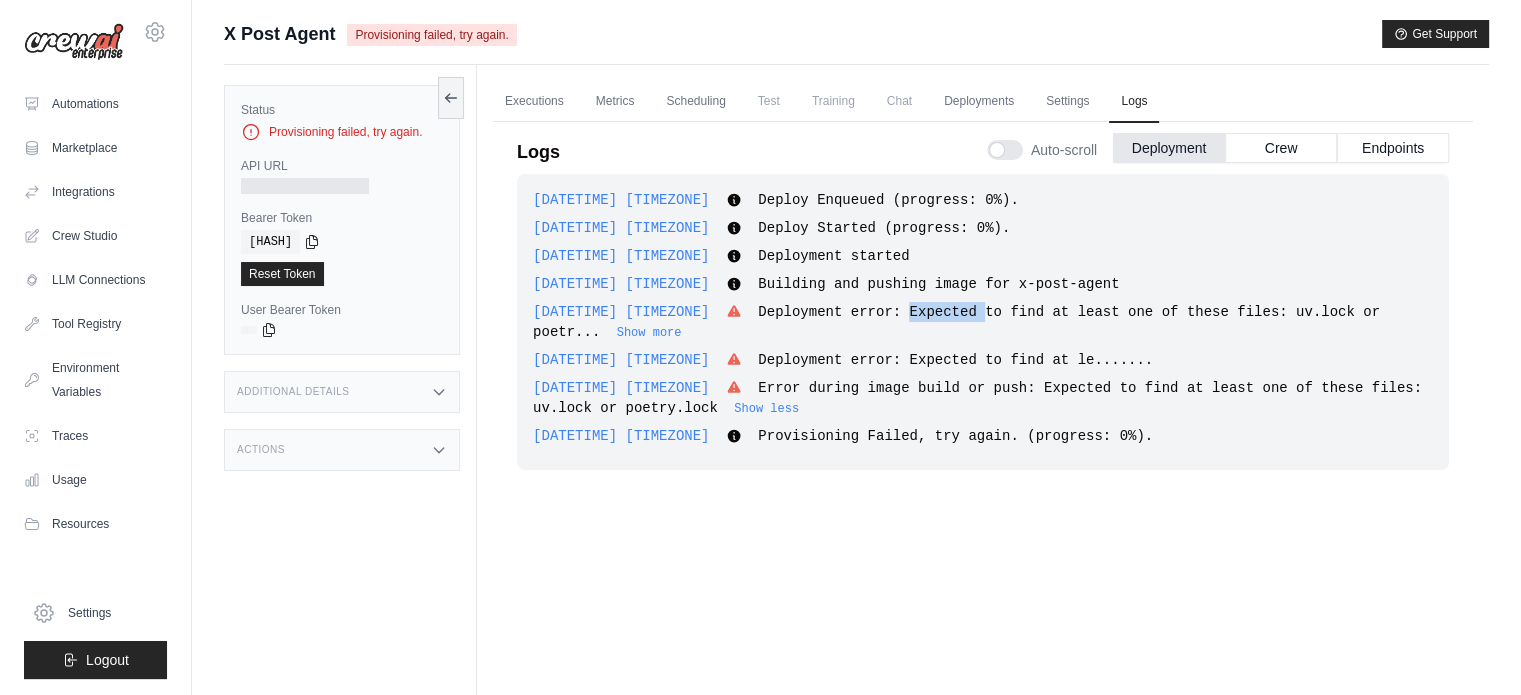 click on "Deployment error: Expected to find at least one of these files: uv.lock or poetr..." at bounding box center (956, 322) 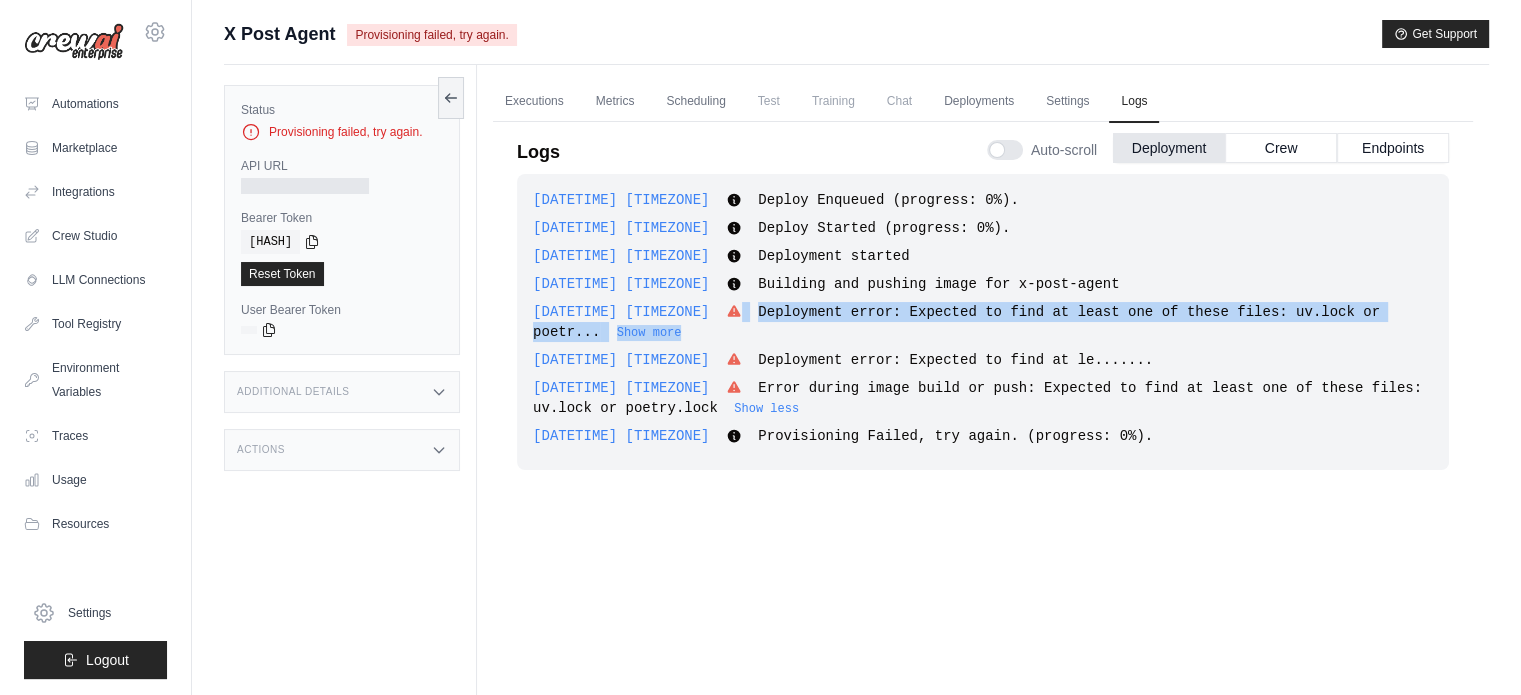 click on "Deployment error: Expected to find at least one of these files: uv.lock or poetr..." at bounding box center [956, 322] 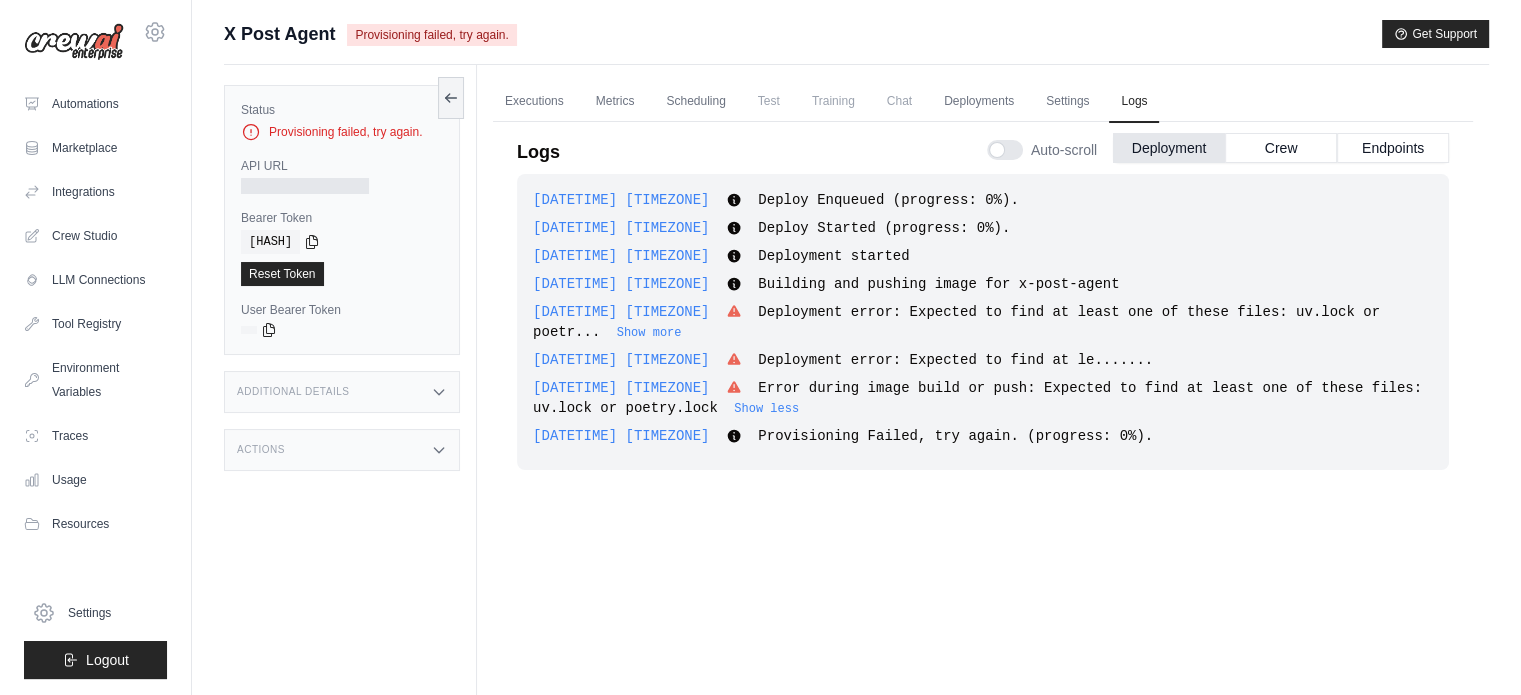 click on "Building and pushing image for x-post-agent" at bounding box center (938, 284) 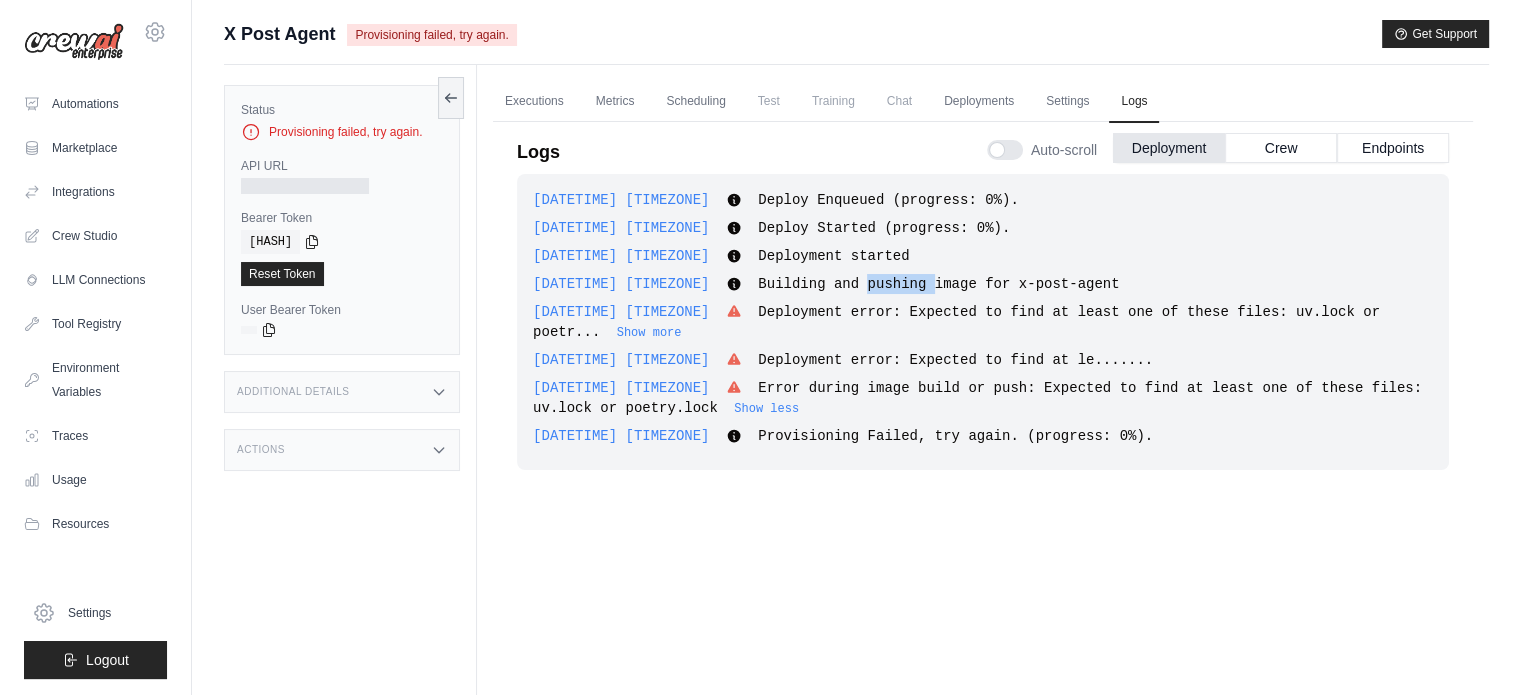 click on "Building and pushing image for x-post-agent" at bounding box center (938, 284) 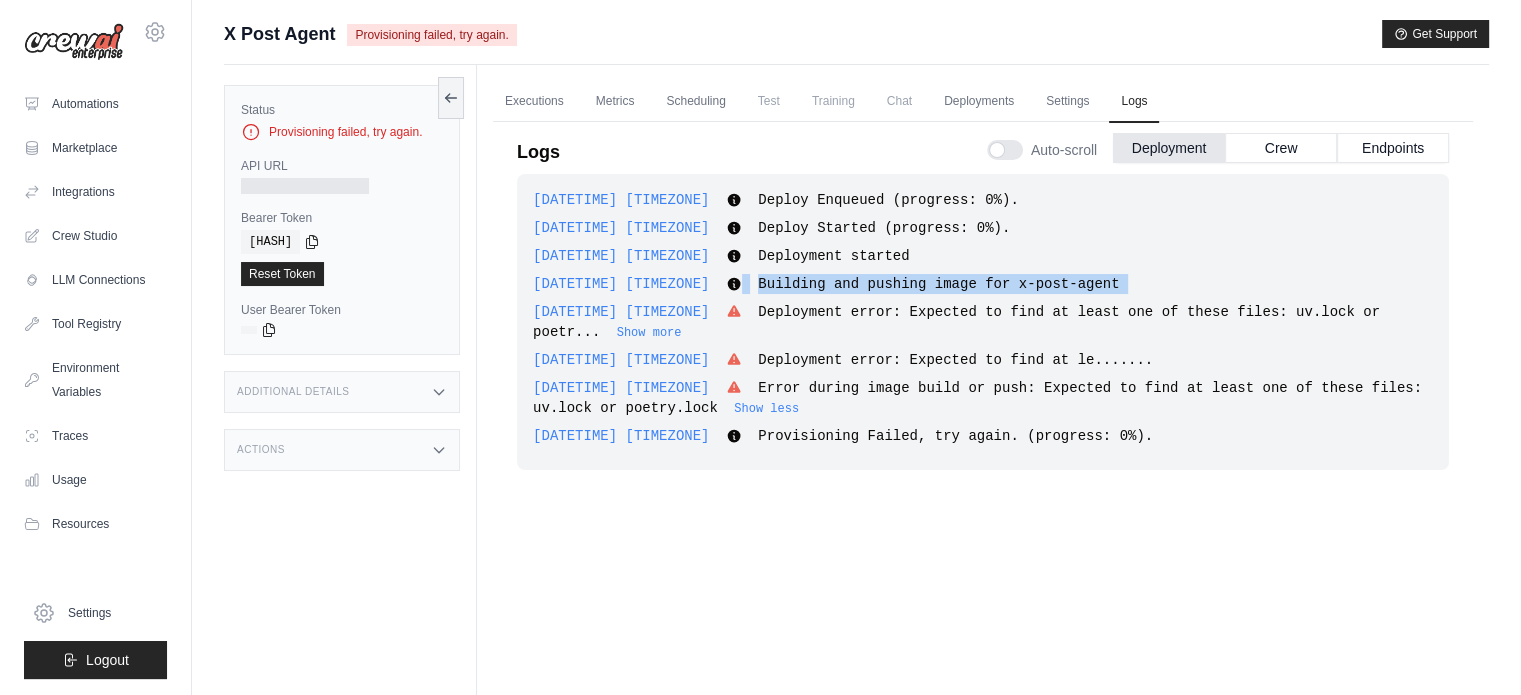 click on "Building and pushing image for x-post-agent" at bounding box center [938, 284] 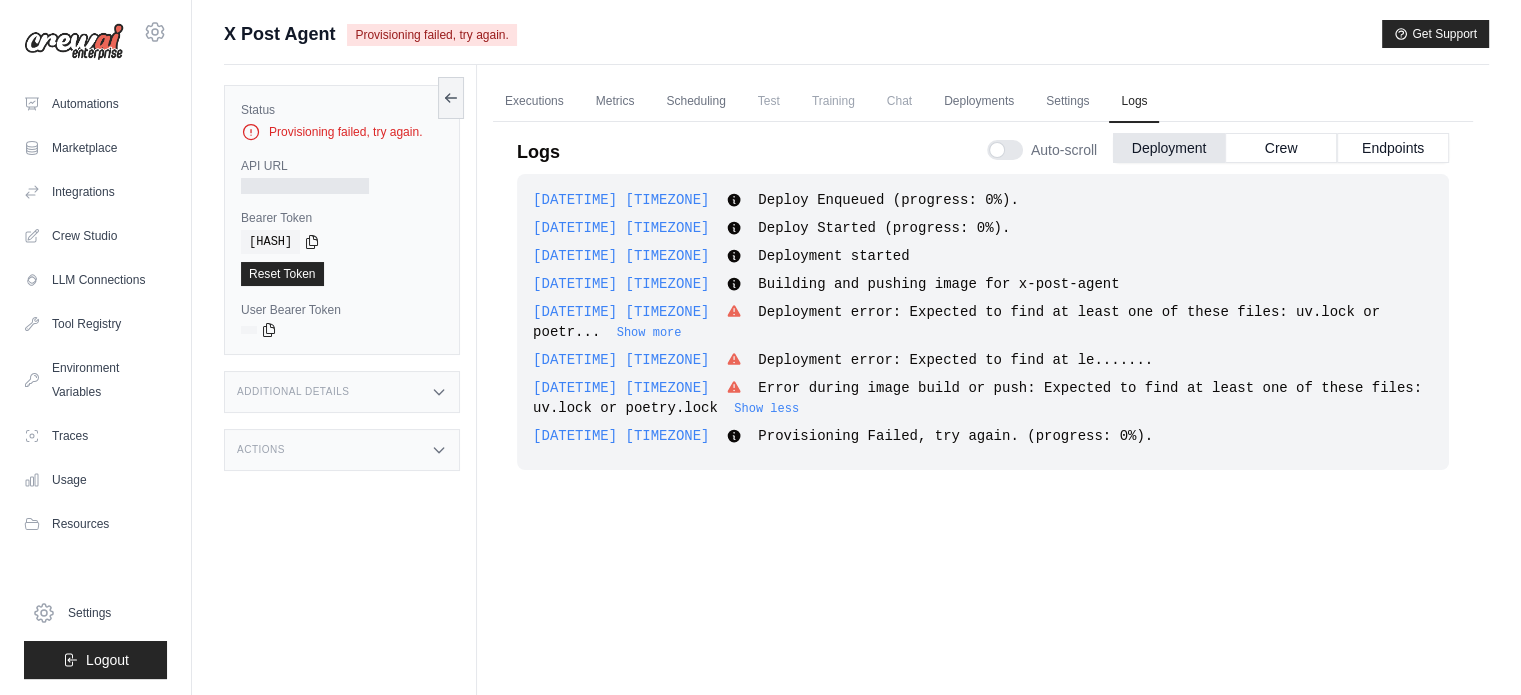 click on "Deploy Enqueued (progress: 0%)." at bounding box center [888, 200] 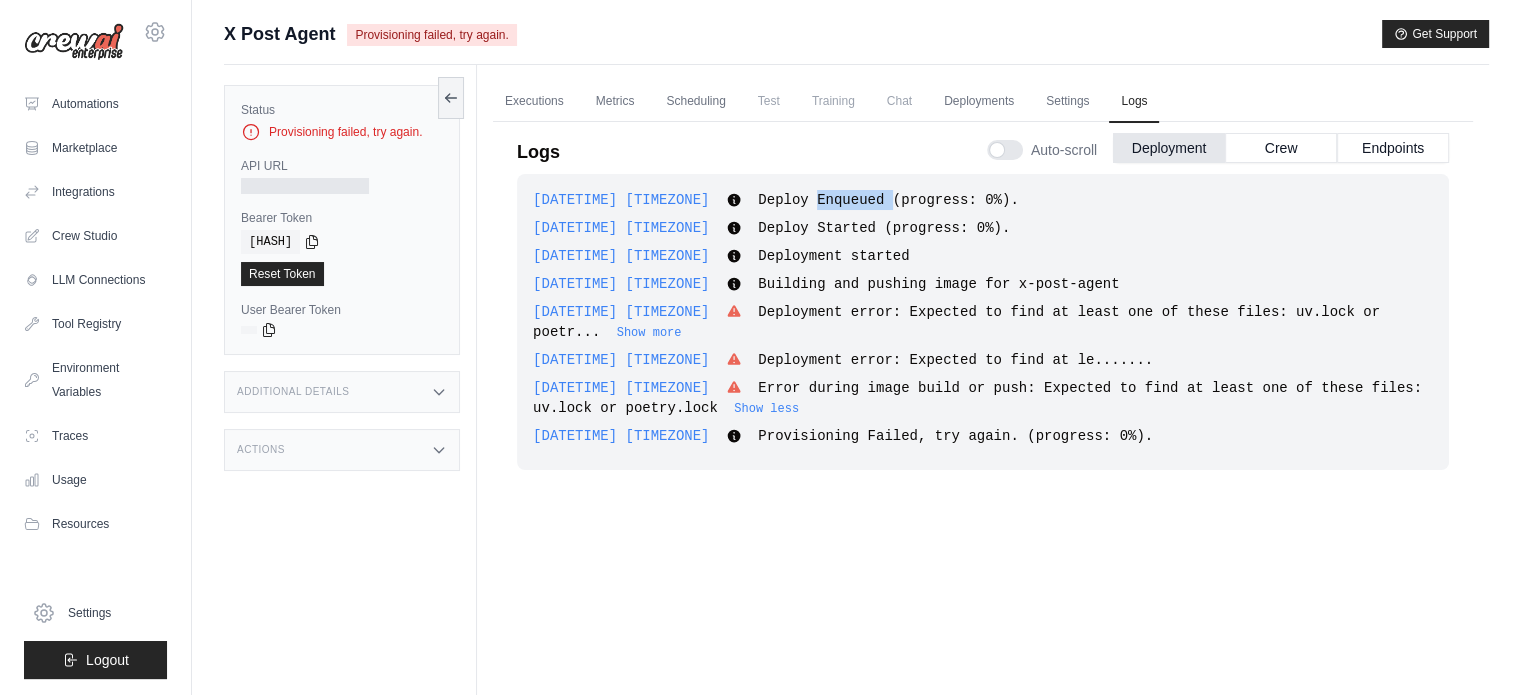 click on "Deploy Enqueued (progress: 0%)." at bounding box center [888, 200] 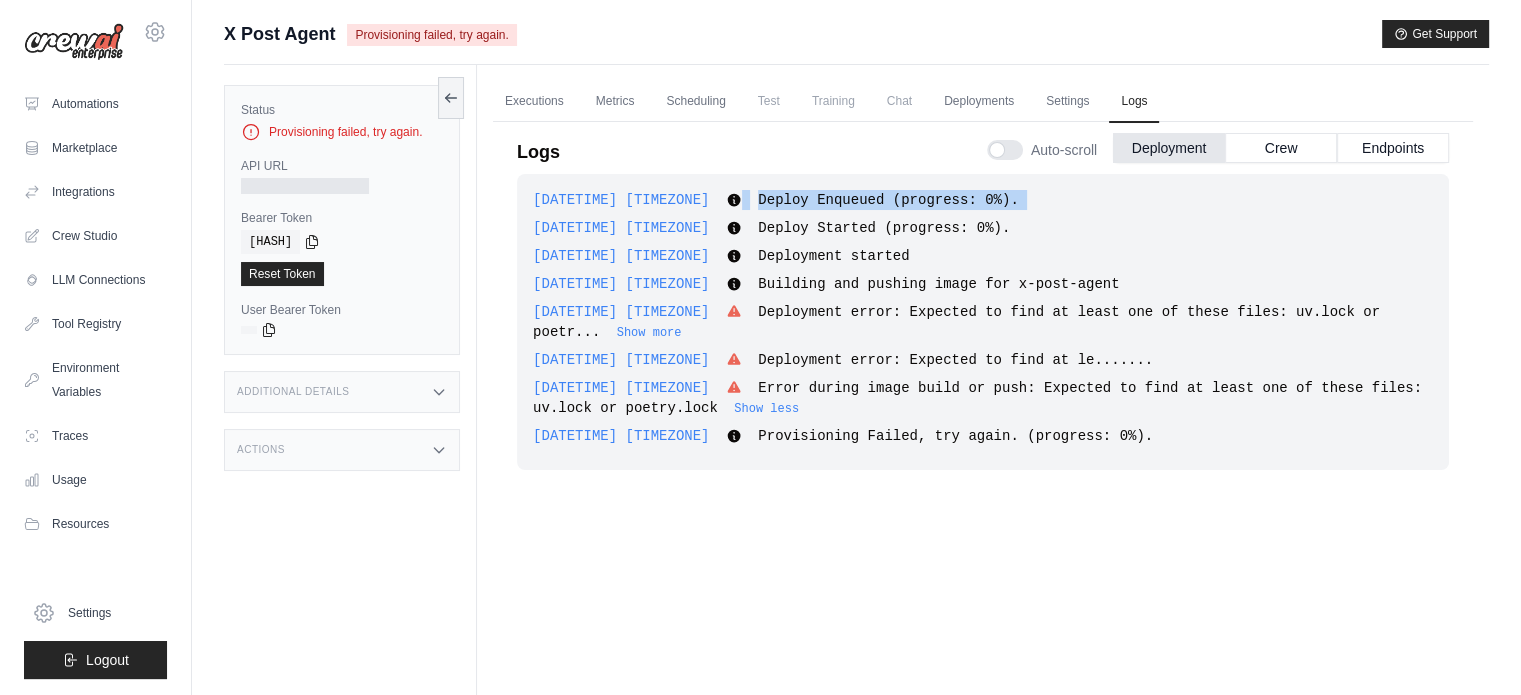 click on "Deploy Enqueued (progress: 0%)." at bounding box center [888, 200] 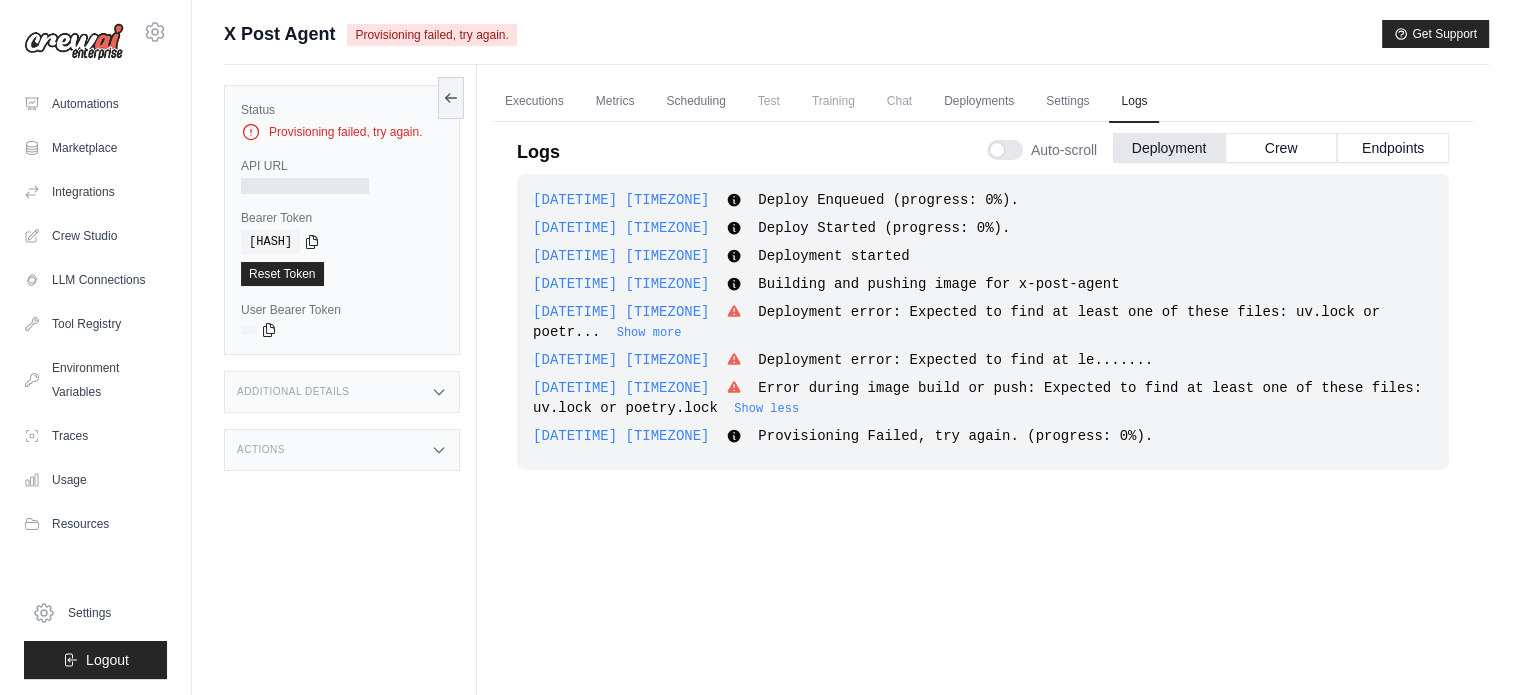 click on "Deploy Started (progress: 0%)." at bounding box center [884, 228] 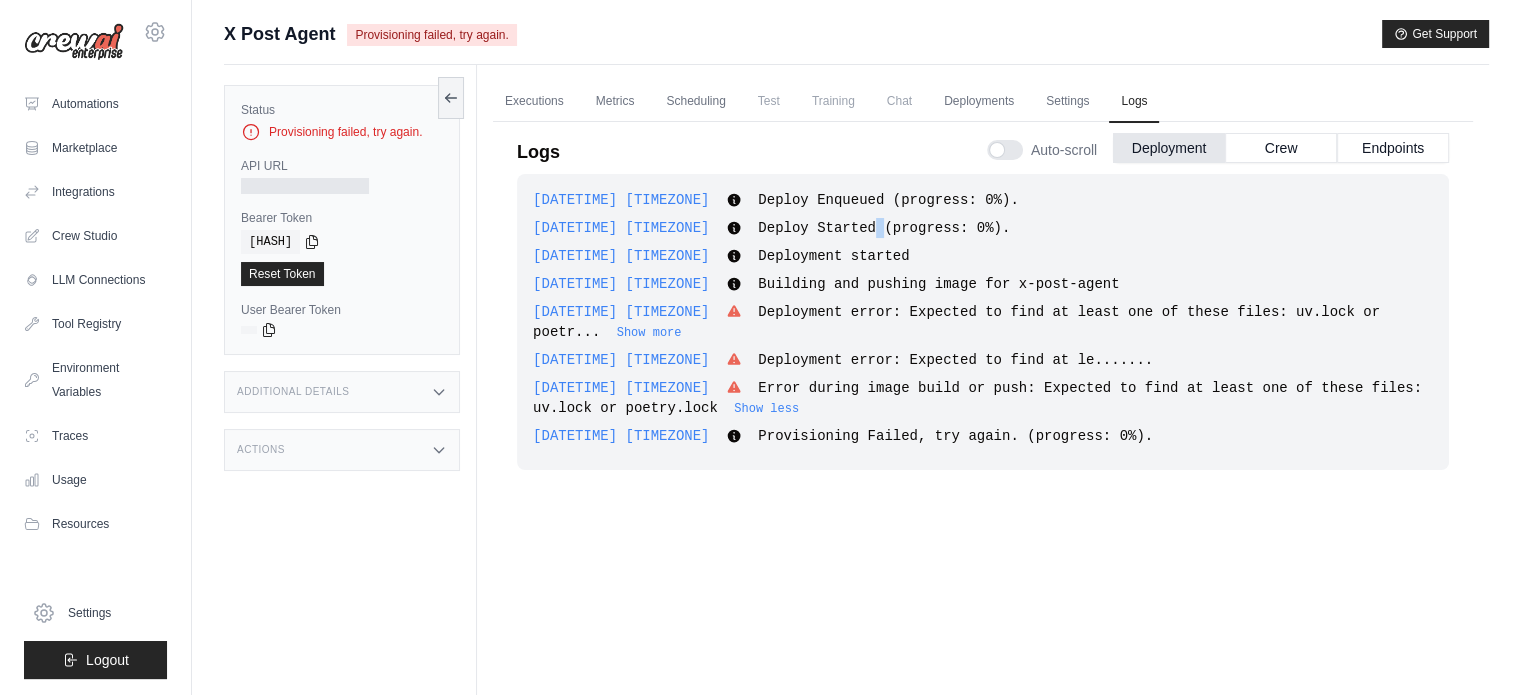 click on "Deploy Started (progress: 0%)." at bounding box center (884, 228) 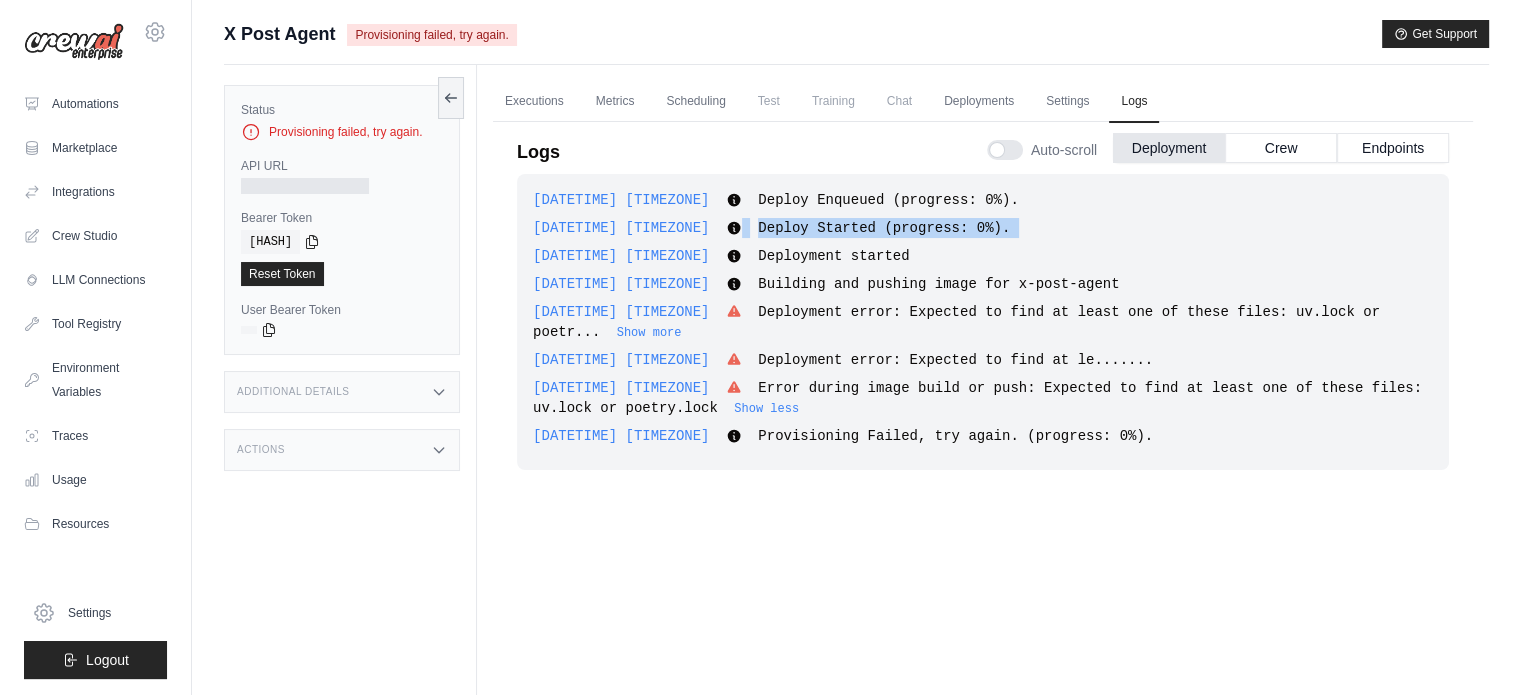 click on "Deploy Started (progress: 0%)." at bounding box center [884, 228] 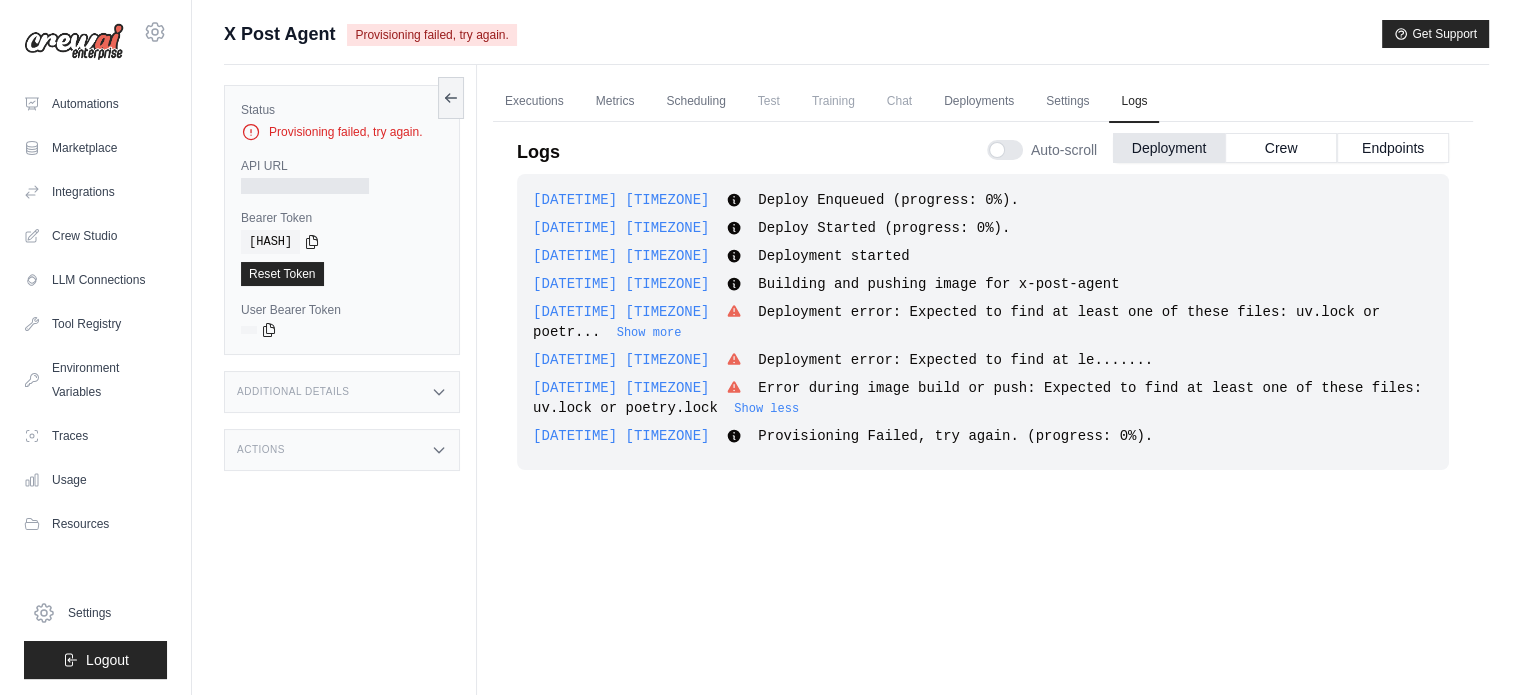 click on "Deployment started" at bounding box center (833, 256) 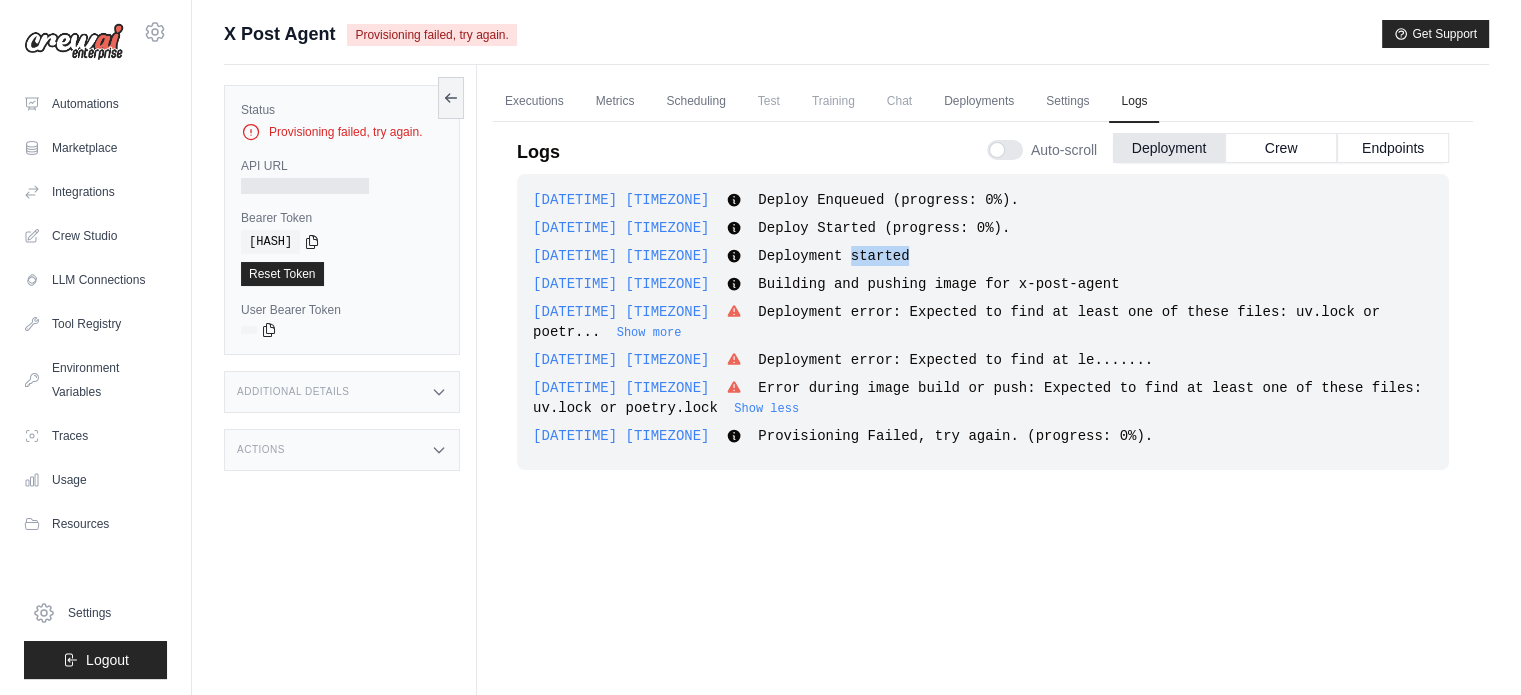 click on "Deployment started" at bounding box center [833, 256] 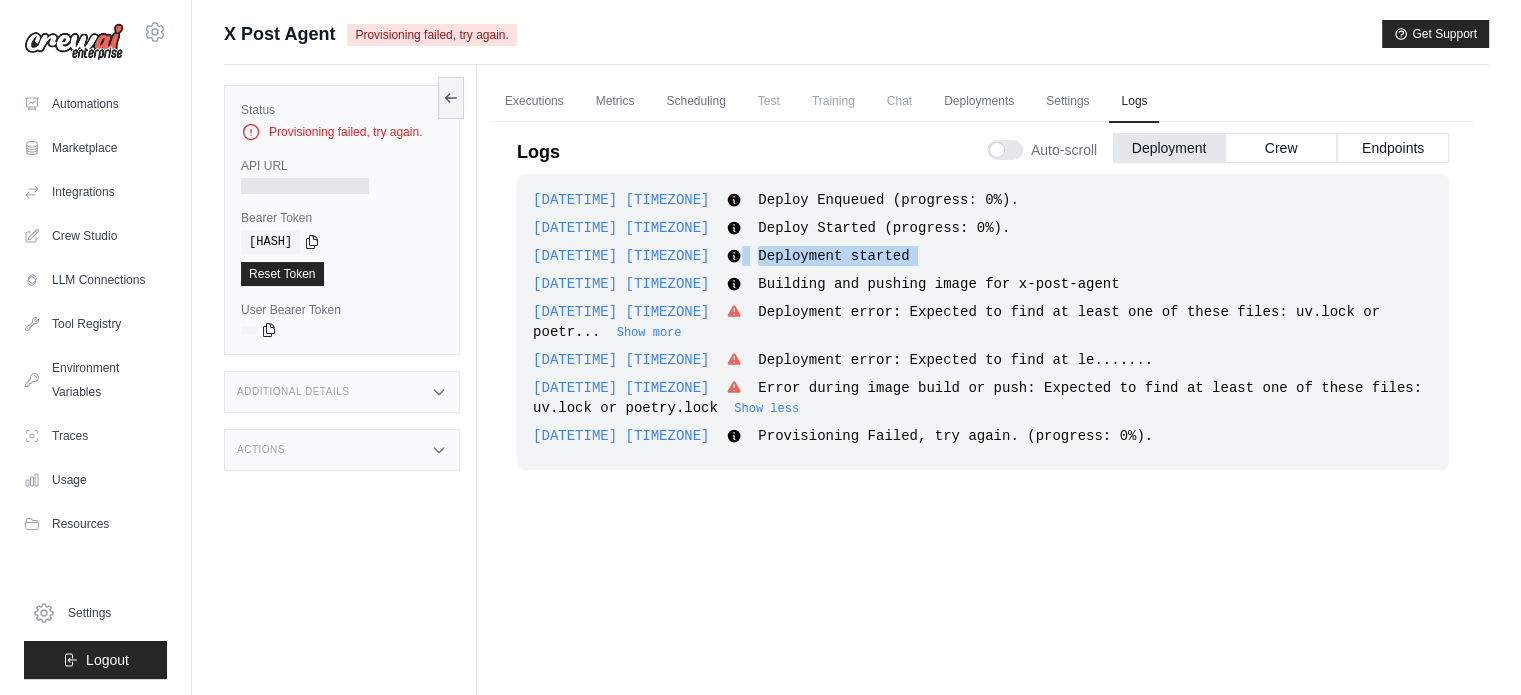 click on "Deployment started" at bounding box center [833, 256] 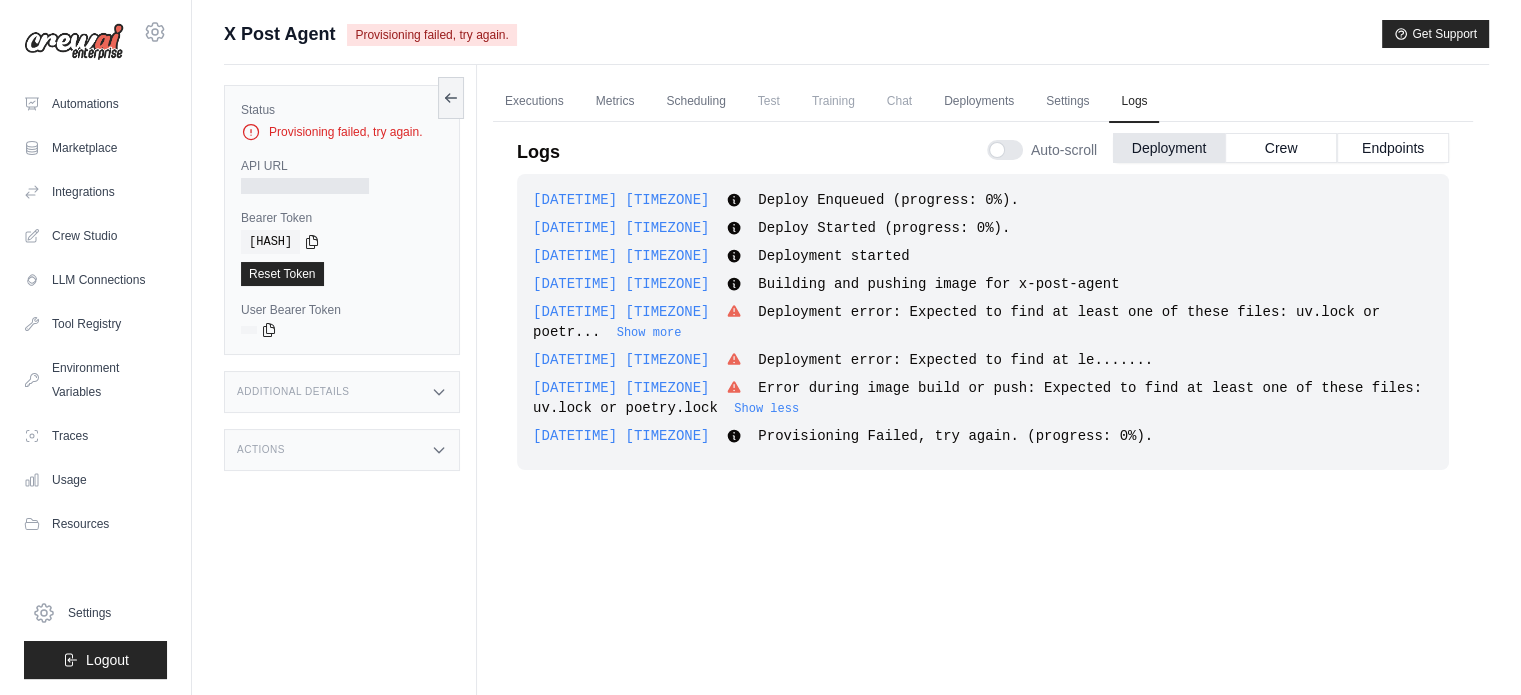 click on "Deployment error: Expected to find at least one of these files: uv.lock or poetr..." at bounding box center [956, 322] 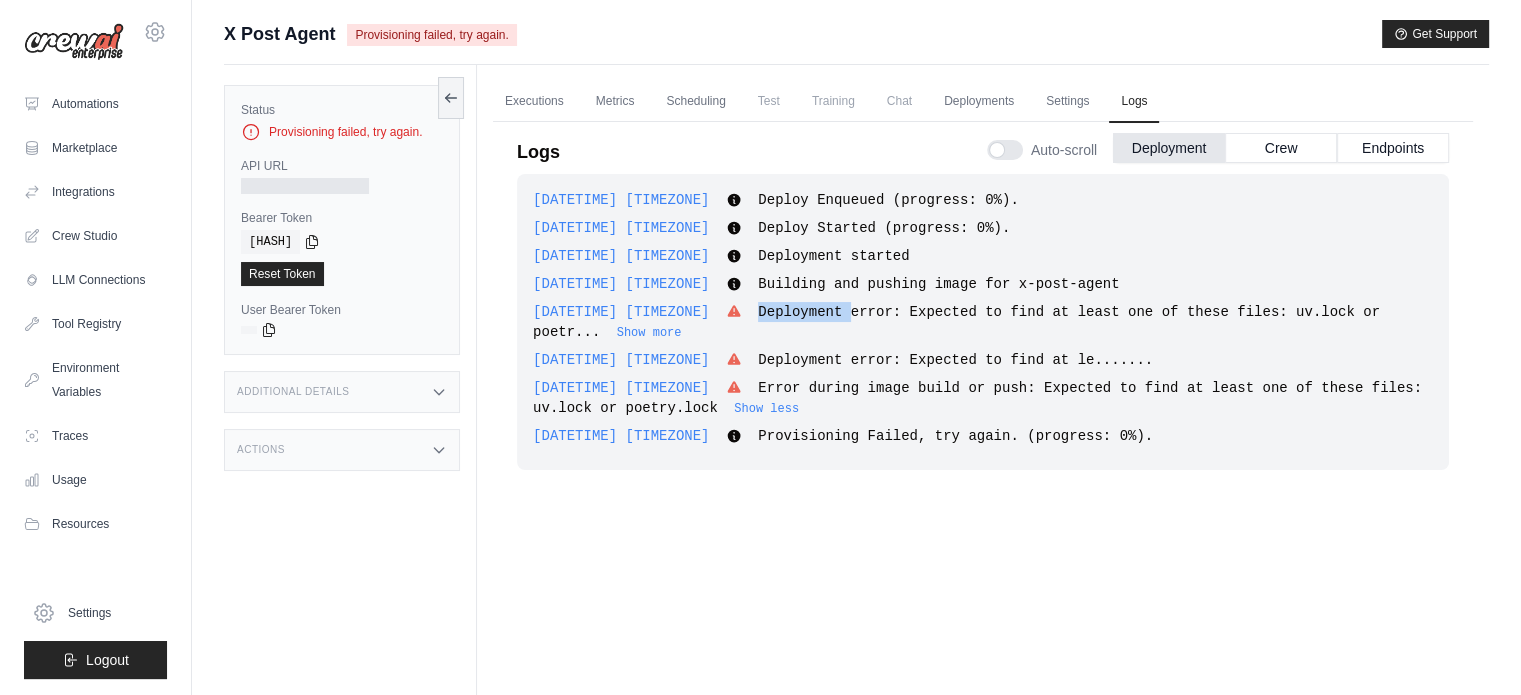 click on "Deployment error: Expected to find at least one of these files: uv.lock or poetr..." at bounding box center (956, 322) 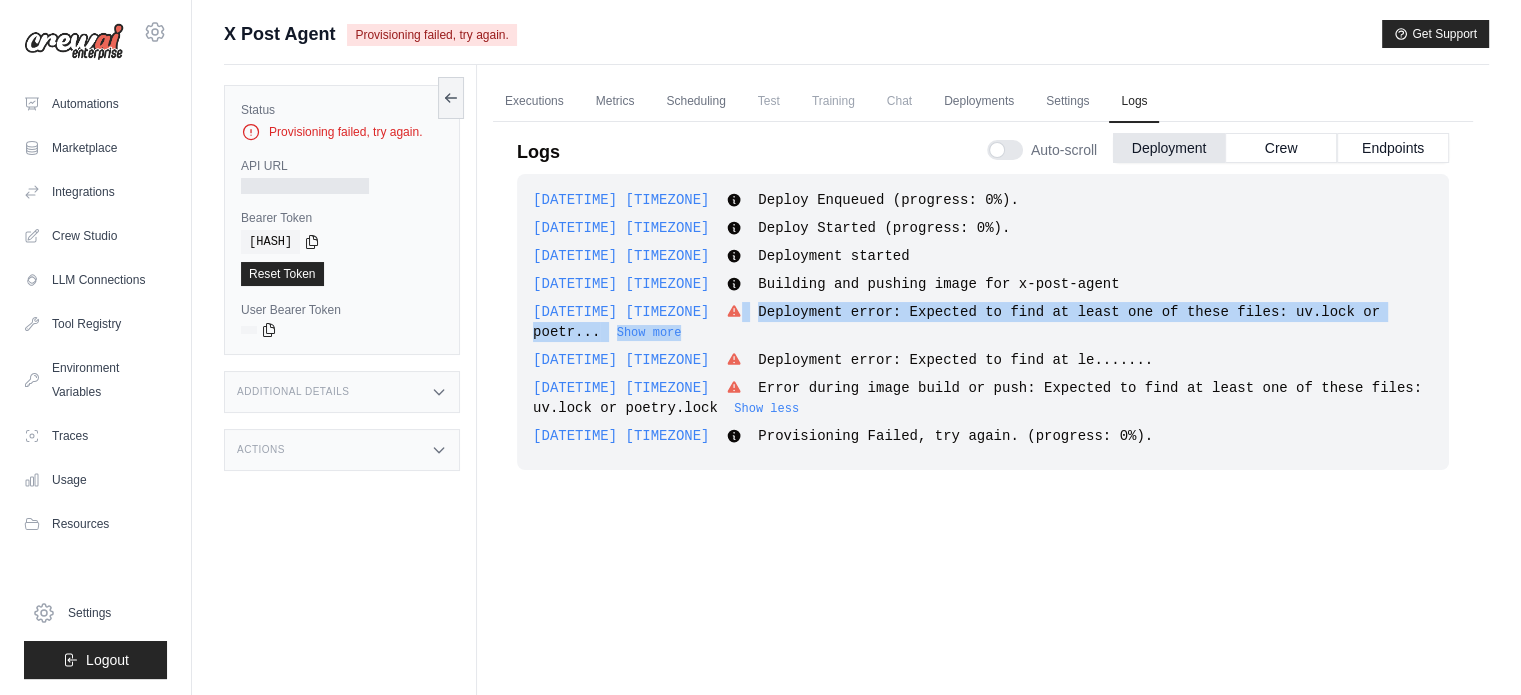 click on "Deployment error: Expected to find at least one of these files: uv.lock or poetr..." at bounding box center (956, 322) 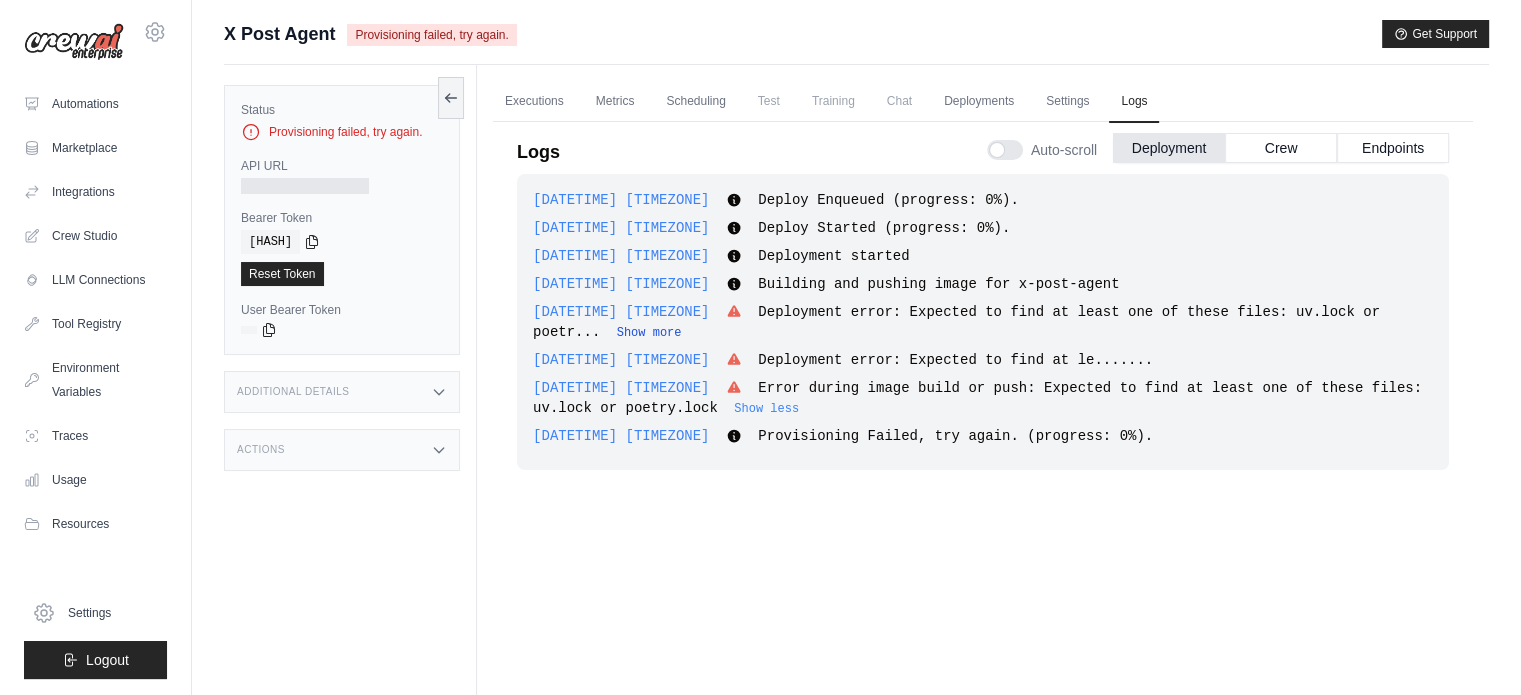 click on "Show more" at bounding box center (649, 333) 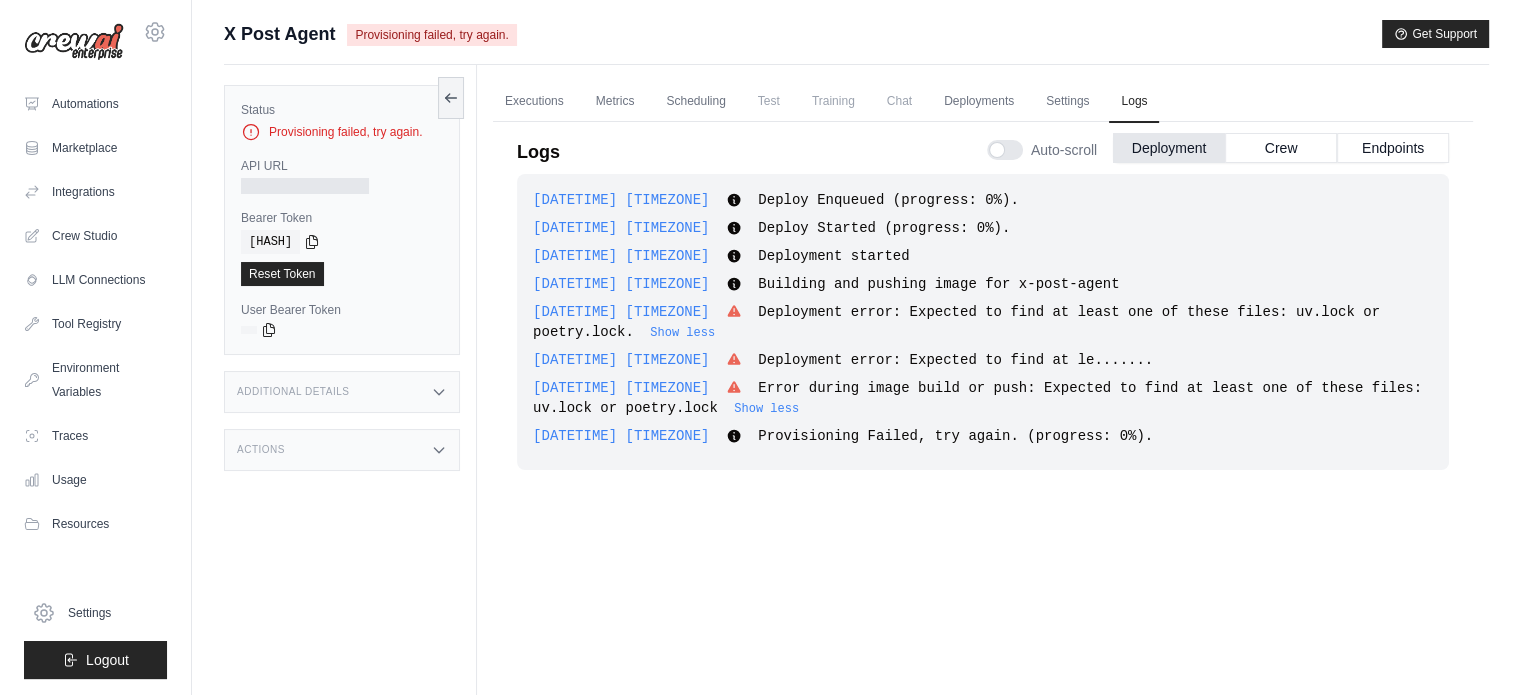 click on "Deployment error: Expected to find at least one of these files: uv.lock or poetry.lock." at bounding box center [956, 322] 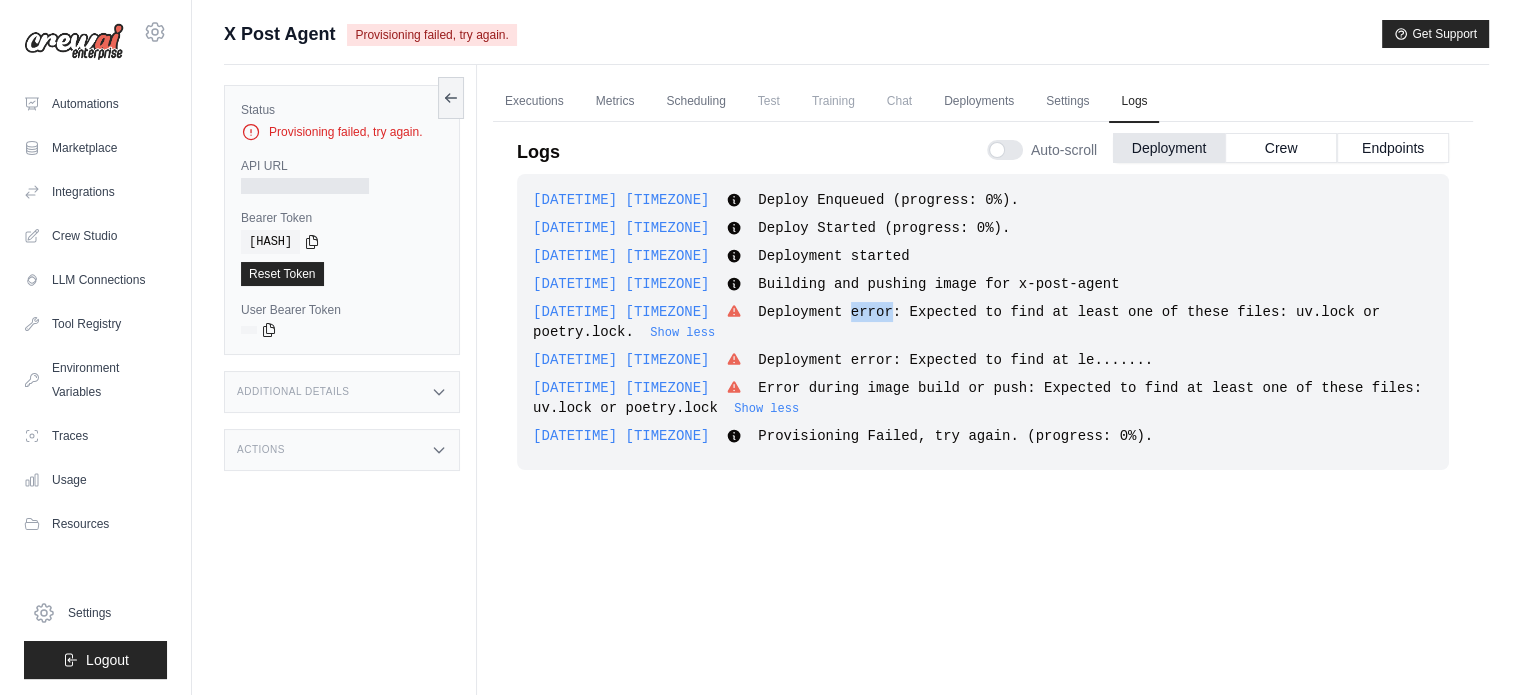 click on "Deployment error: Expected to find at least one of these files: uv.lock or poetry.lock." at bounding box center [956, 322] 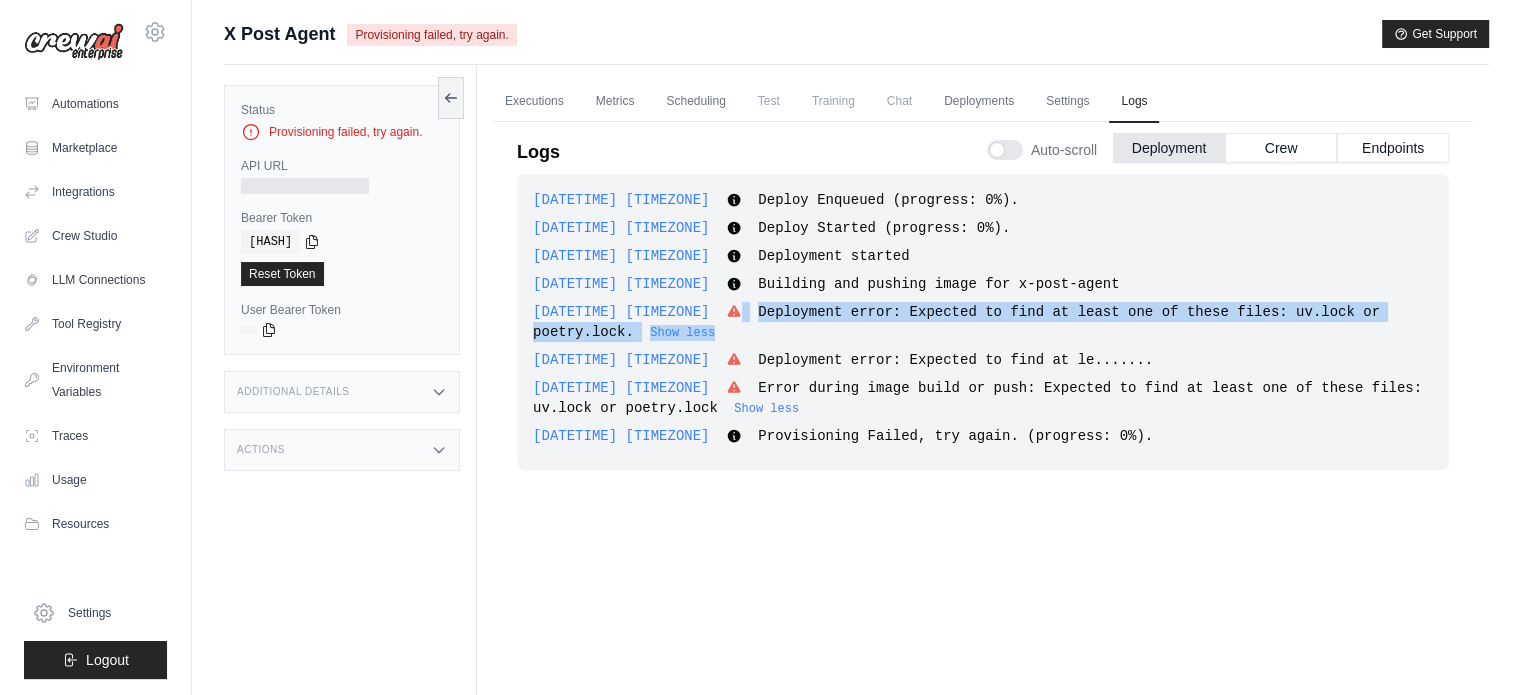 click on "Deployment error: Expected to find at least one of these files: uv.lock or poetry.lock." at bounding box center [956, 322] 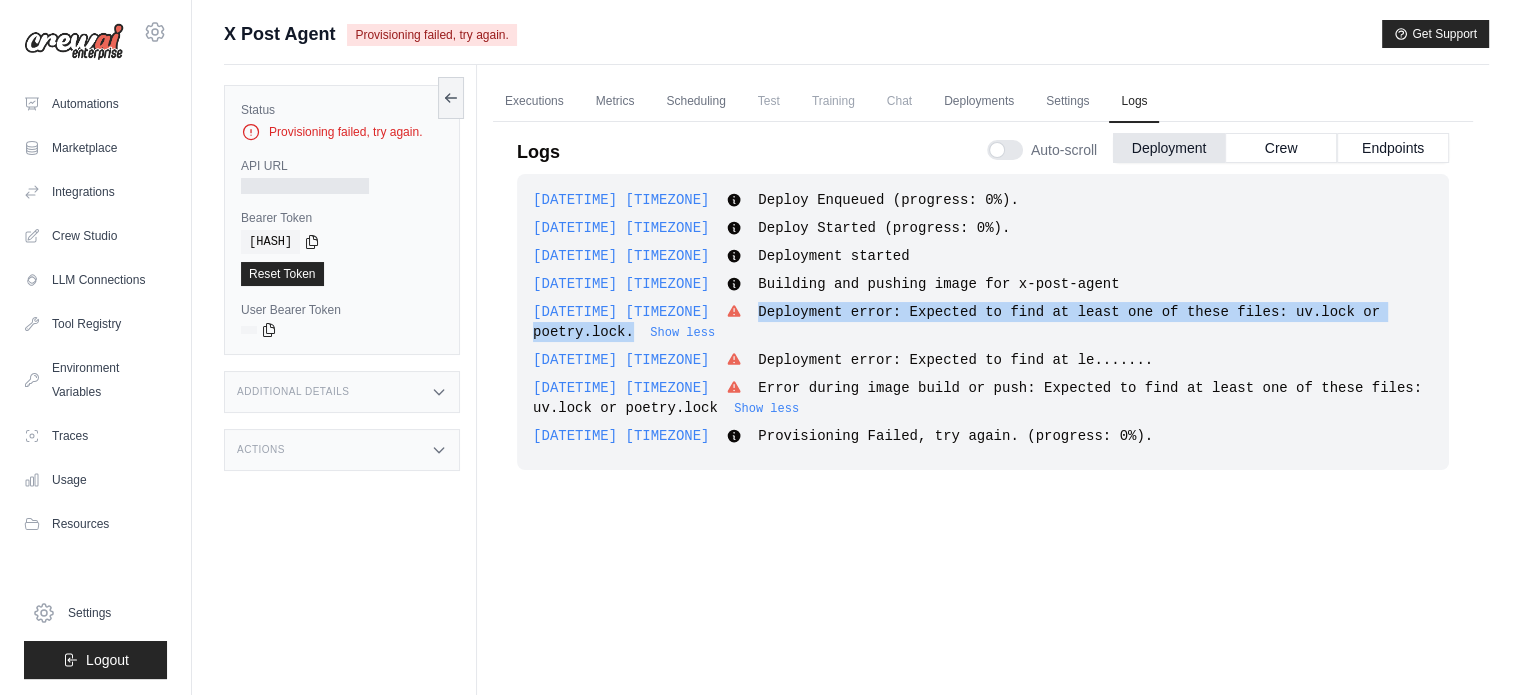 drag, startPoint x: 746, startPoint y: 308, endPoint x: 1428, endPoint y: 311, distance: 682.0066 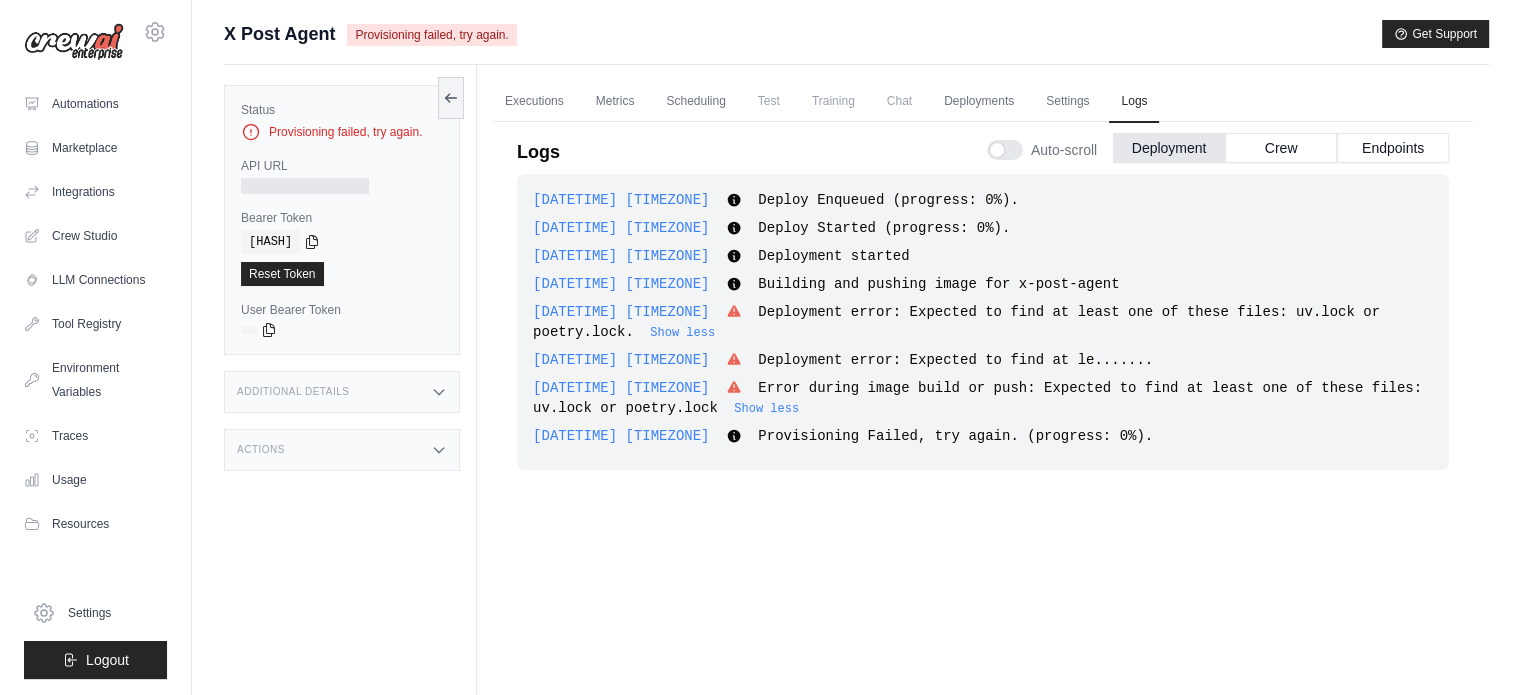 click on "Error during image build or push: Expected to find at least one of these files: uv.lock or poetry.lock" at bounding box center (977, 398) 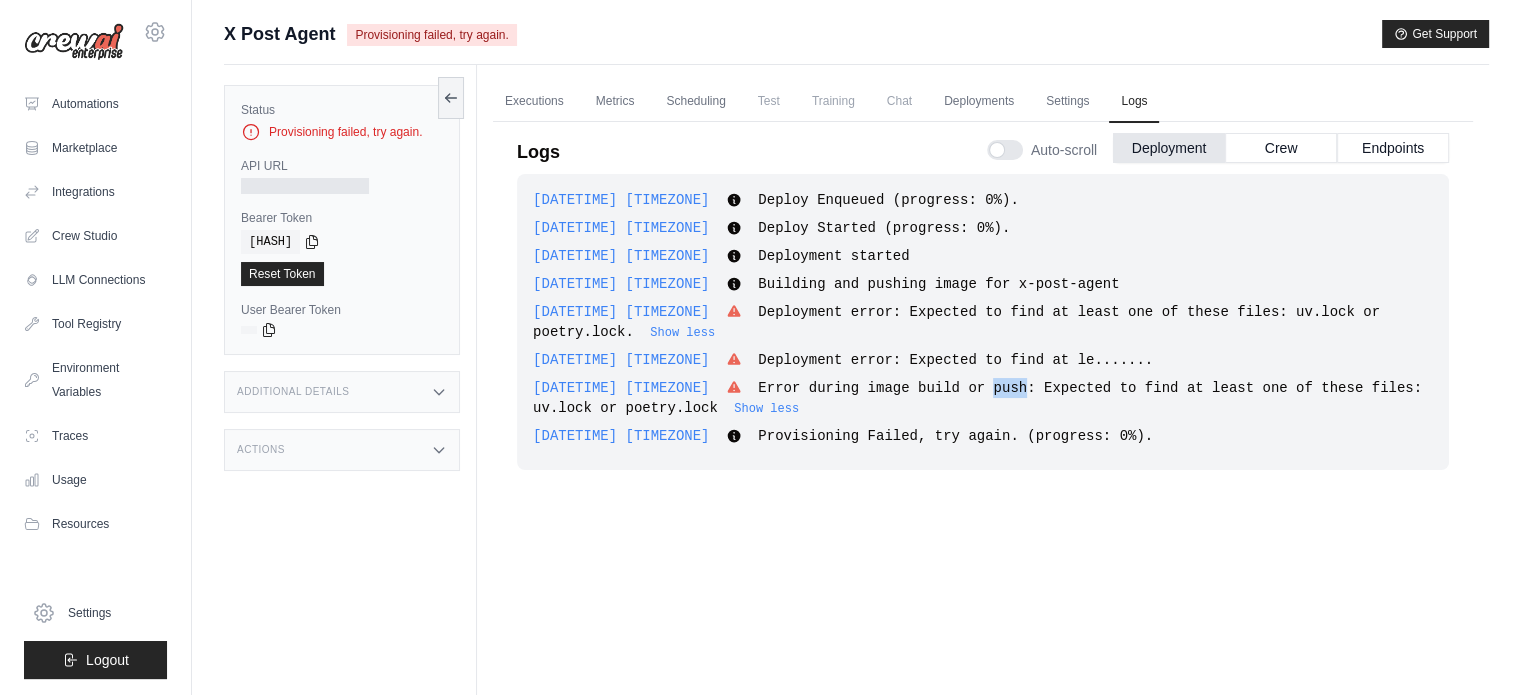 click on "Error during image build or push: Expected to find at least one of these files: uv.lock or poetry.lock" at bounding box center [977, 398] 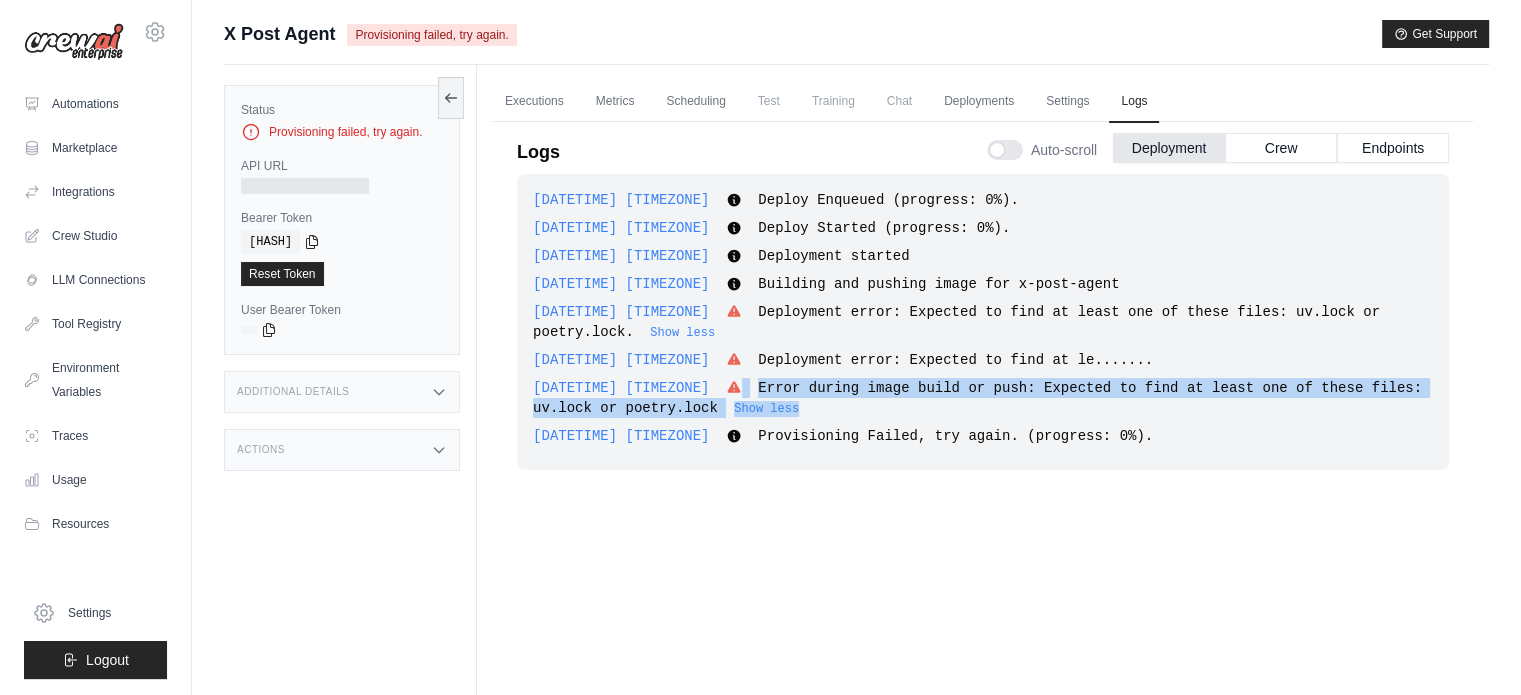 click on "Error during image build or push: Expected to find at least one of these files: uv.lock or poetry.lock" at bounding box center [977, 398] 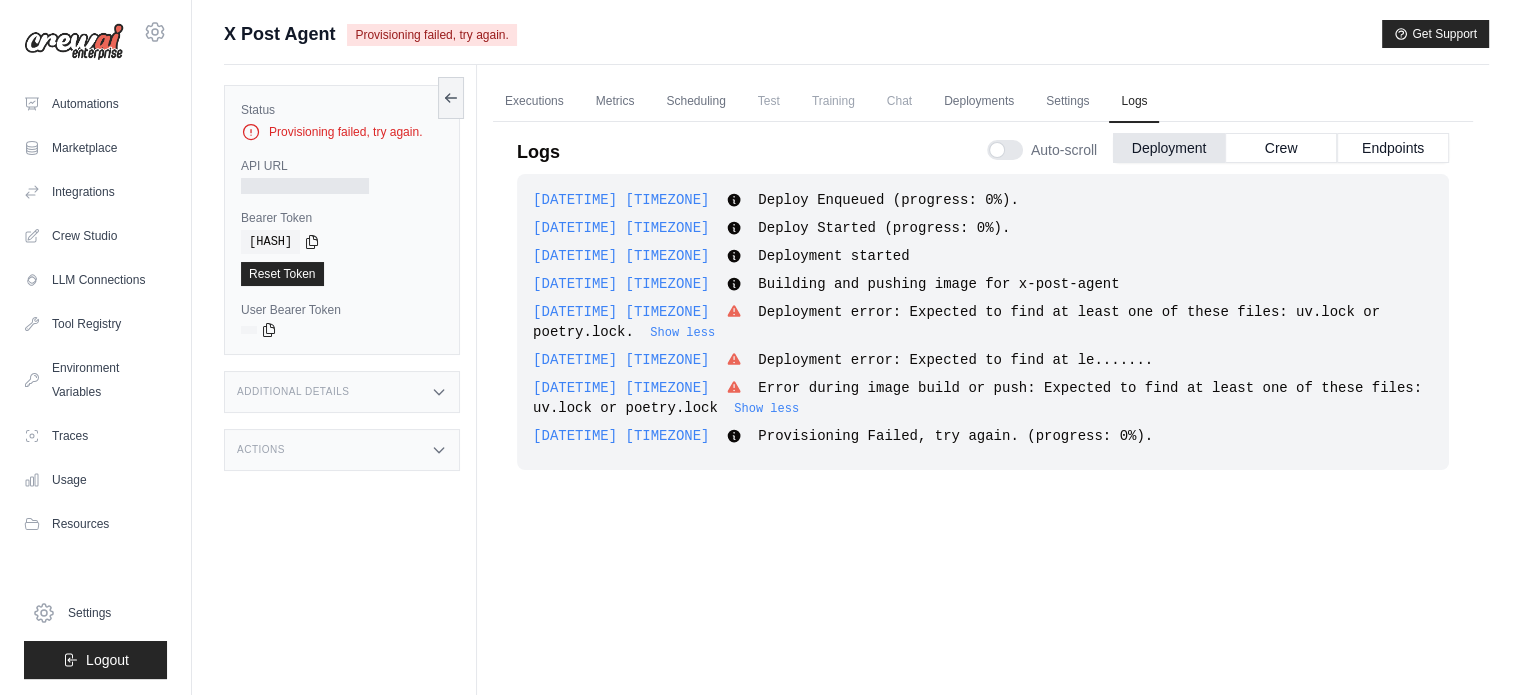 click on "Deployment error: Expected to find at le......." at bounding box center [955, 360] 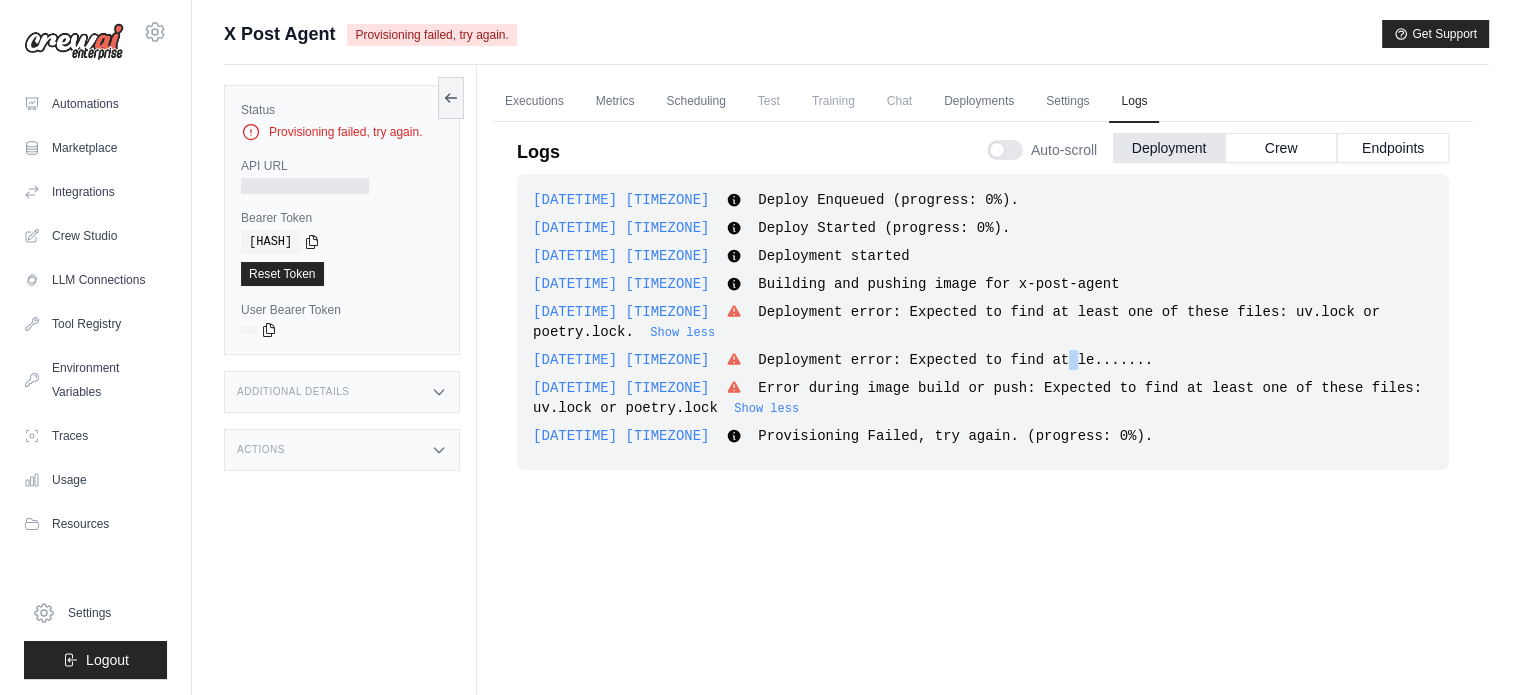 click on "Deployment error: Expected to find at le......." at bounding box center [955, 360] 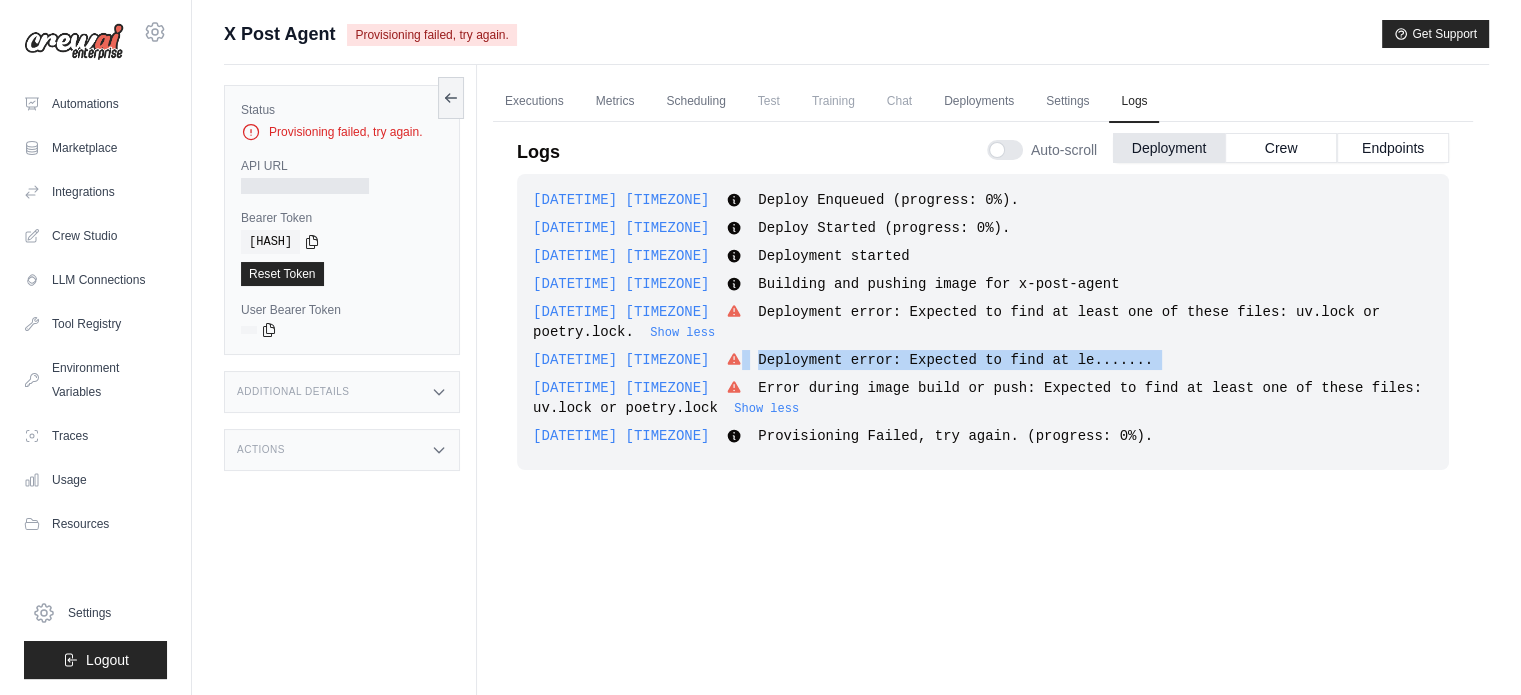 click on "Deployment error: Expected to find at le......." at bounding box center [955, 360] 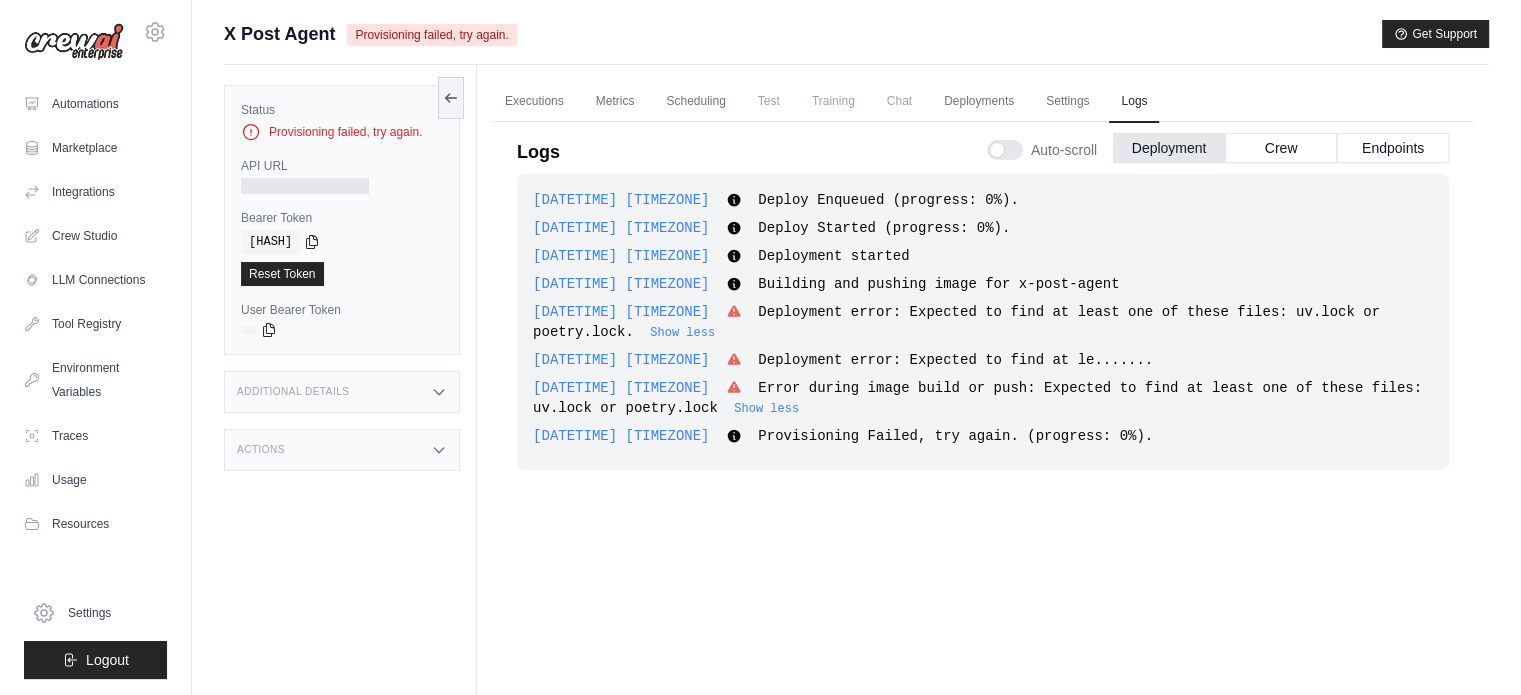 click on "Auto-scroll
Deployment
Crew
Endpoints" at bounding box center [1218, 146] 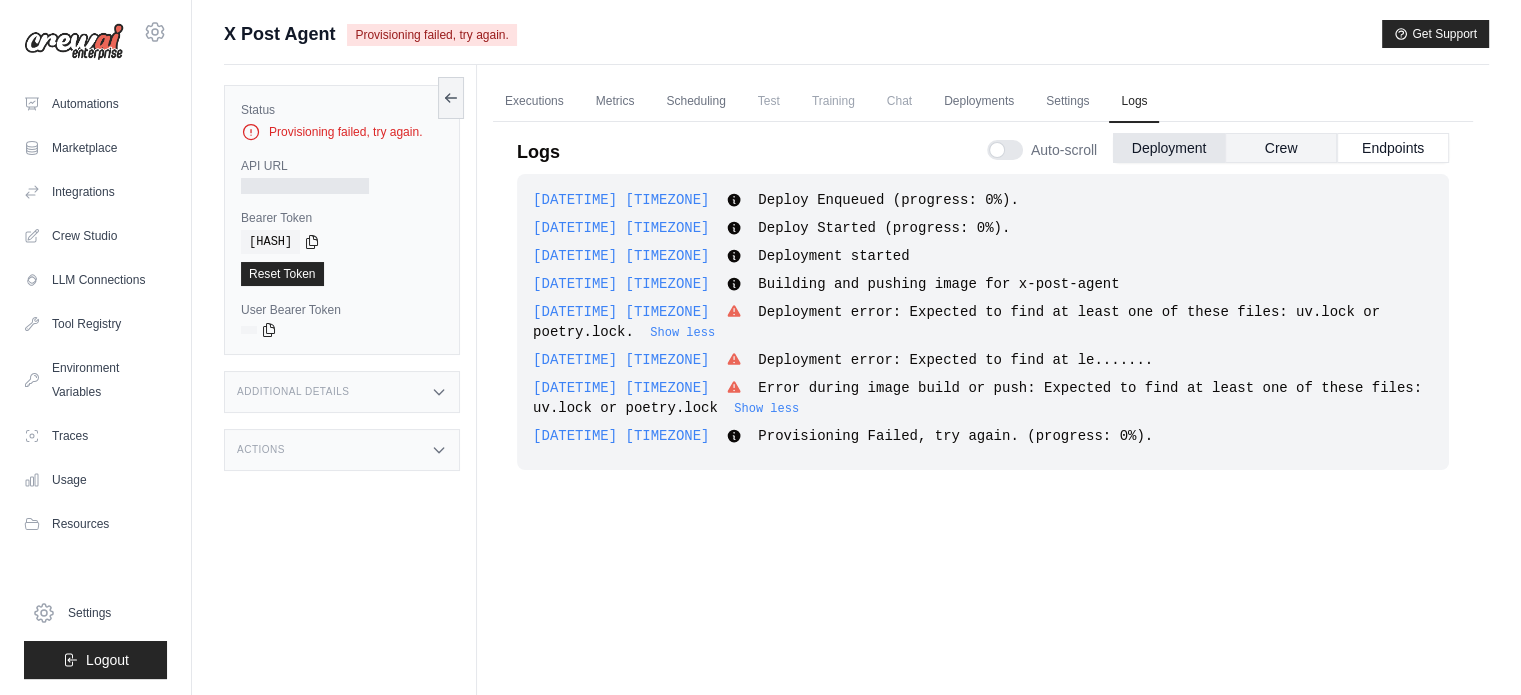 click on "Crew" at bounding box center [1281, 148] 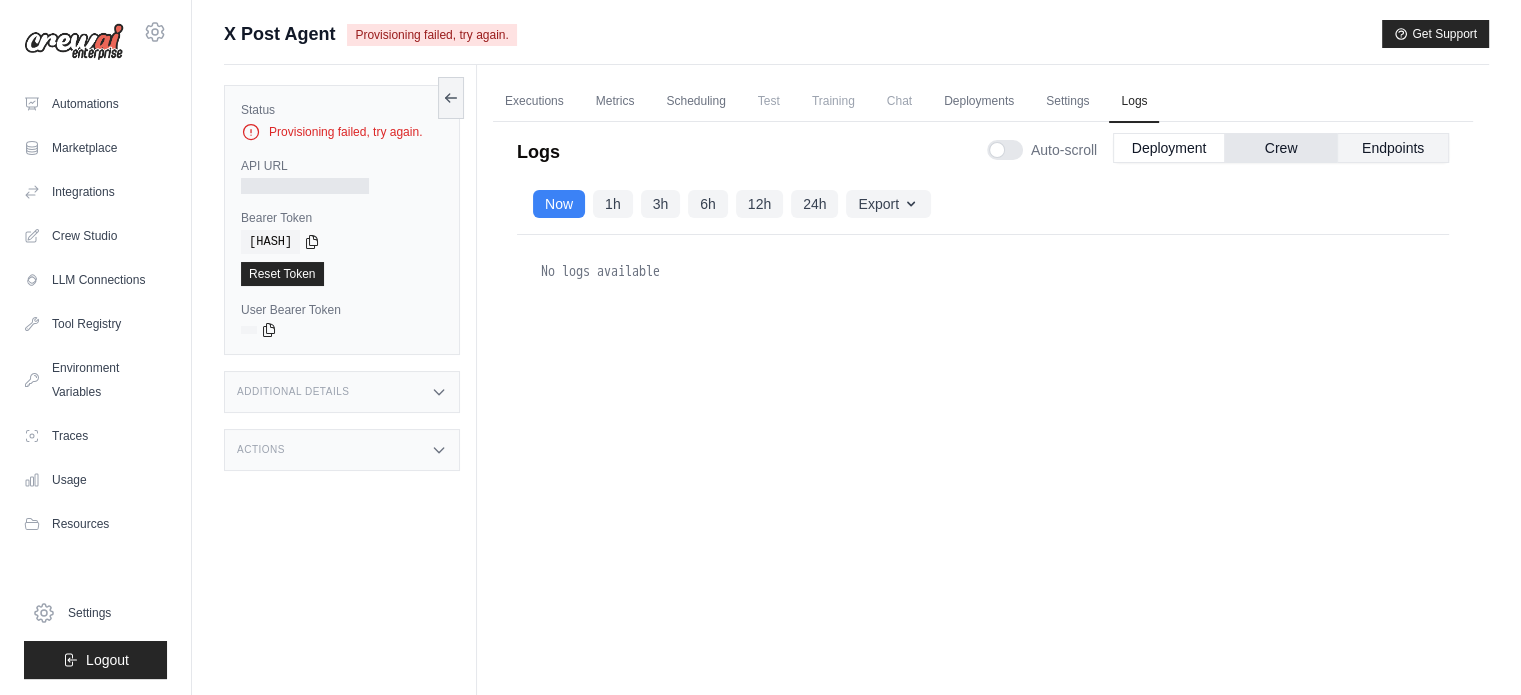 click on "Endpoints" at bounding box center (1393, 148) 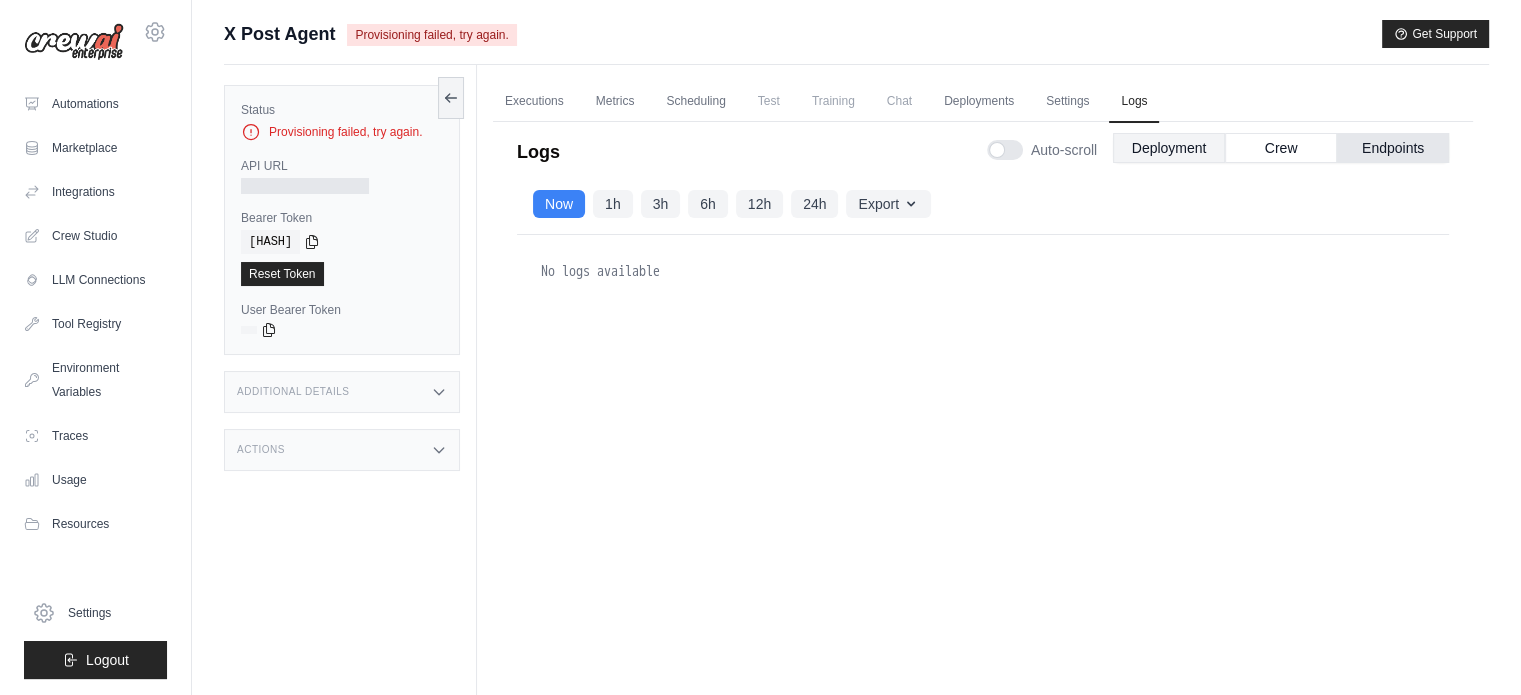 click on "Deployment" at bounding box center (1169, 148) 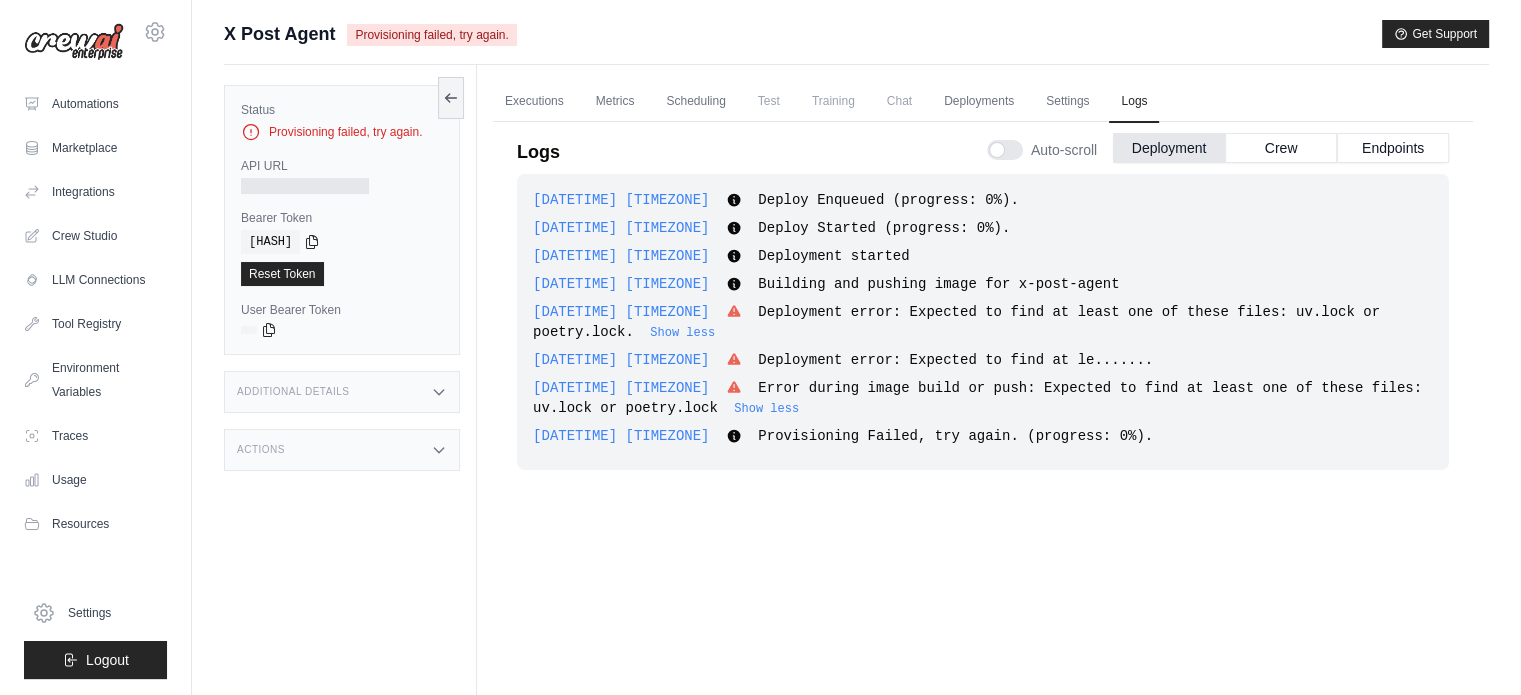 click on "Logs
Auto-scroll
Deployment
Crew
Endpoints" at bounding box center (983, 146) 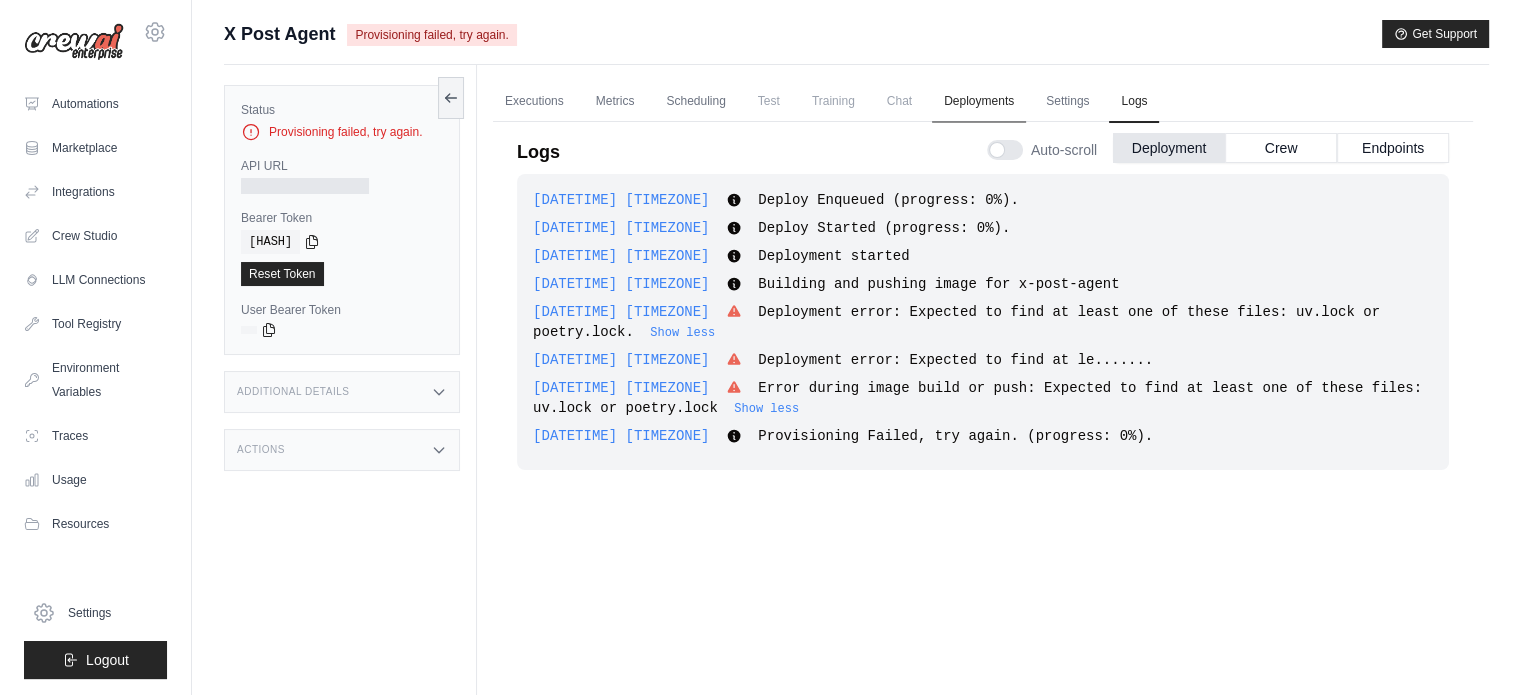 click on "Deployments" at bounding box center (979, 102) 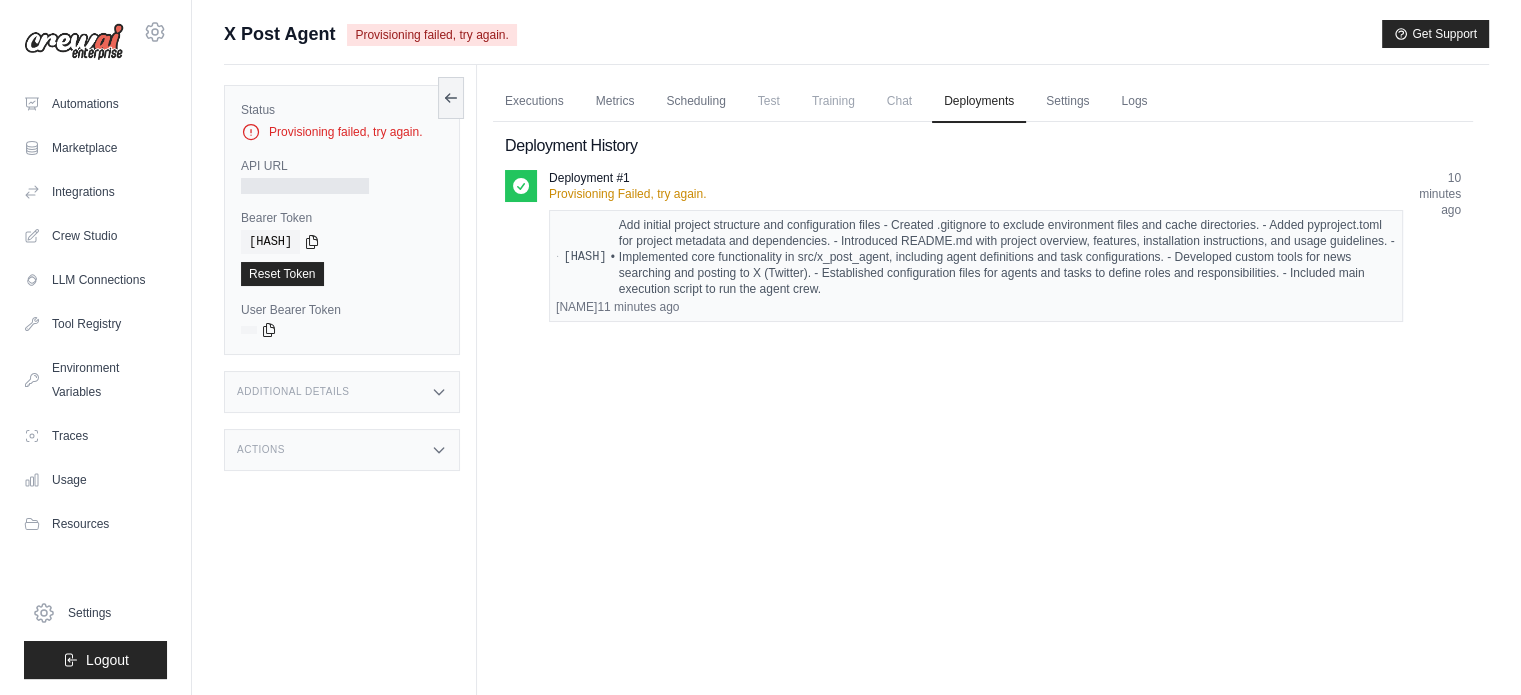 click on "Provisioning Failed, try again." at bounding box center (976, 194) 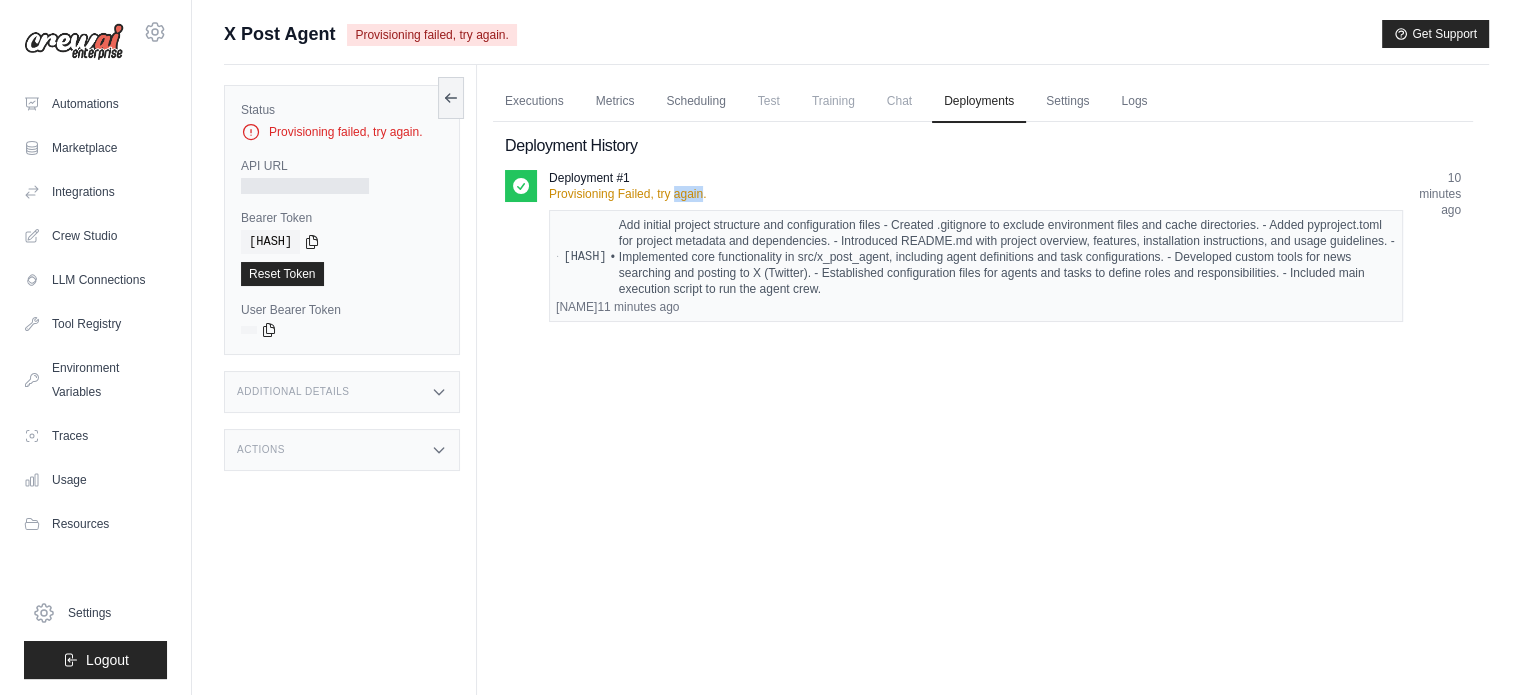 click on "Provisioning Failed, try again." at bounding box center [976, 194] 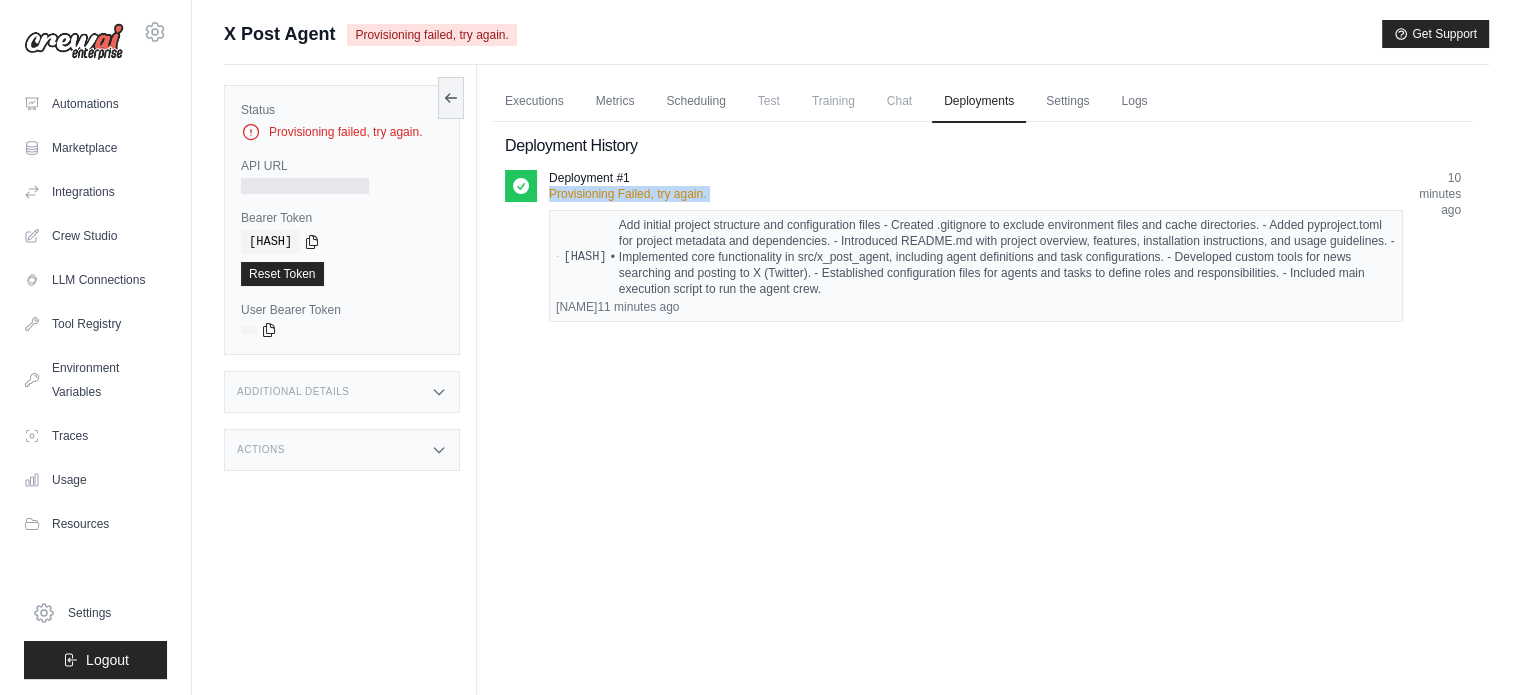 click on "Provisioning Failed, try again." at bounding box center [976, 194] 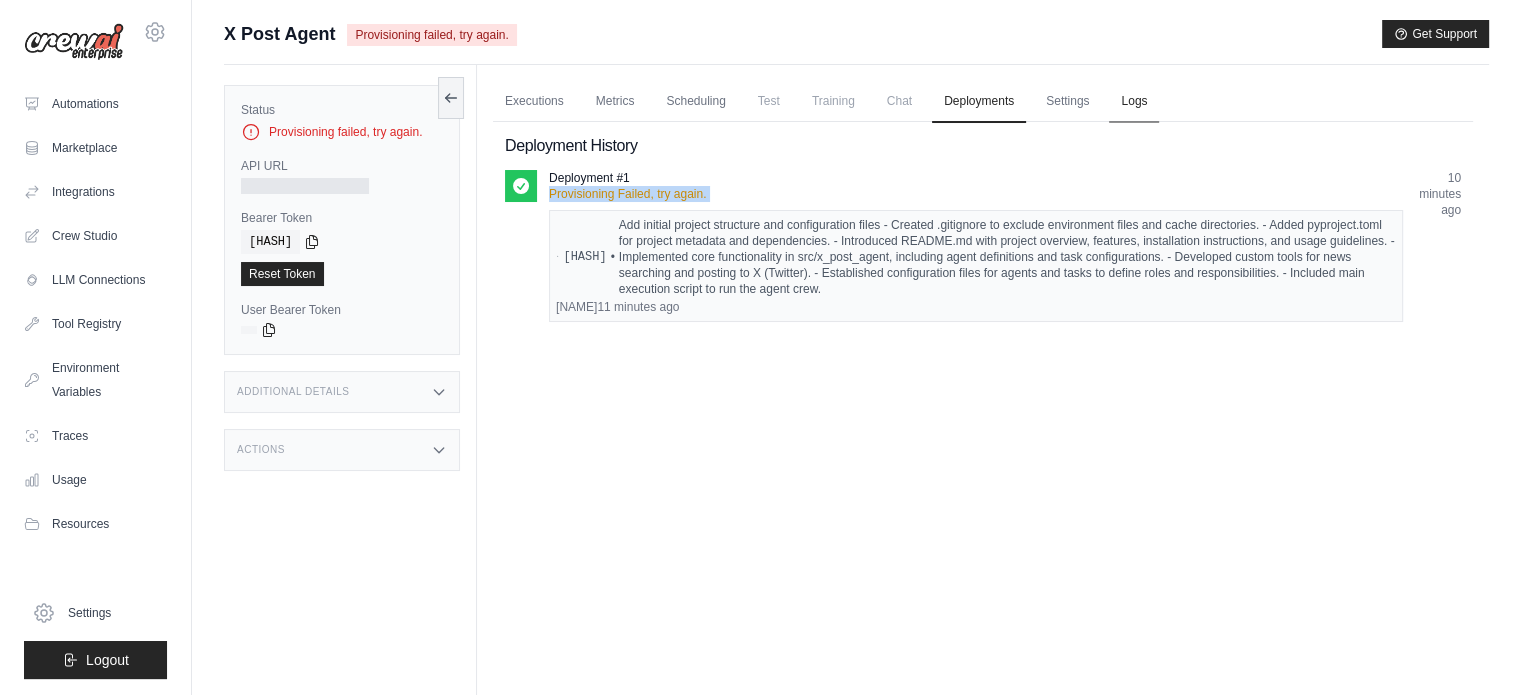 click on "Logs" at bounding box center (1134, 102) 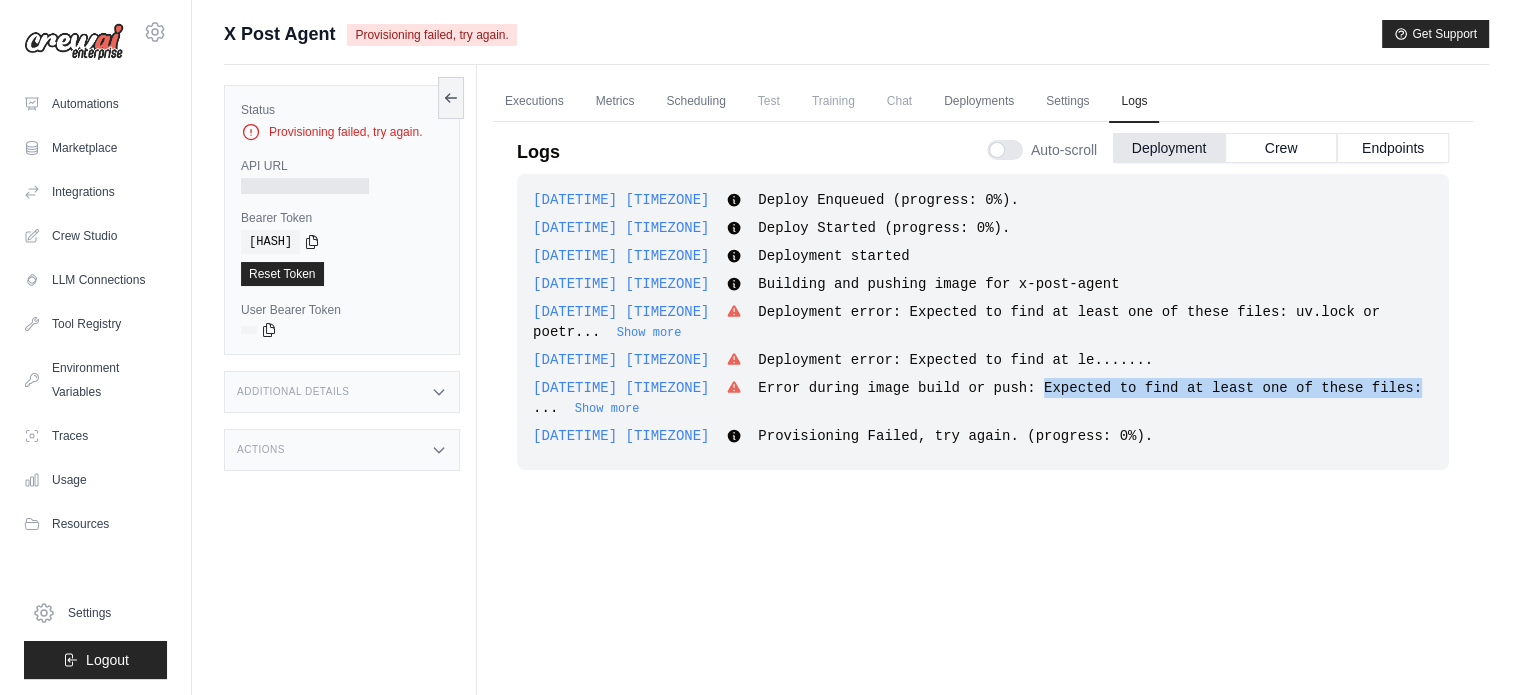drag, startPoint x: 1020, startPoint y: 384, endPoint x: 1367, endPoint y: 383, distance: 347.00143 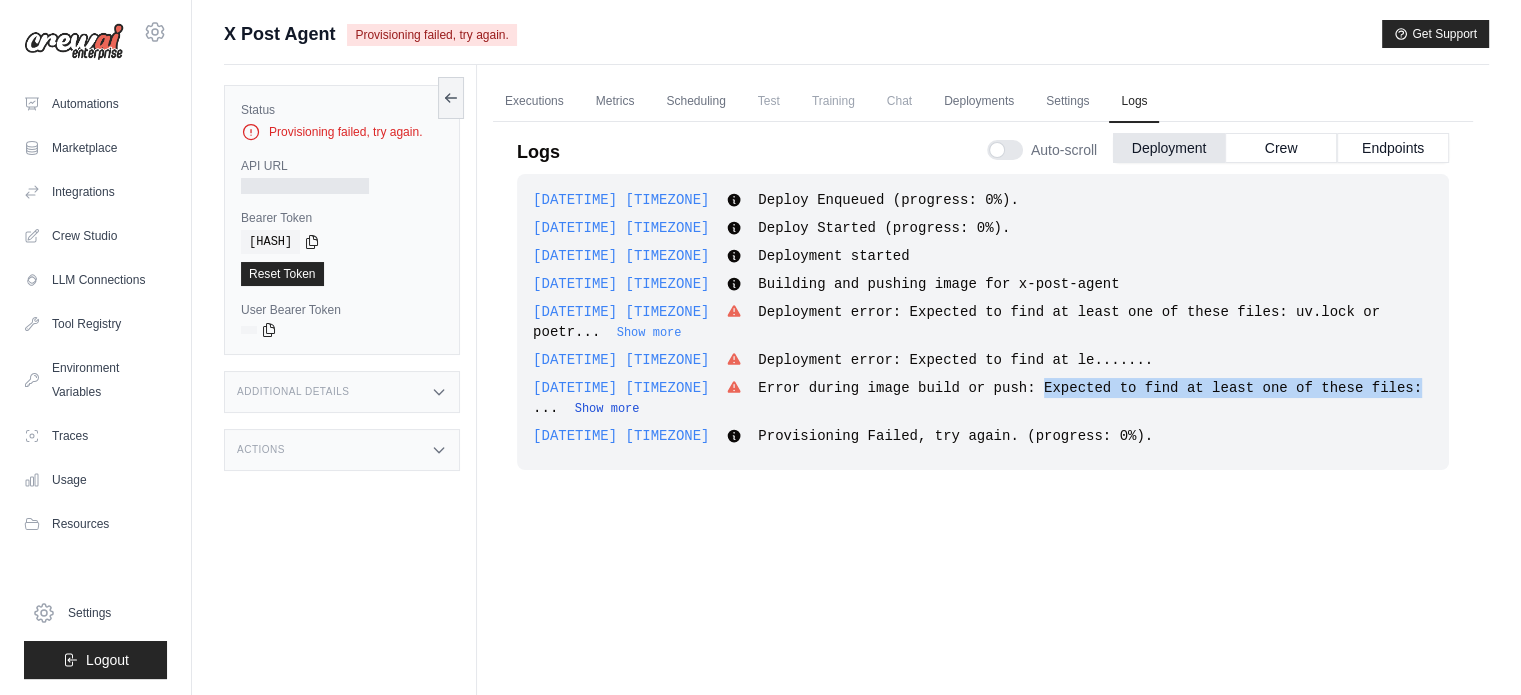 click on "Show more" at bounding box center [607, 409] 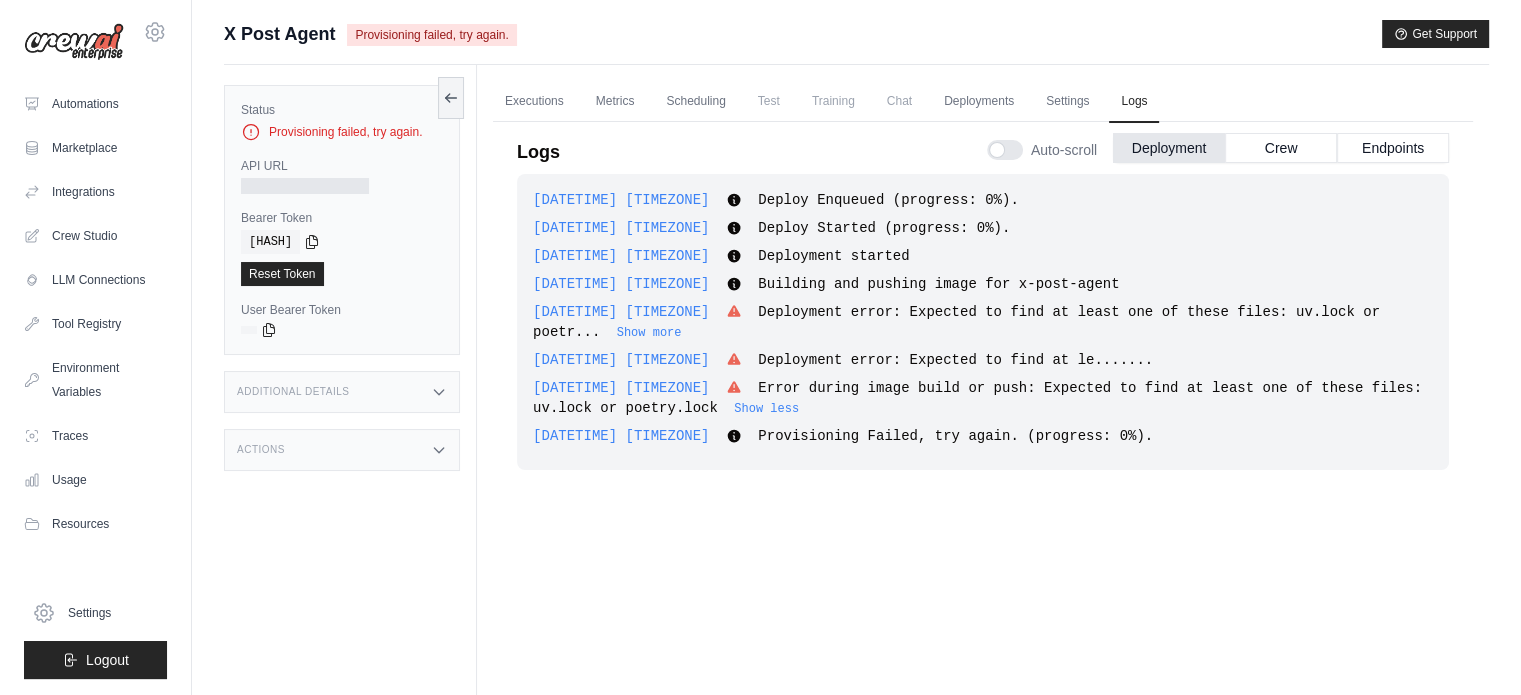 click on "2025-07-18 03:48:11 UTC
Error during image build or push: Expected to find at least one of these files: uv.lock or poetry.lock
Error during image build or push: Expected to find at least one of these files: uv.lock or poetry.lock
Show more
Show less" at bounding box center (983, 398) 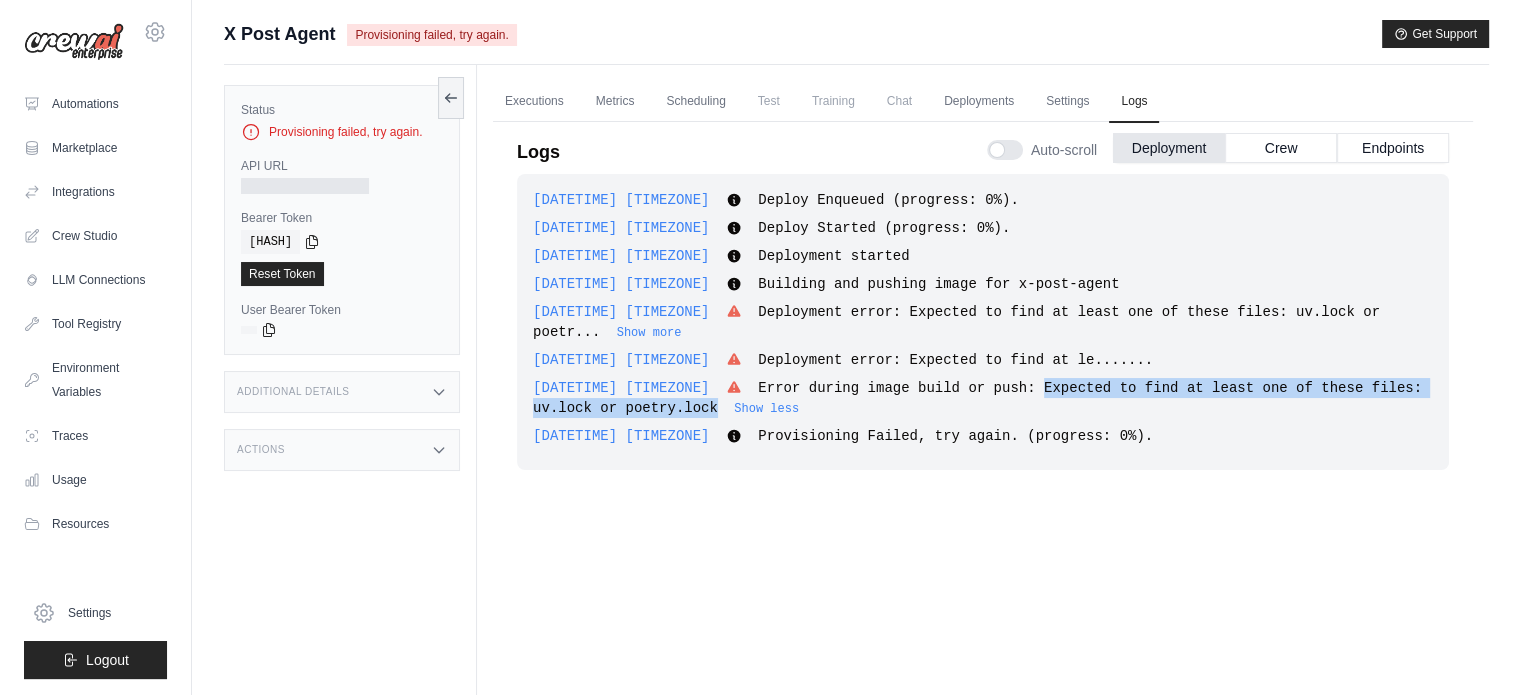 drag, startPoint x: 1017, startPoint y: 386, endPoint x: 639, endPoint y: 401, distance: 378.29752 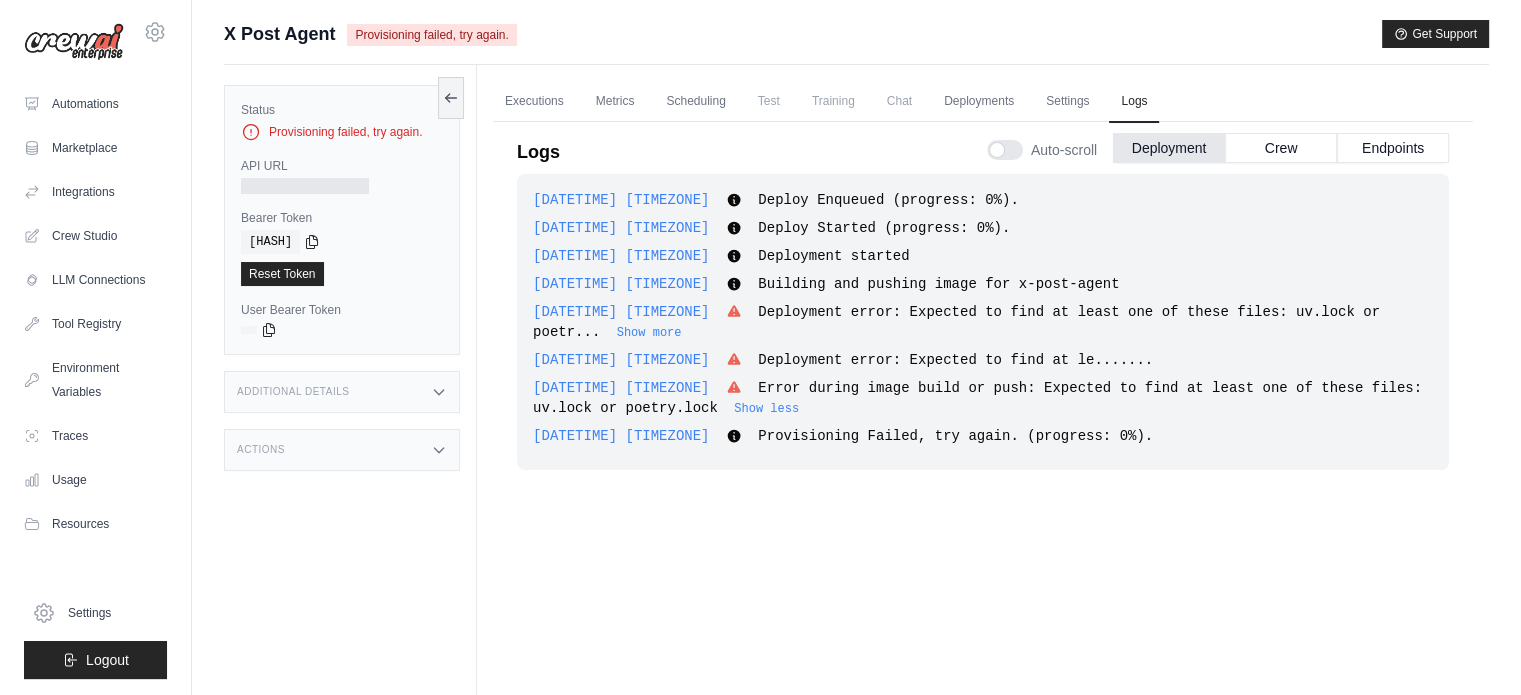 click on "copied" at bounding box center [270, 262] 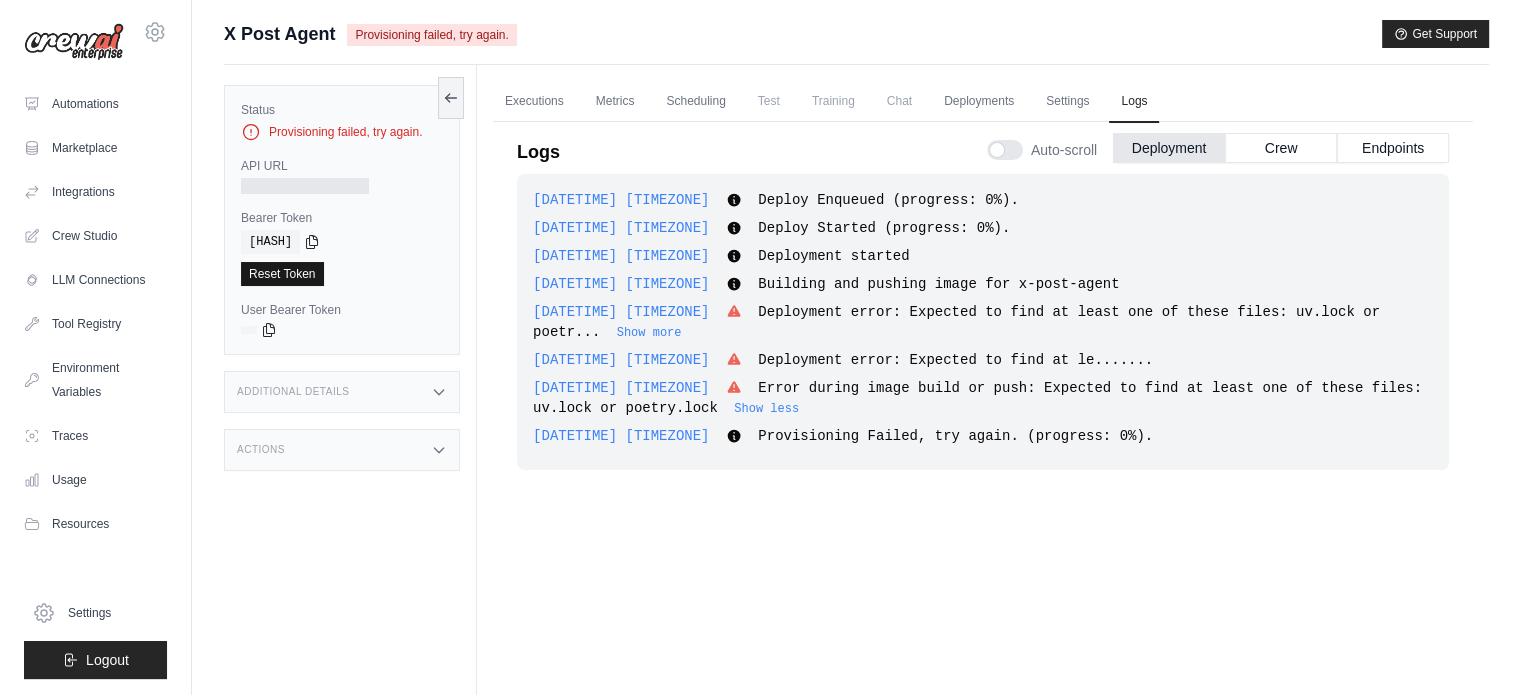 click on "Reset Token" at bounding box center (282, 274) 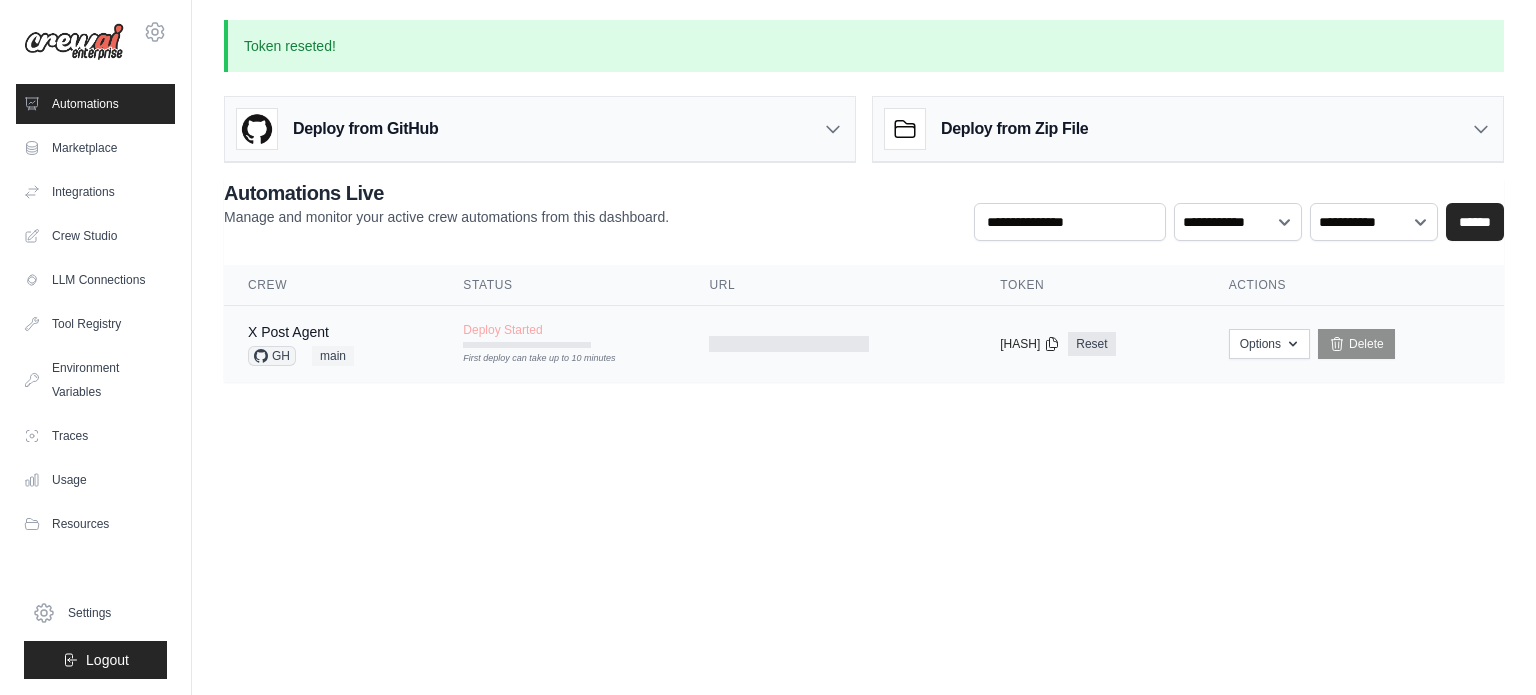 click on "Deploy Started" at bounding box center (502, 330) 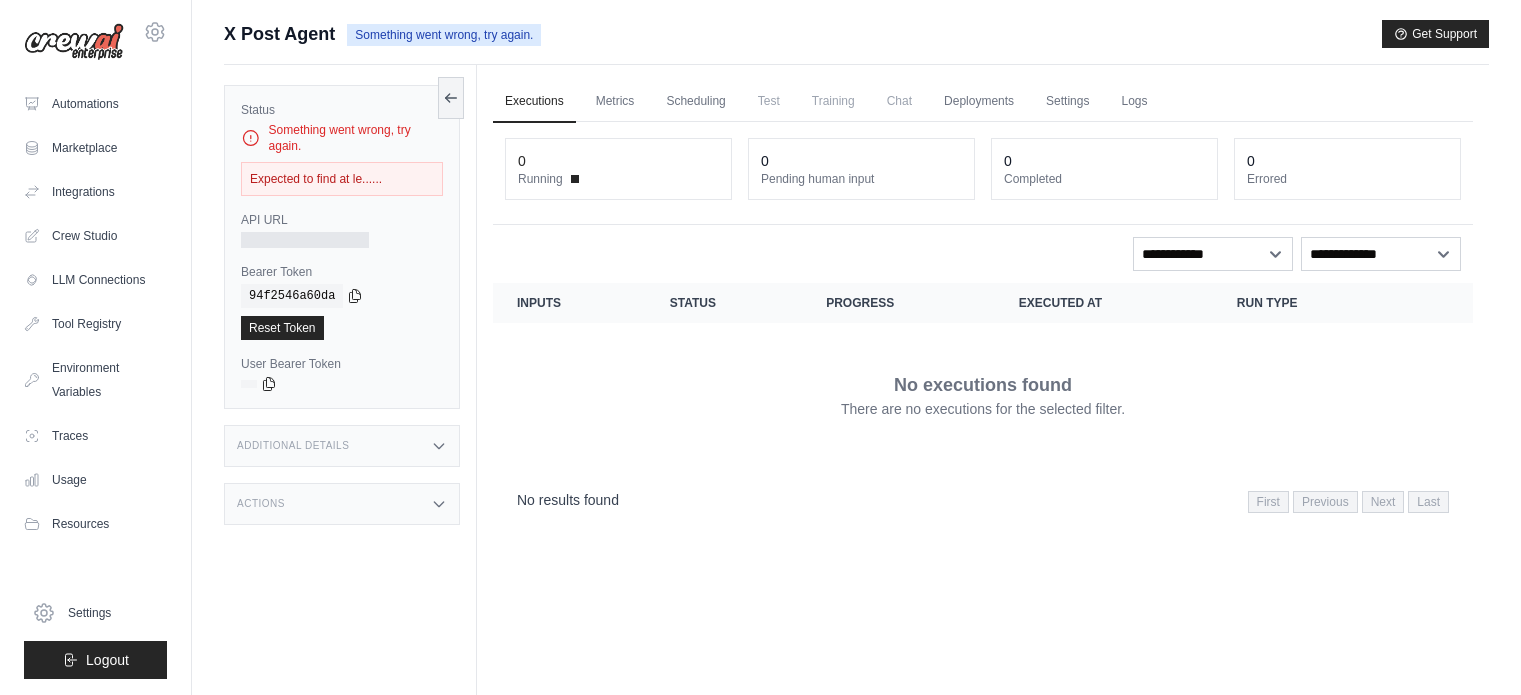 scroll, scrollTop: 0, scrollLeft: 0, axis: both 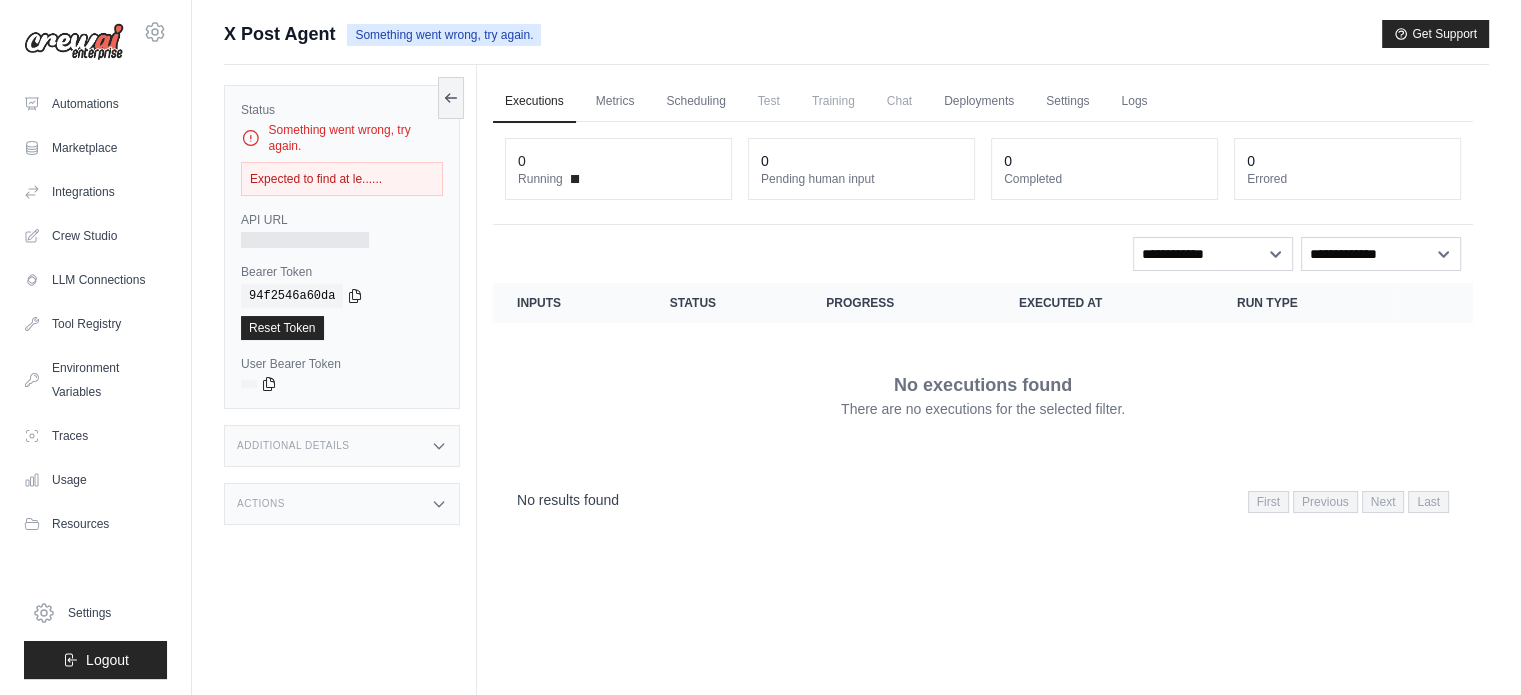click on "Expected to find at le......" at bounding box center [342, 179] 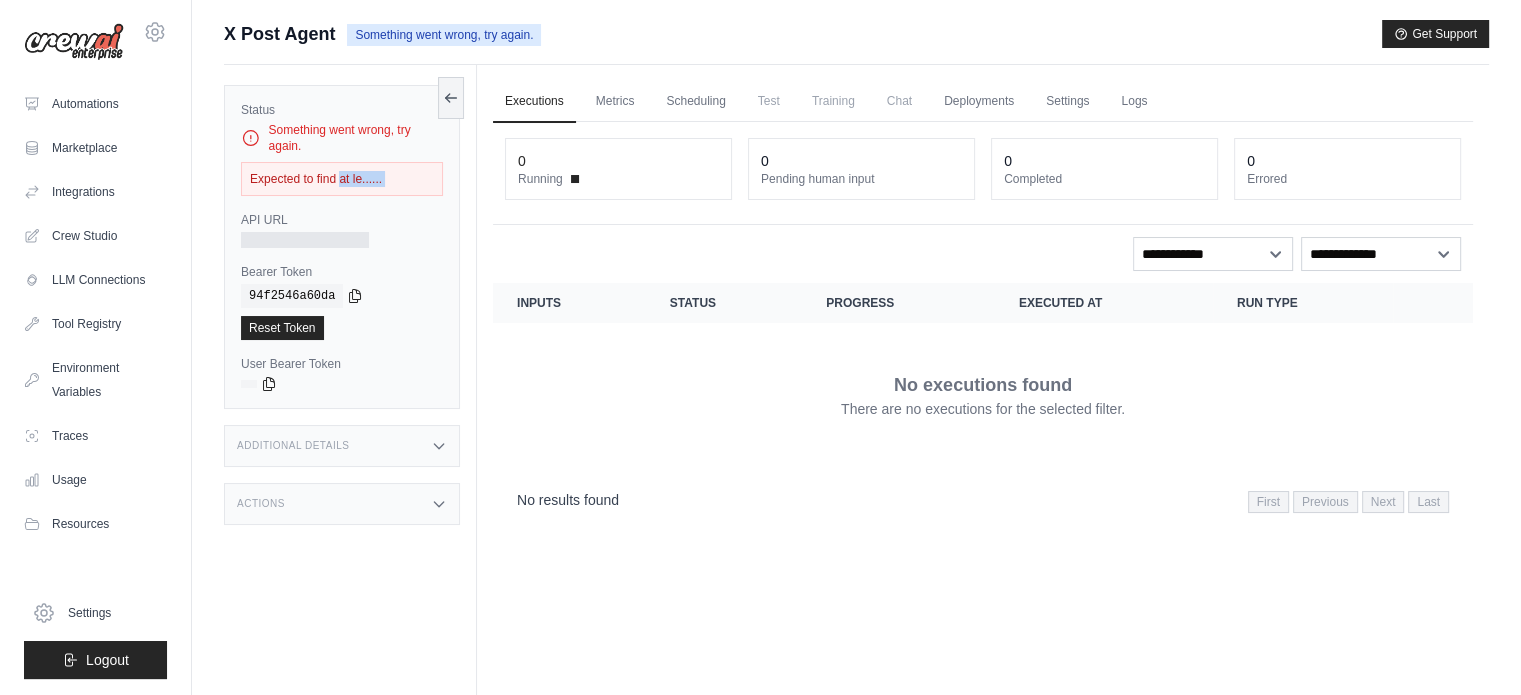 click on "Expected to find at le......" at bounding box center [342, 179] 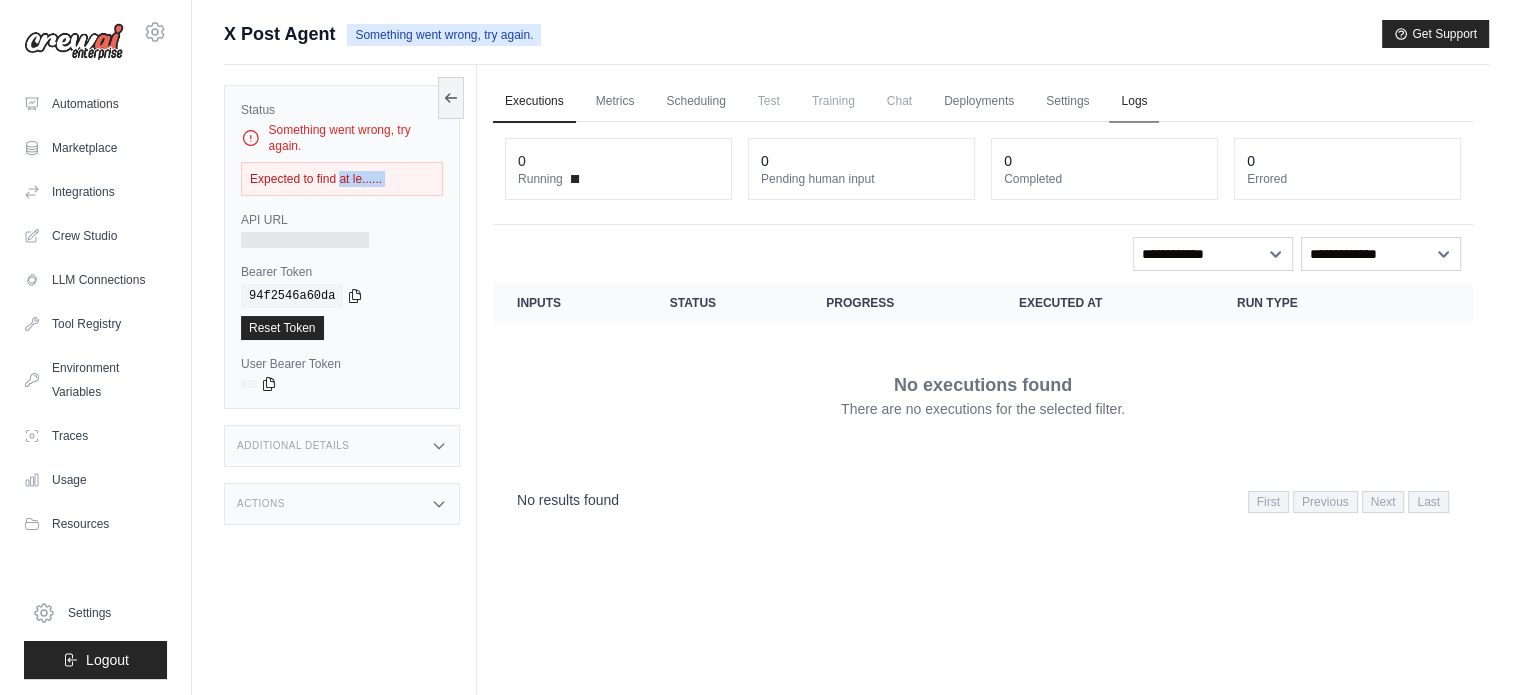 click on "Logs" at bounding box center [1134, 102] 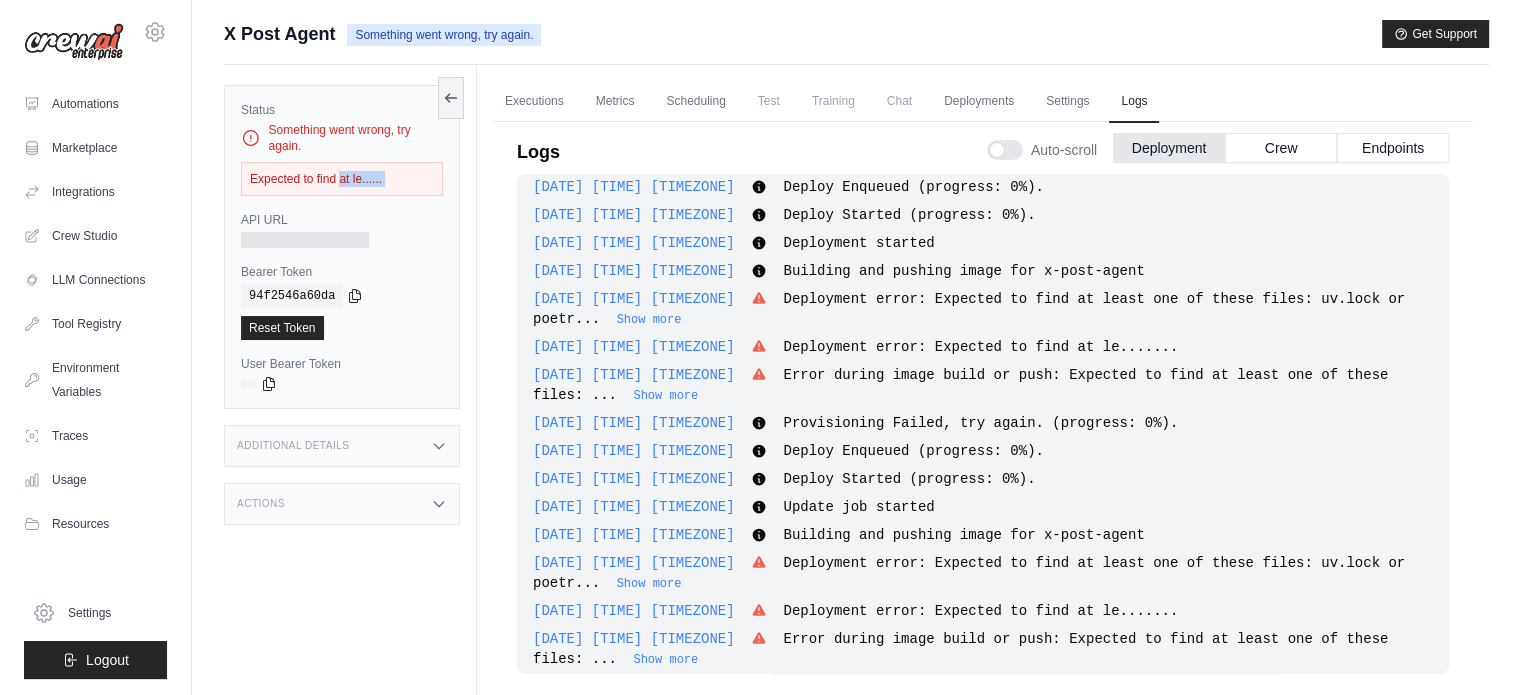 scroll, scrollTop: 31, scrollLeft: 0, axis: vertical 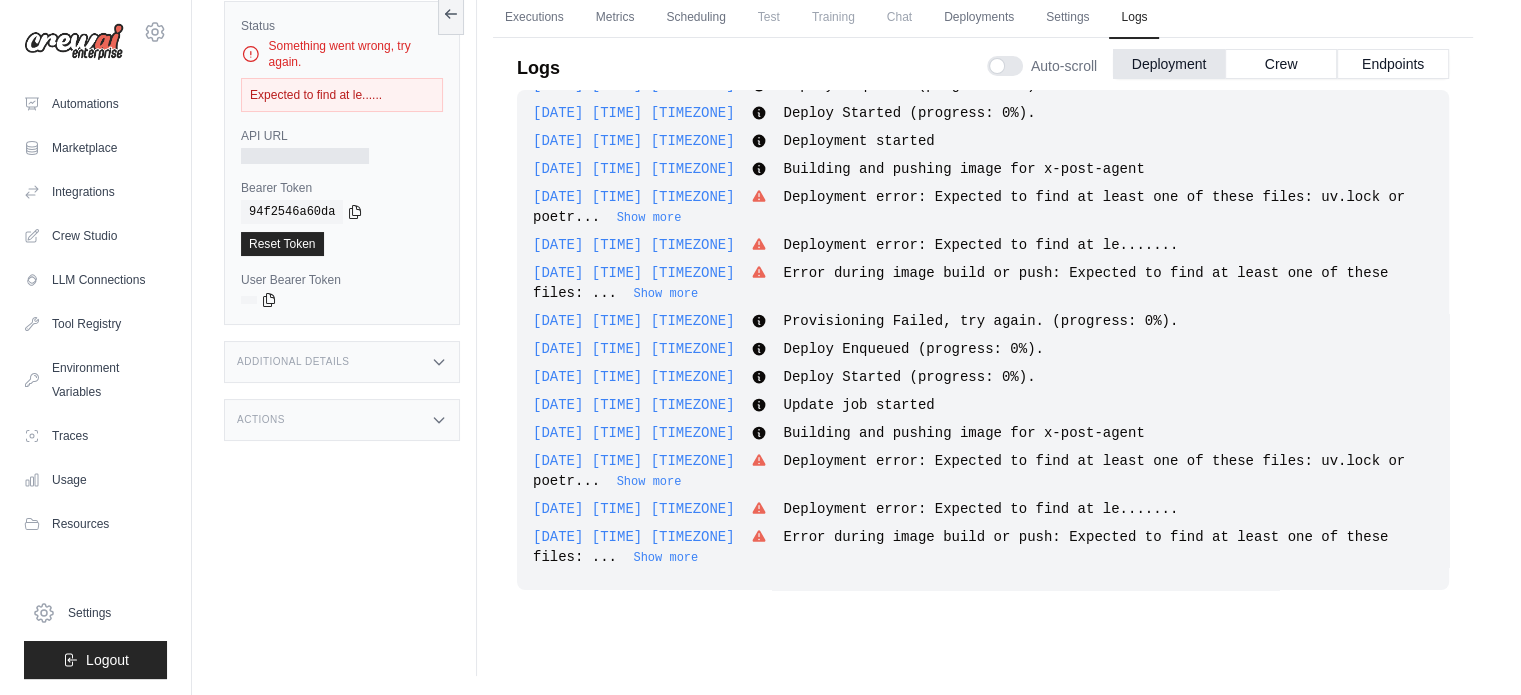 click on "Deployment error: Expected to find at le......." at bounding box center (980, 509) 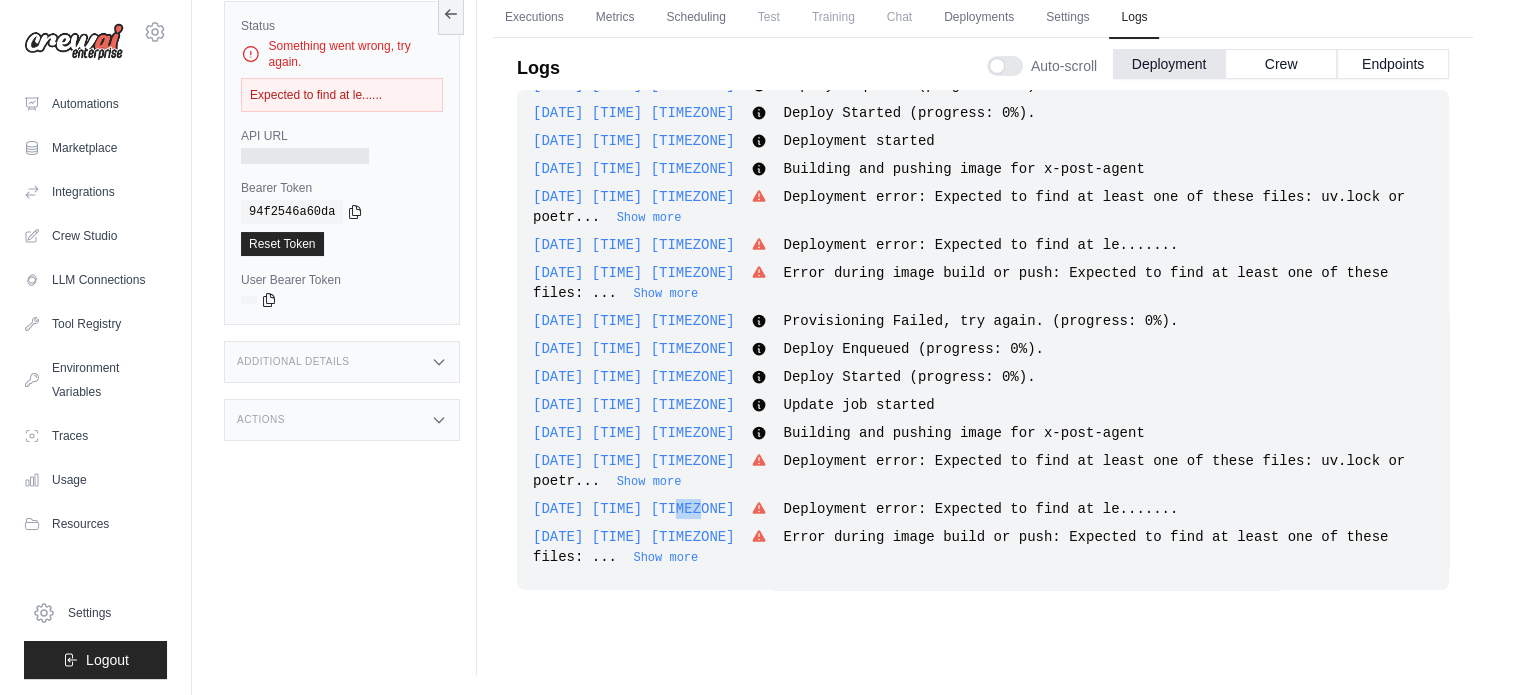 click on "[DATE] [TIME] [TIMEZONE]" at bounding box center (634, 509) 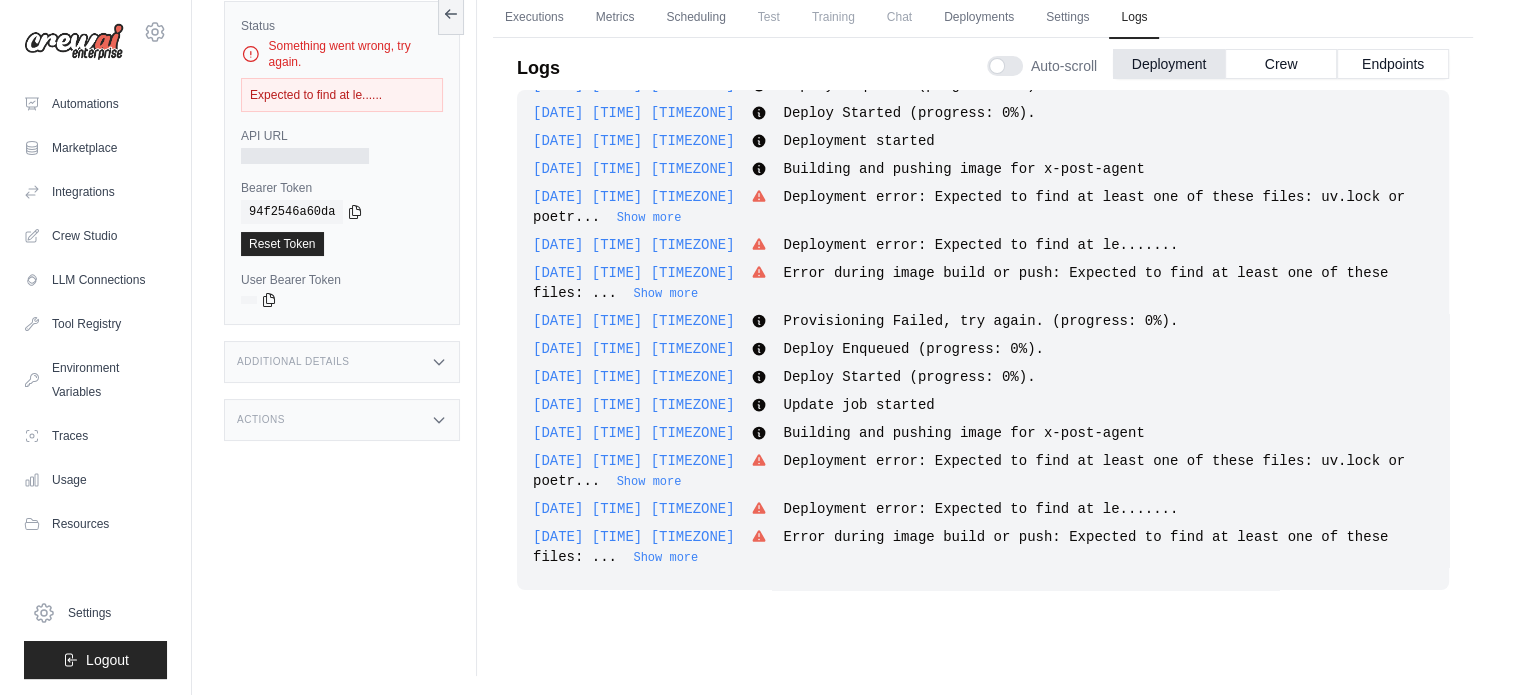 click on "Deployment error: Expected to find at le......." at bounding box center [980, 509] 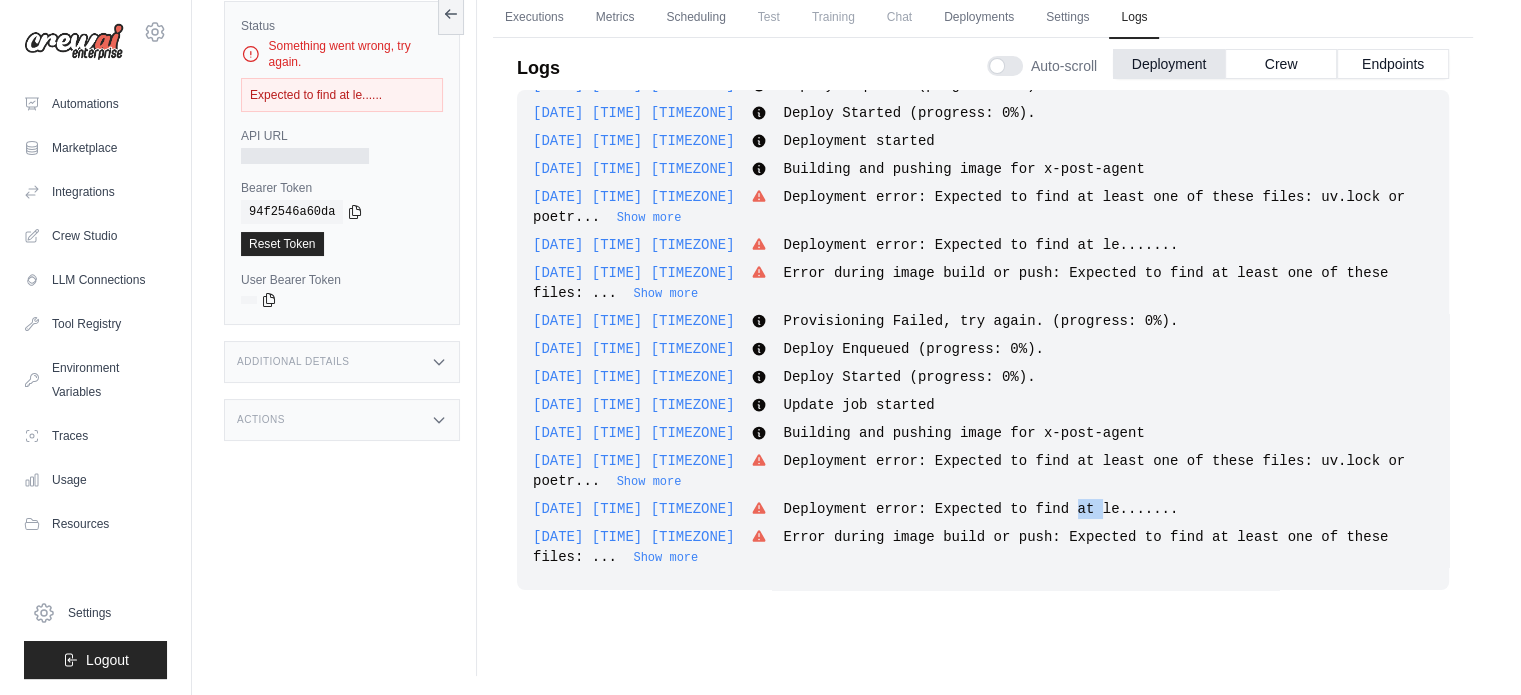 click on "Deployment error: Expected to find at le......." at bounding box center [980, 509] 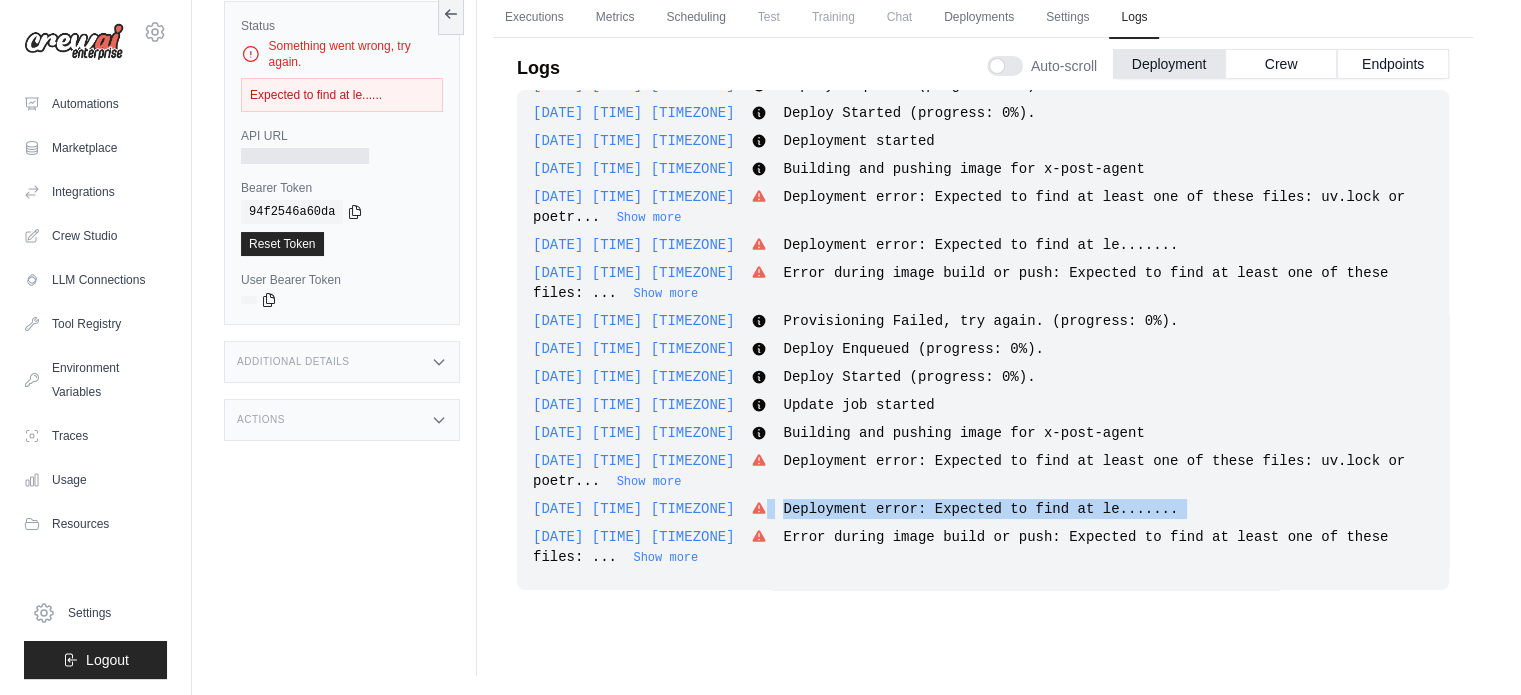 click on "Deployment error: Expected to find at le......." at bounding box center [980, 509] 